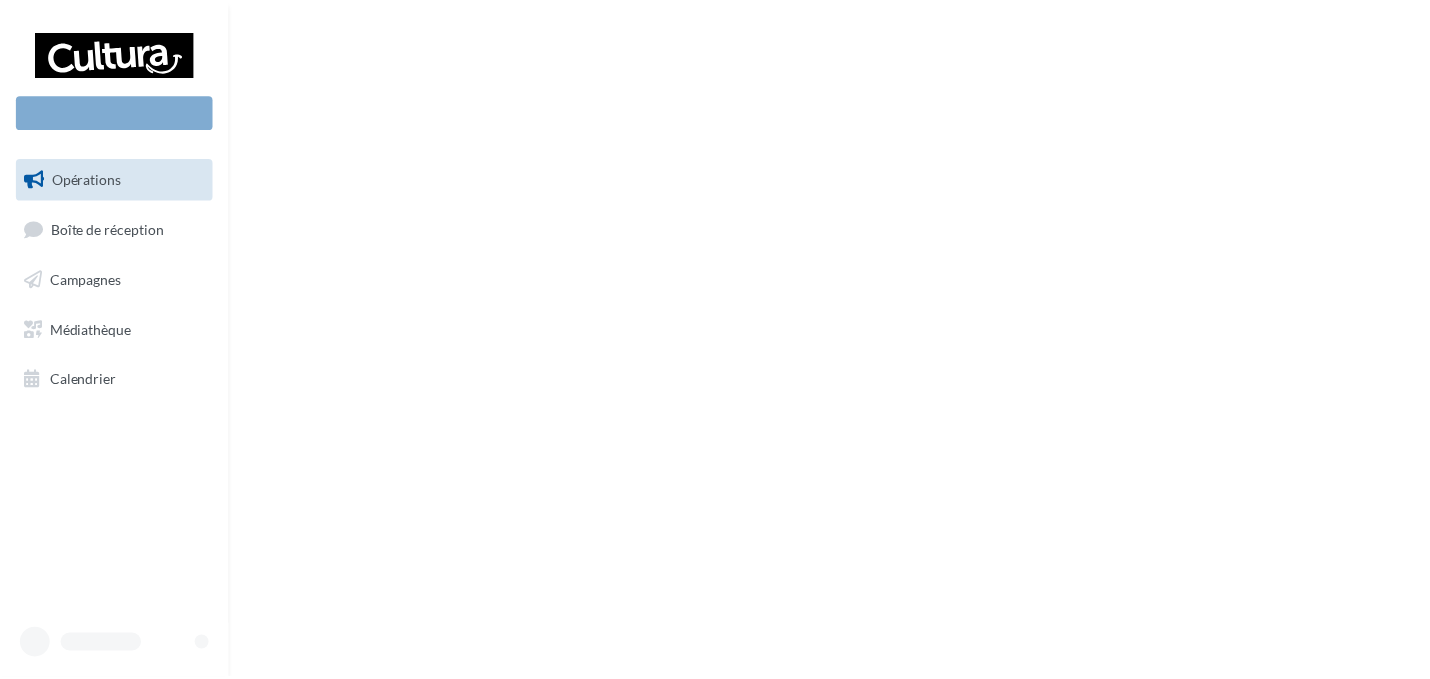 scroll, scrollTop: 0, scrollLeft: 0, axis: both 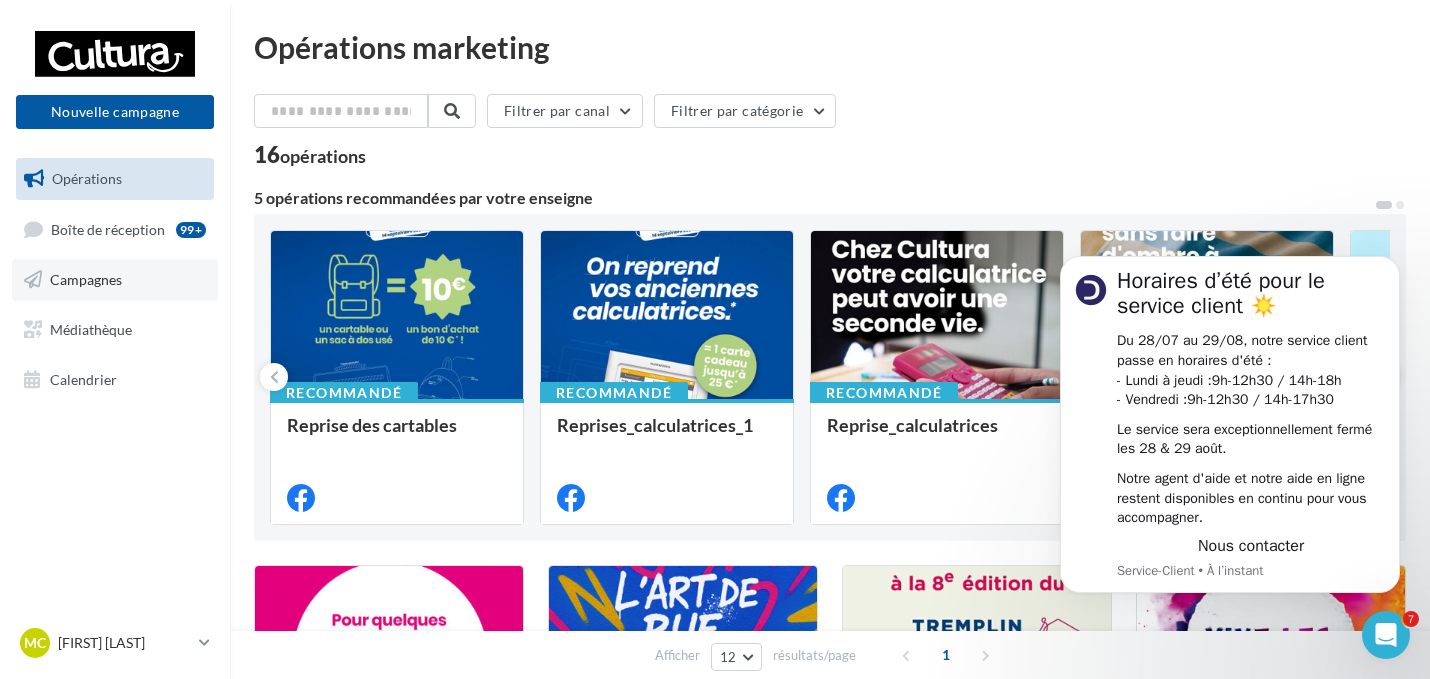 click on "Campagnes" at bounding box center (86, 279) 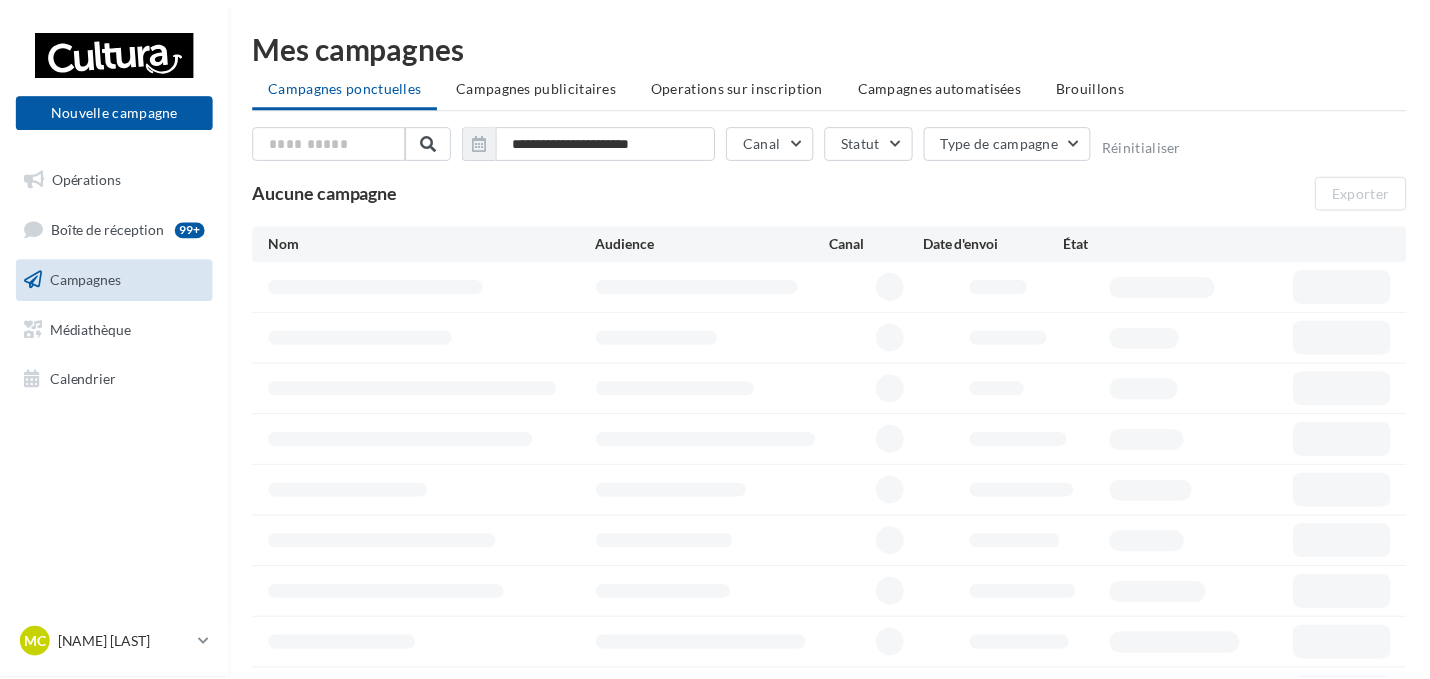 scroll, scrollTop: 0, scrollLeft: 0, axis: both 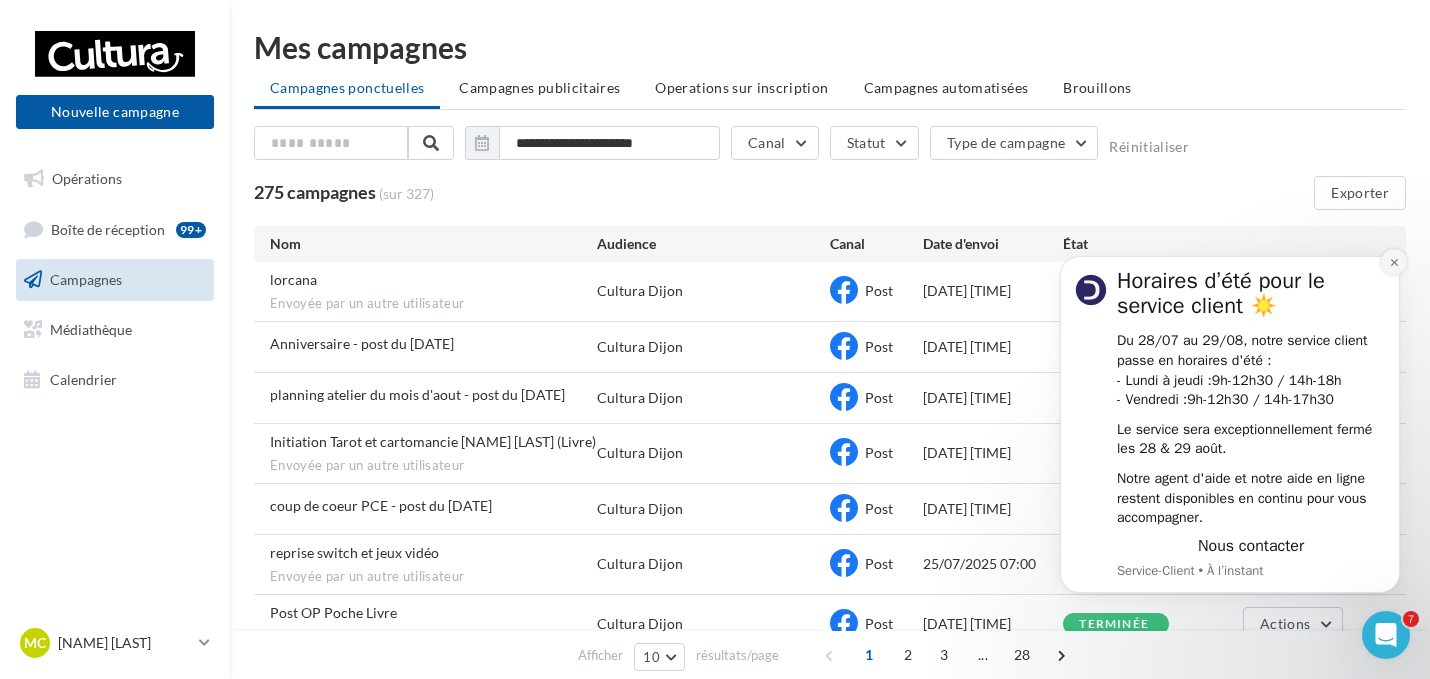 click 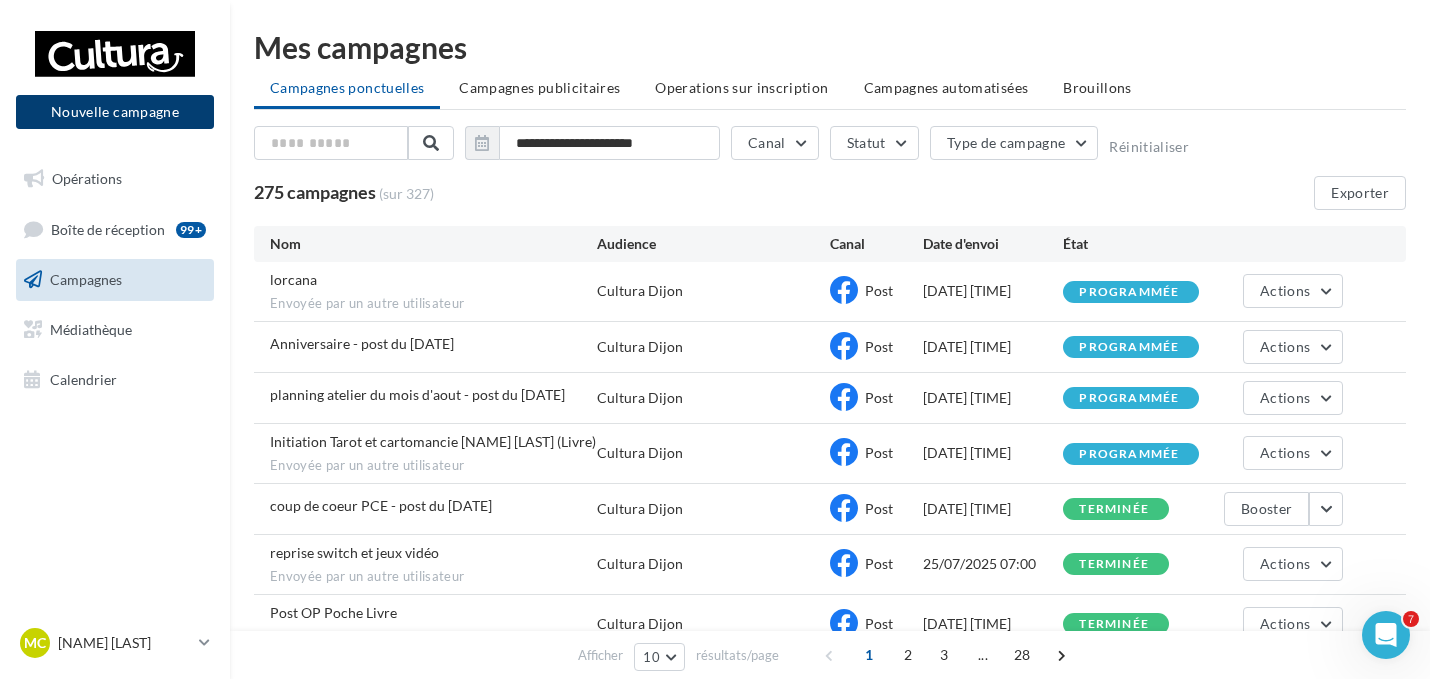 click on "Nouvelle campagne" at bounding box center (115, 112) 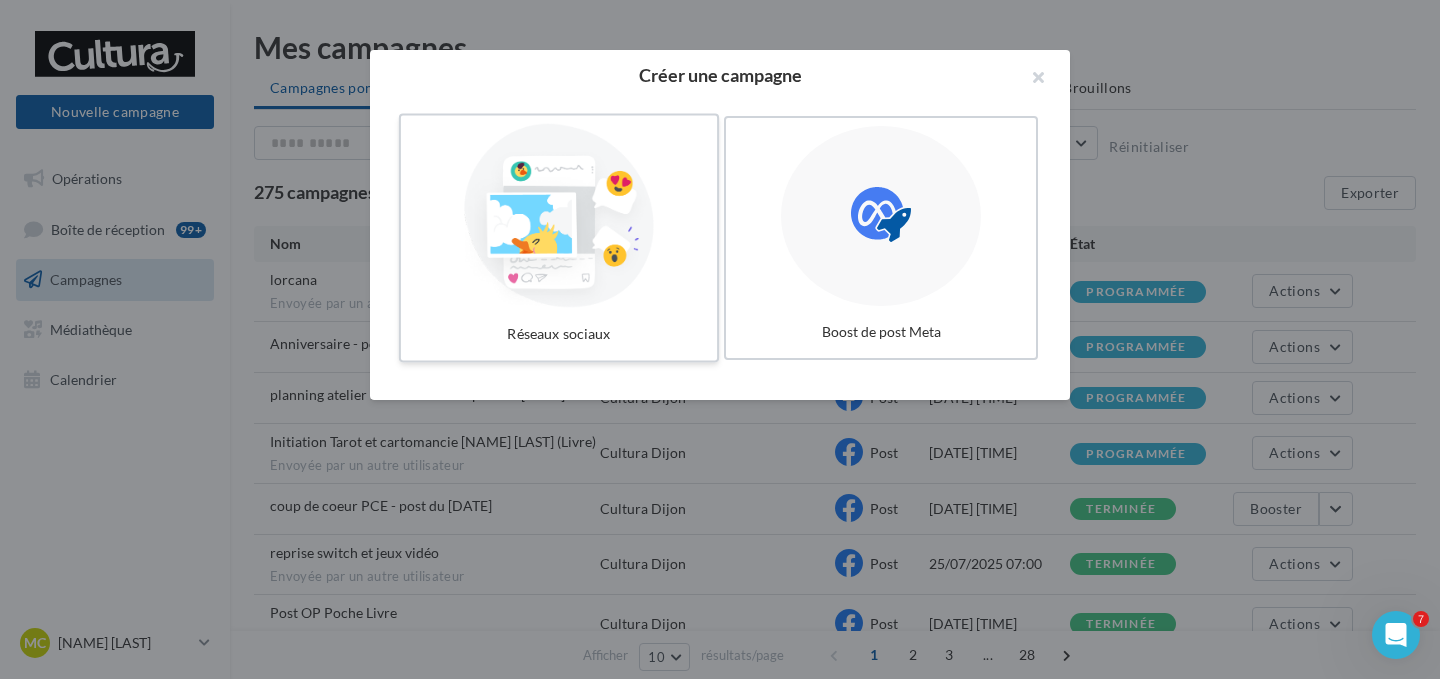 click at bounding box center [559, 216] 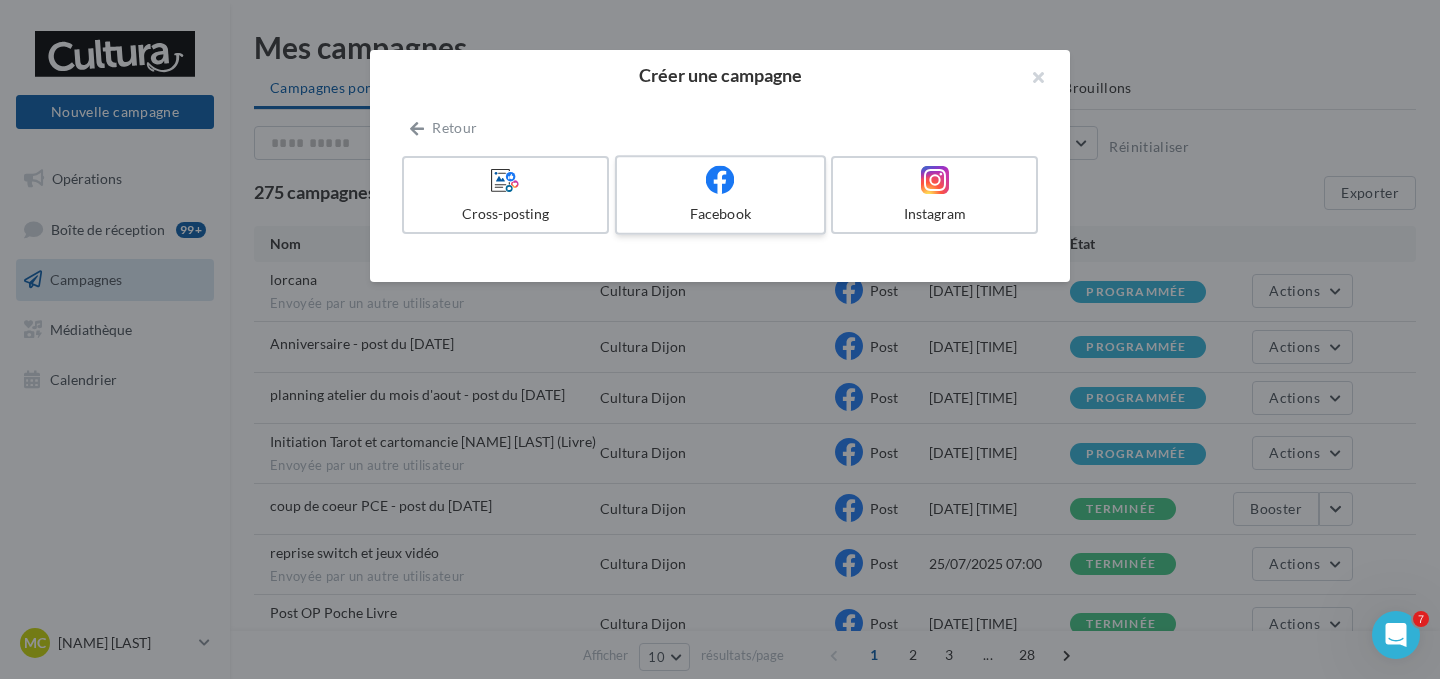 click on "Facebook" at bounding box center (720, 214) 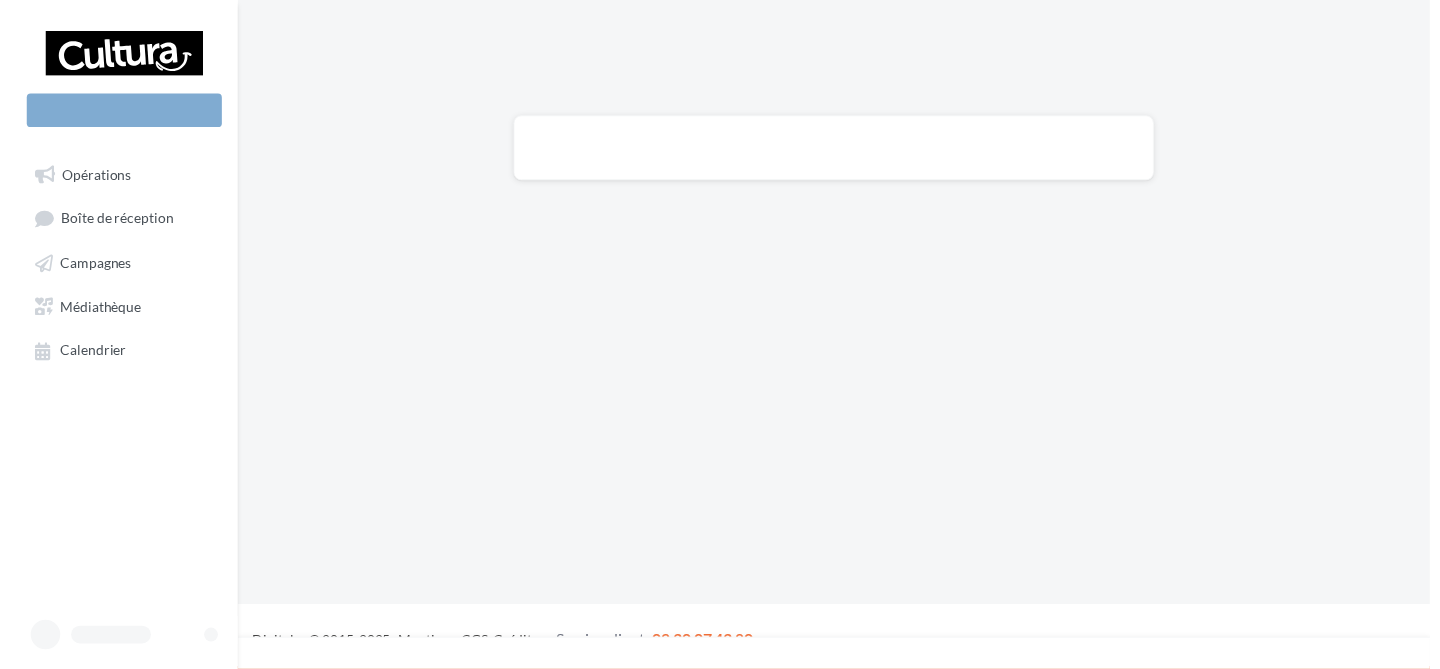 scroll, scrollTop: 0, scrollLeft: 0, axis: both 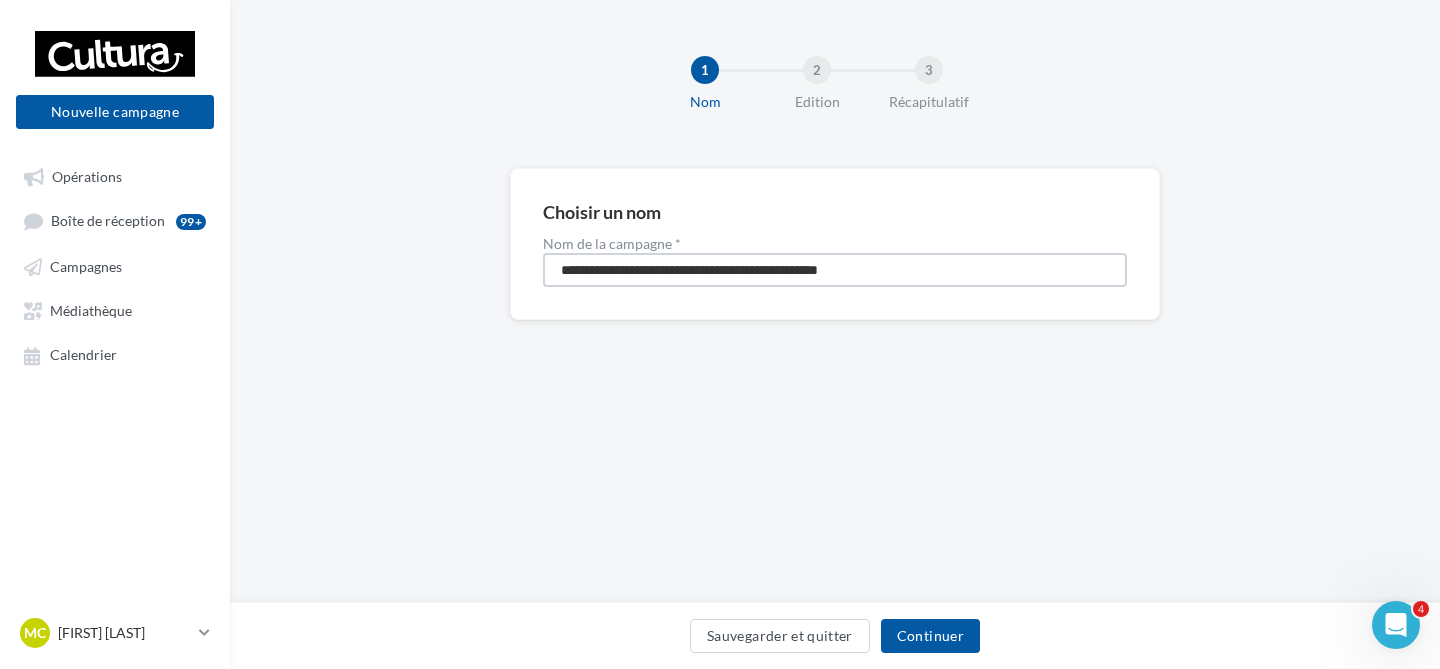drag, startPoint x: 926, startPoint y: 269, endPoint x: 502, endPoint y: 257, distance: 424.16977 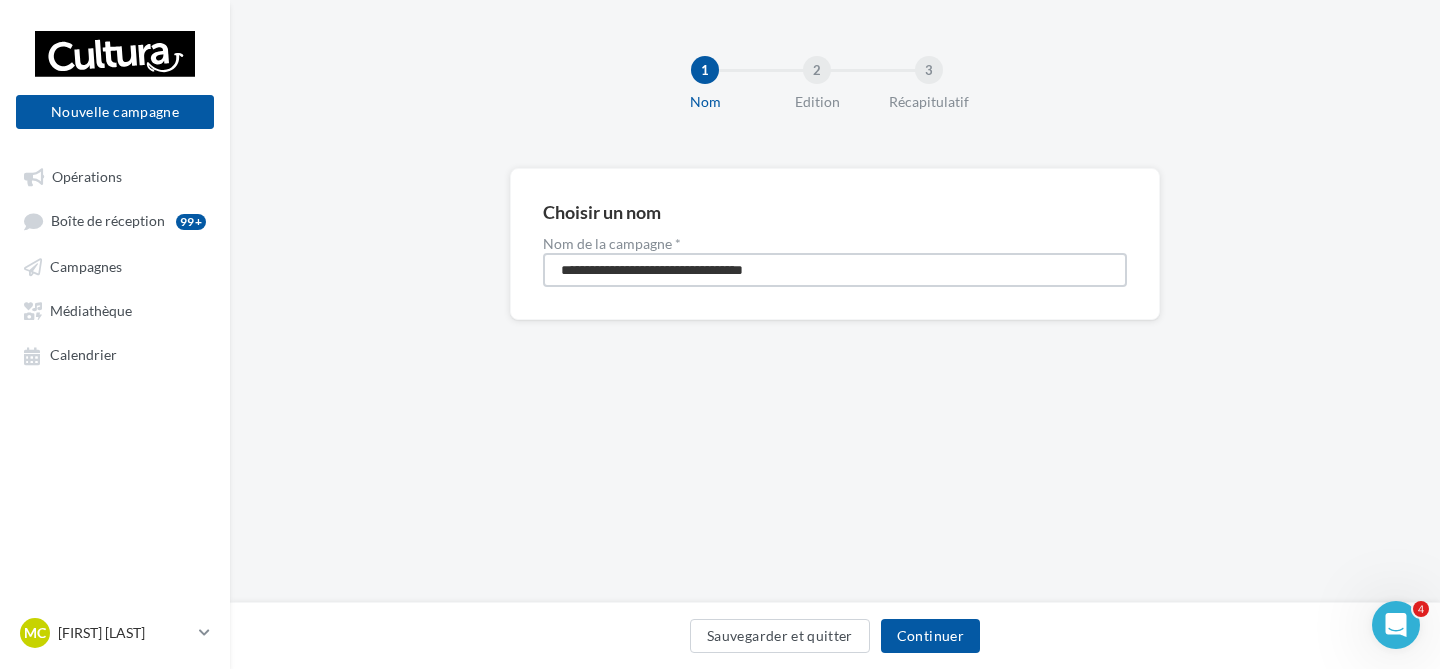type on "**********" 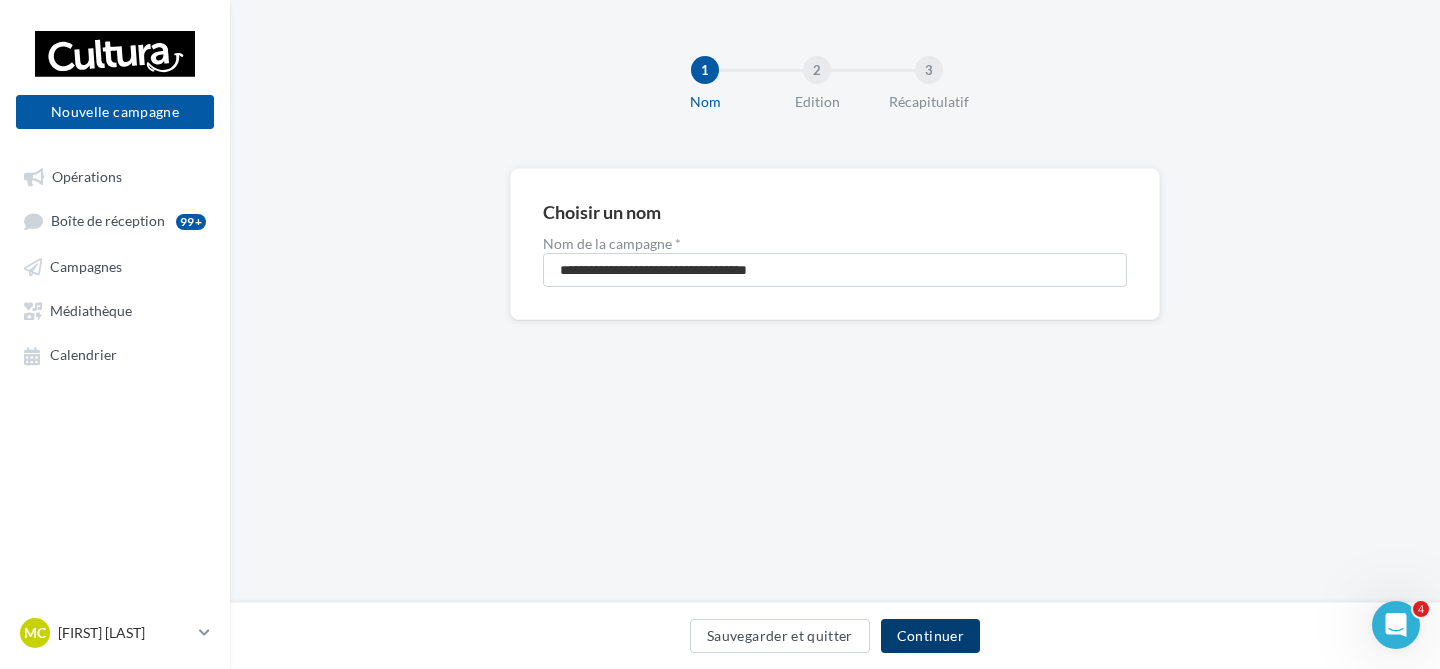 click on "Continuer" at bounding box center (930, 636) 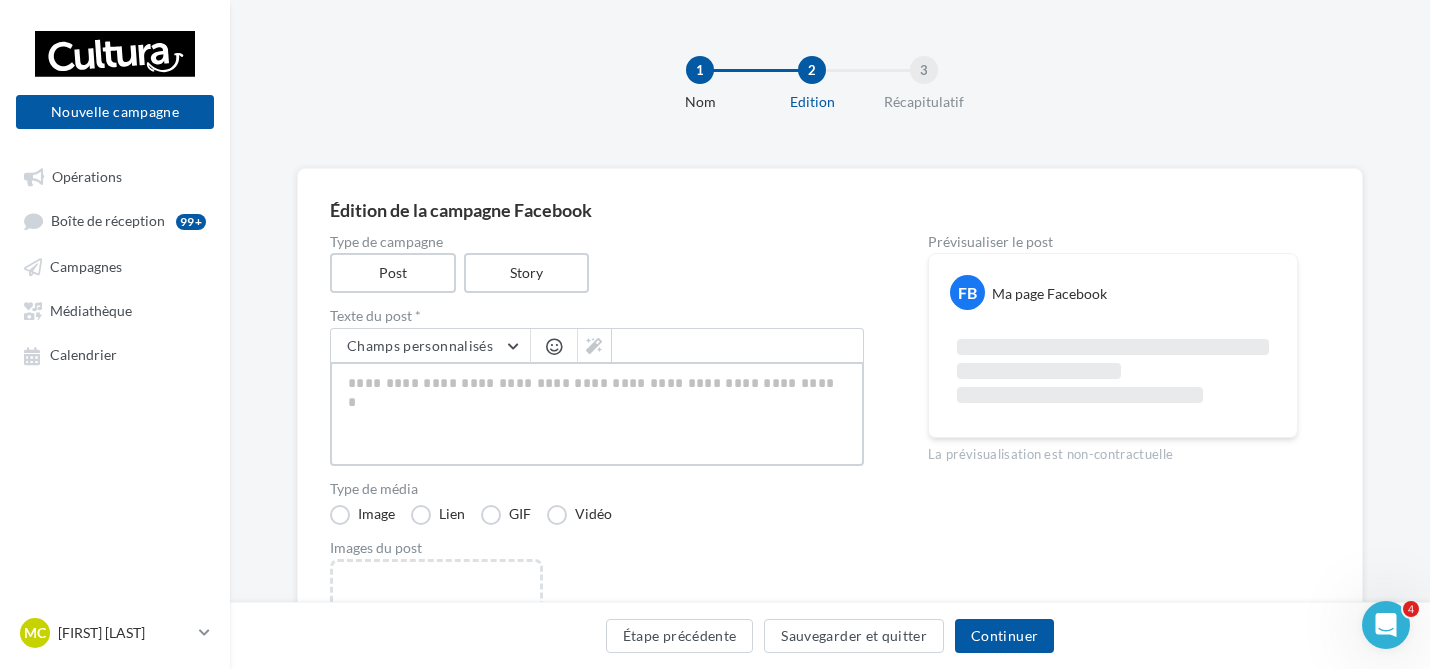 click at bounding box center [597, 414] 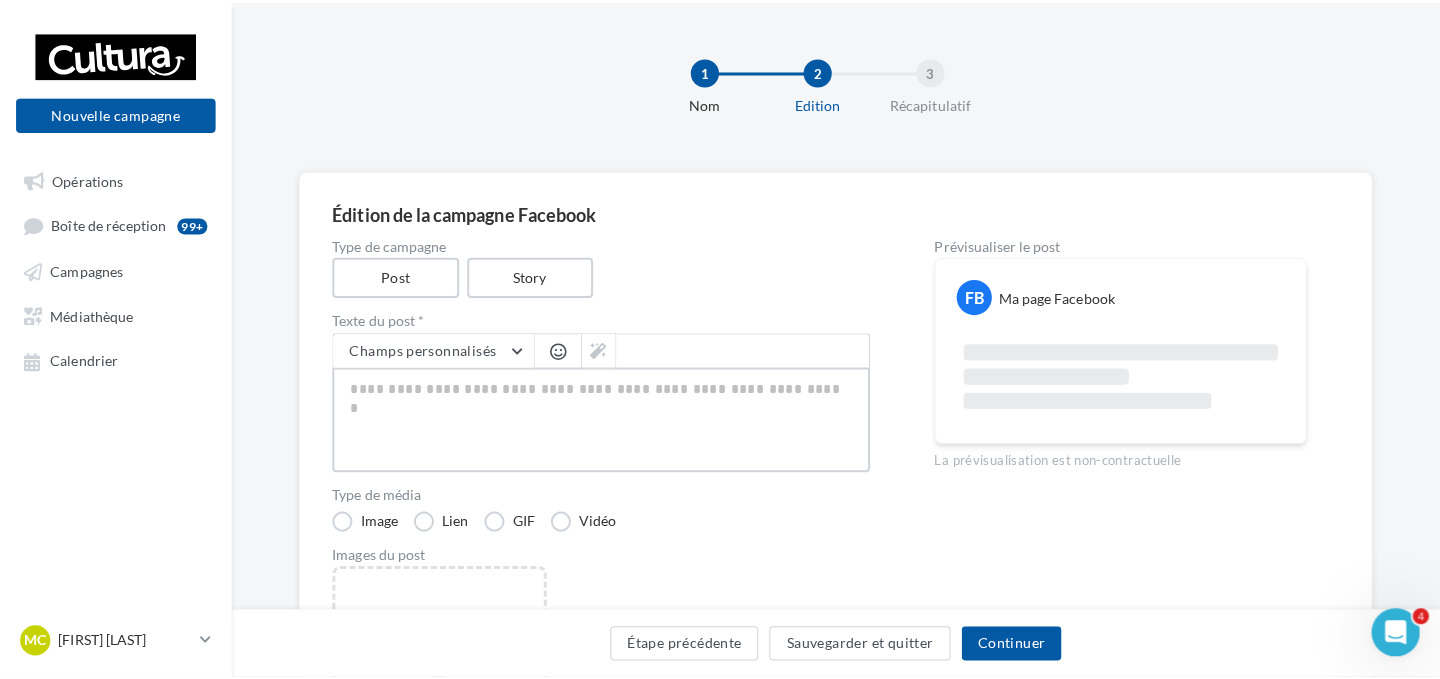 scroll, scrollTop: 100, scrollLeft: 0, axis: vertical 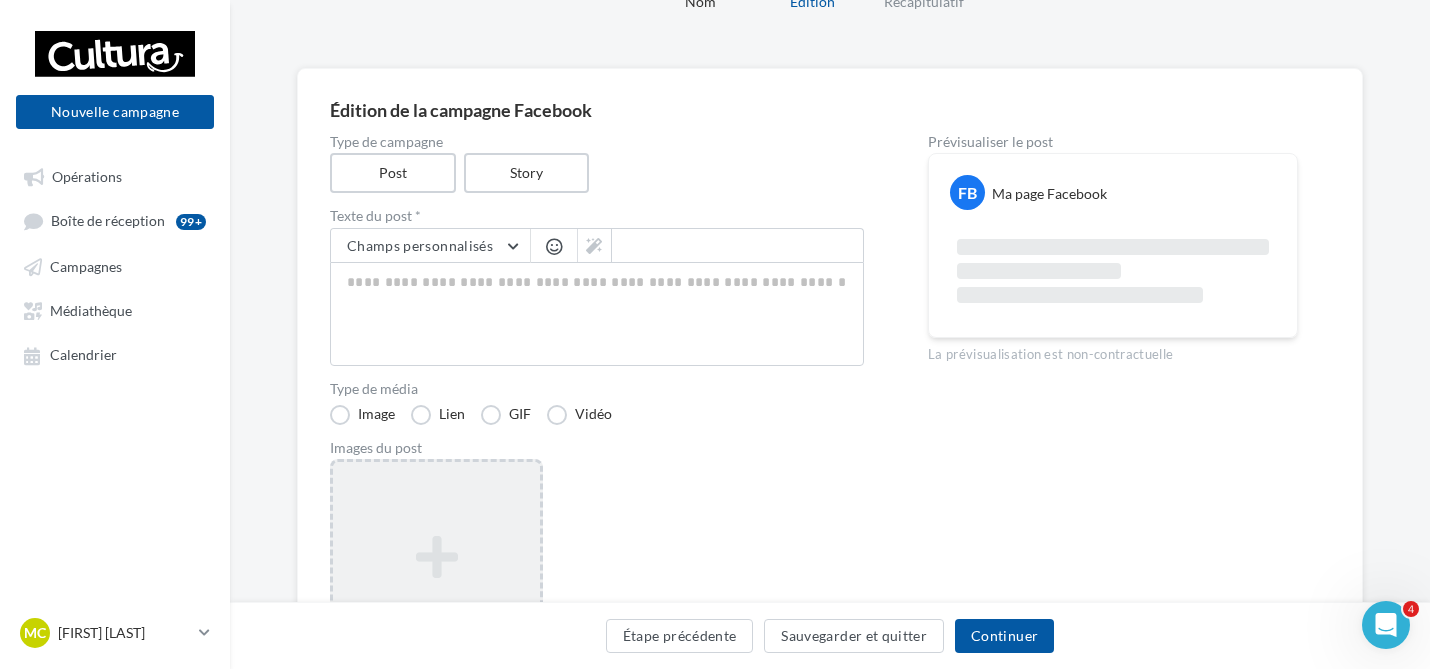 click on "Ajouter une image     Format: png, jpg" at bounding box center (436, 589) 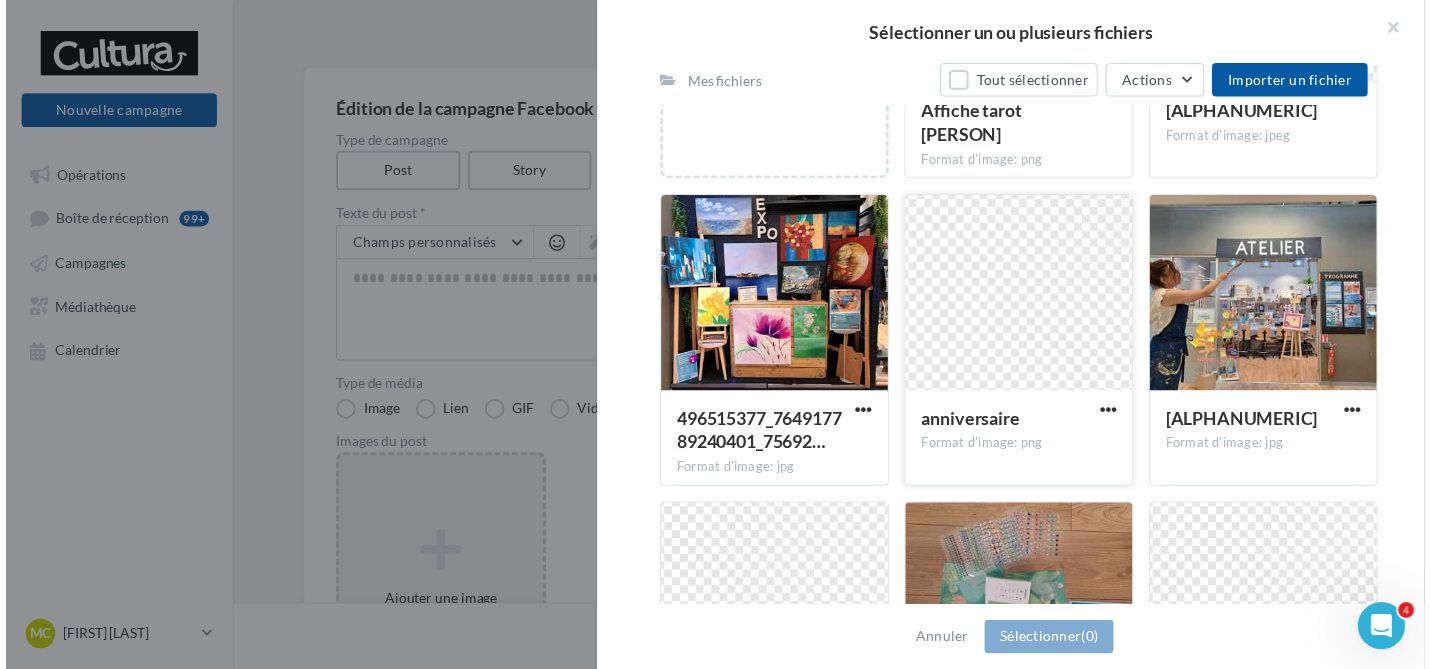 scroll, scrollTop: 468, scrollLeft: 0, axis: vertical 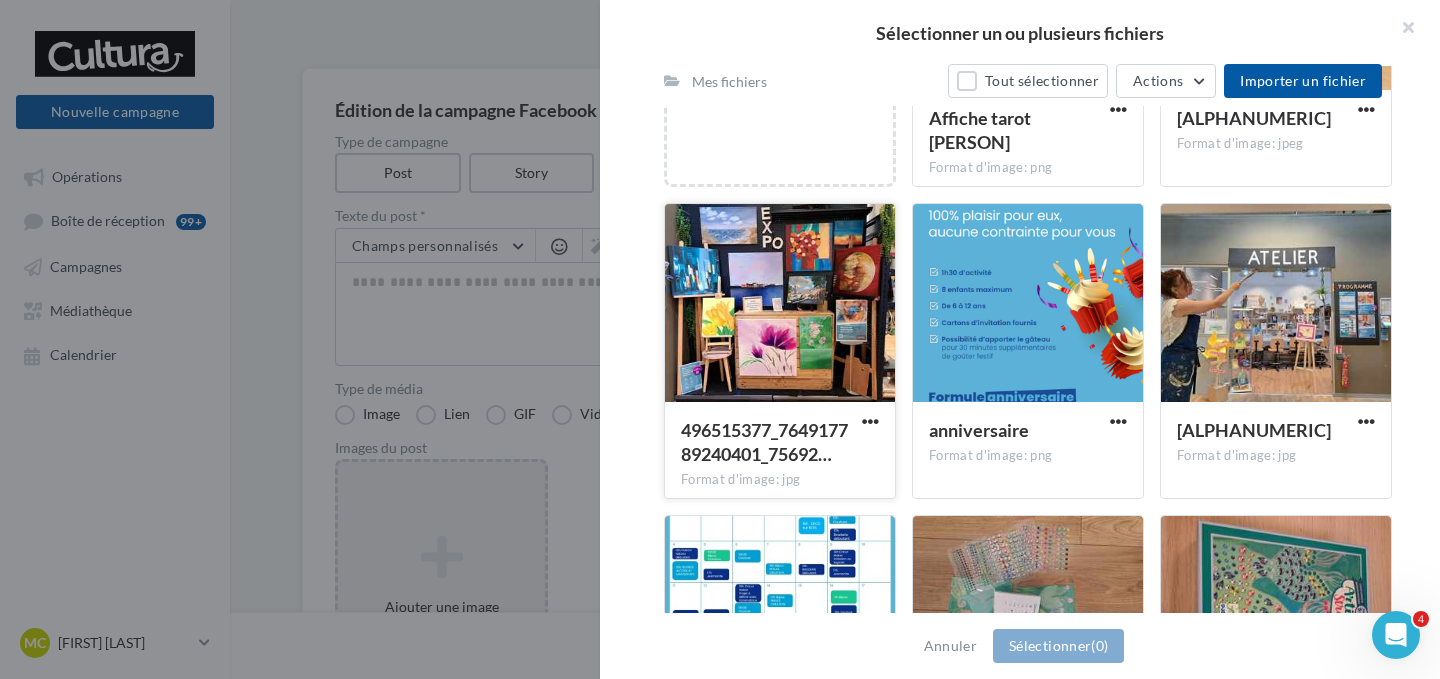 click at bounding box center (780, 304) 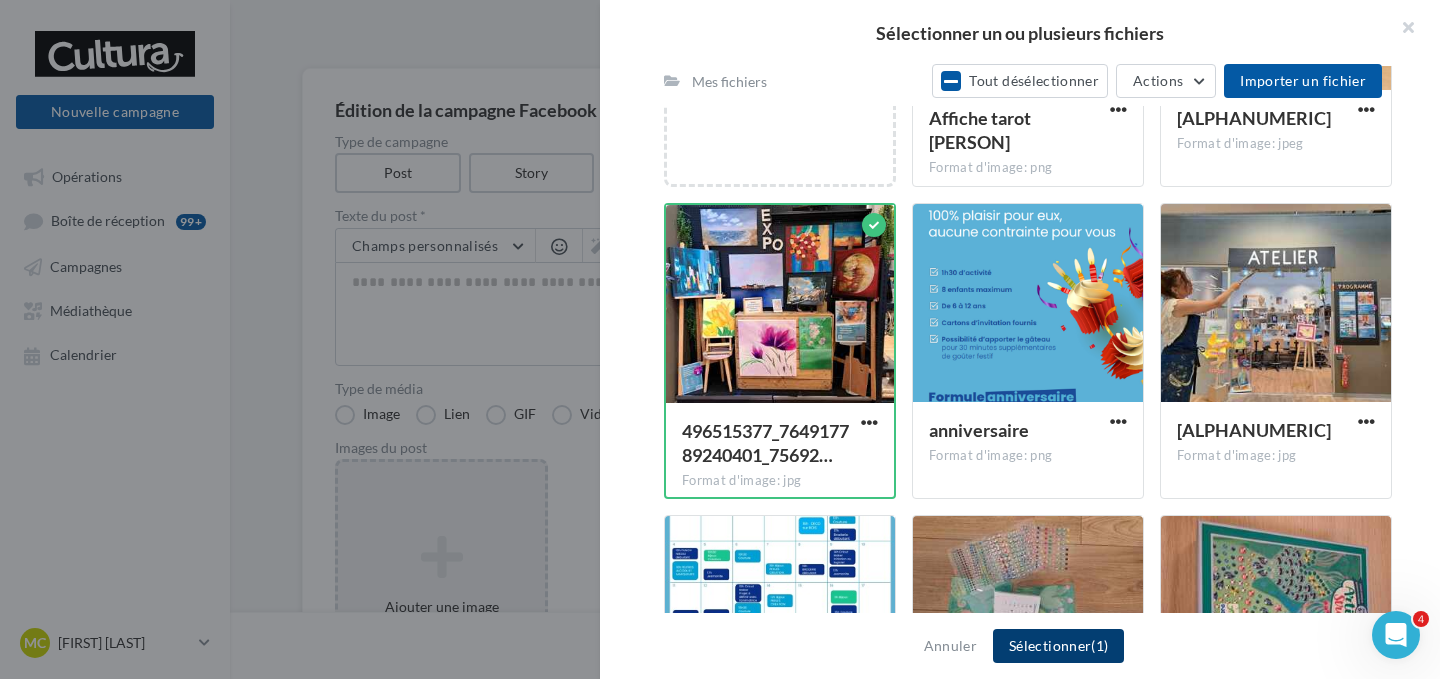 click on "Sélectionner   (1)" at bounding box center (1058, 646) 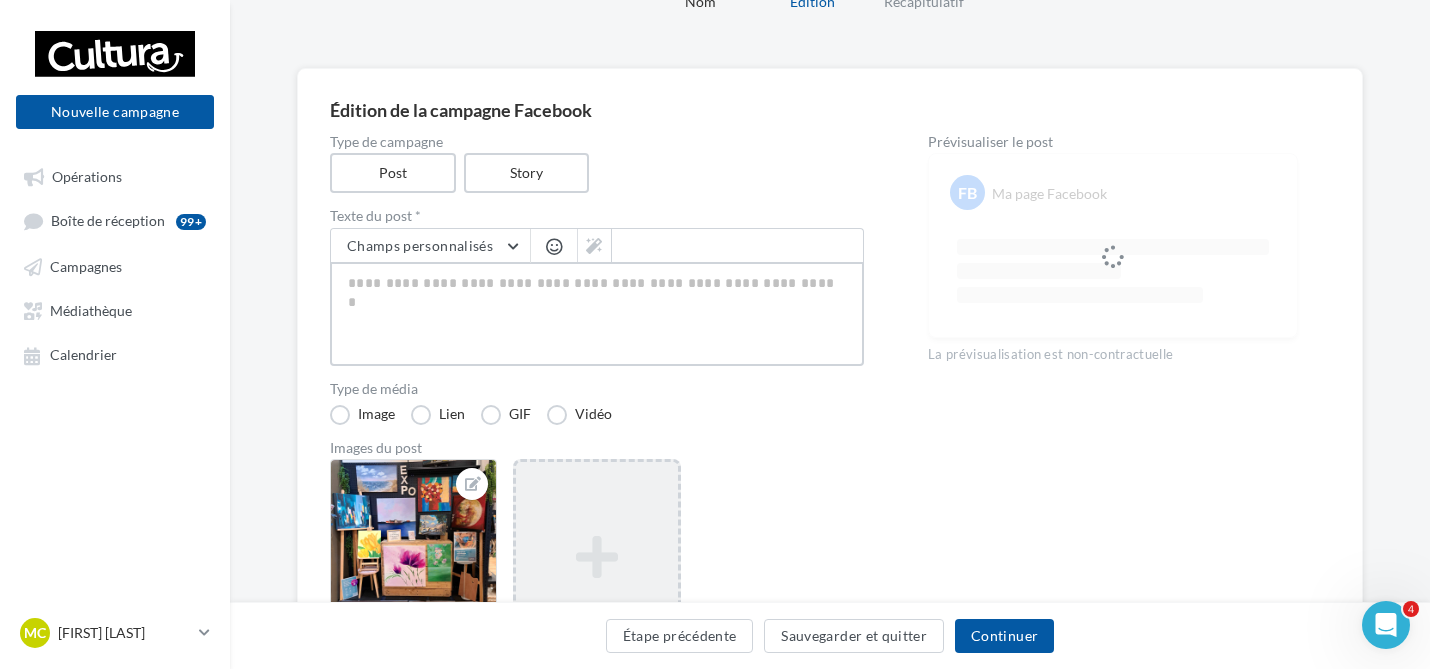 click at bounding box center [597, 314] 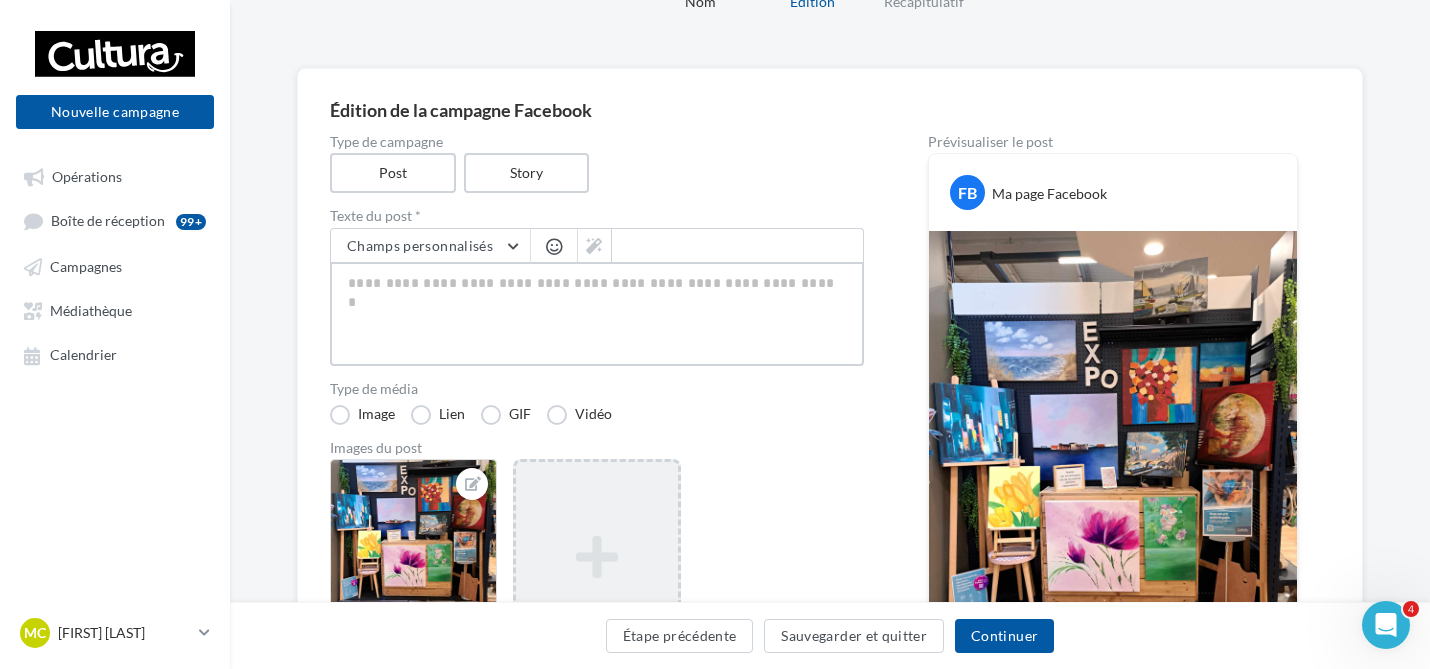 type on "*" 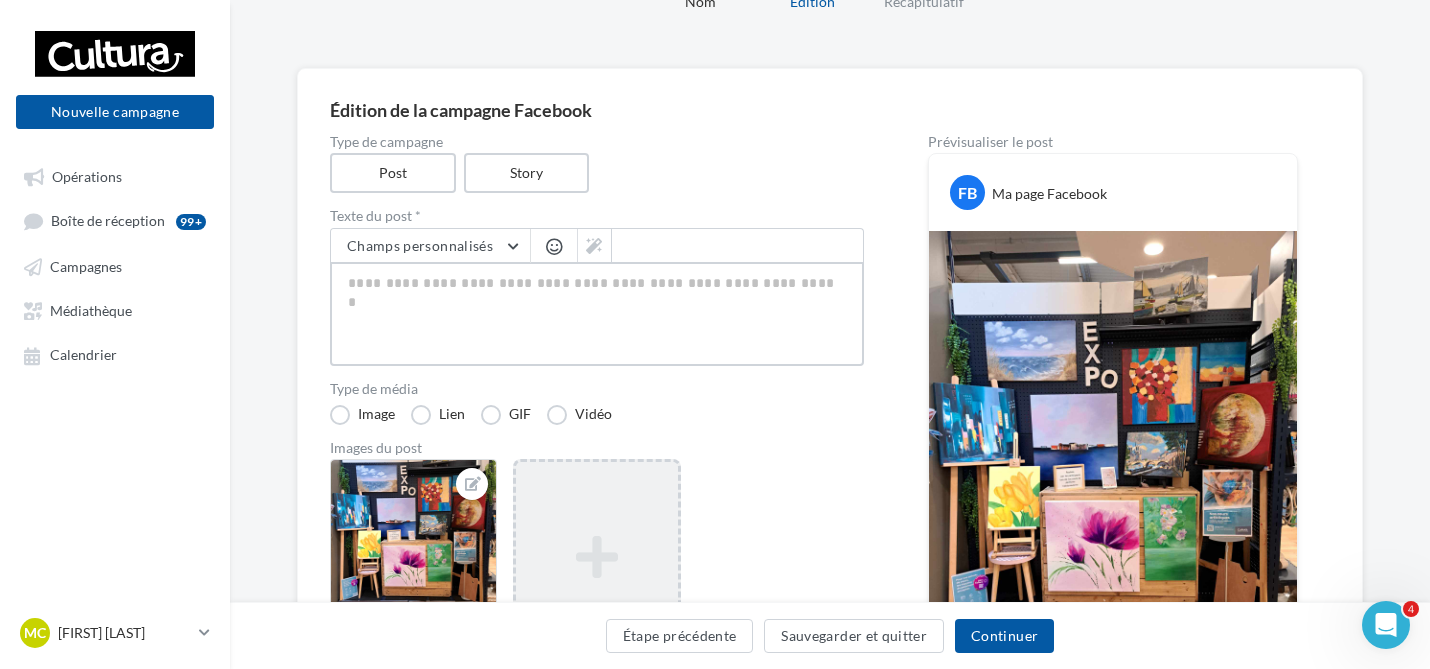 type on "*" 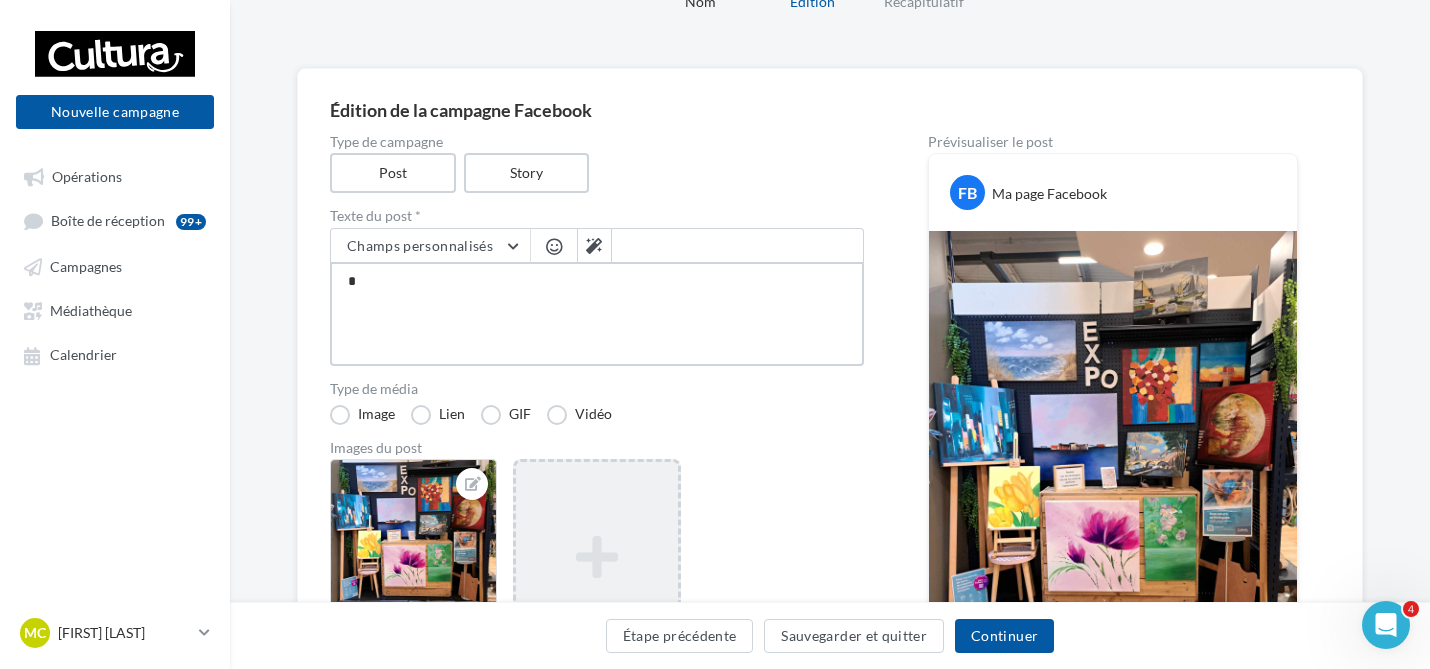 type on "**" 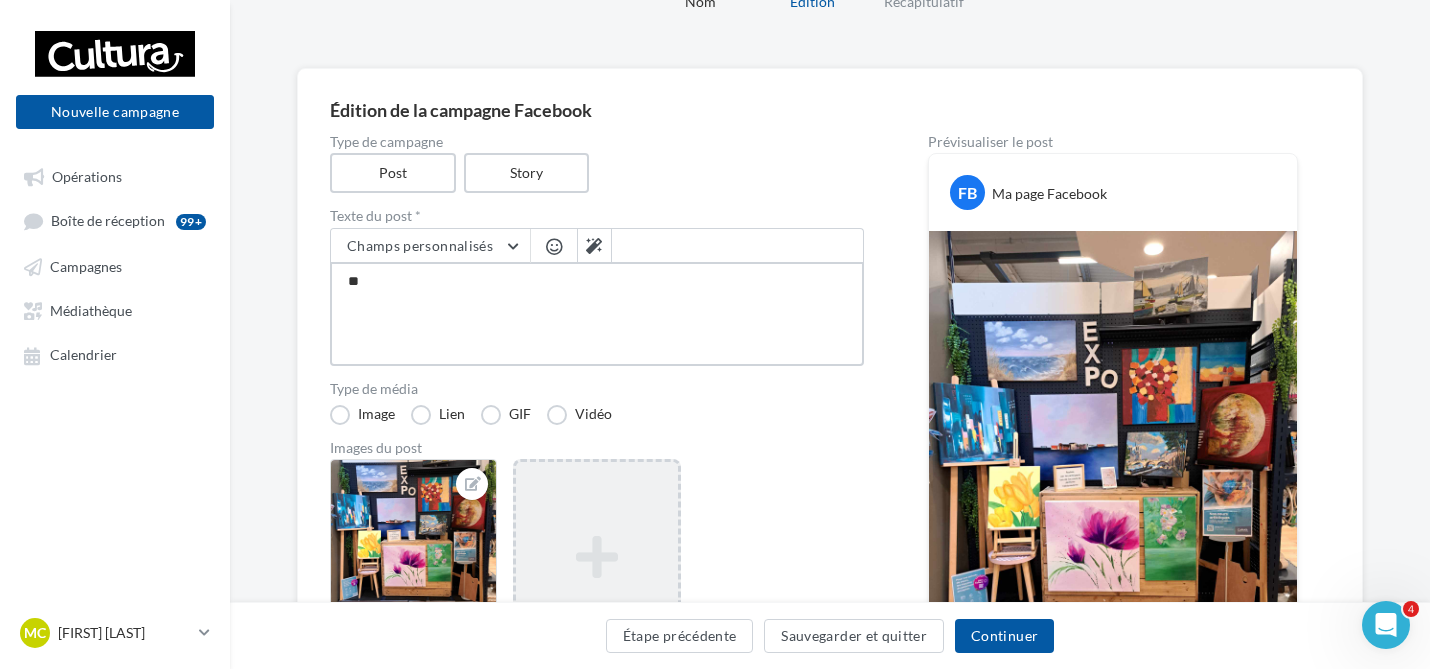 type on "***" 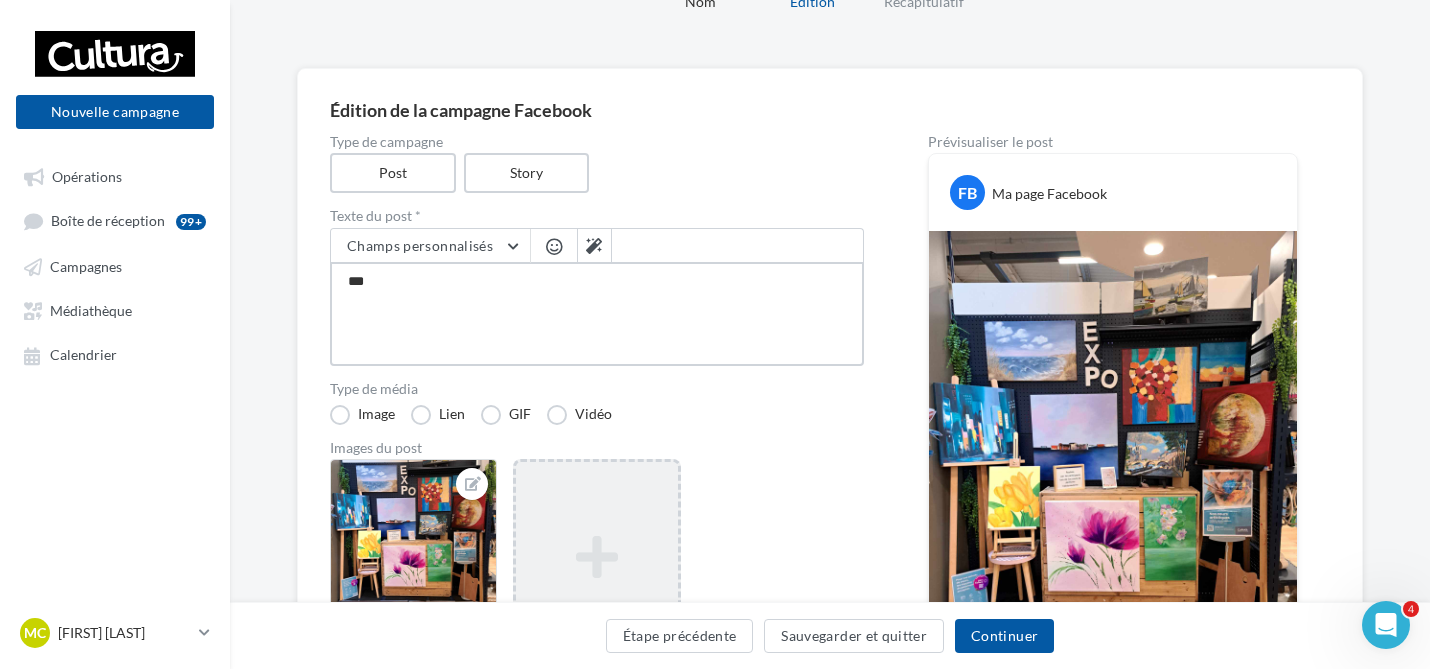 type on "****" 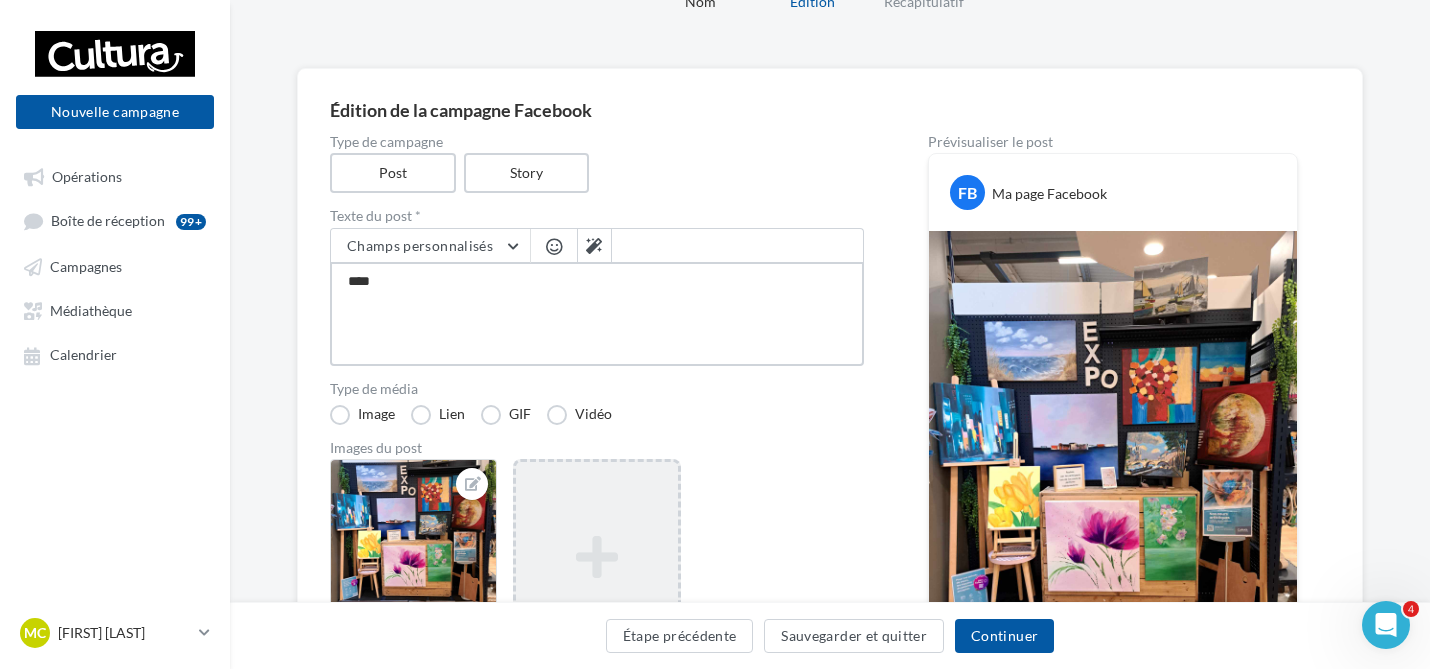 type on "*****" 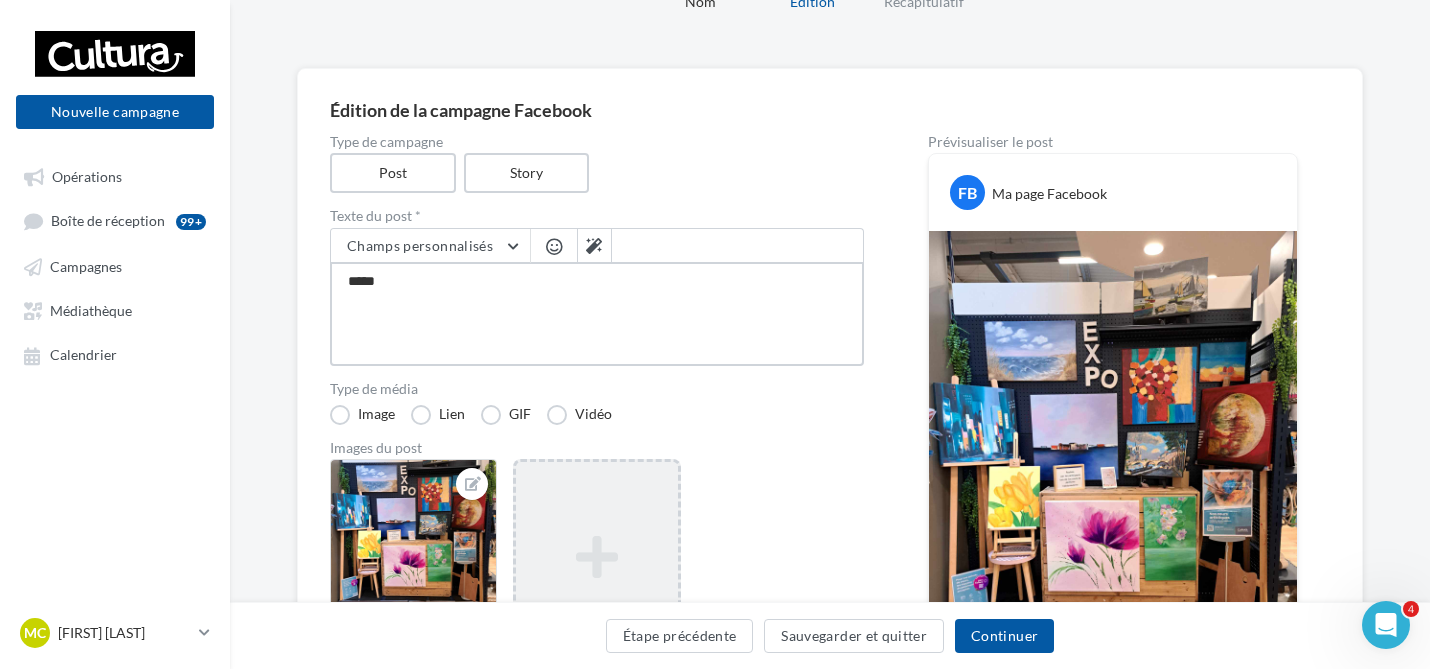 type on "*****" 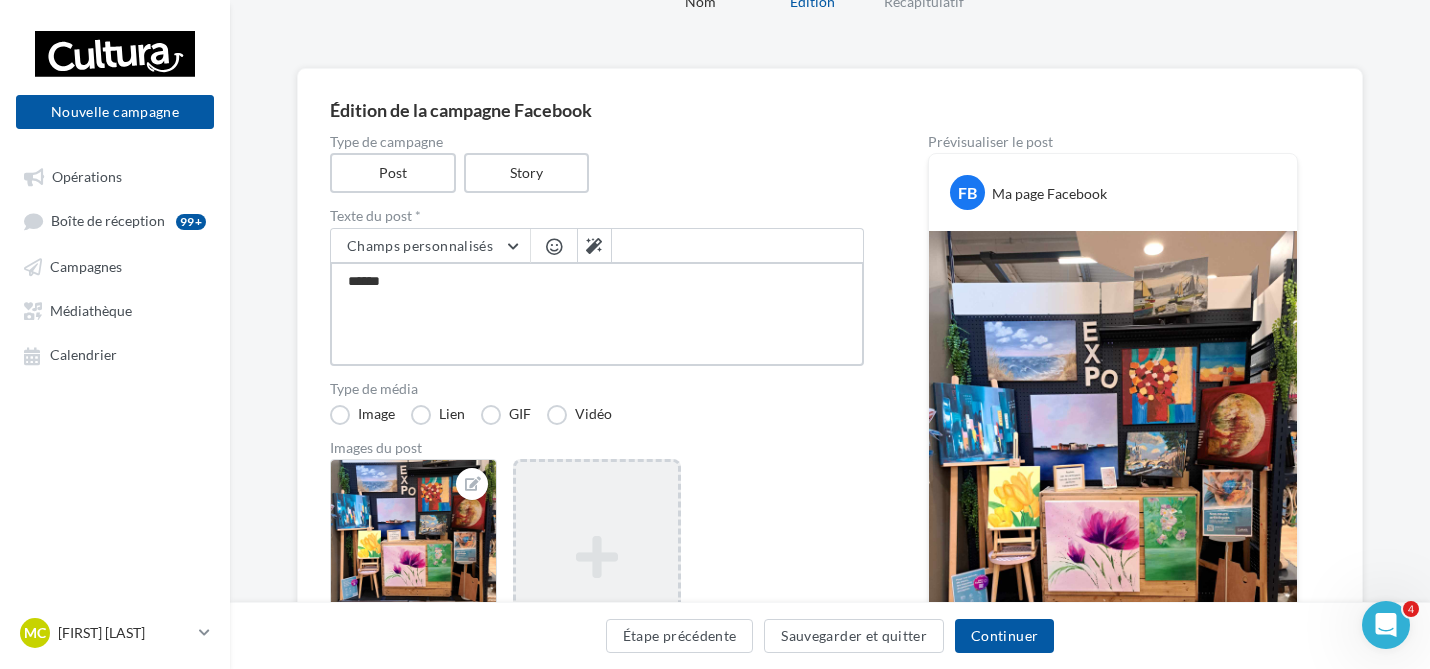 type on "*******" 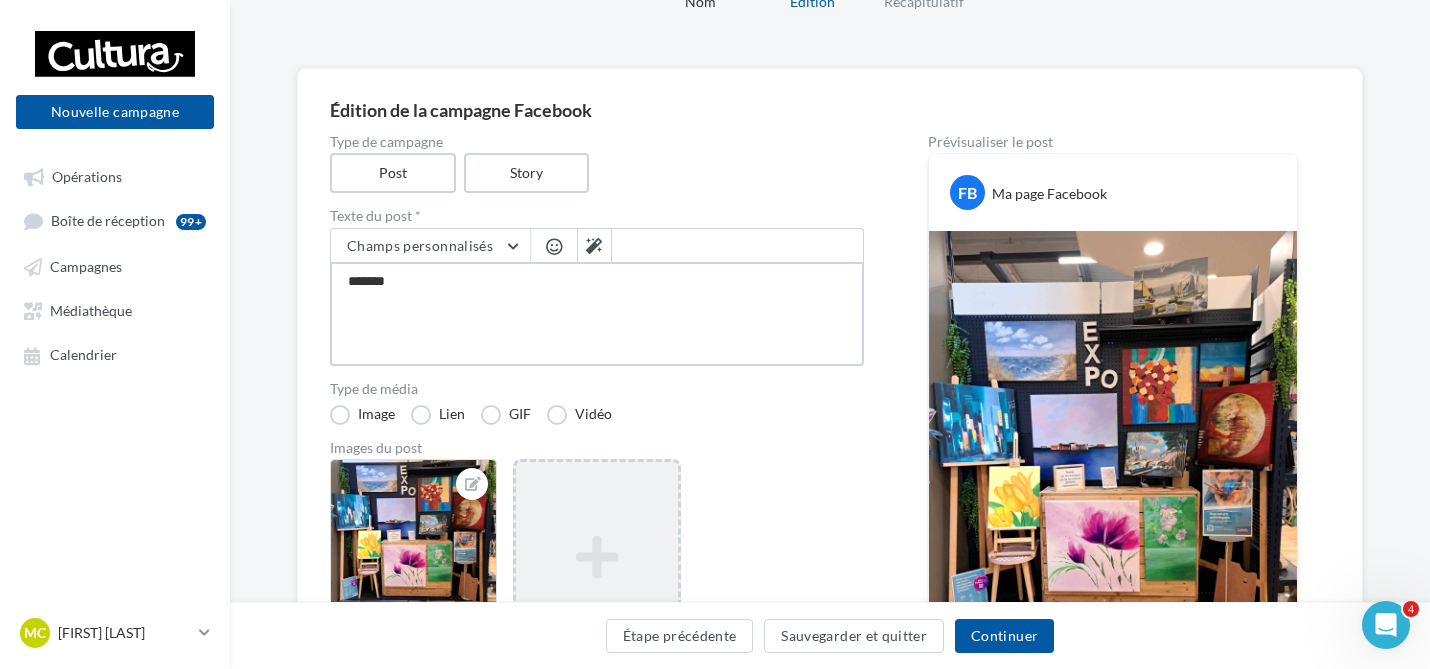 type on "********" 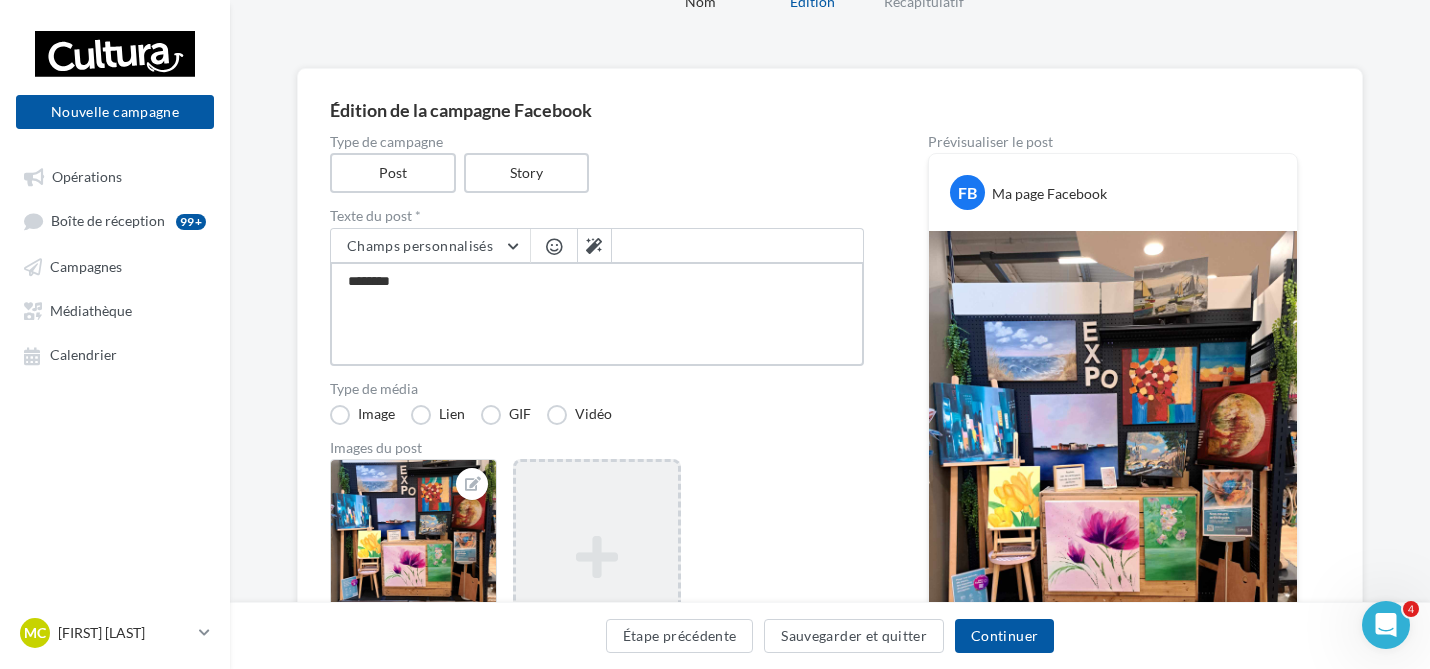 type on "********" 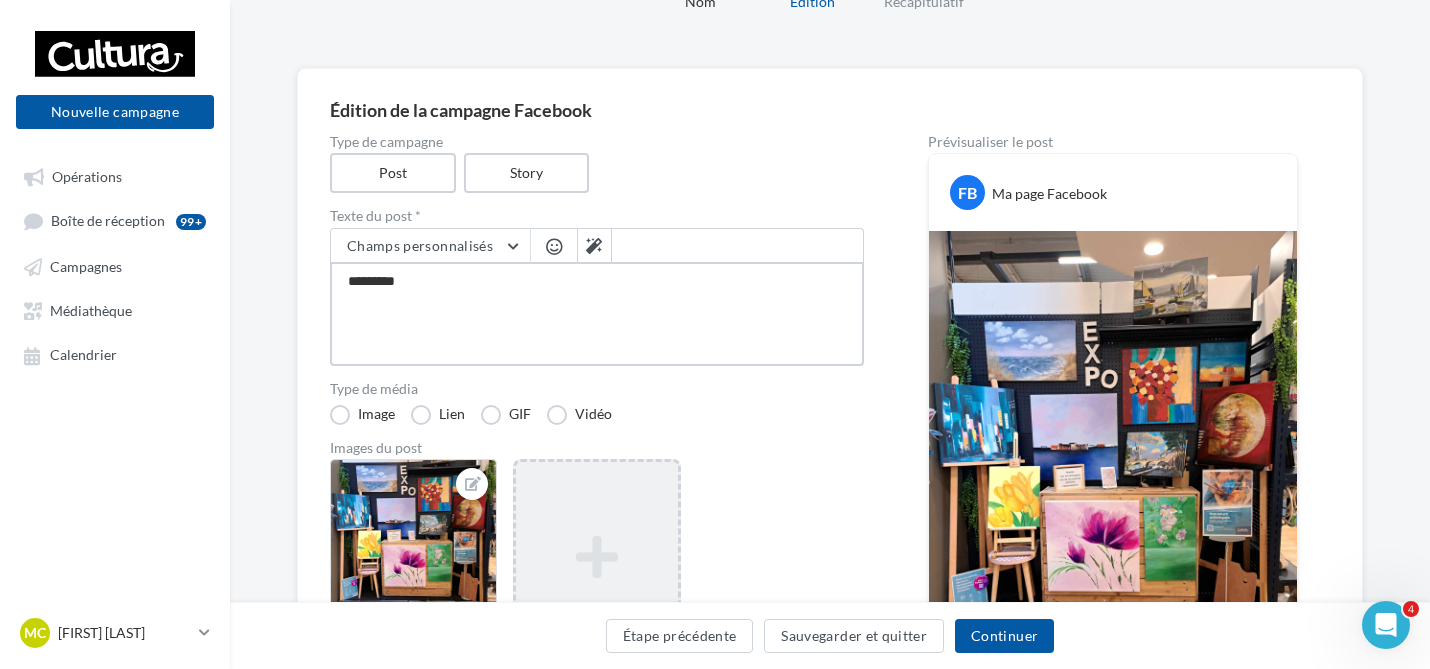 type on "**********" 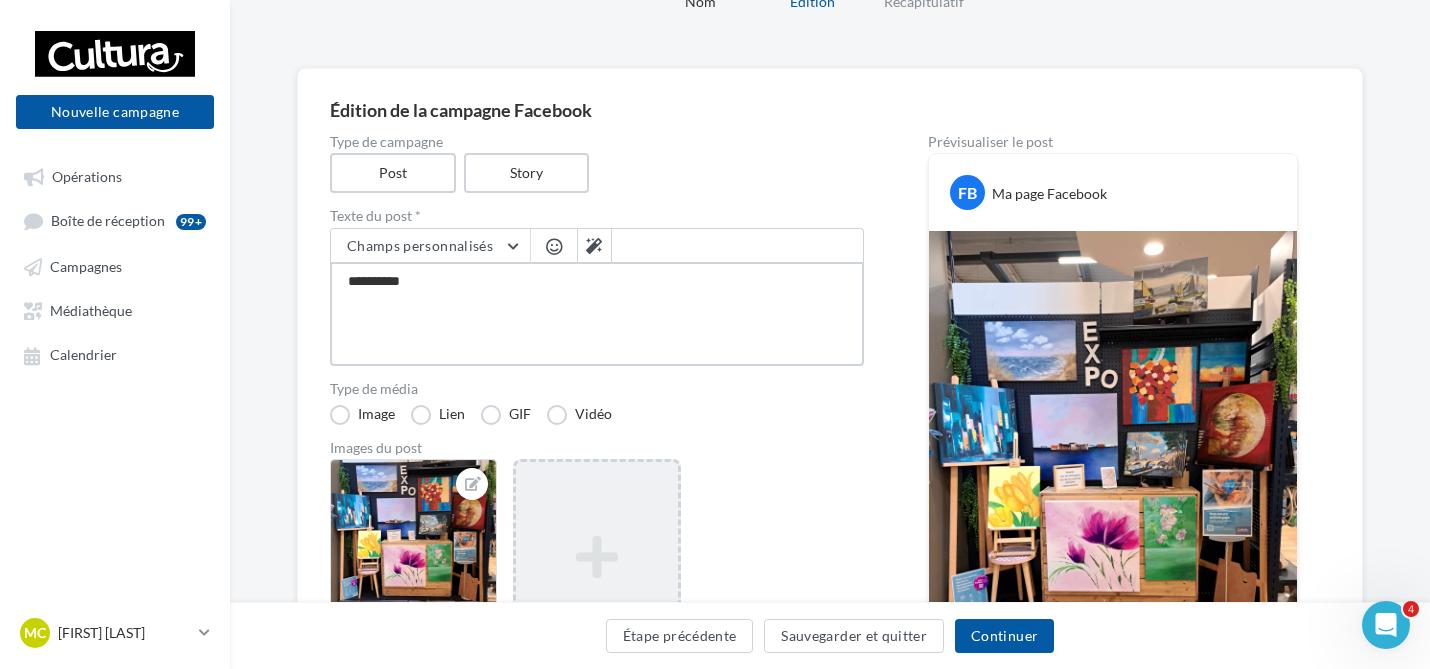 type on "**********" 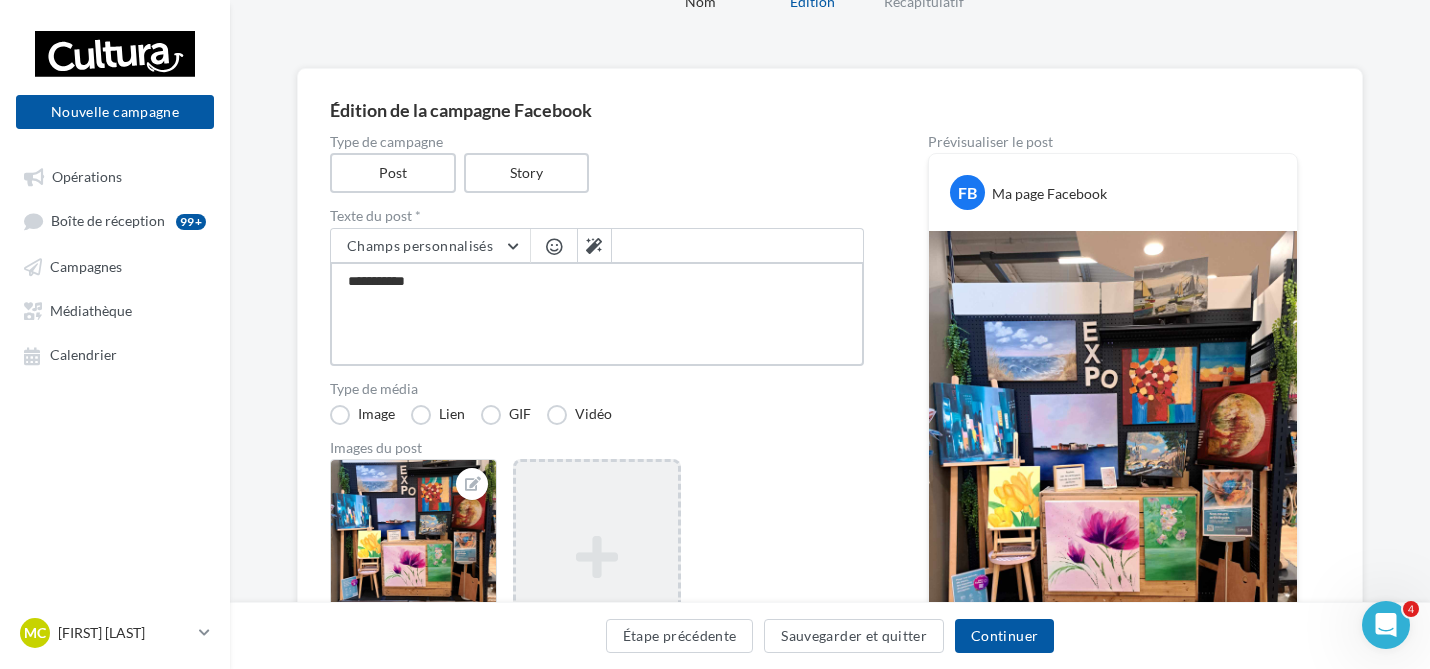 type on "**********" 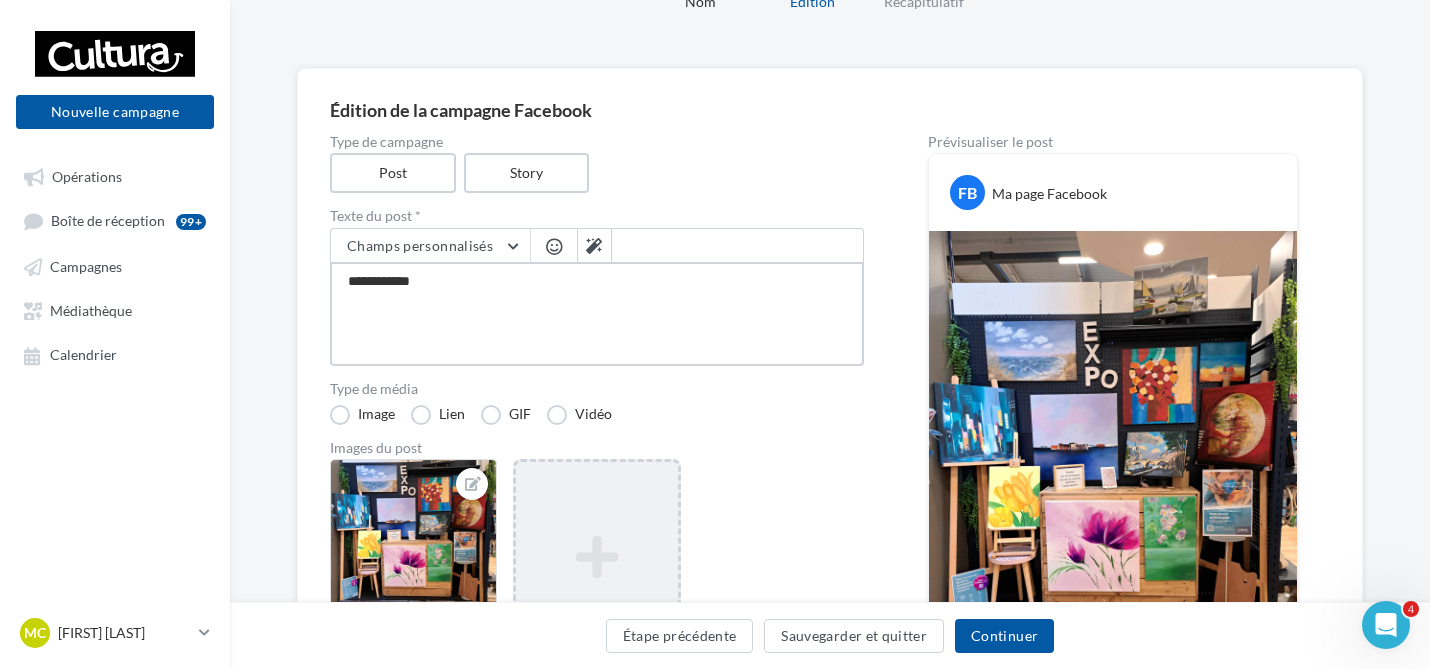 type on "**********" 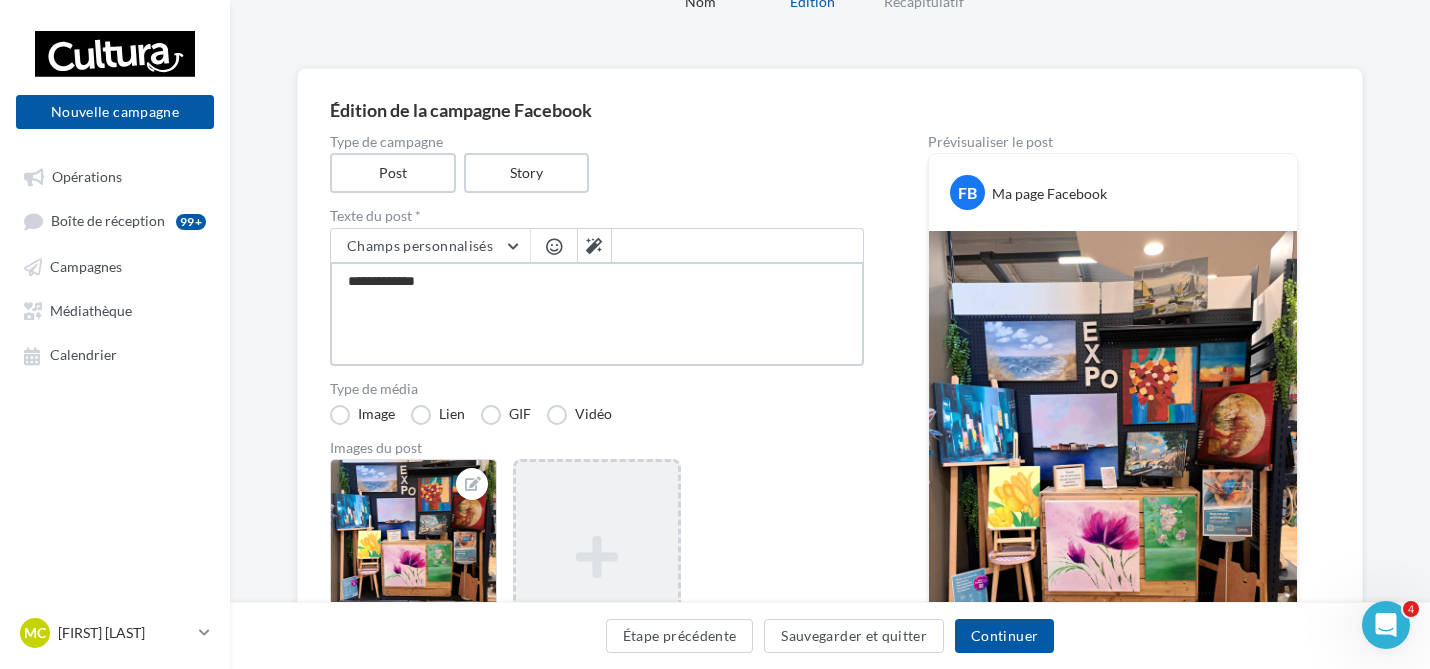 type on "**********" 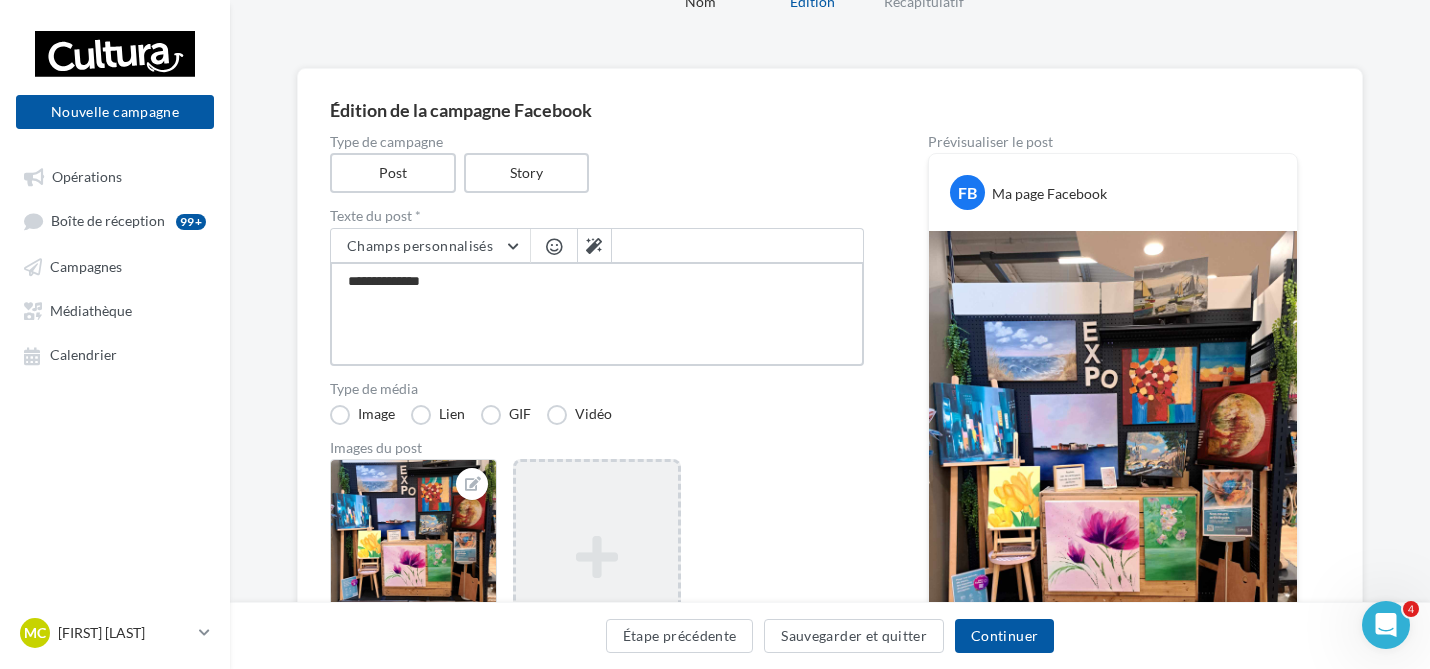 type on "**********" 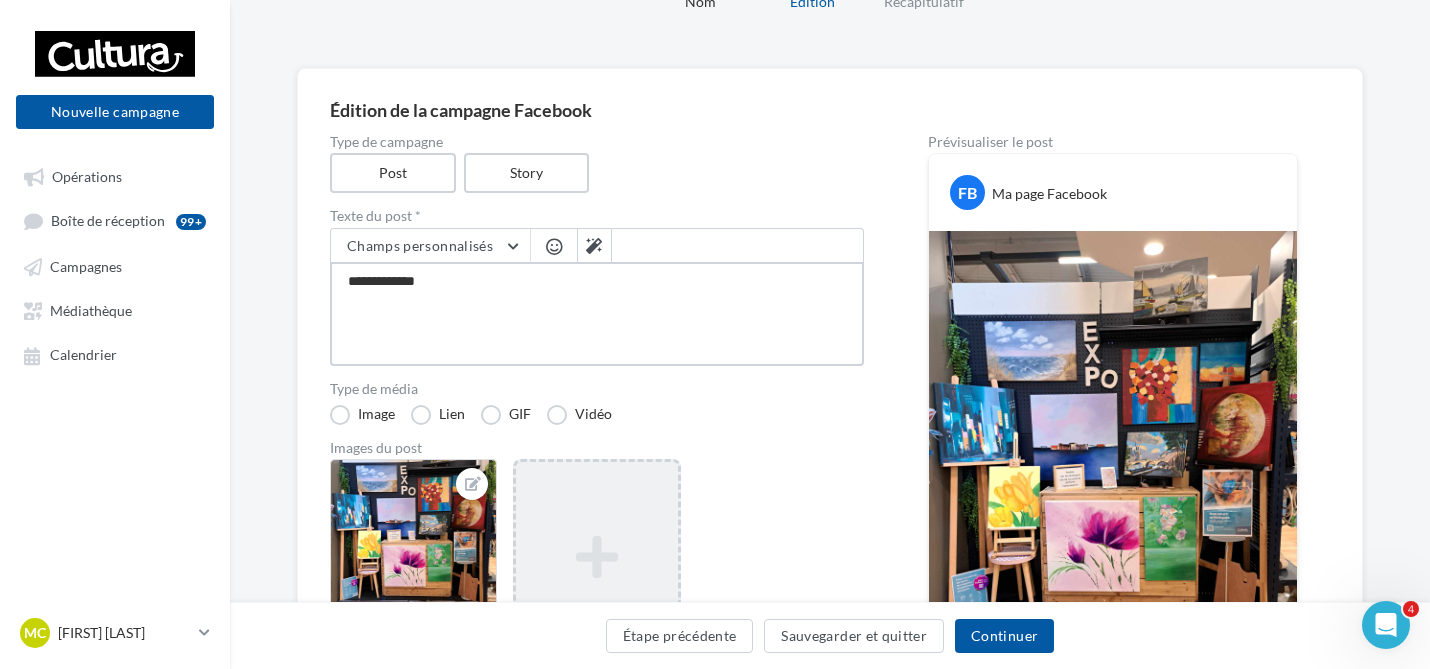 type on "**********" 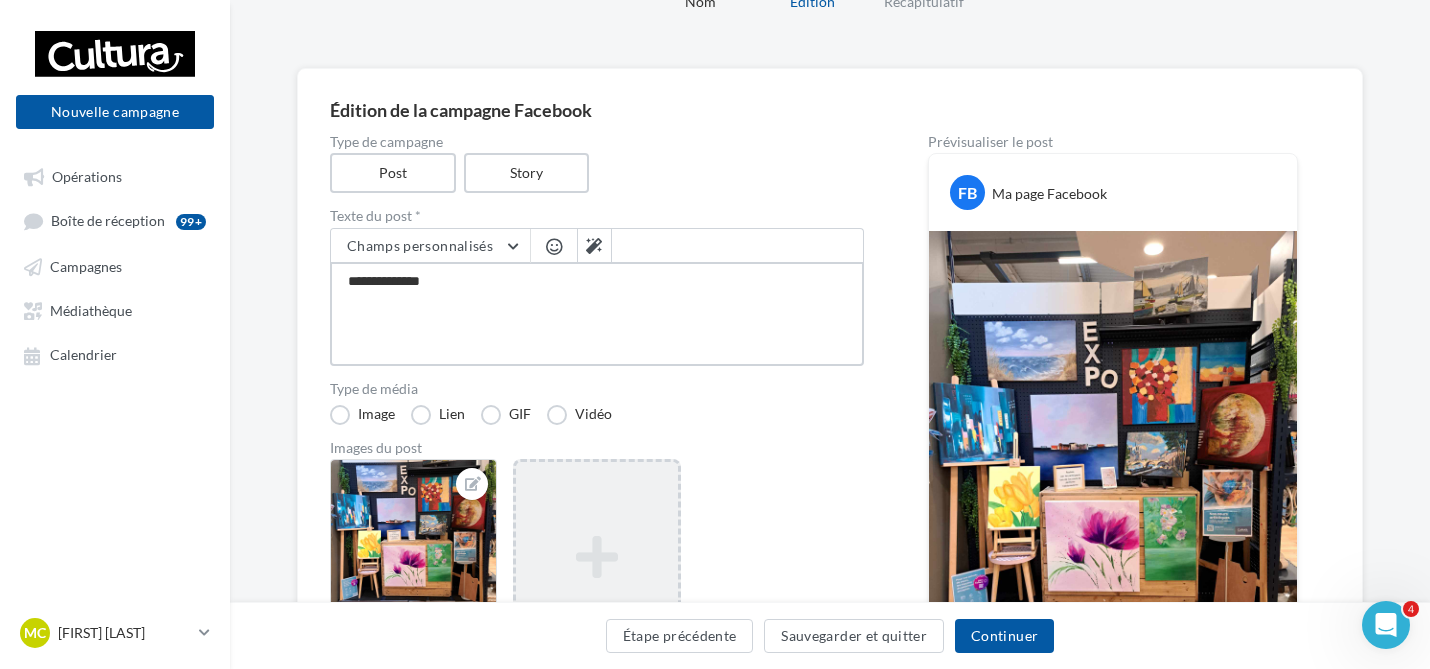 type on "**********" 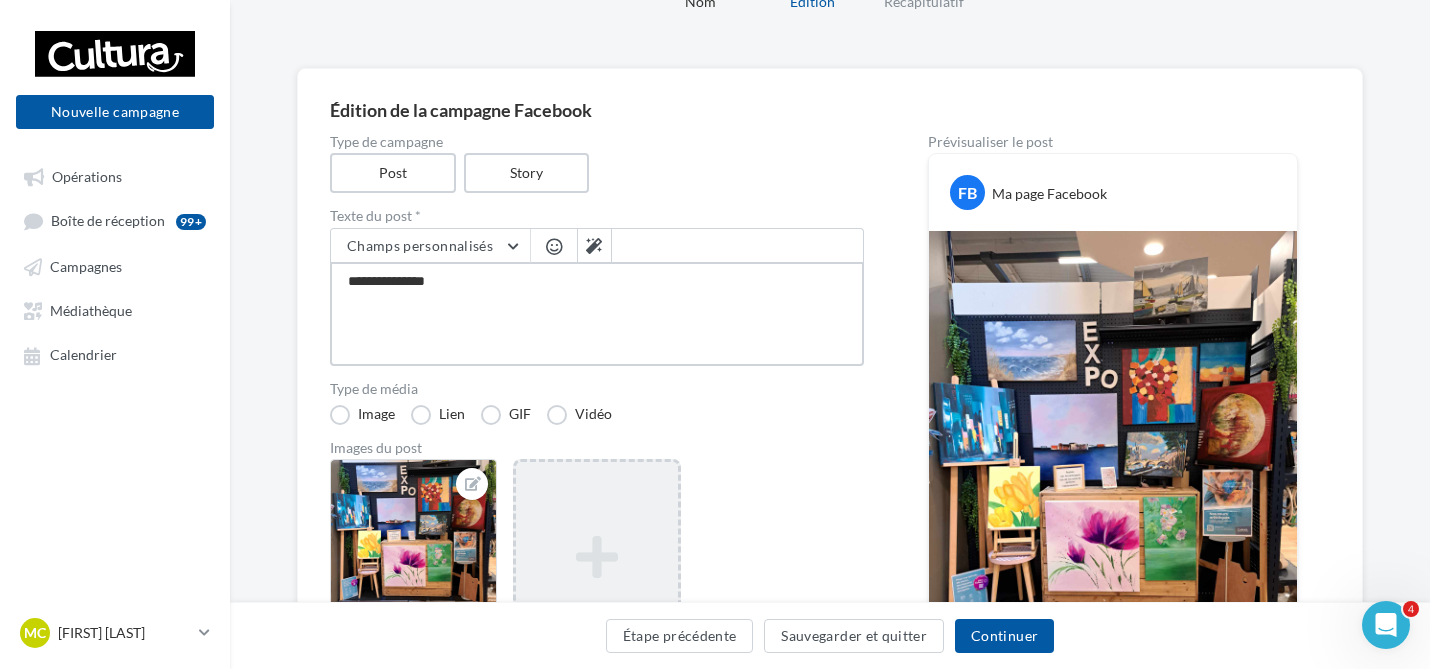 type on "**********" 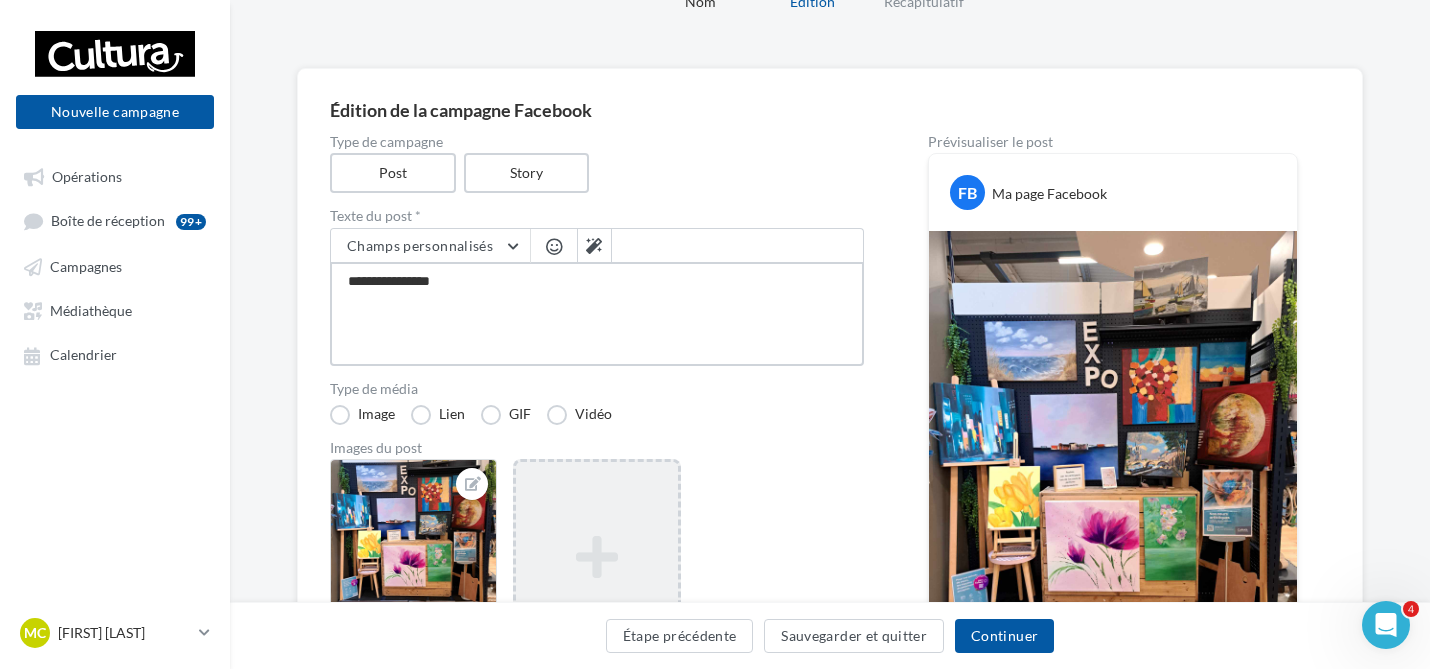 type on "**********" 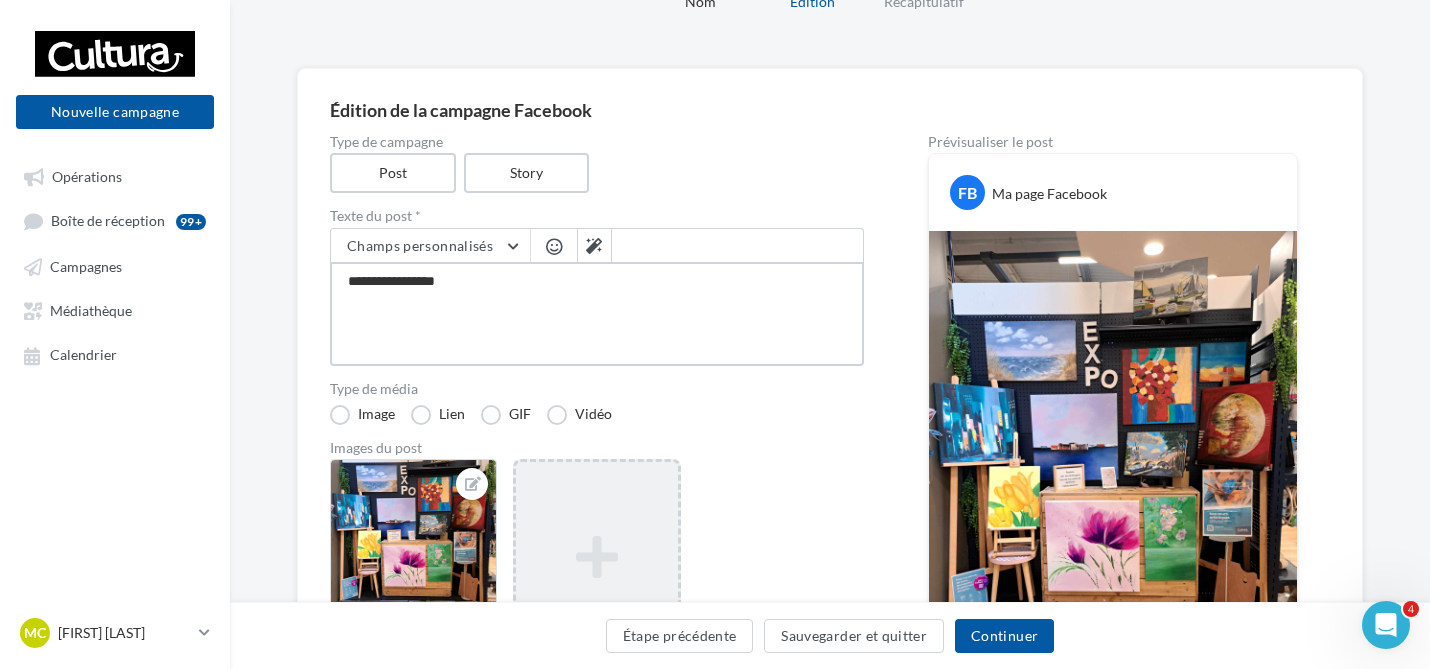 type on "**********" 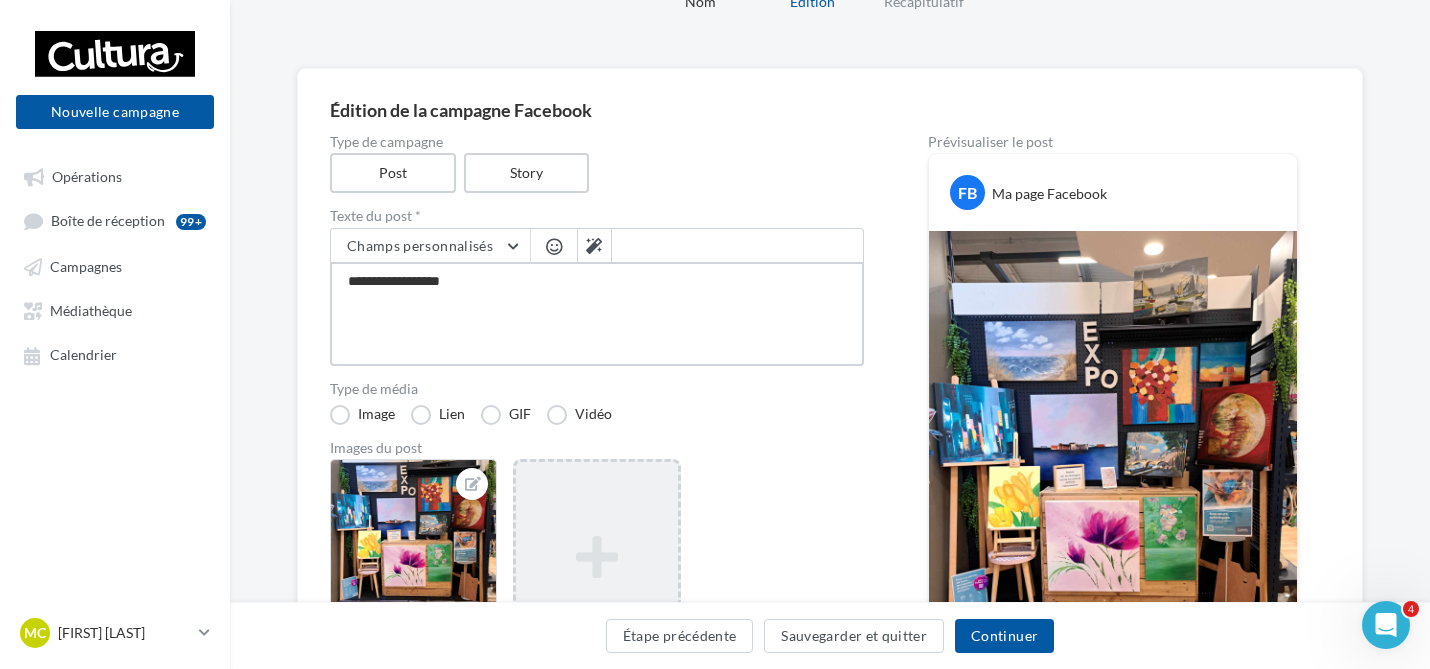type on "**********" 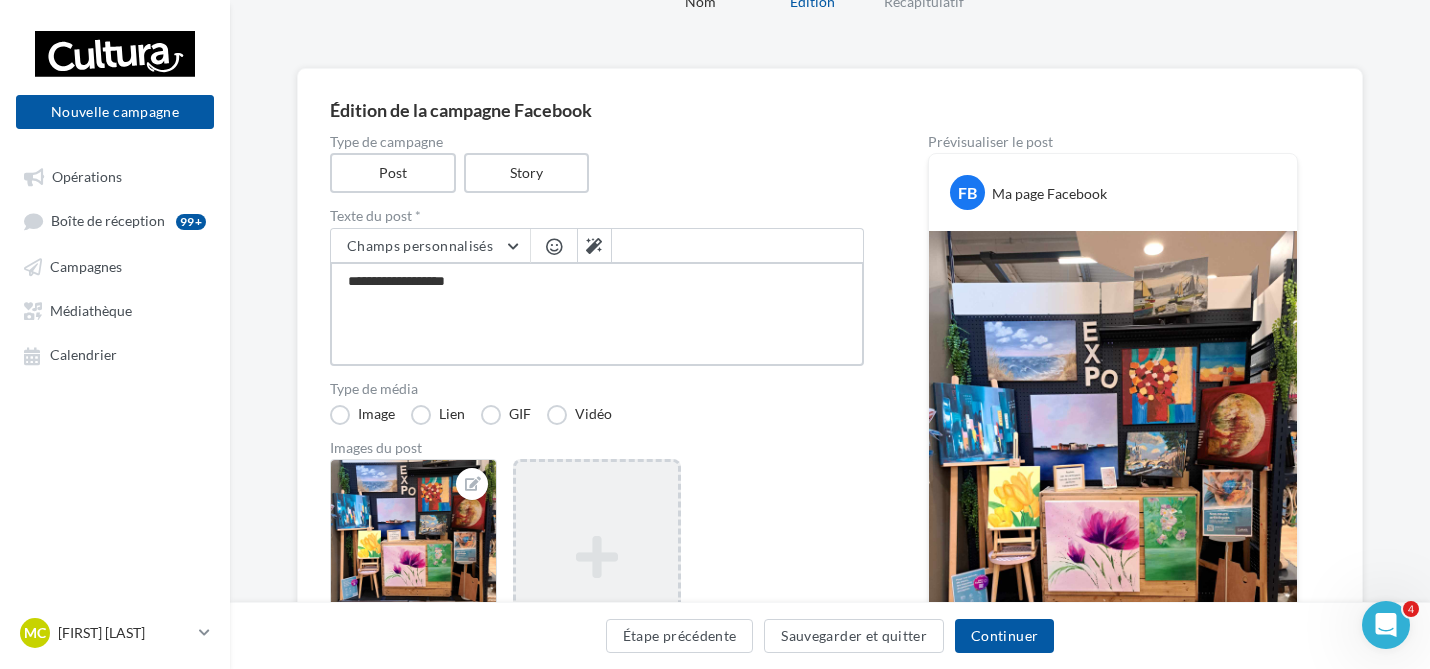 type on "**********" 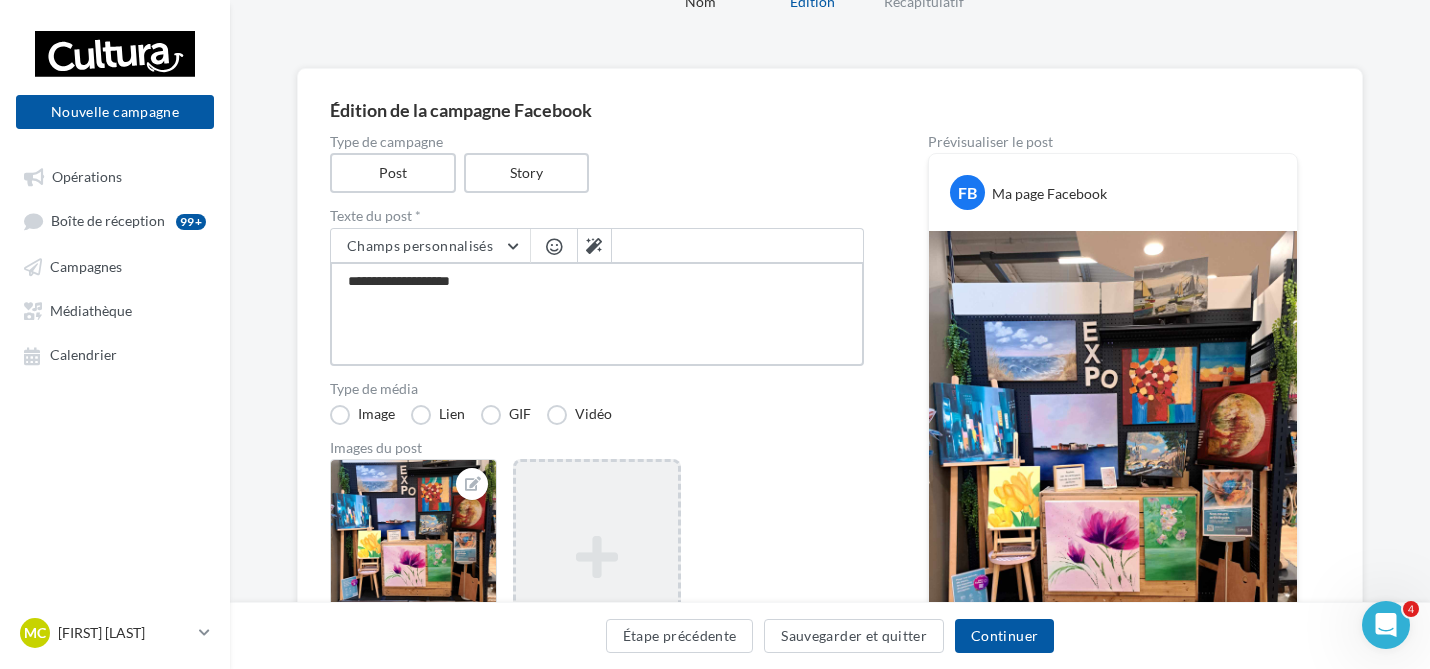 type on "**********" 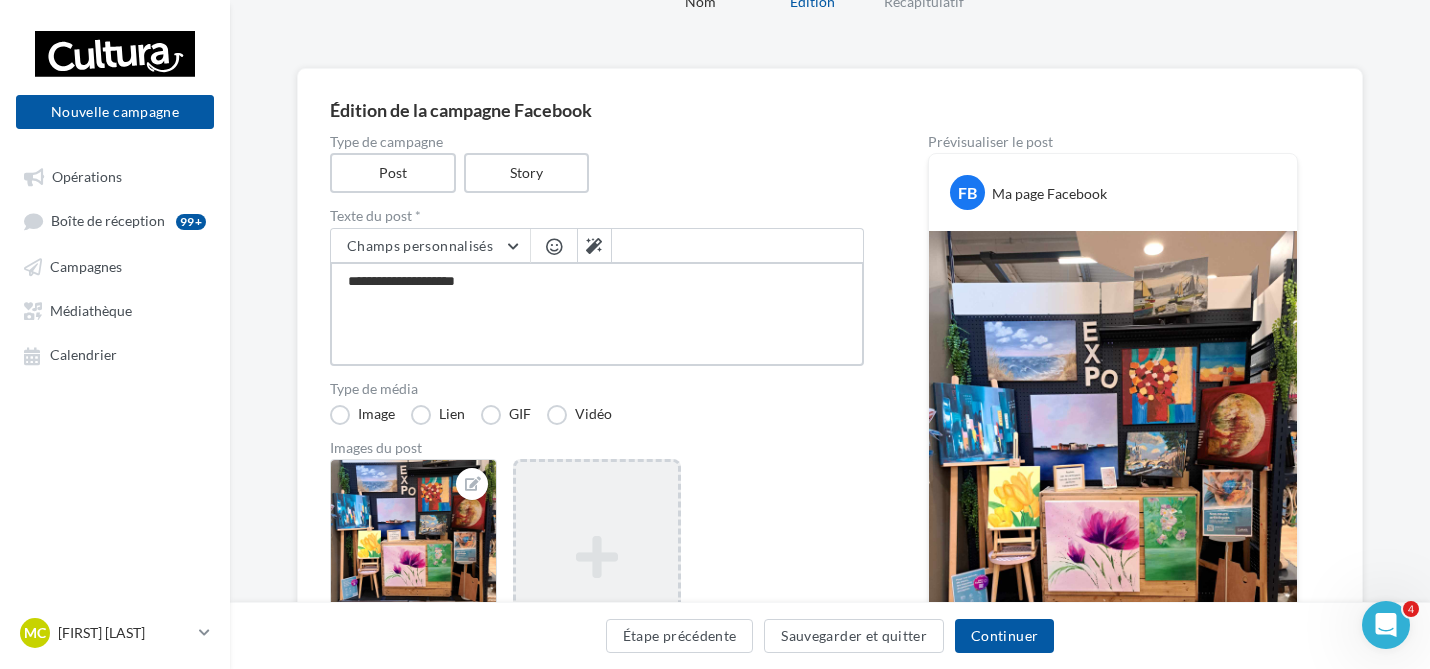type on "**********" 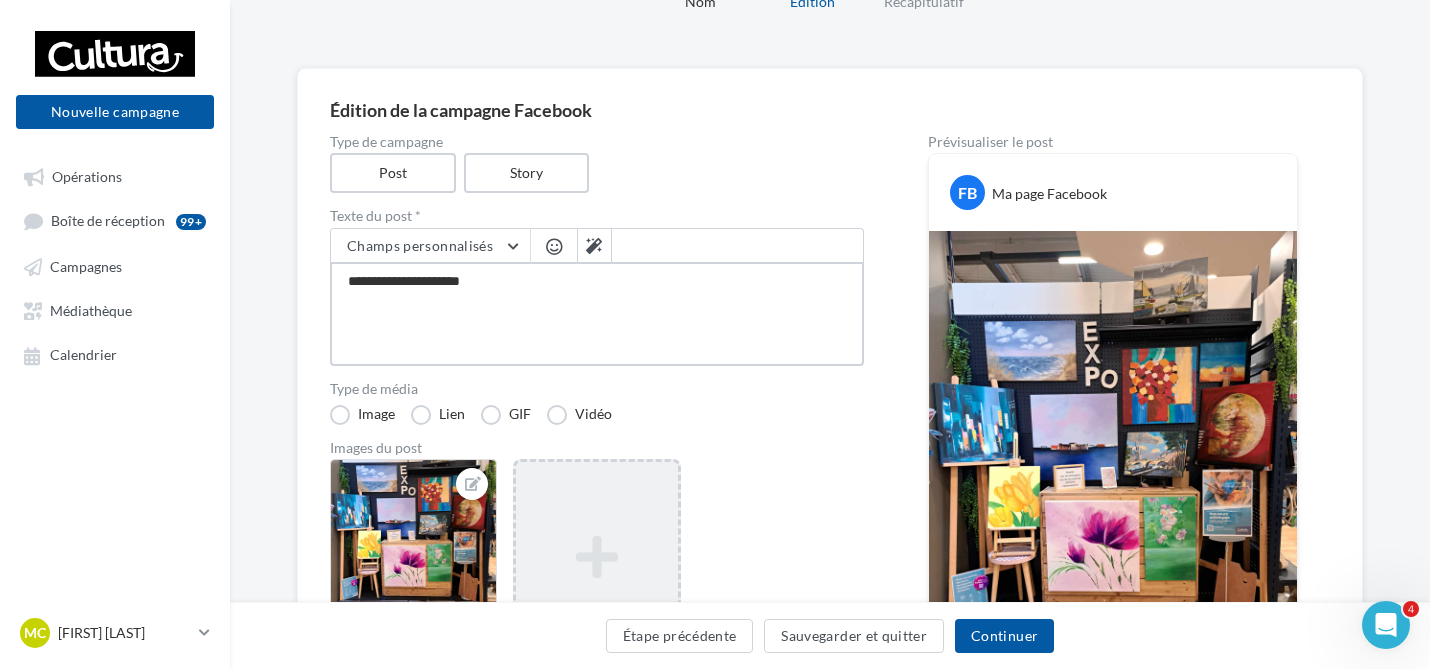type on "**********" 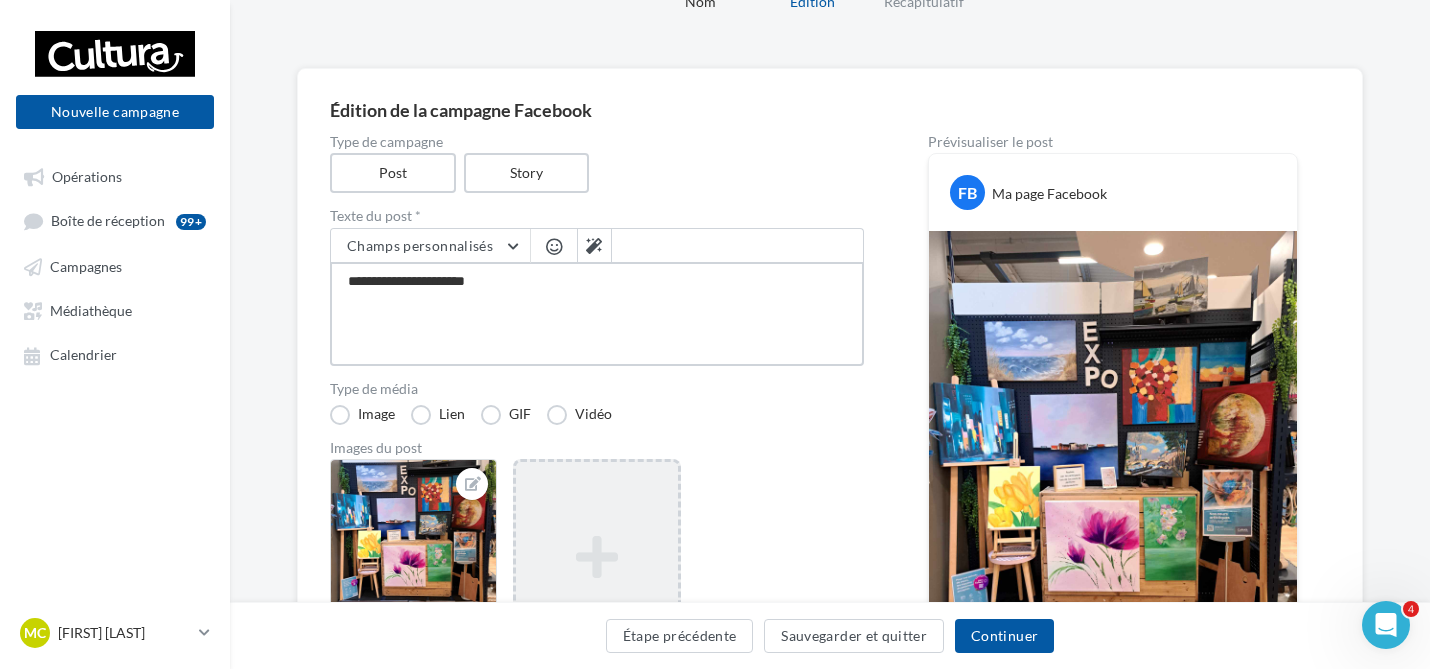 type on "**********" 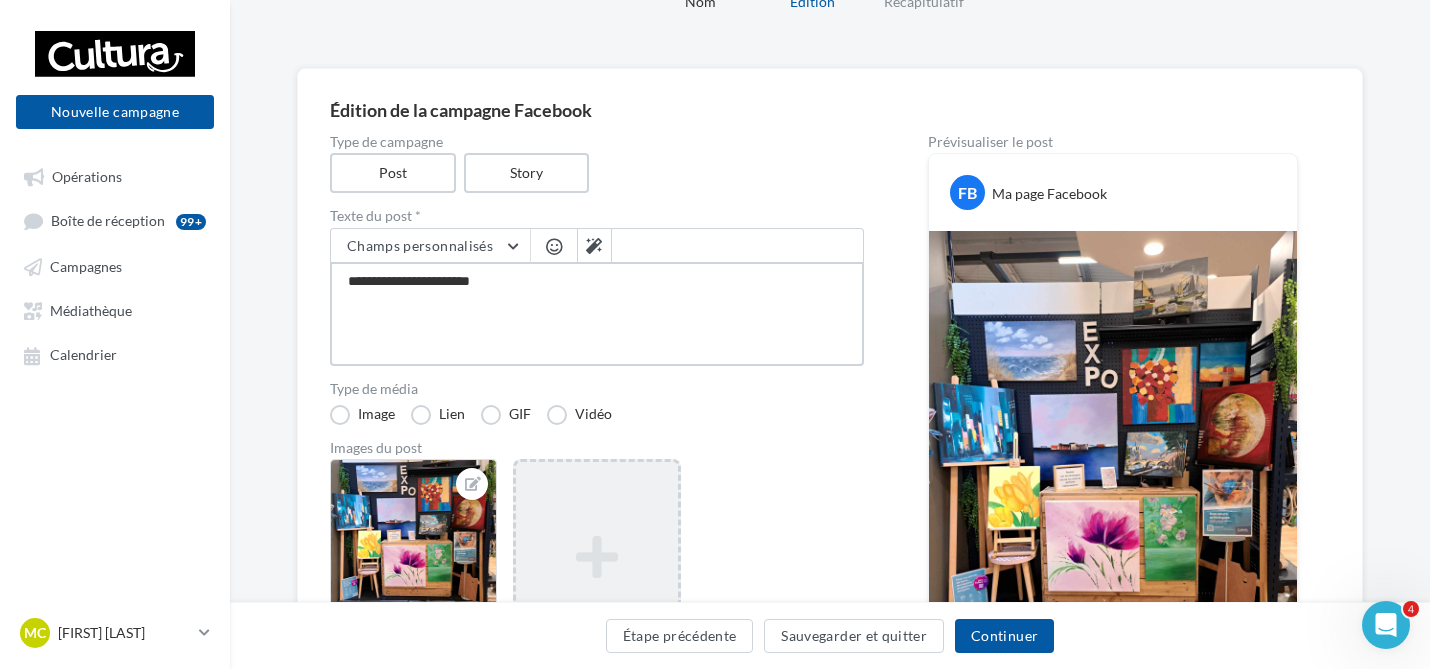 type on "**********" 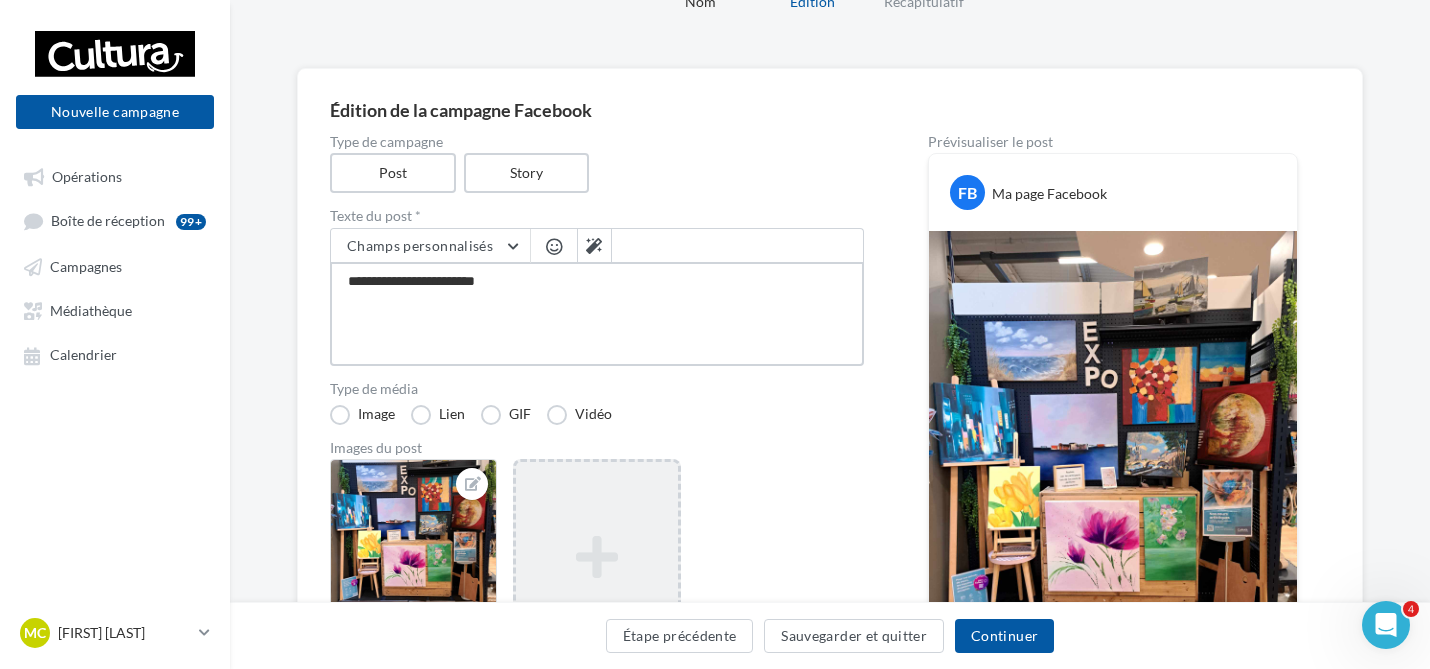 type on "**********" 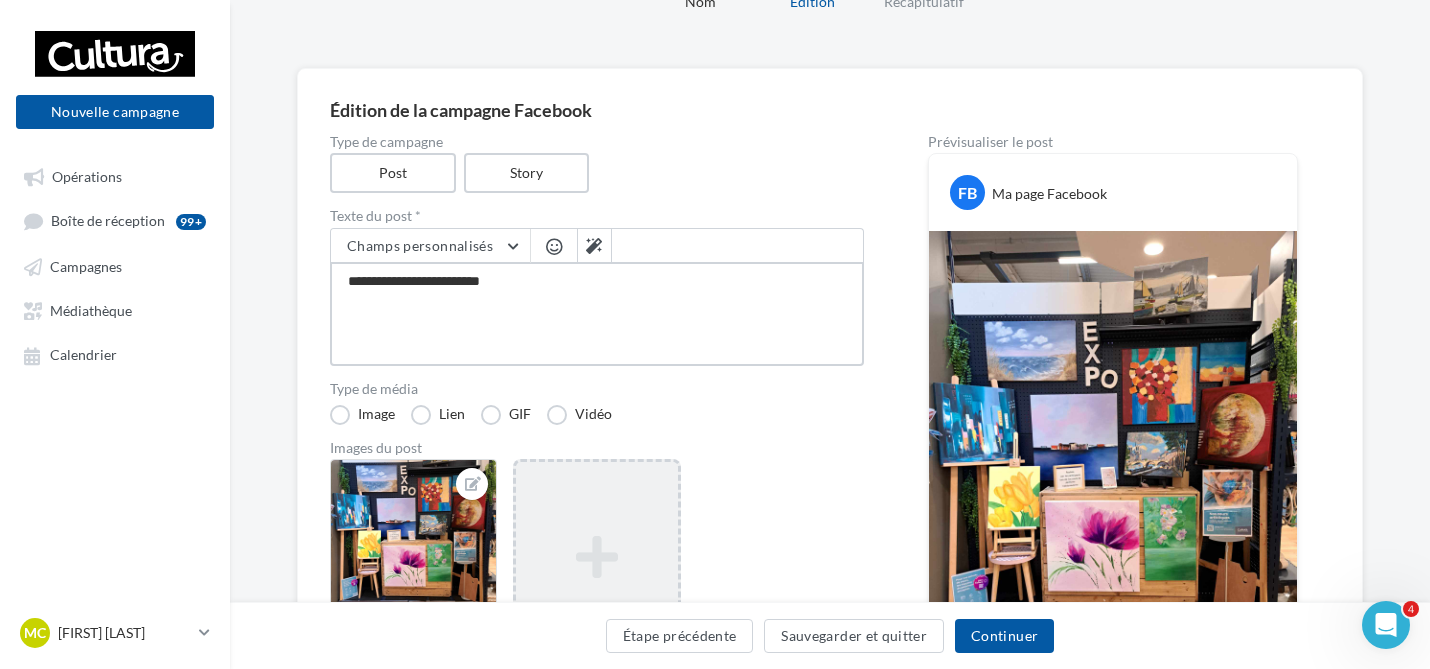 type on "**********" 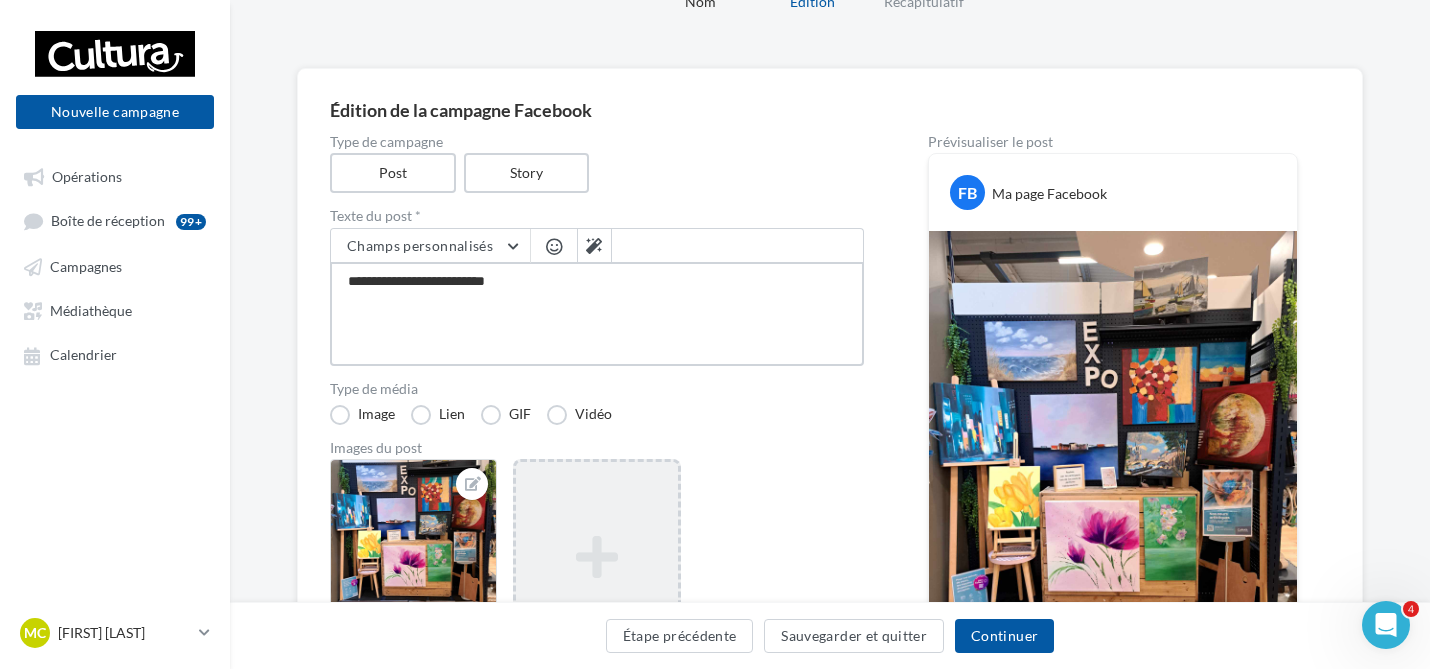 type on "**********" 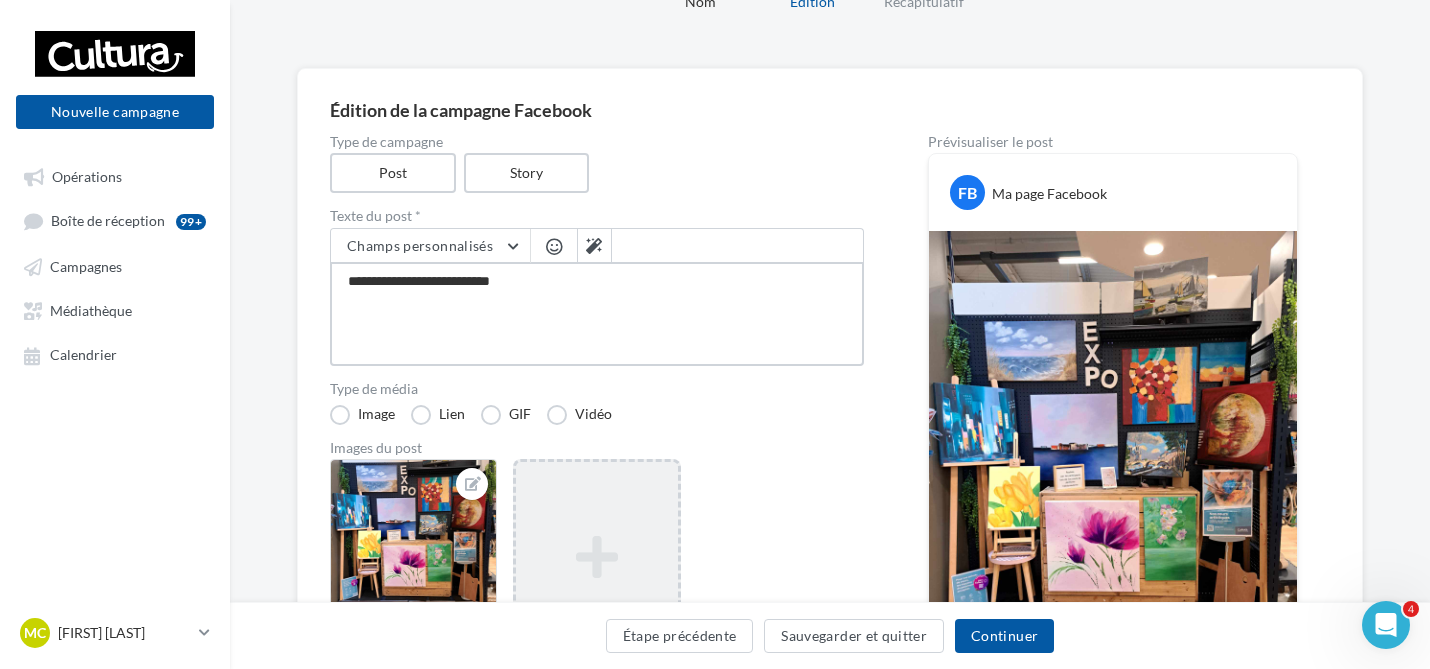 type on "**********" 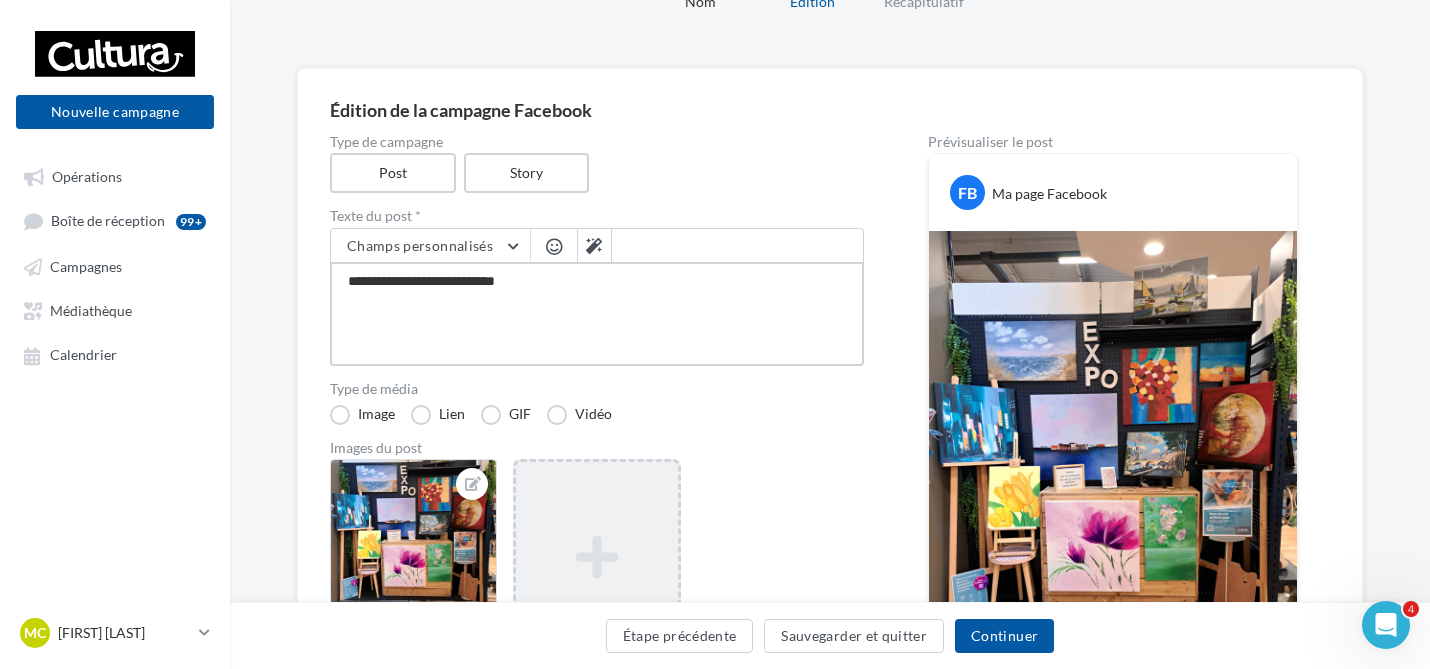 type on "**********" 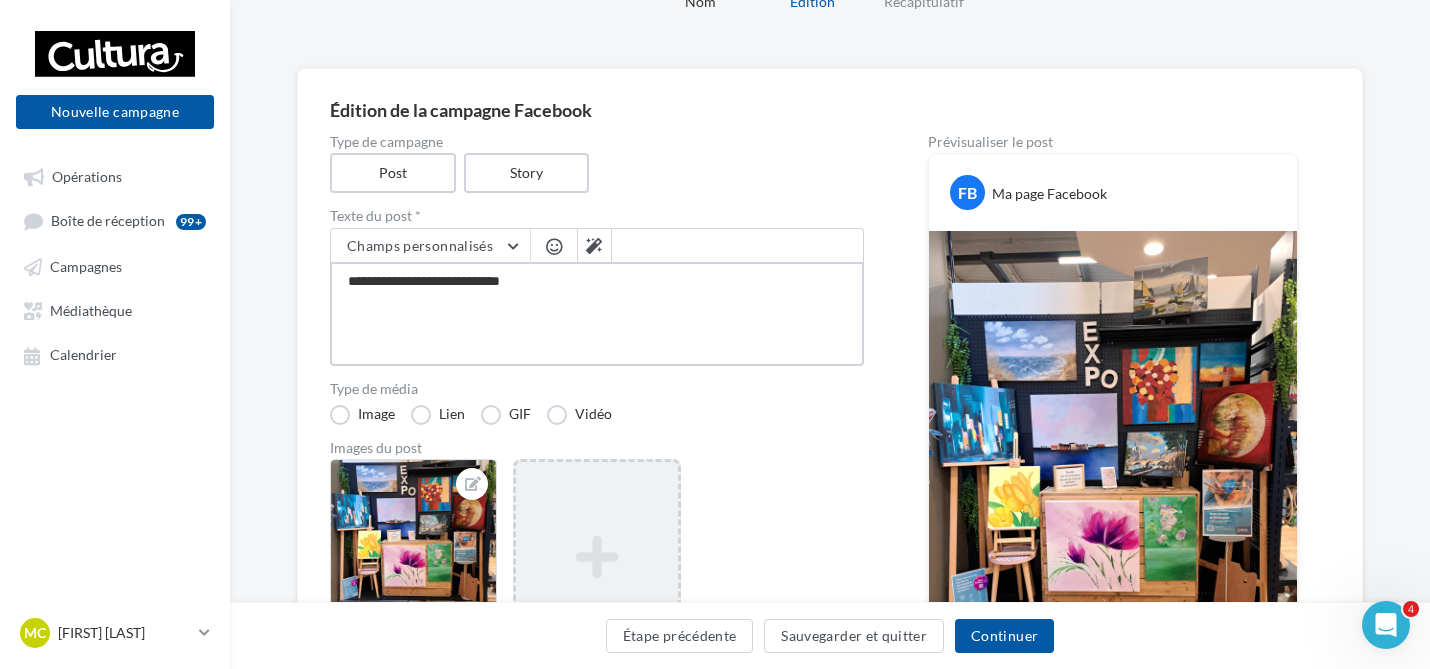 type on "**********" 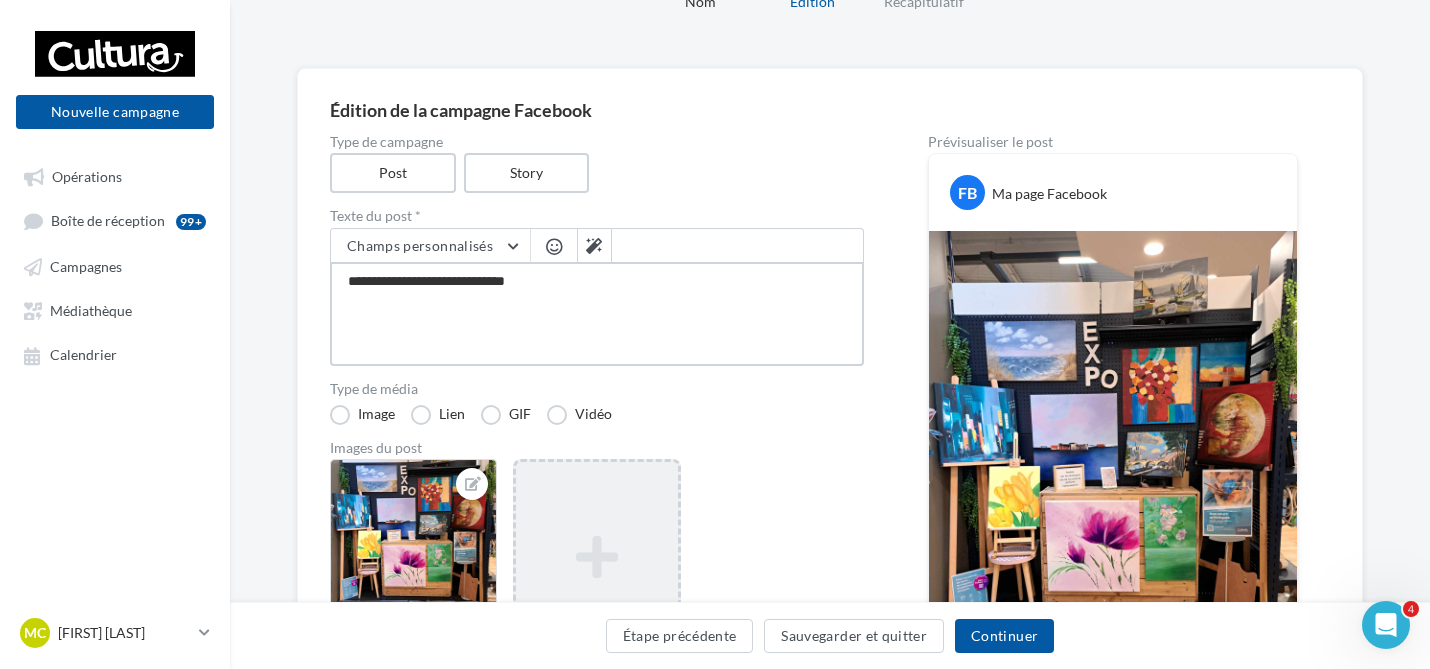 type on "**********" 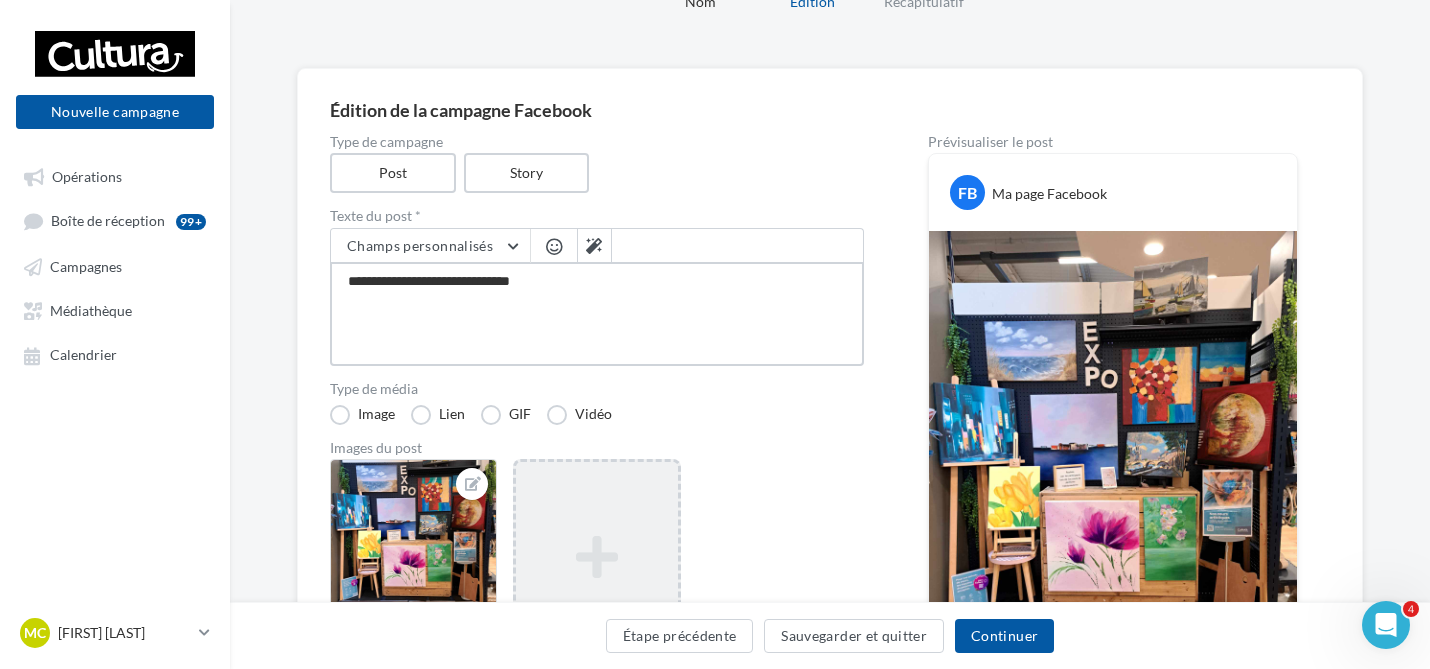 type on "**********" 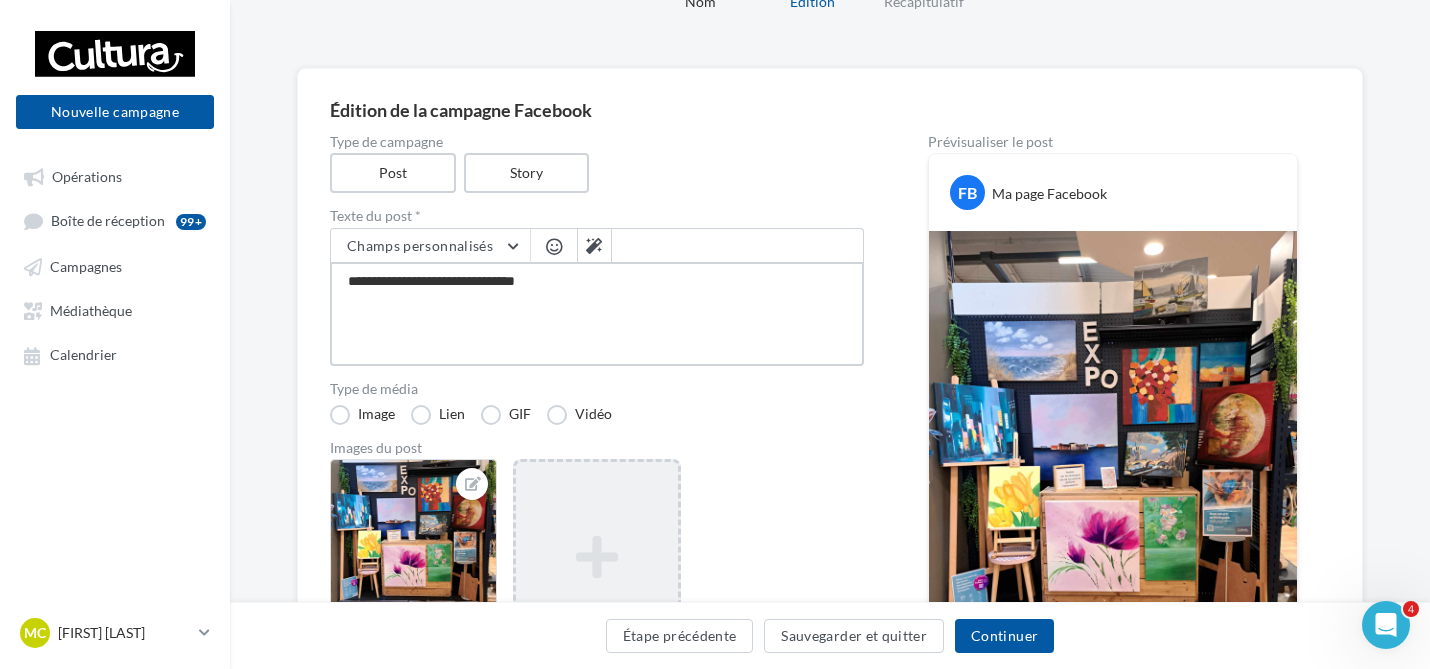 type on "**********" 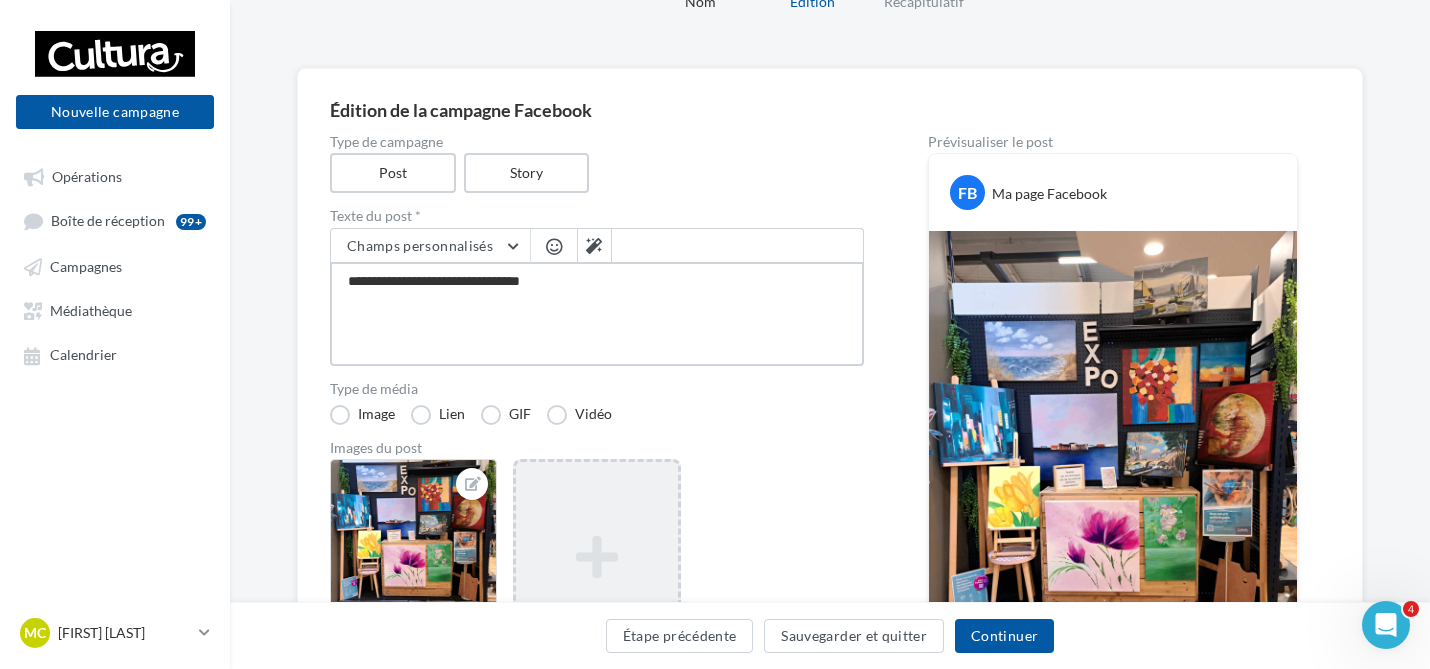 type on "**********" 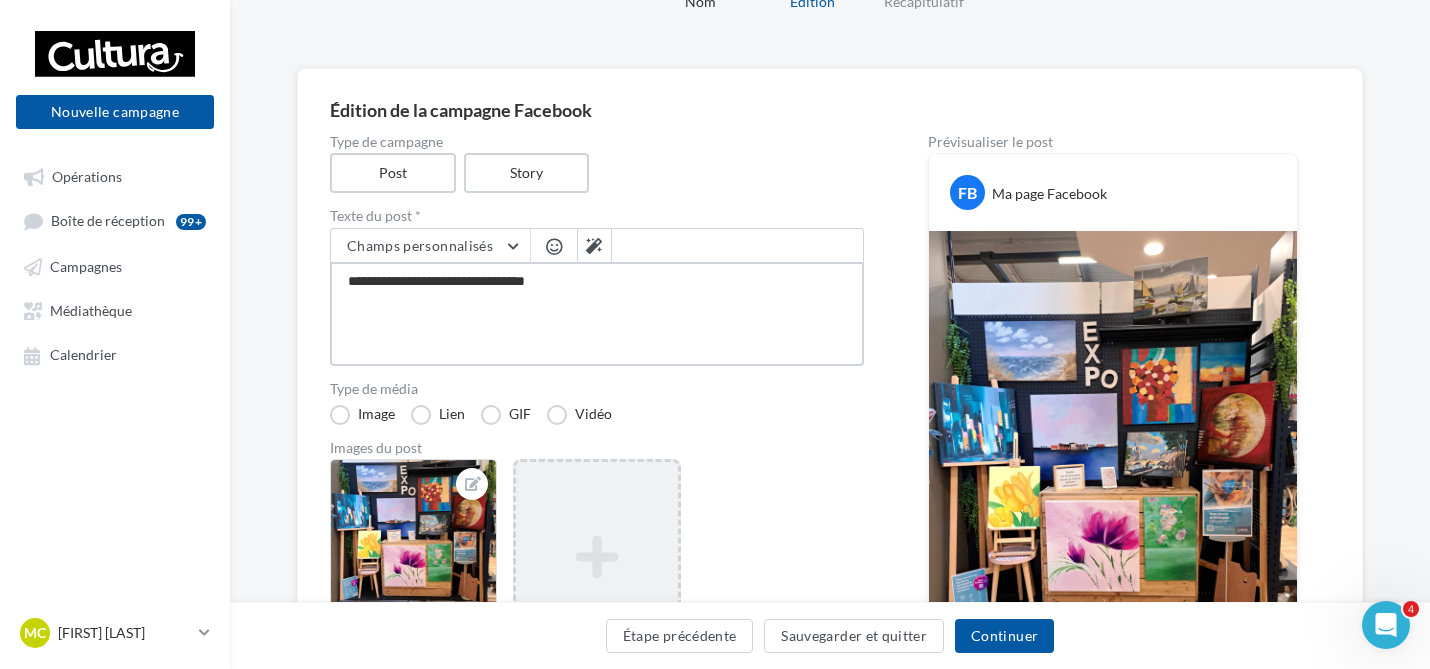 type on "**********" 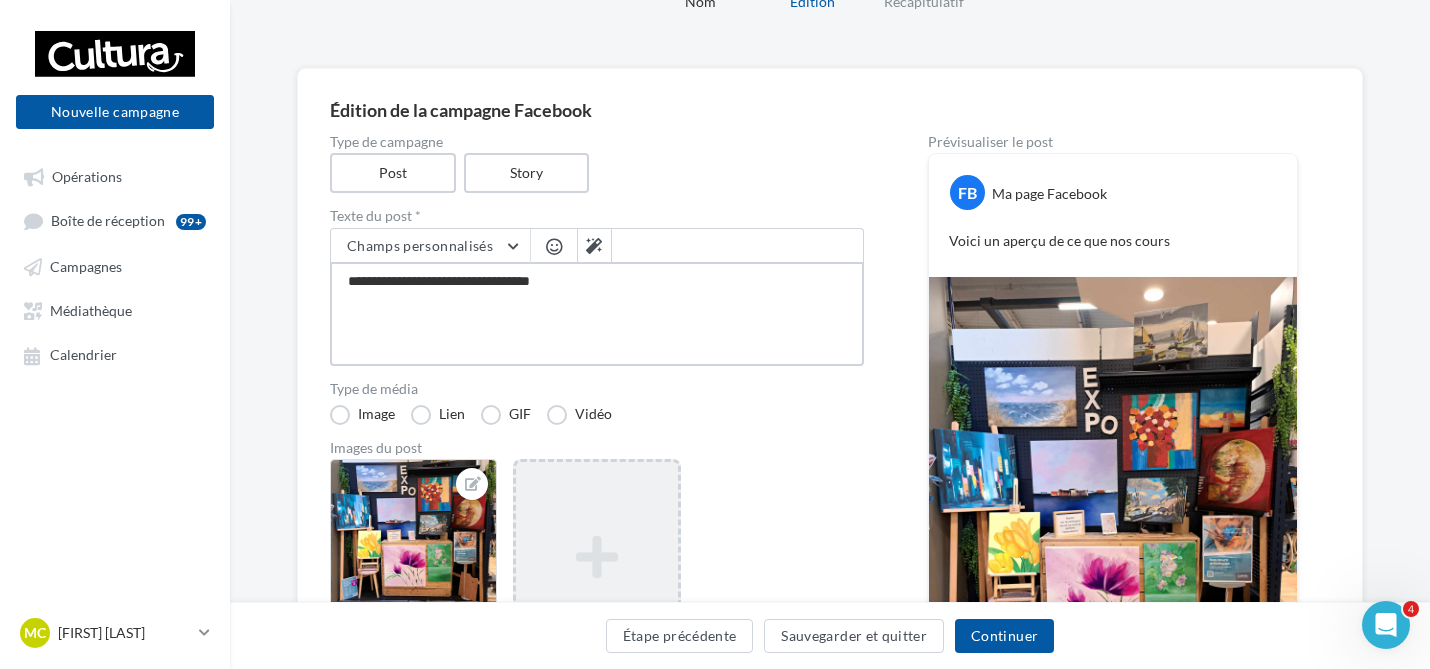 drag, startPoint x: 570, startPoint y: 276, endPoint x: 310, endPoint y: 294, distance: 260.62234 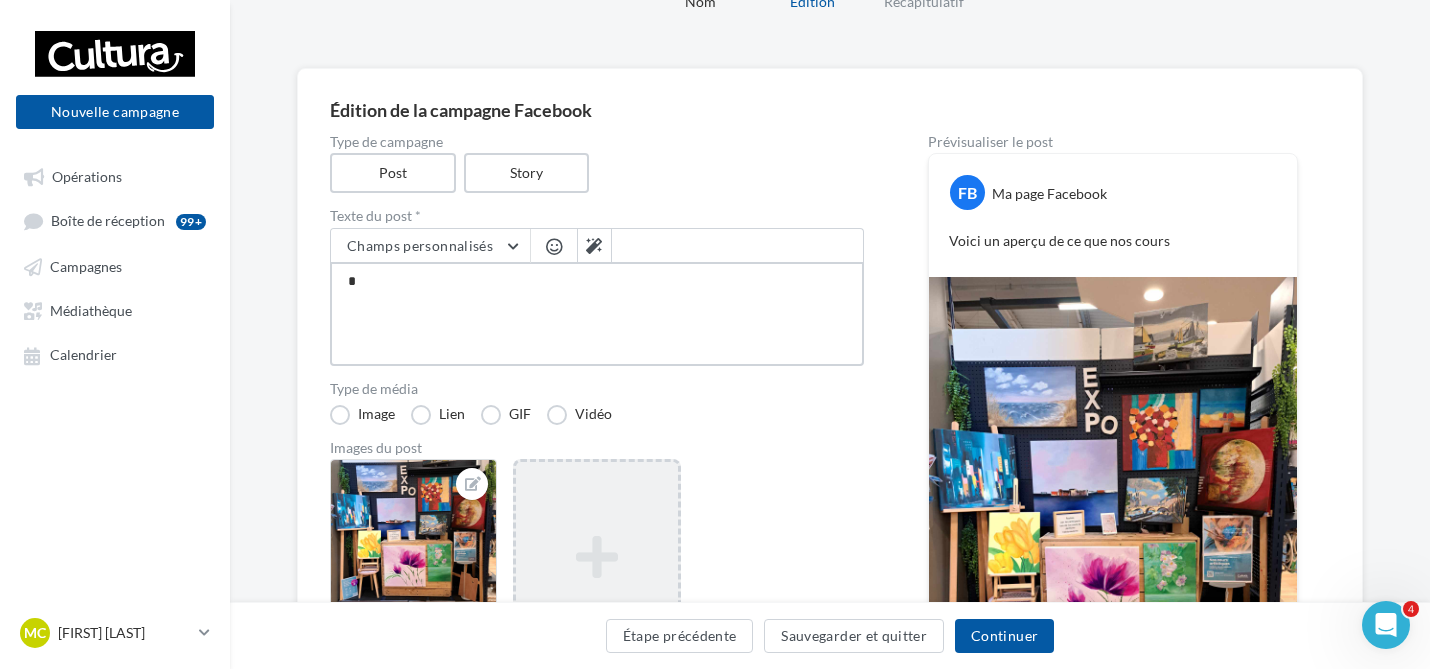 type on "**" 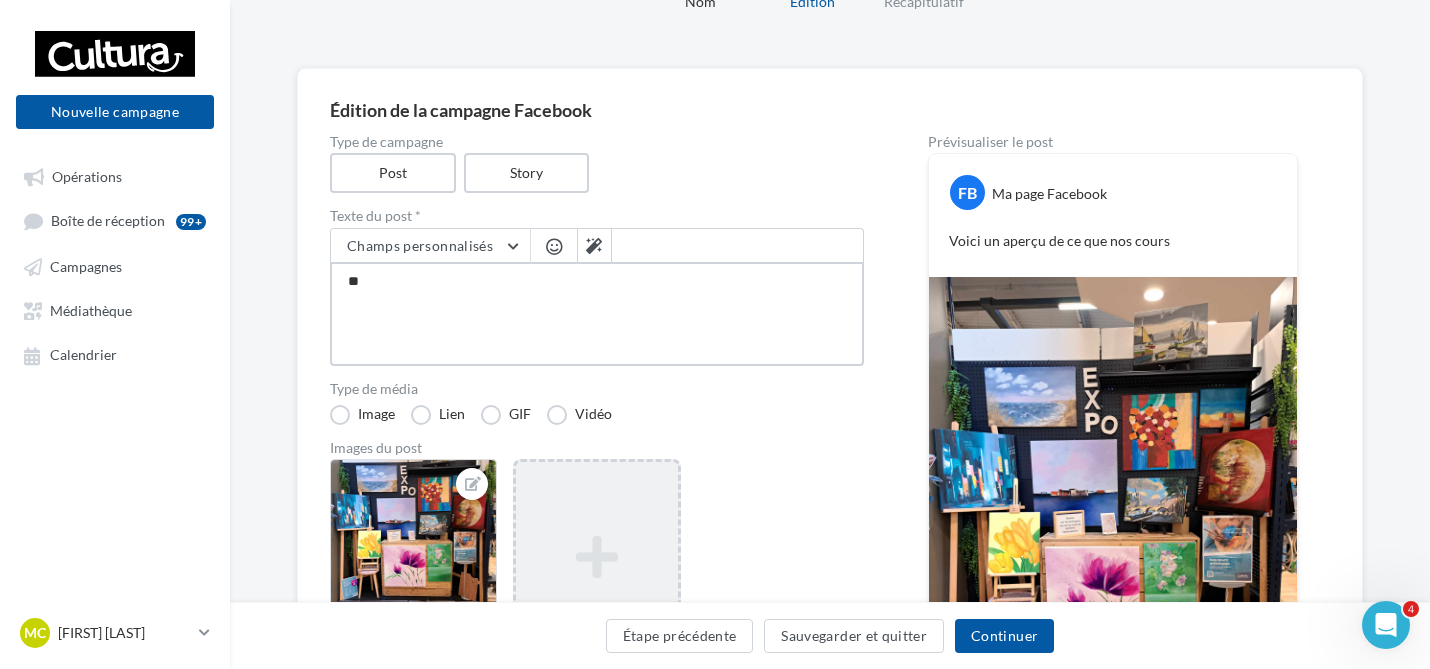 type on "***" 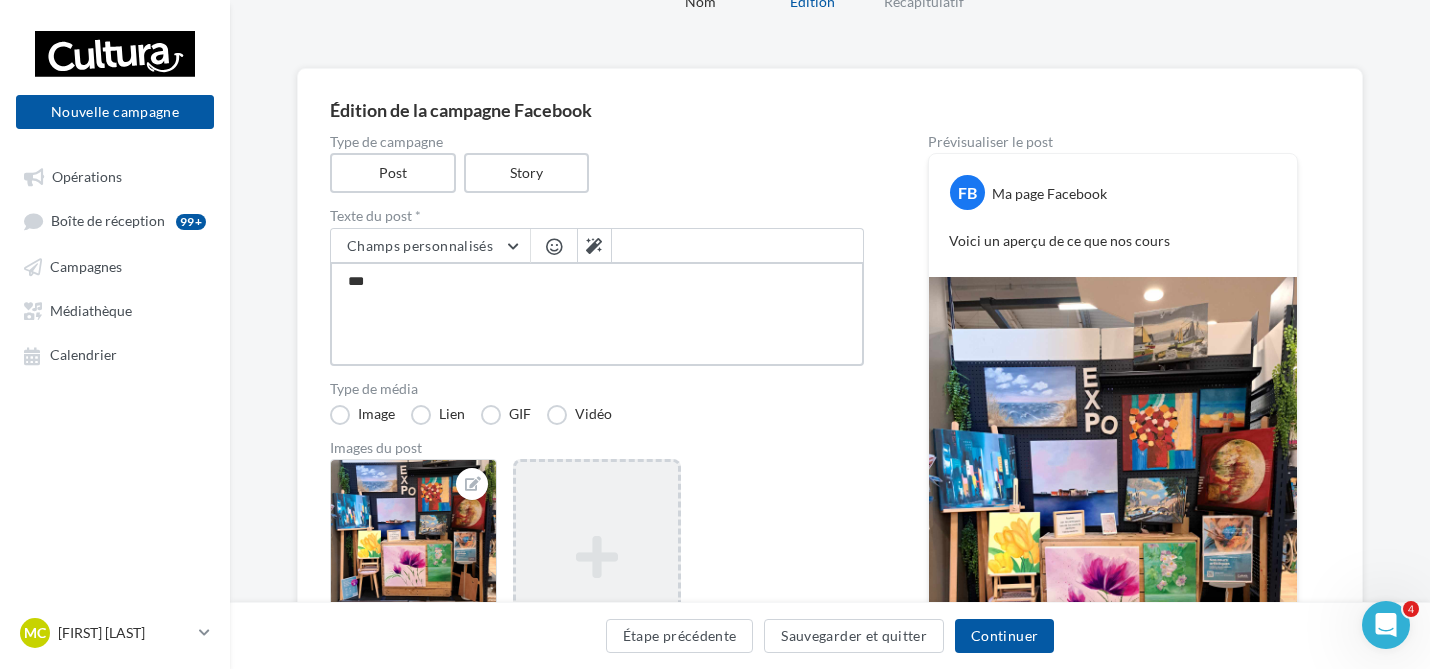 type on "****" 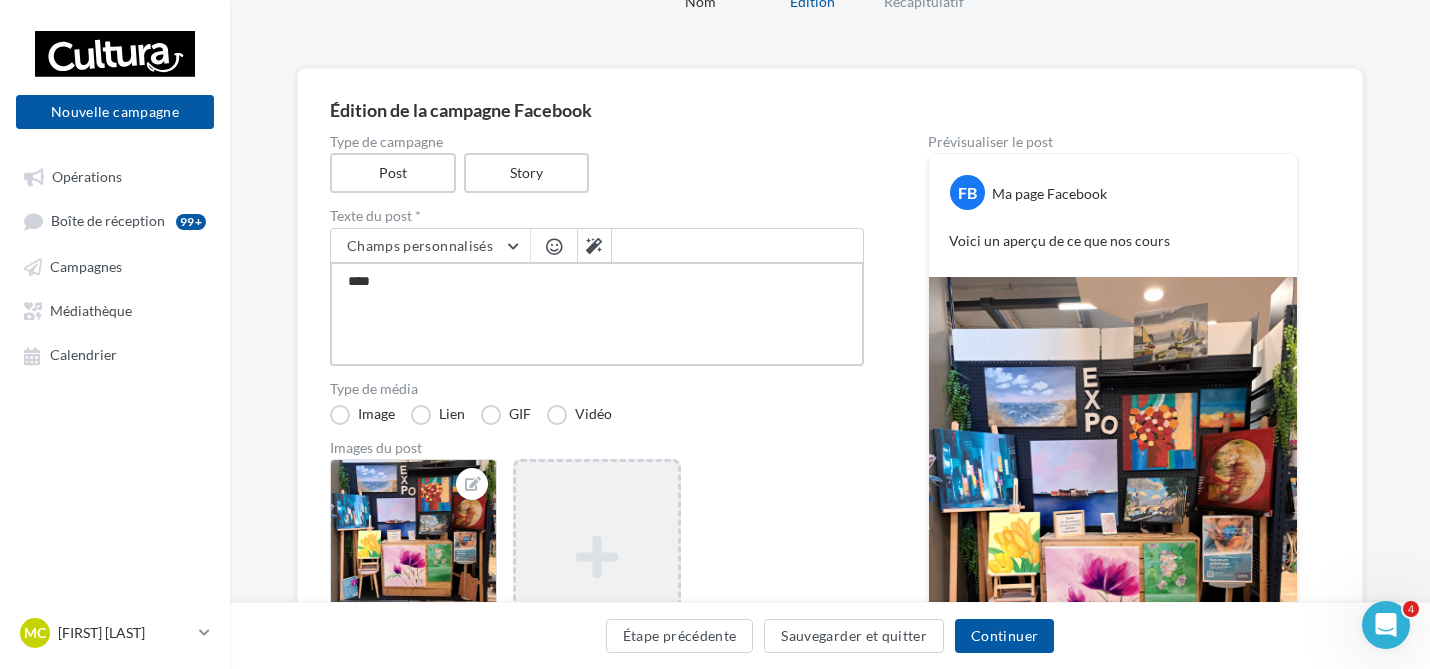 type on "*****" 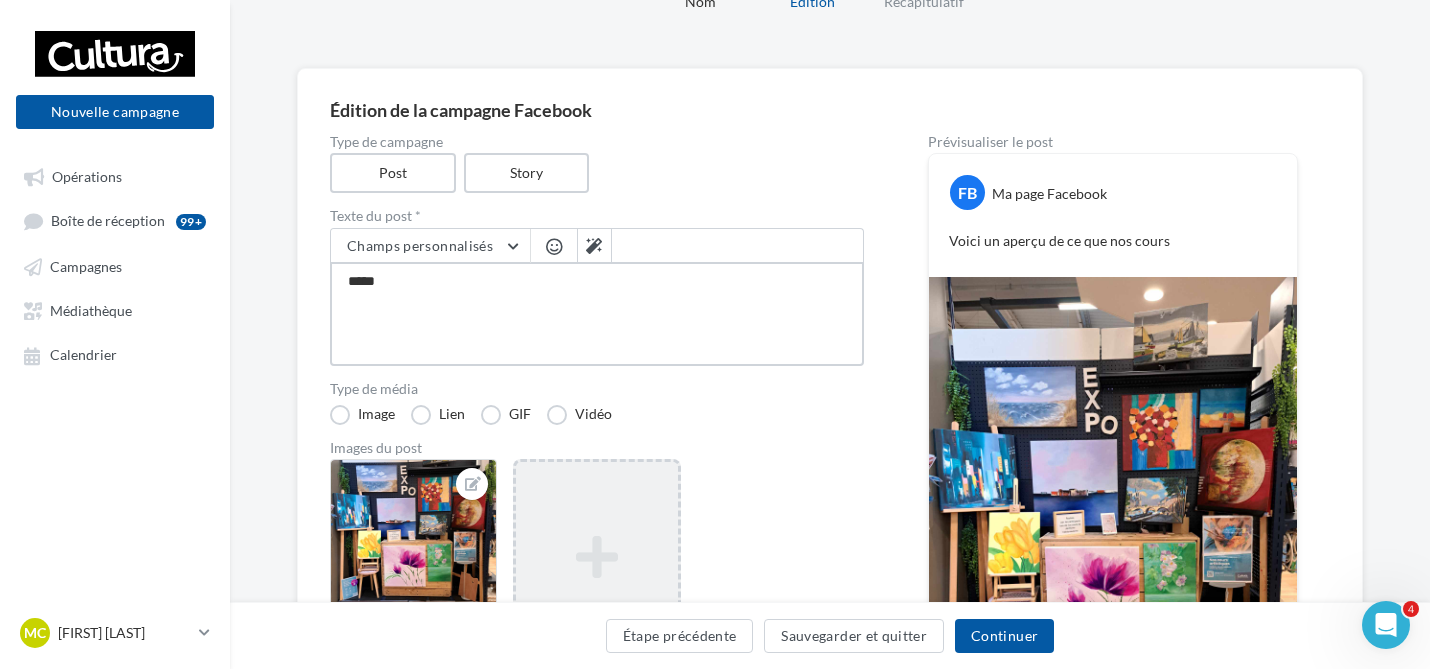 type on "******" 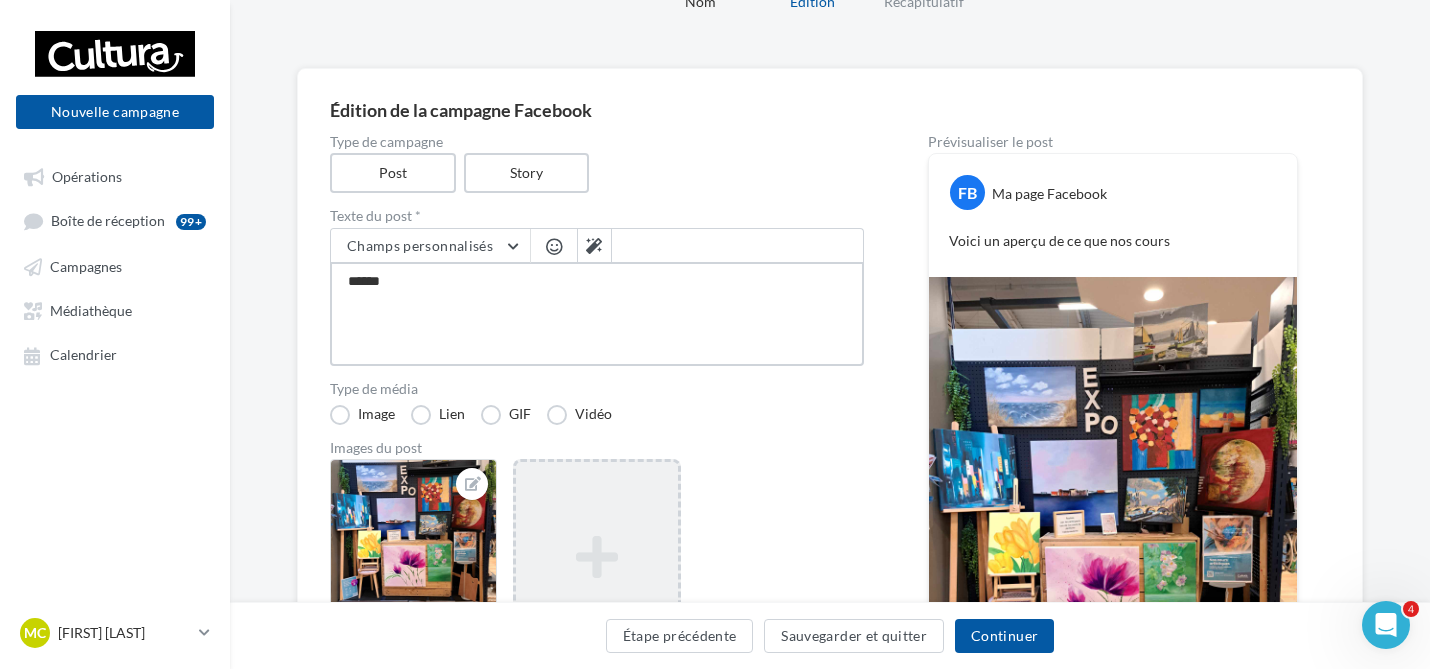 type on "*******" 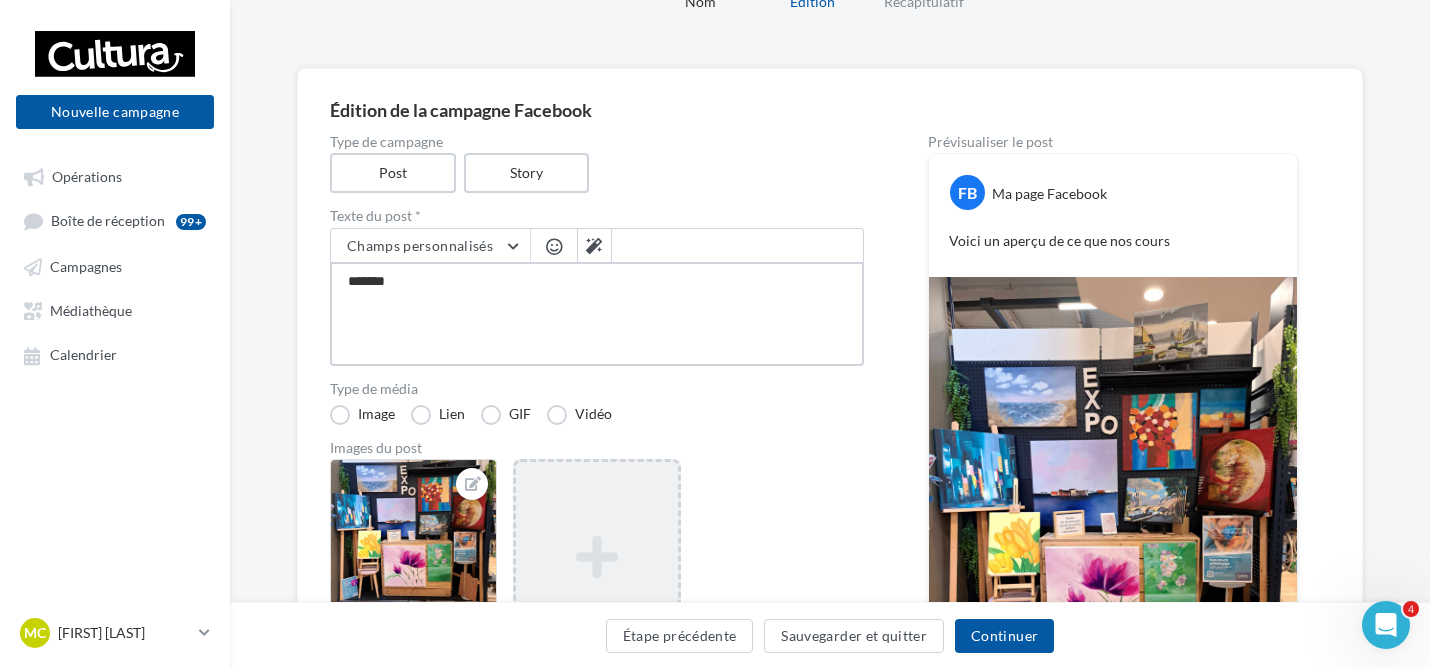 type on "********" 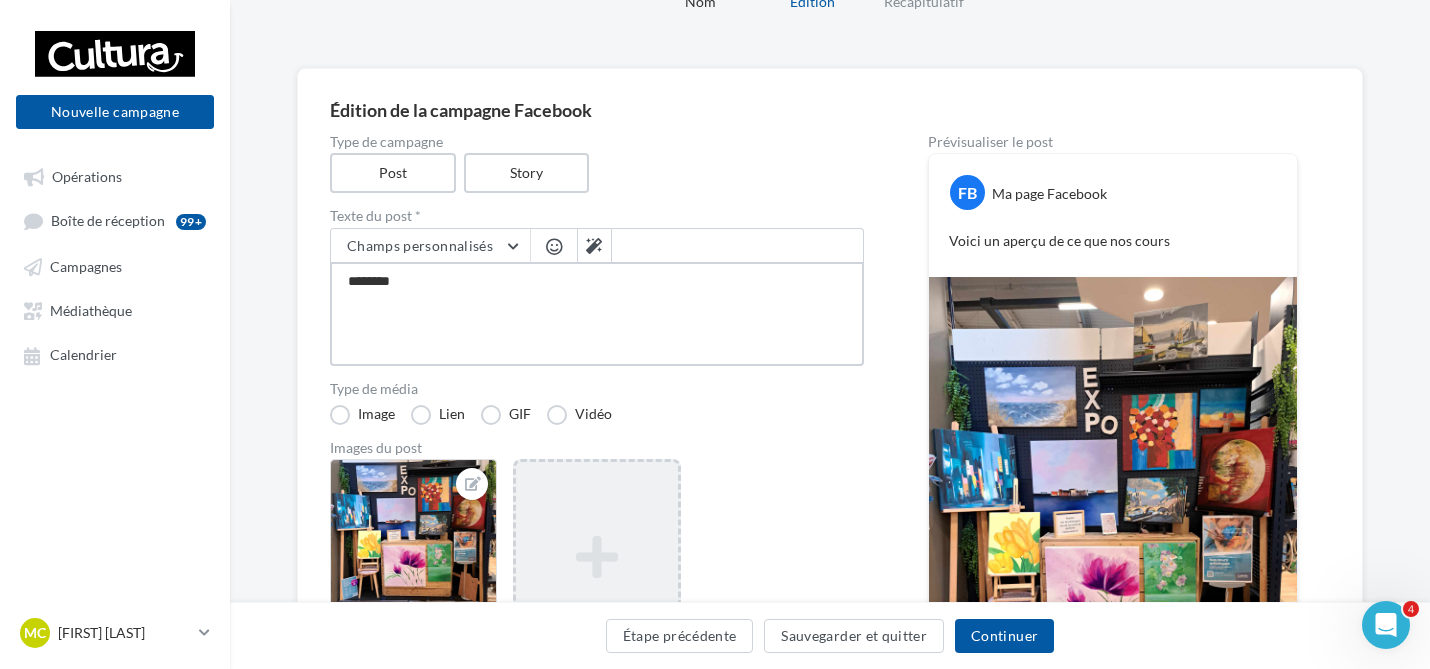 type on "*********" 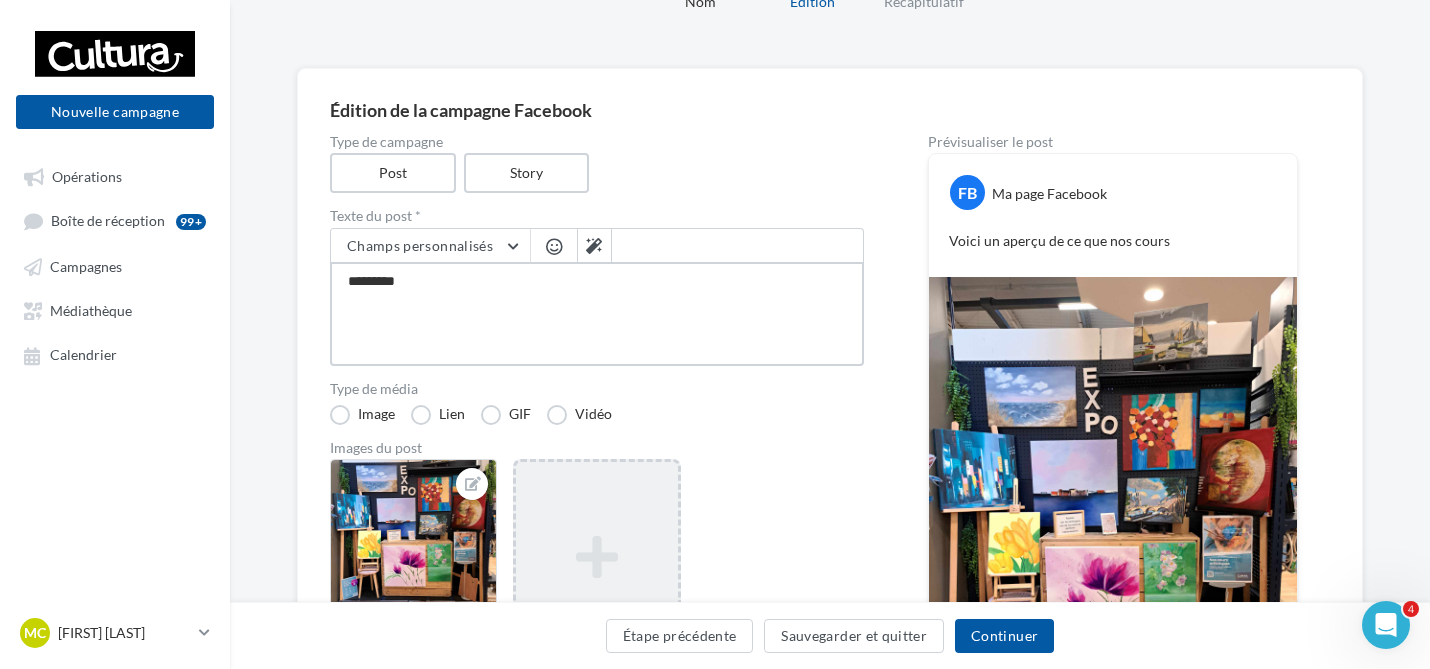 type on "**********" 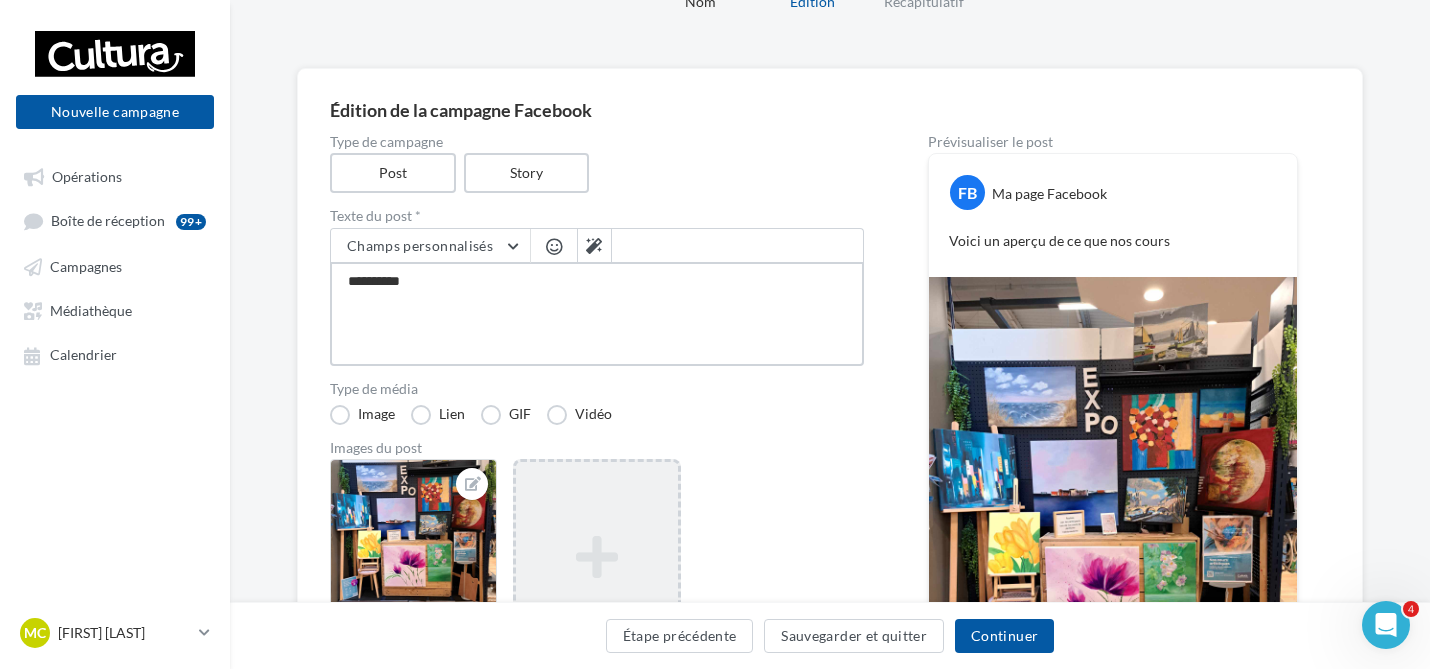 type on "**********" 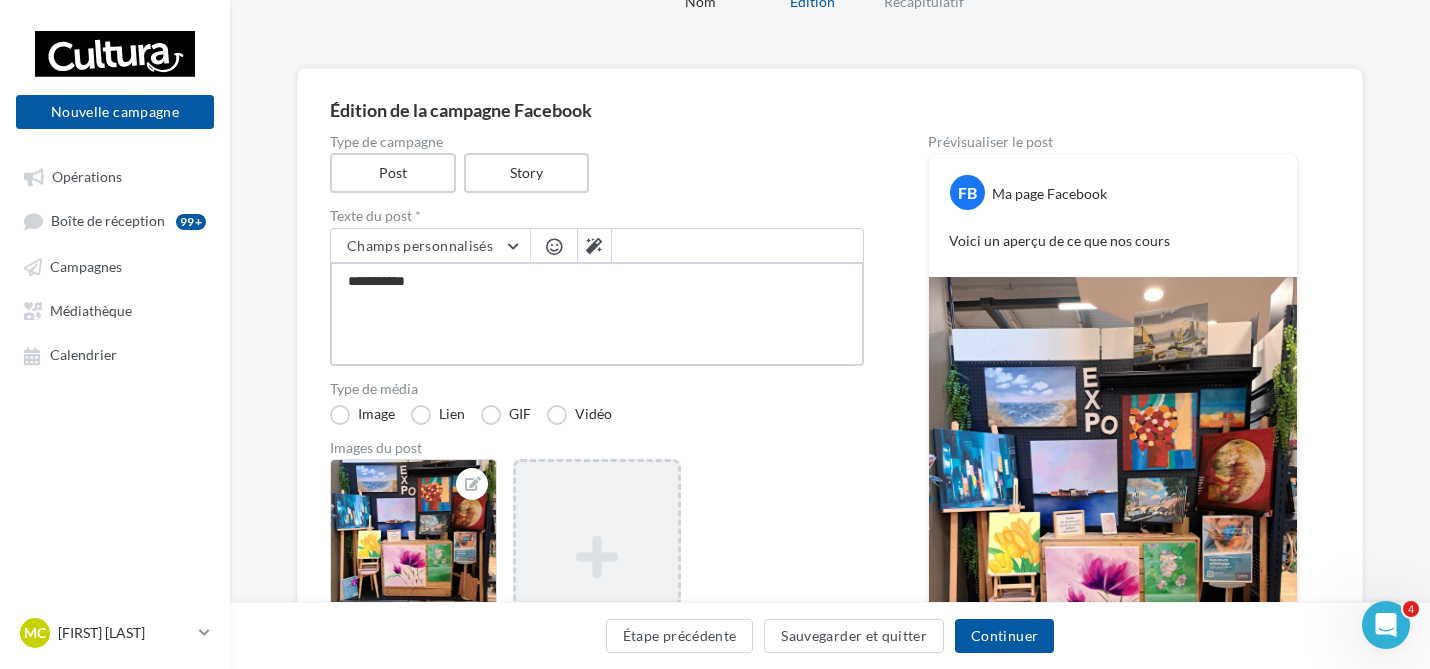 type on "**********" 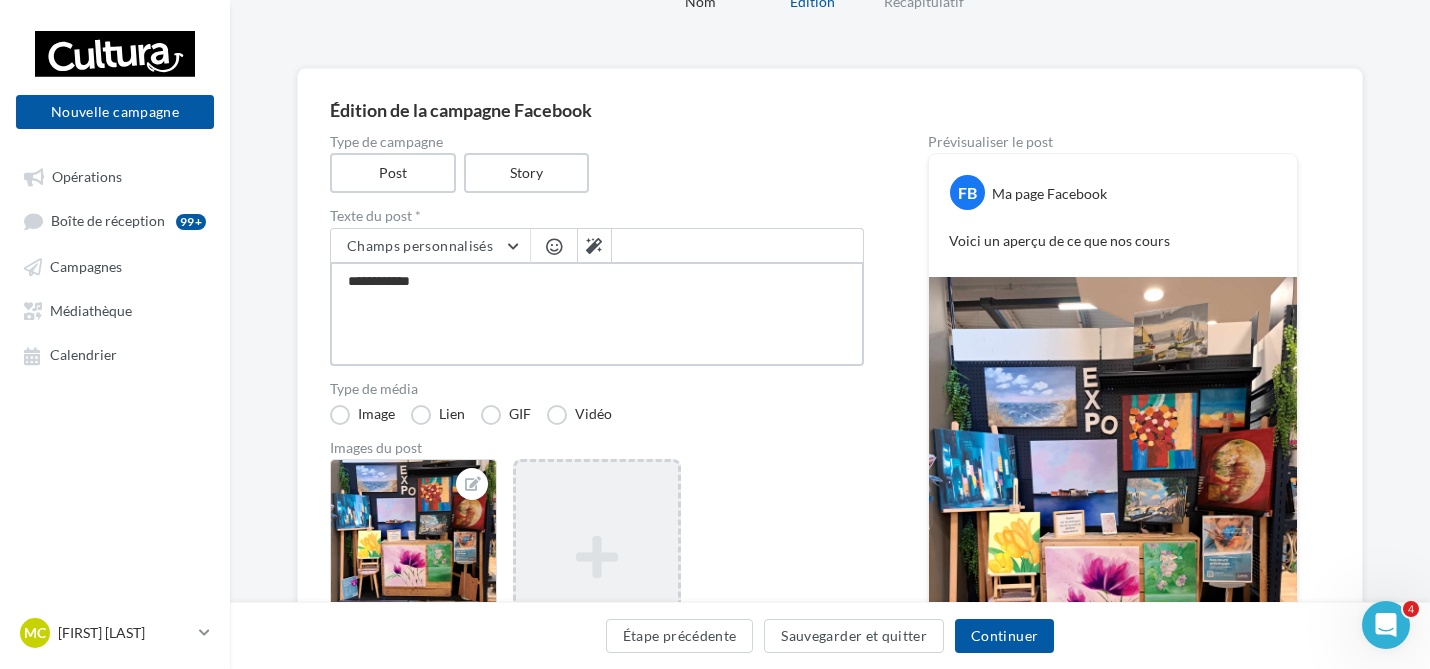 type on "**********" 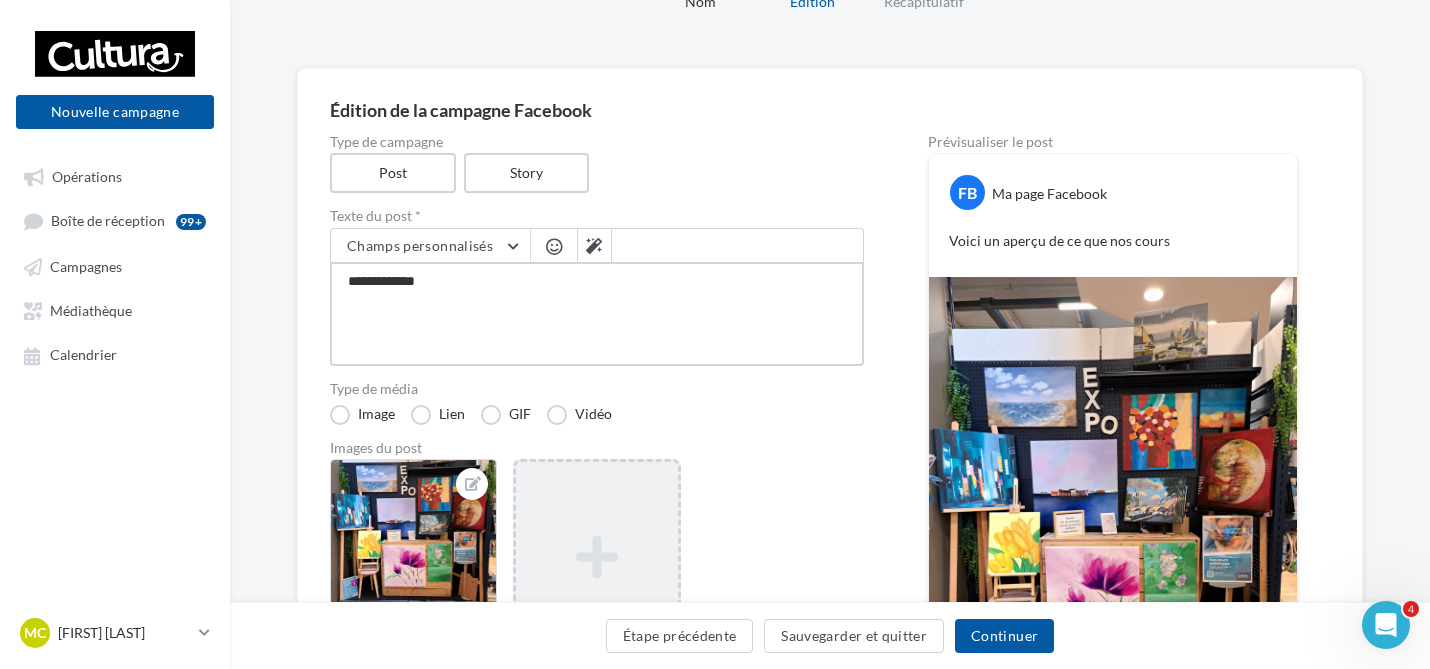 type on "**********" 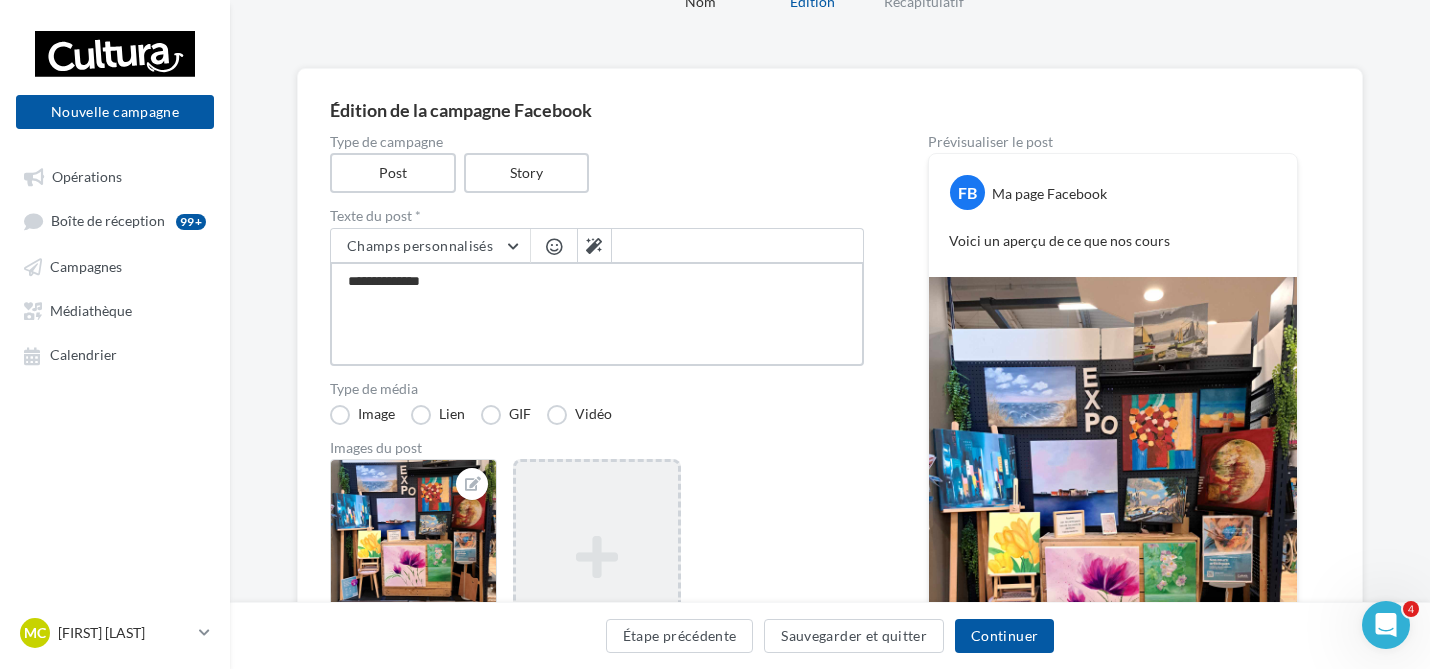type on "**********" 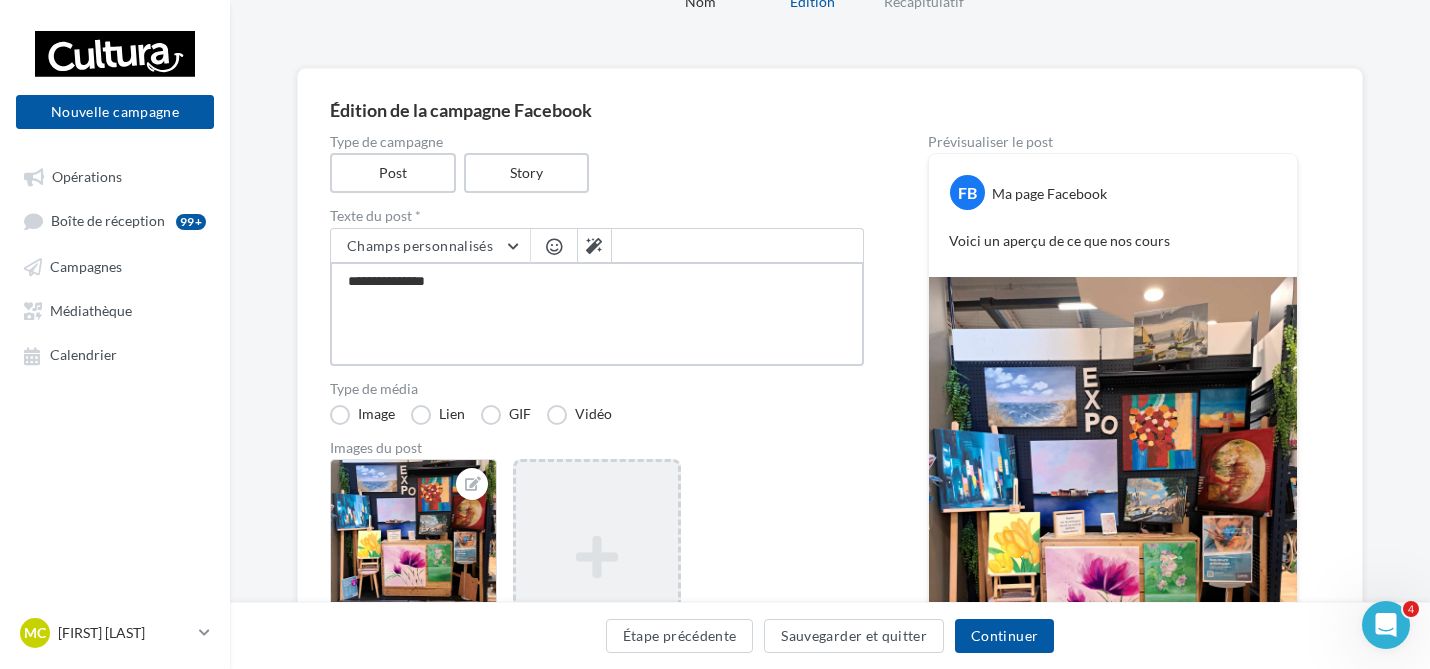 type on "**********" 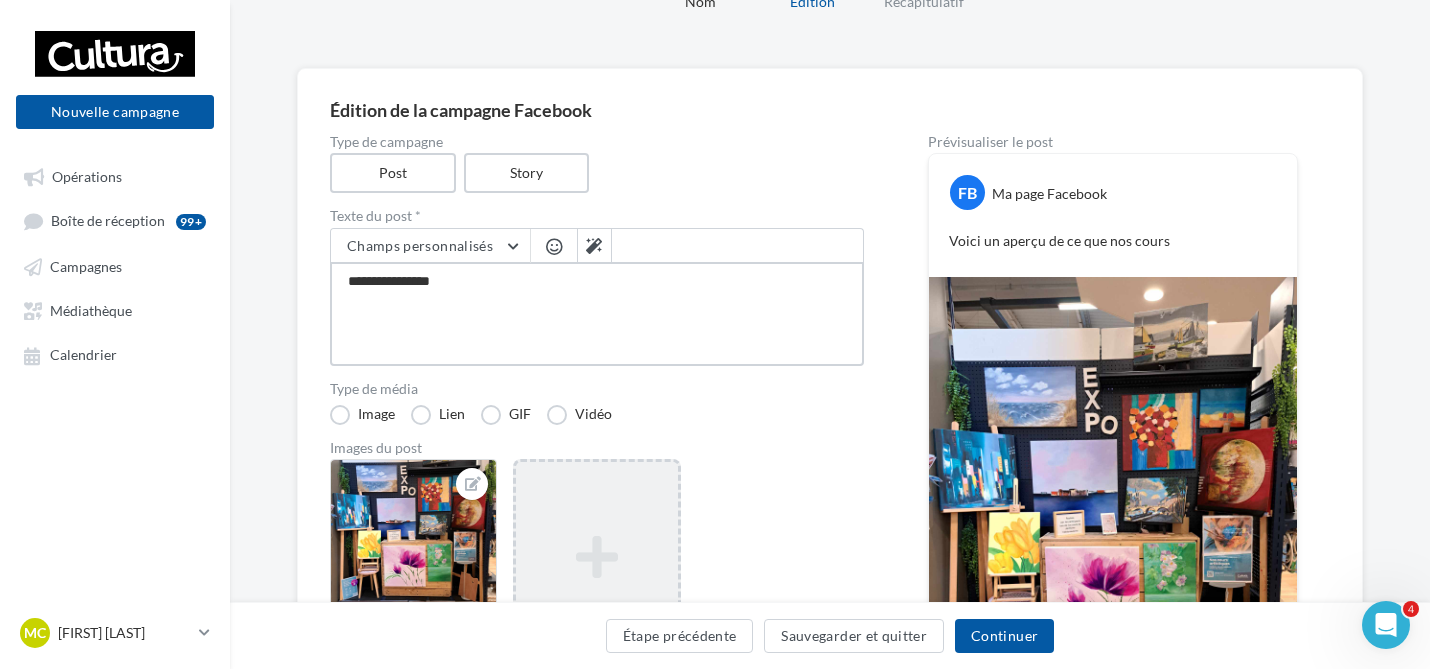type on "**********" 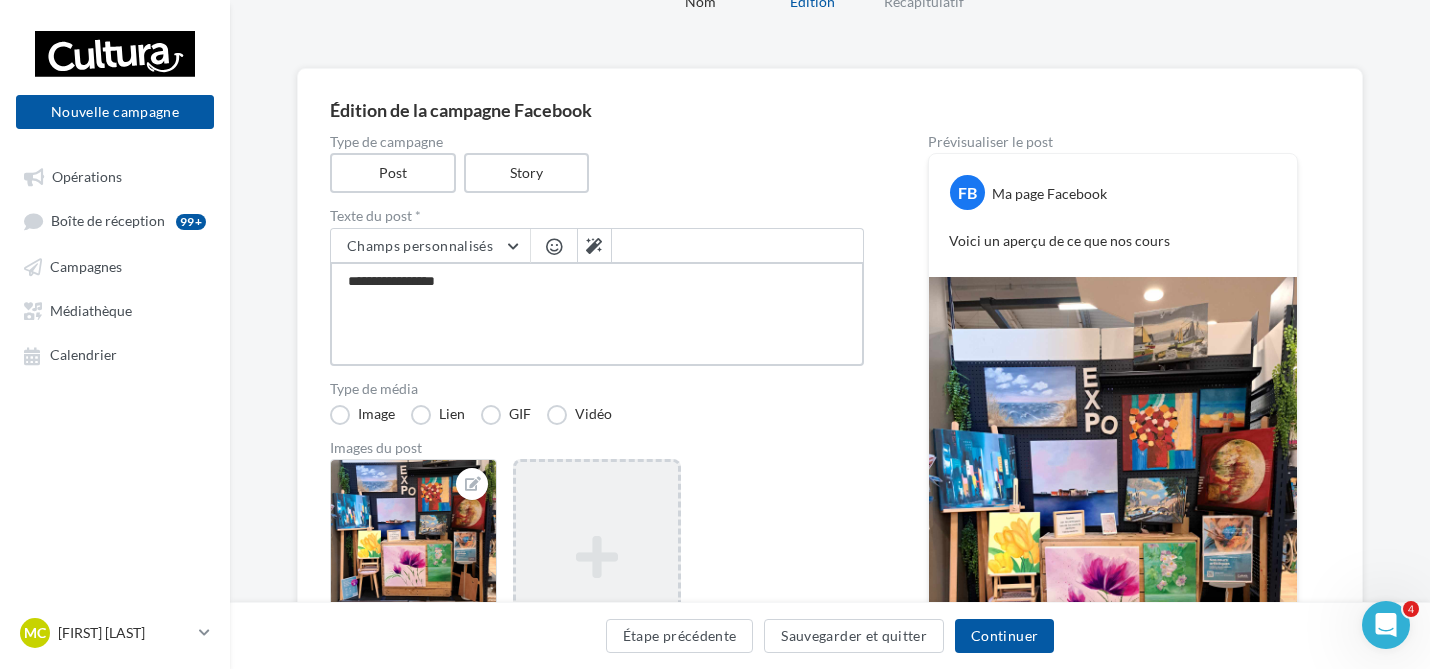 type on "**********" 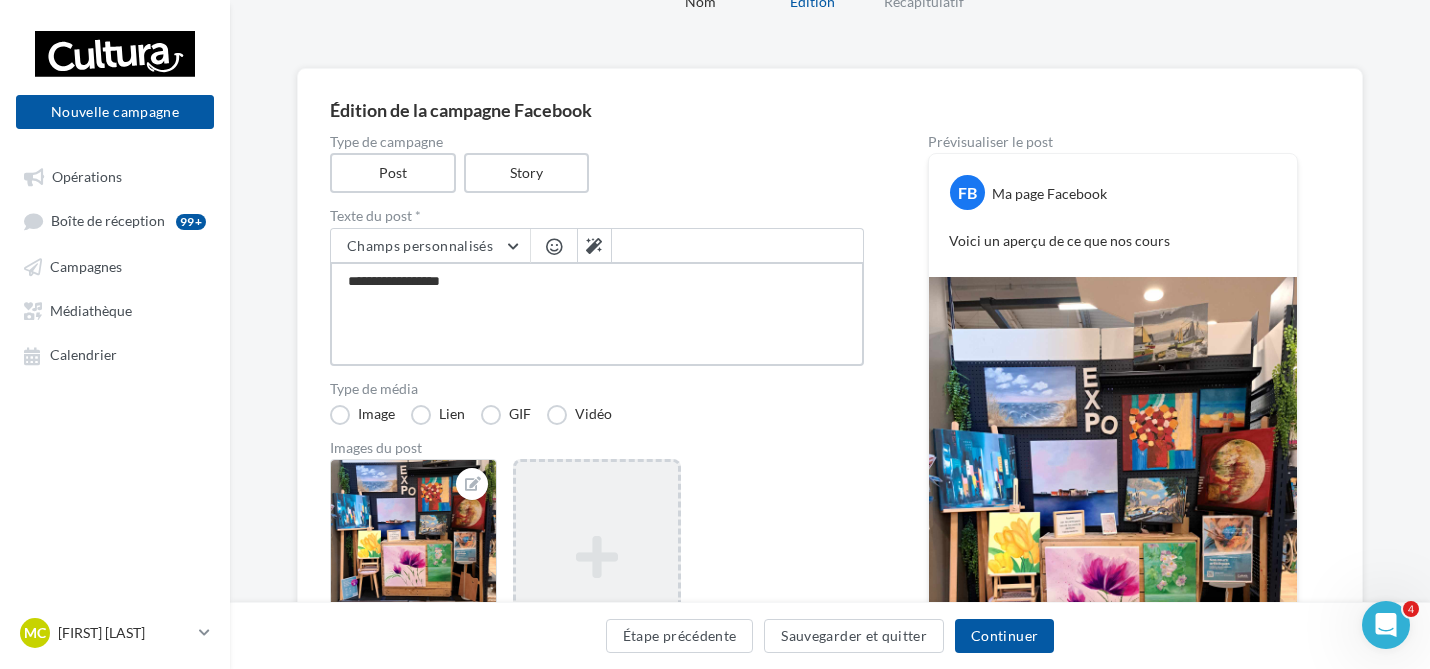 type on "**********" 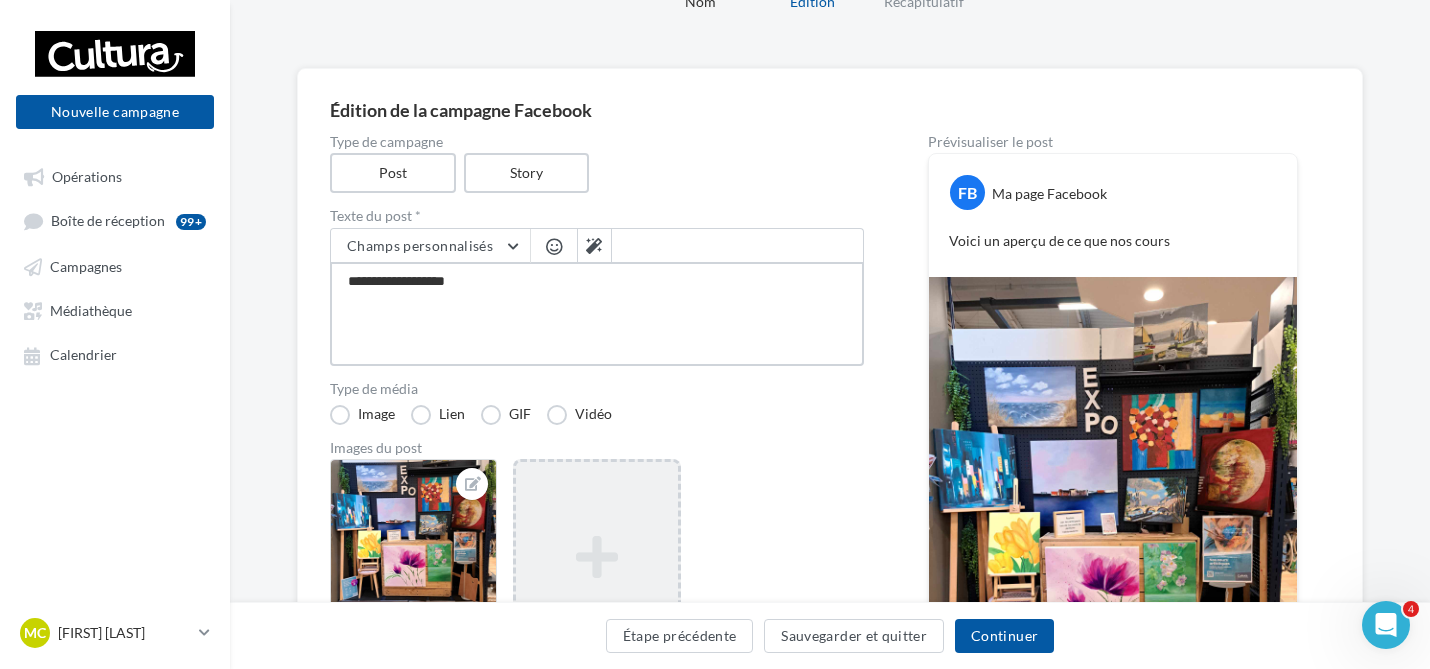 type on "**********" 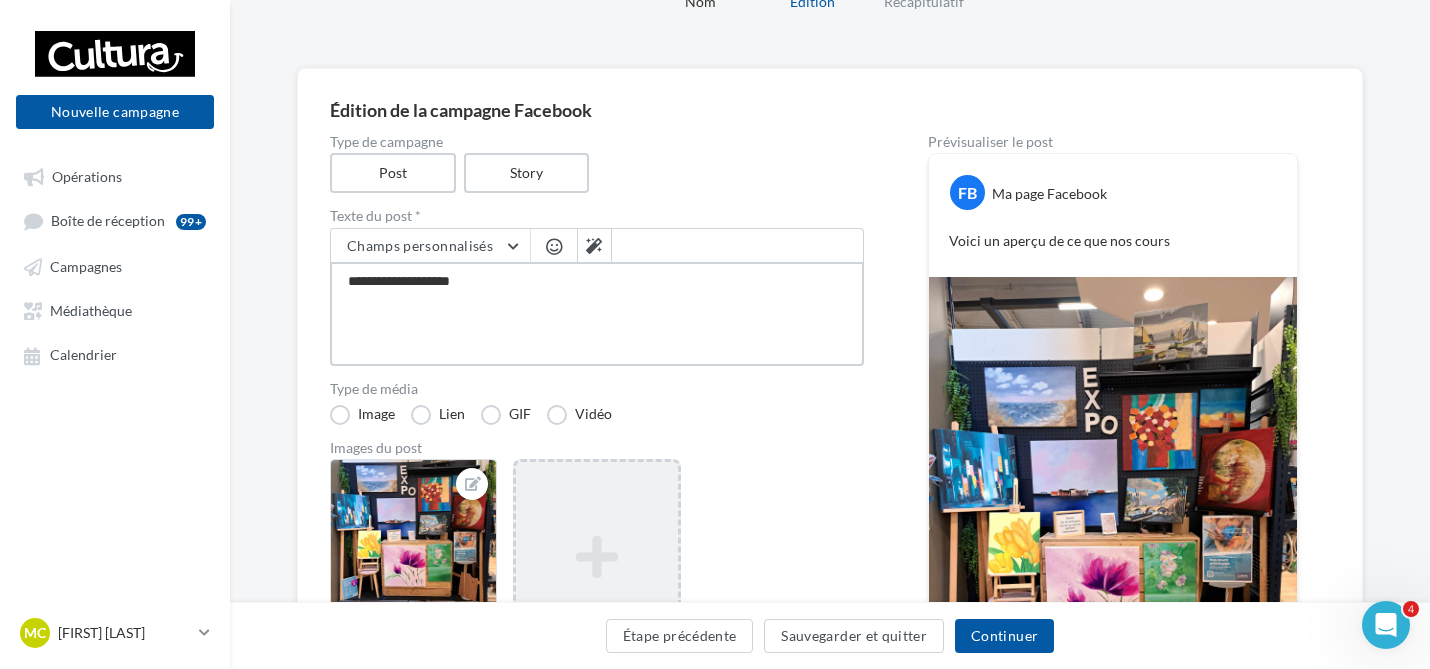 type on "**********" 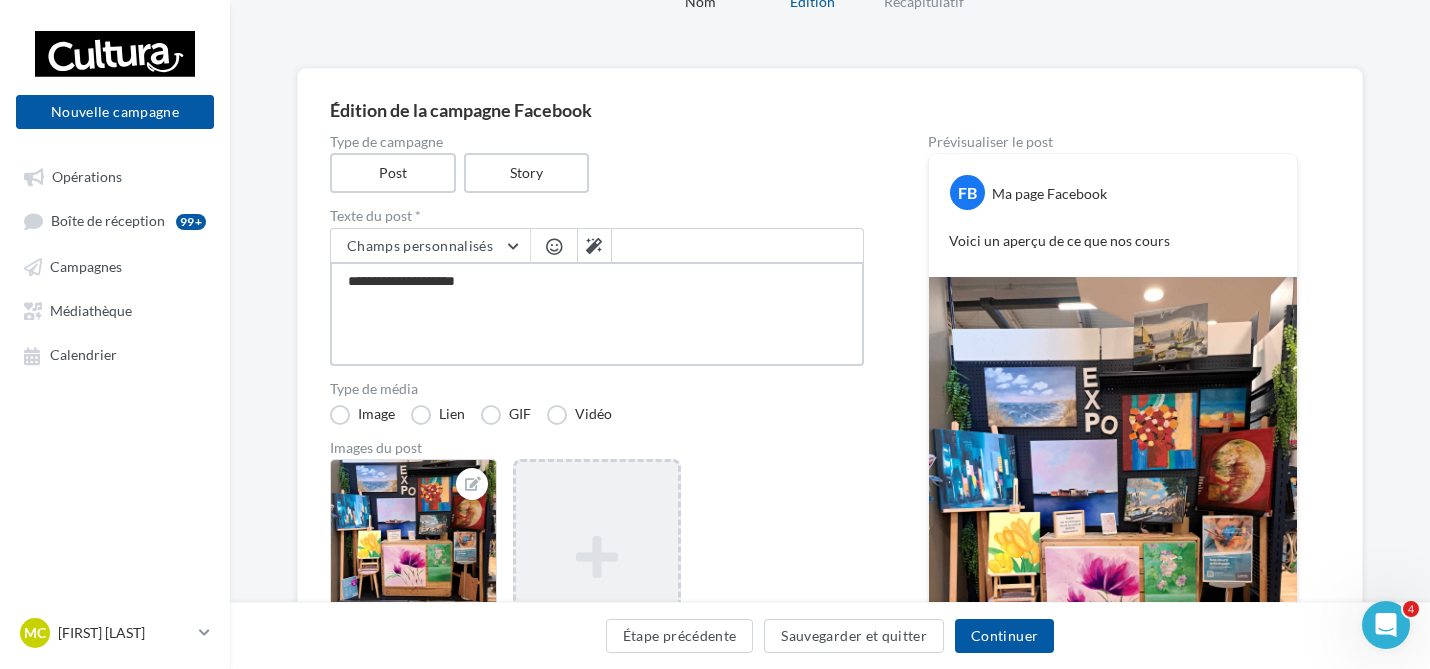 type on "**********" 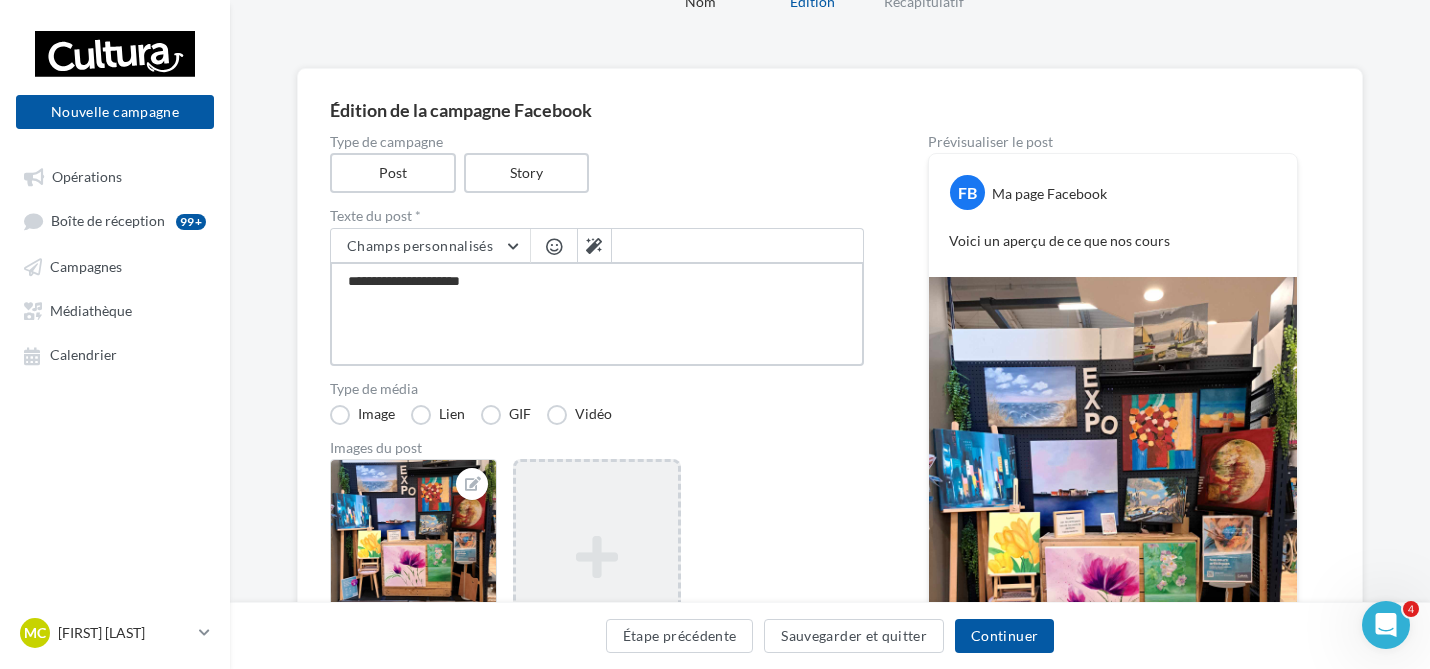 type on "**********" 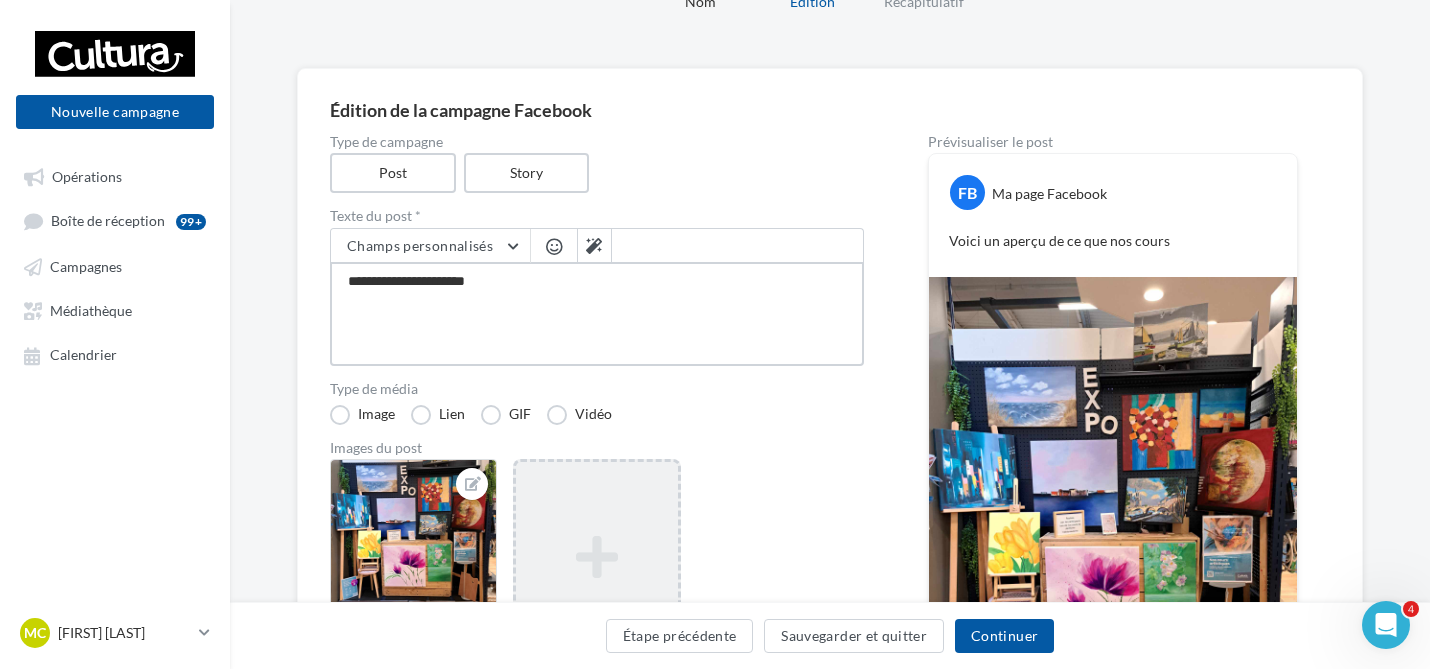type on "**********" 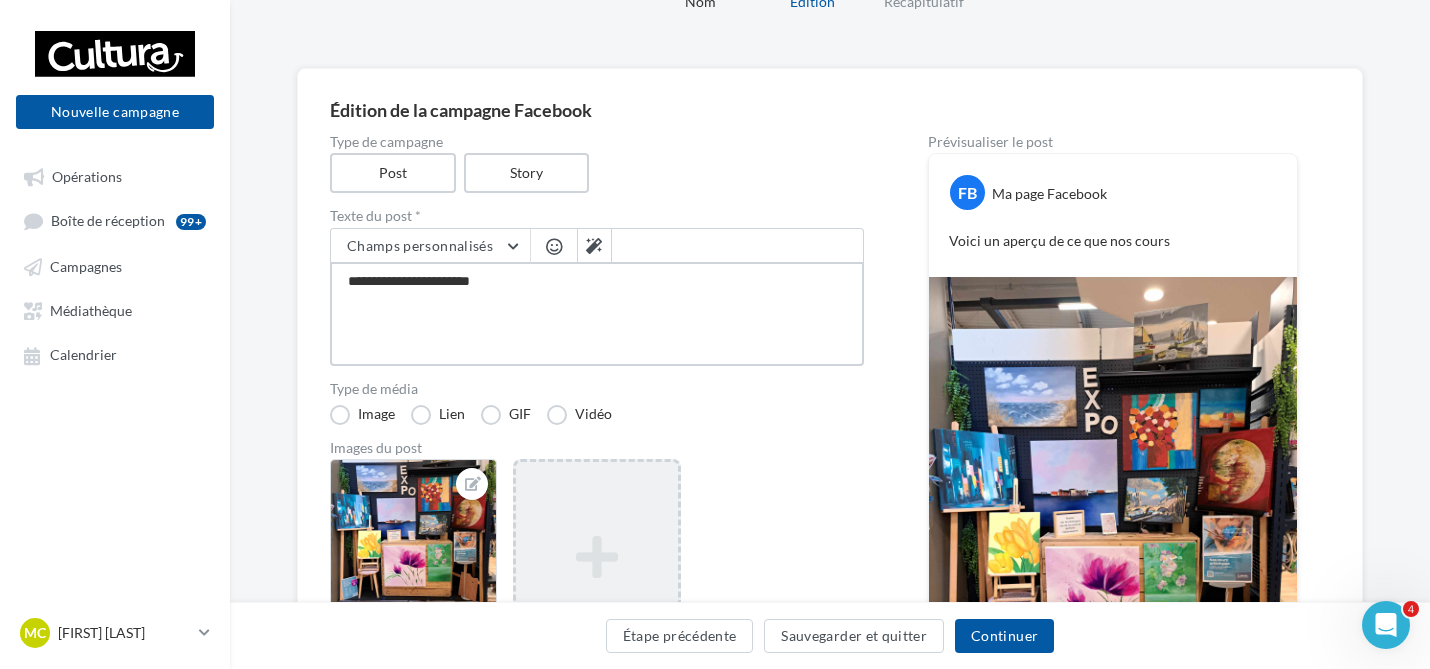 type on "**********" 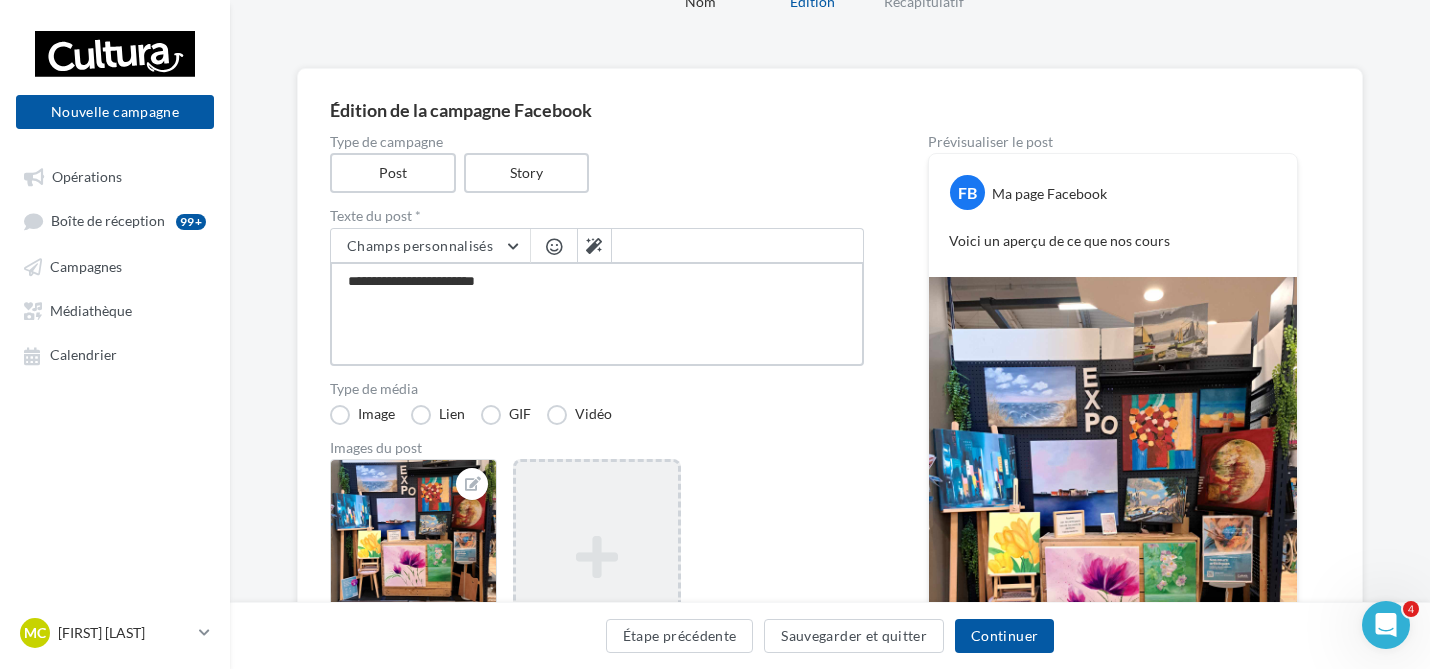 type on "**********" 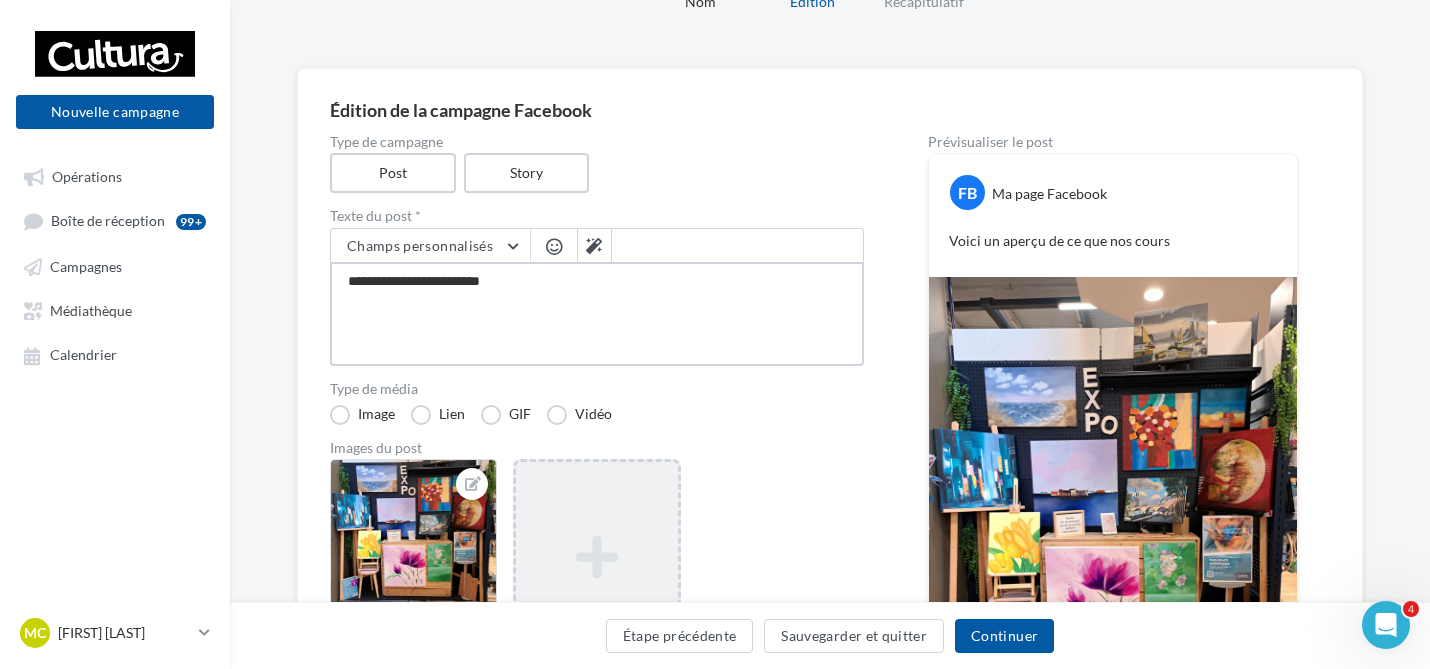 type on "**********" 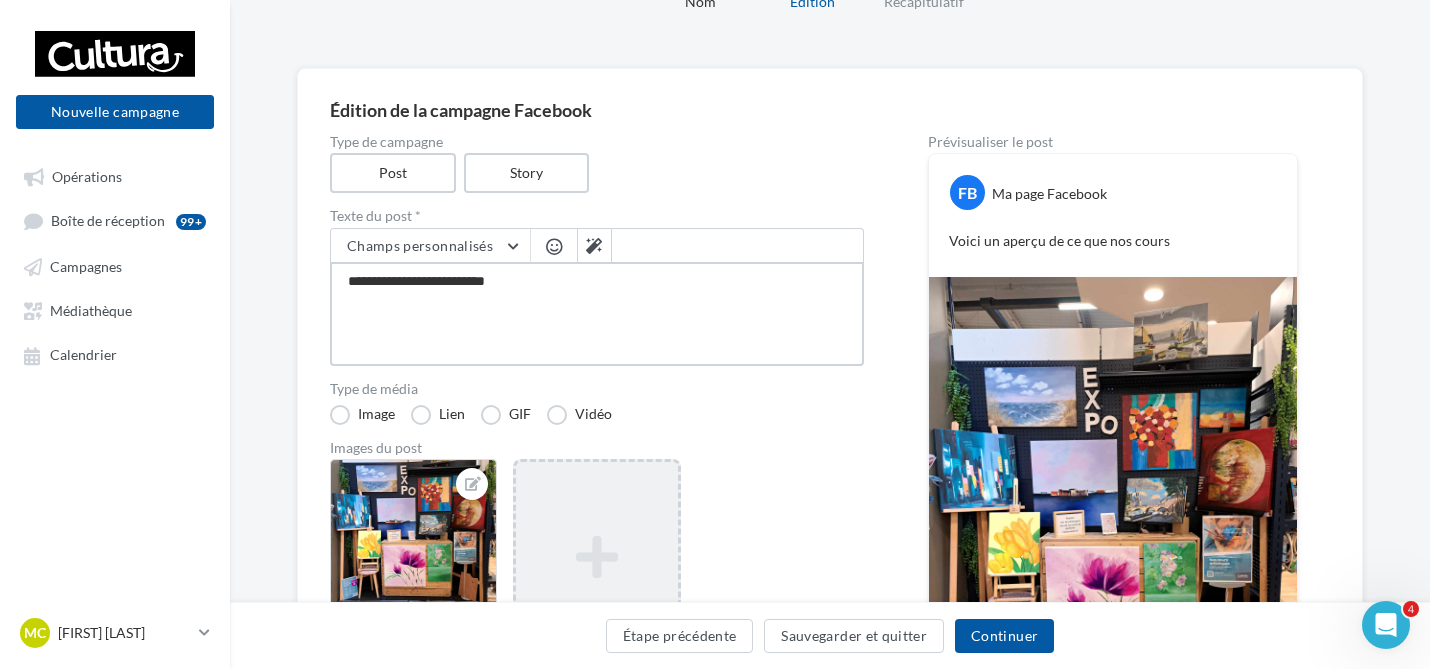 type on "**********" 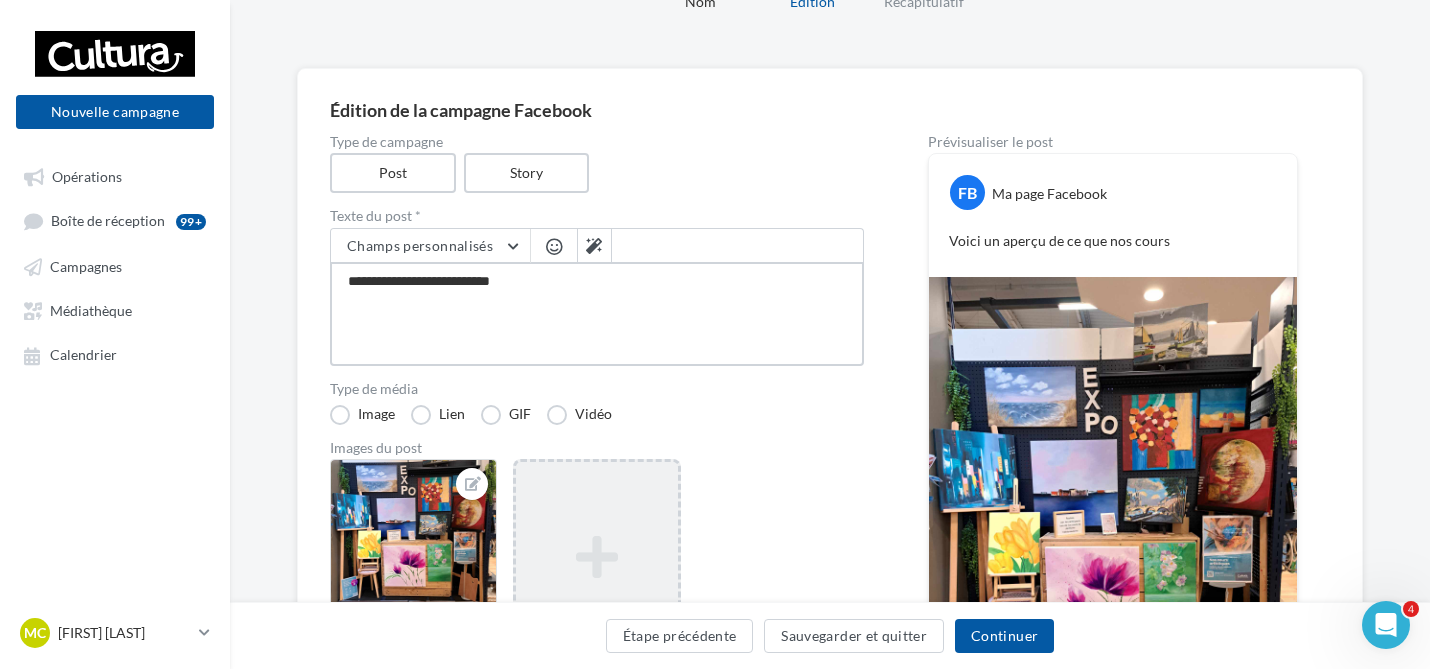 type on "**********" 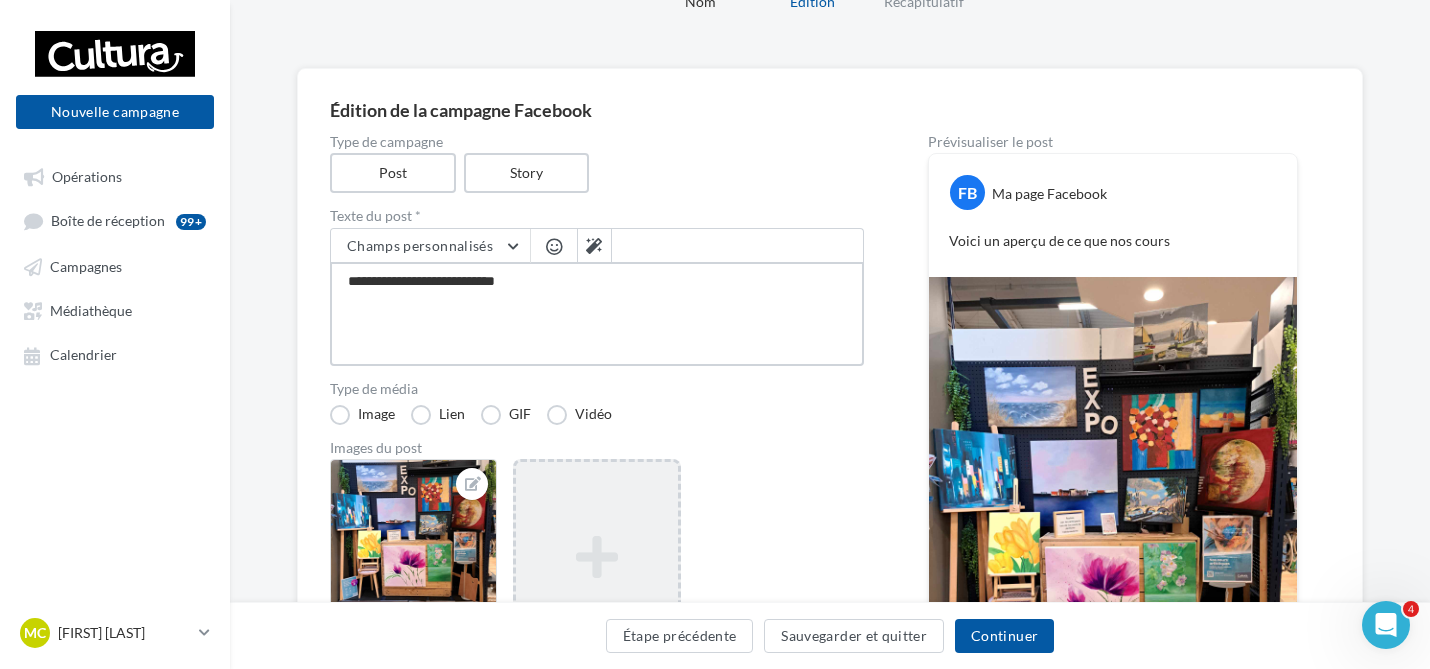 type on "**********" 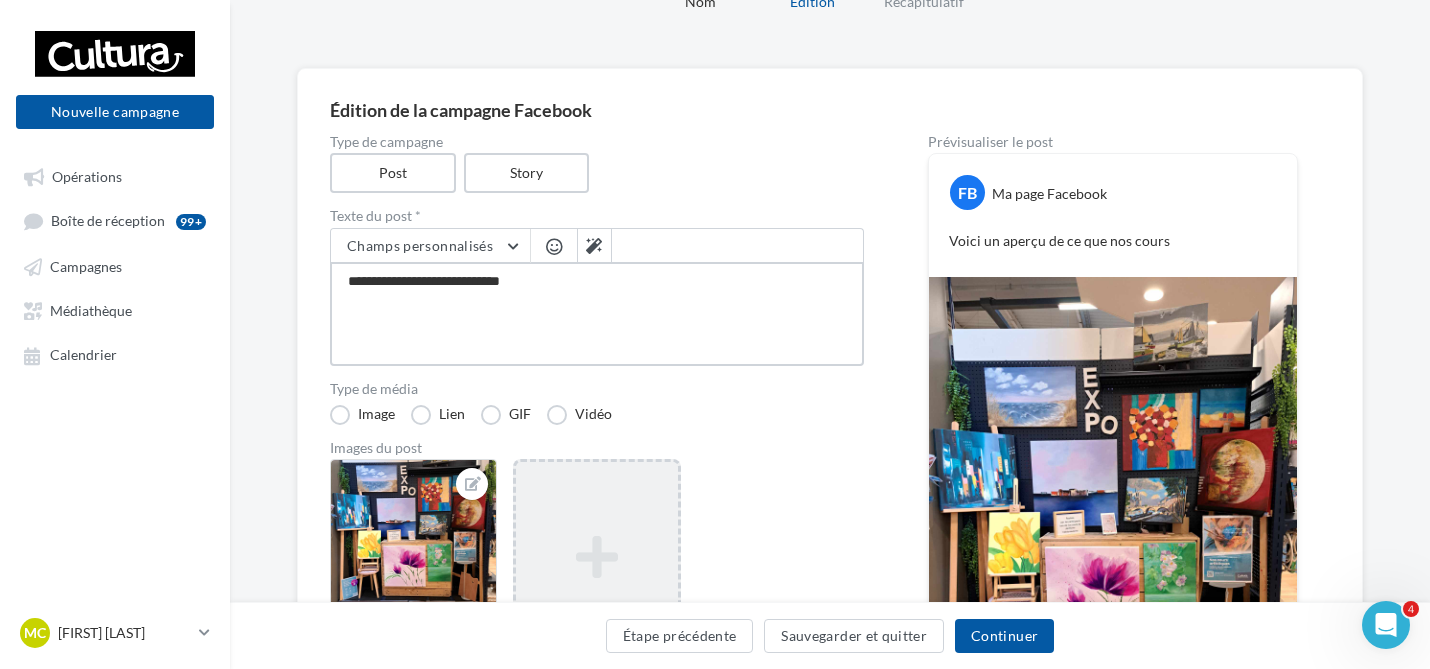 type on "**********" 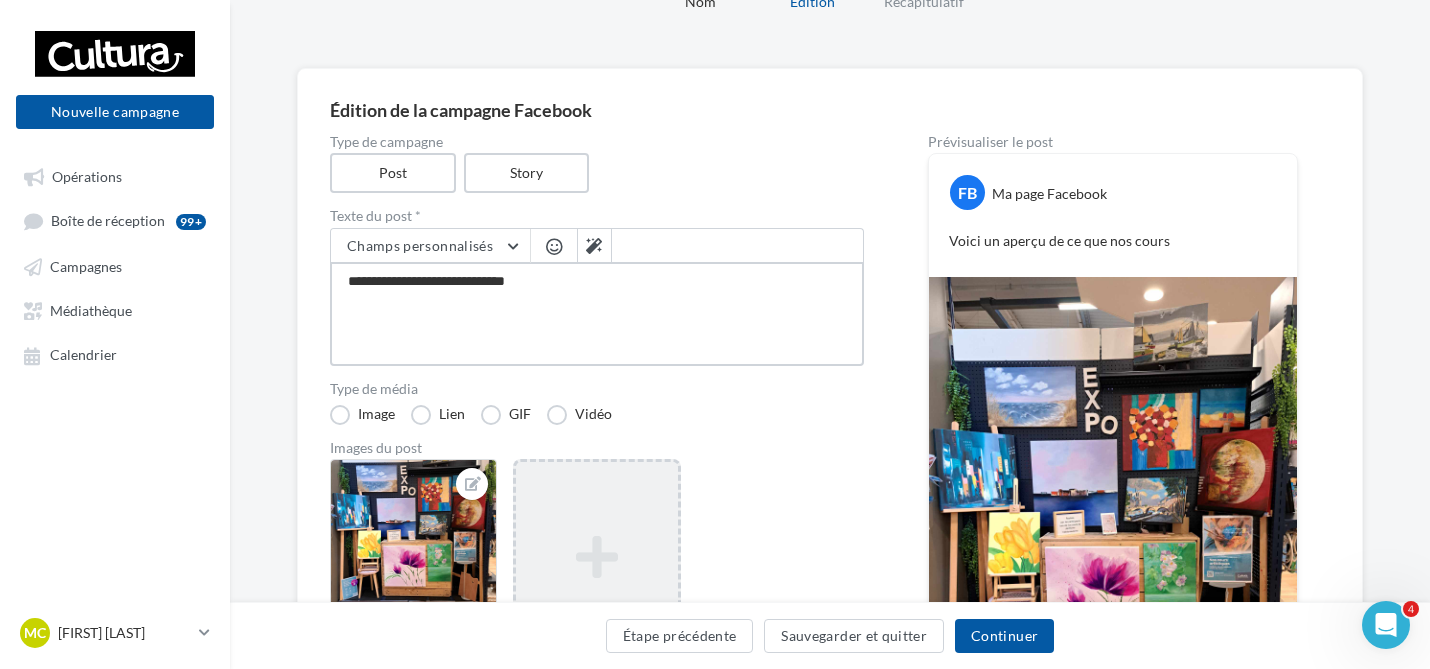 type on "**********" 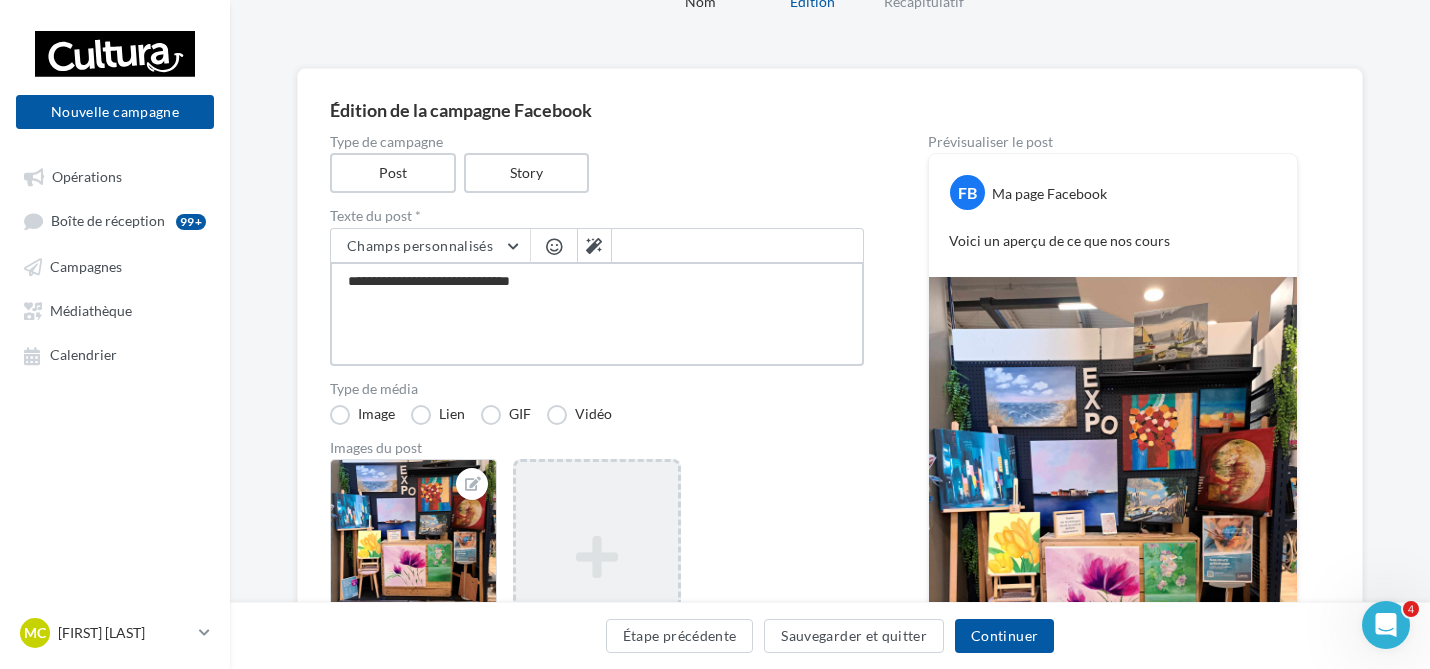 type on "**********" 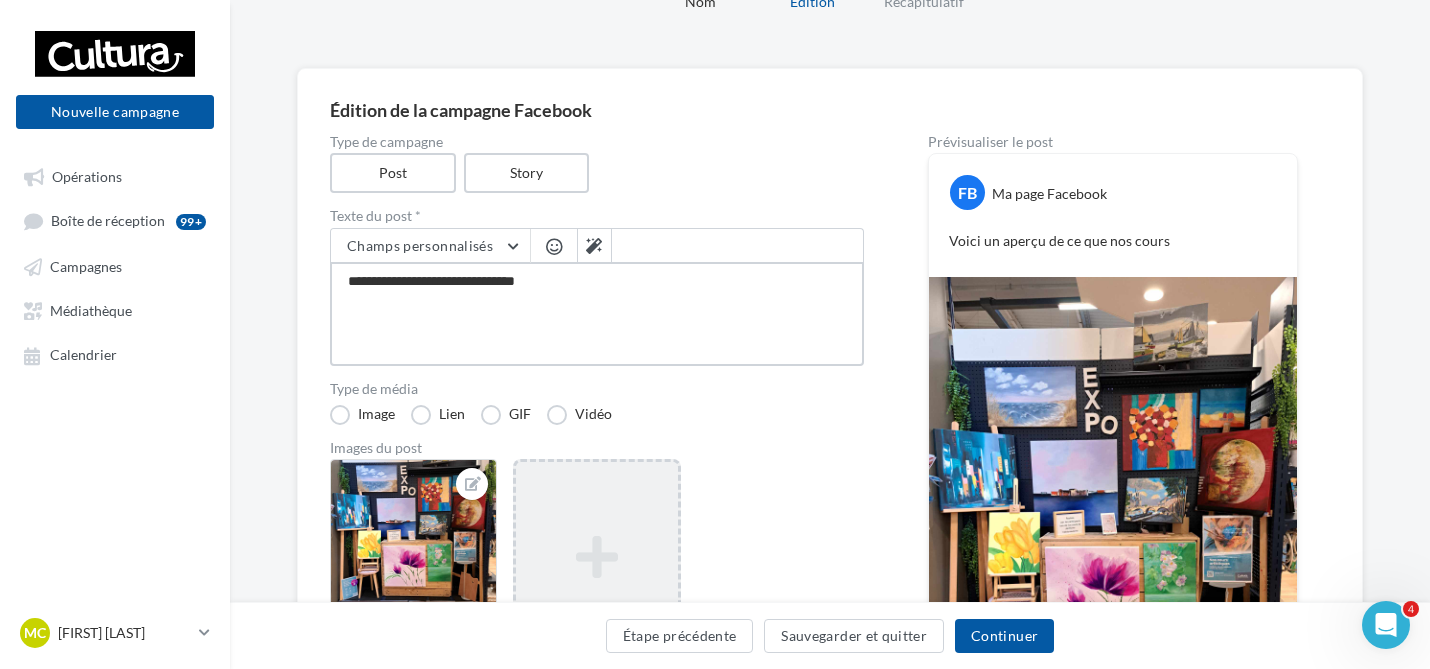 type on "**********" 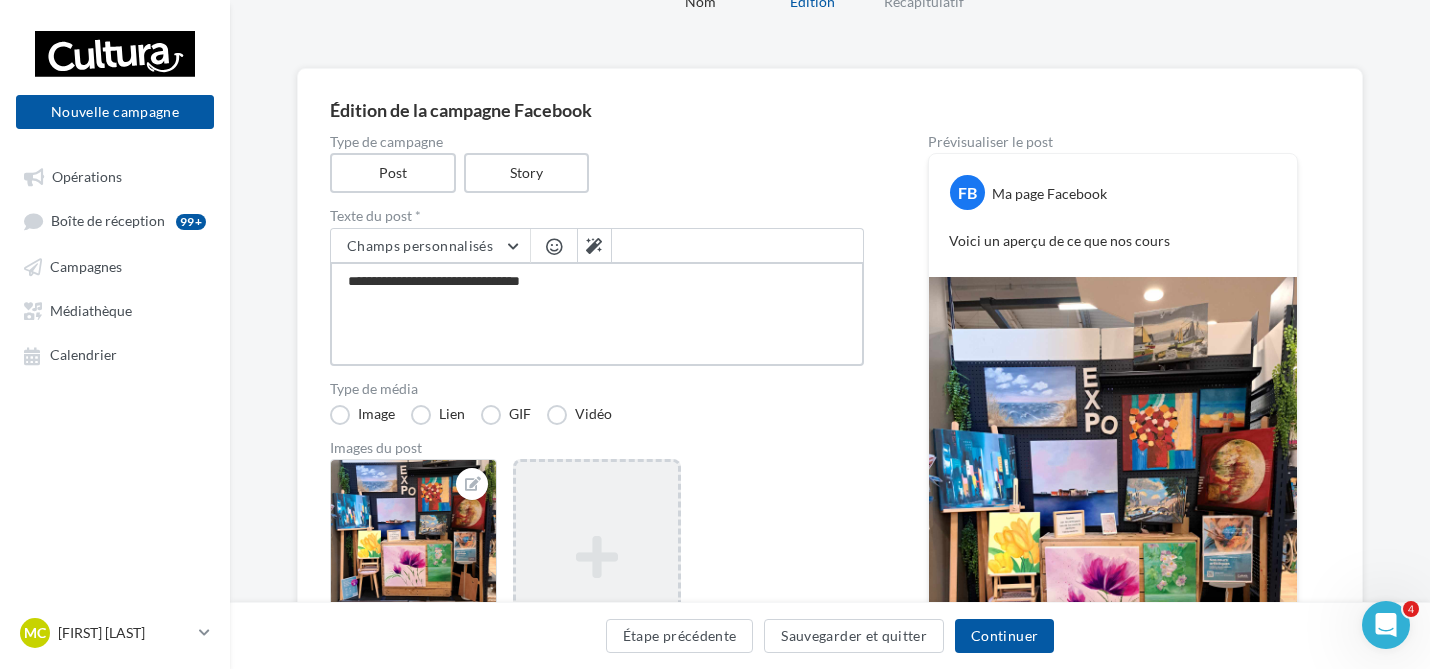 type on "**********" 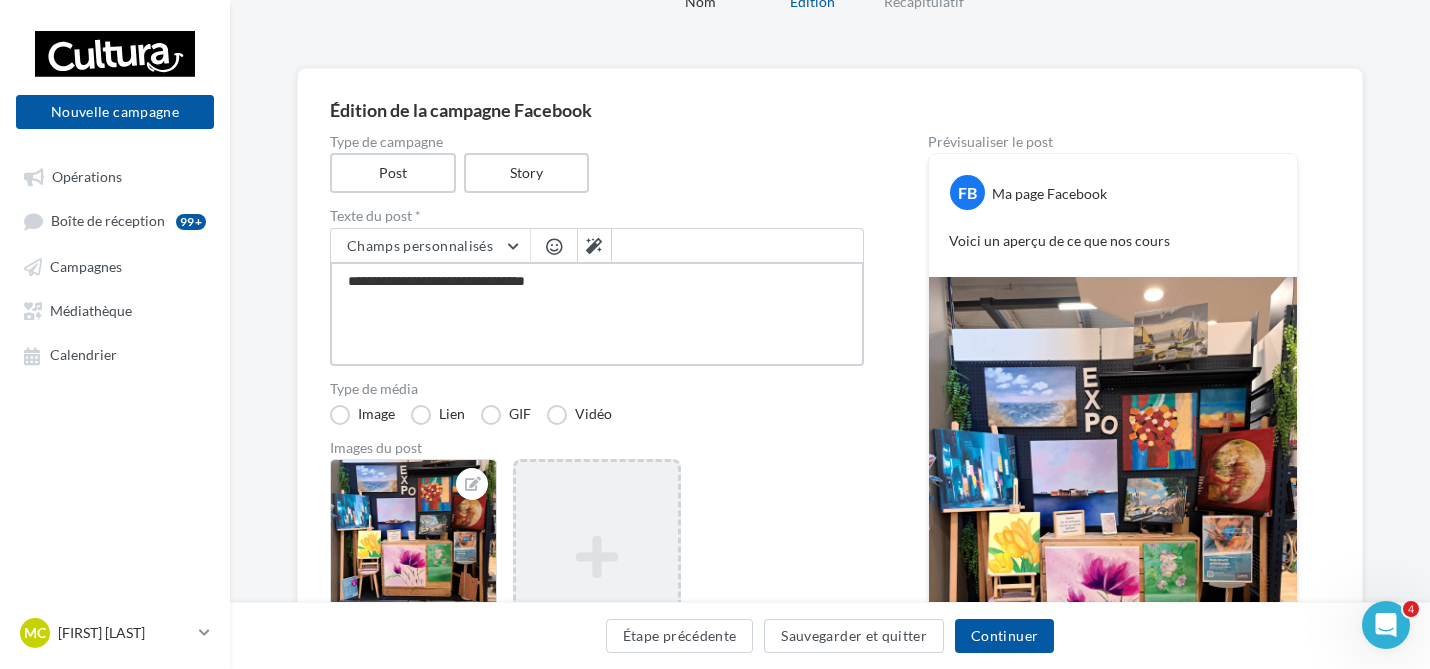 type on "**********" 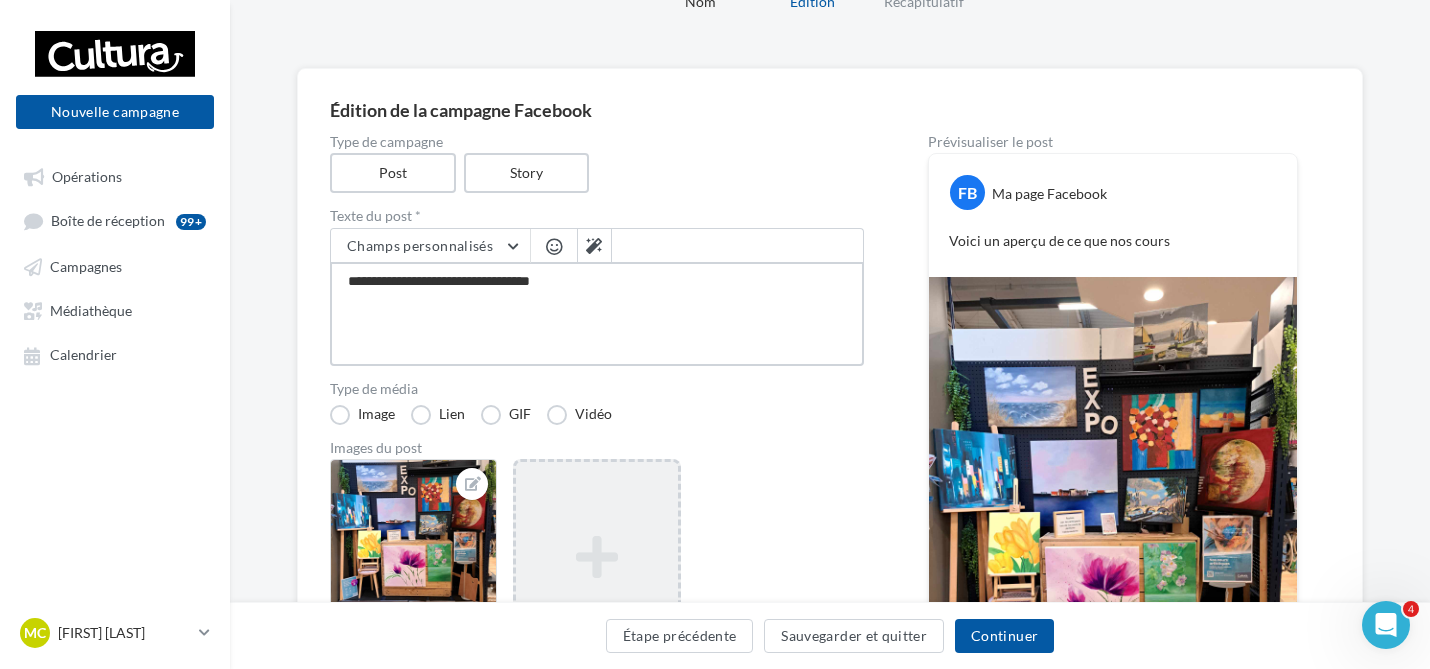 type on "**********" 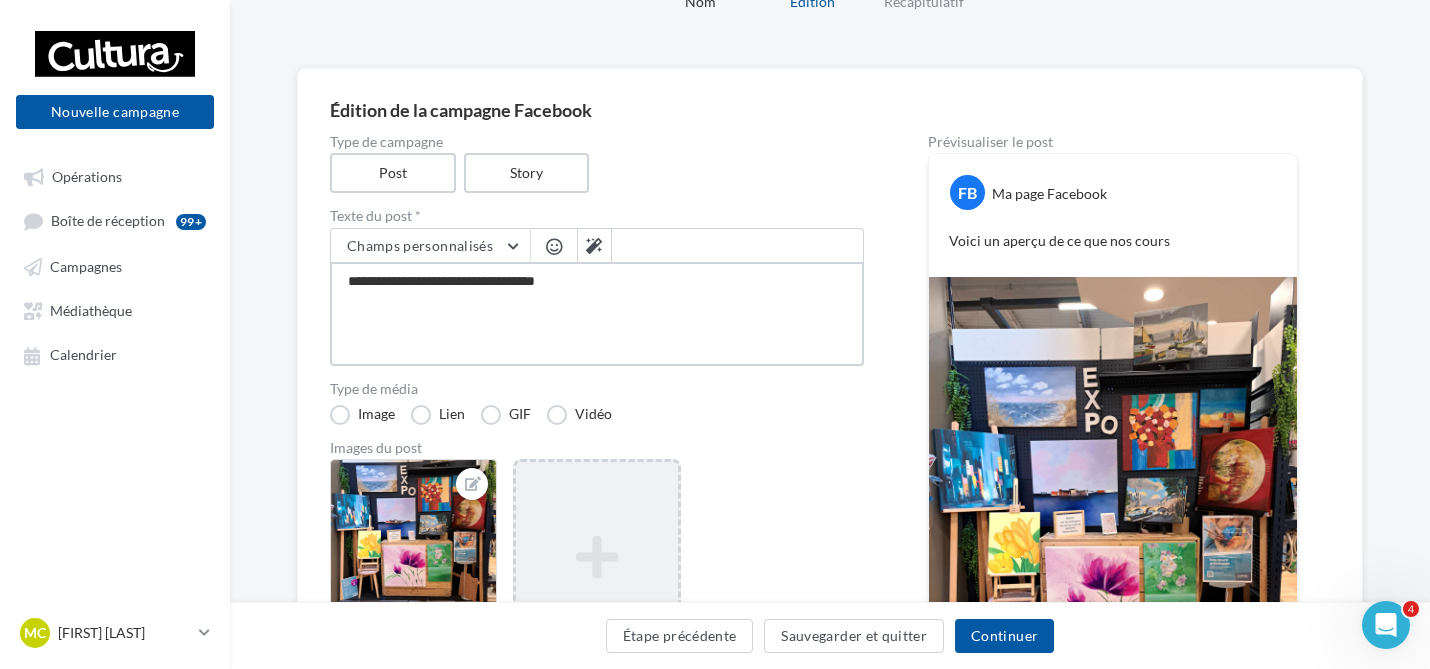 type on "**********" 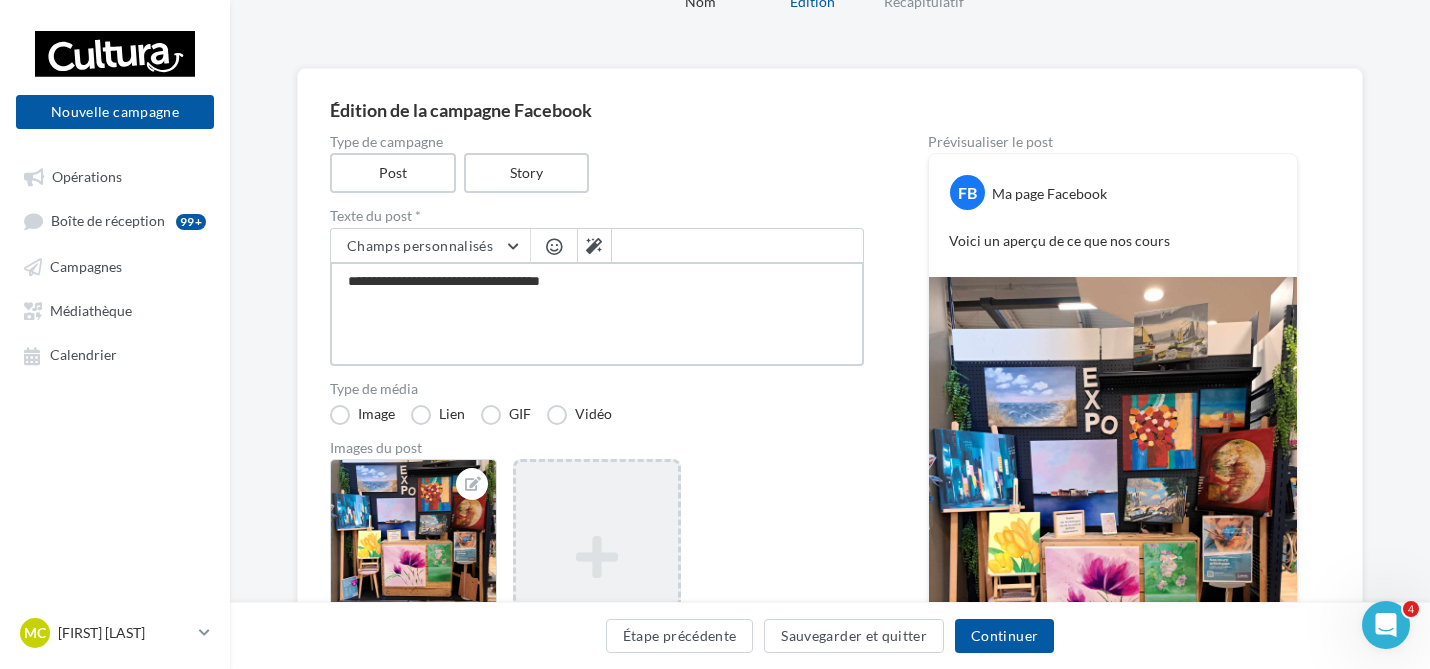 type on "**********" 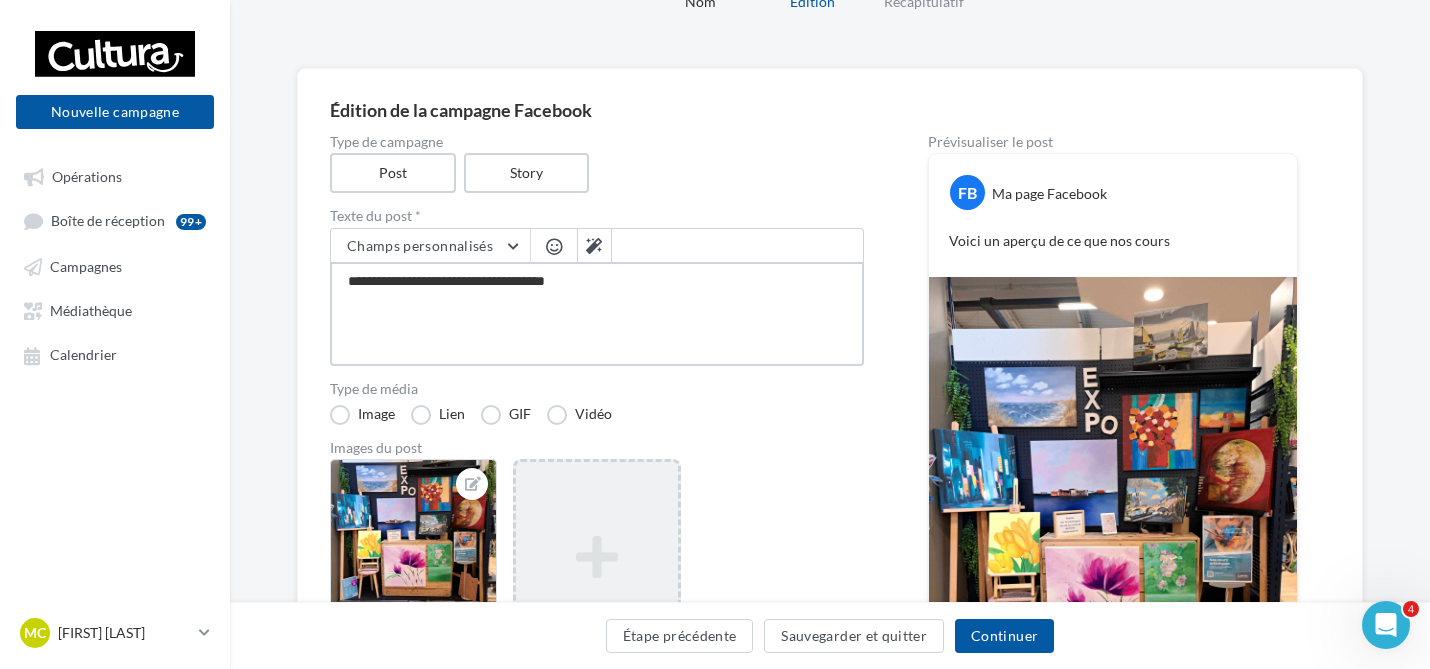 type on "**********" 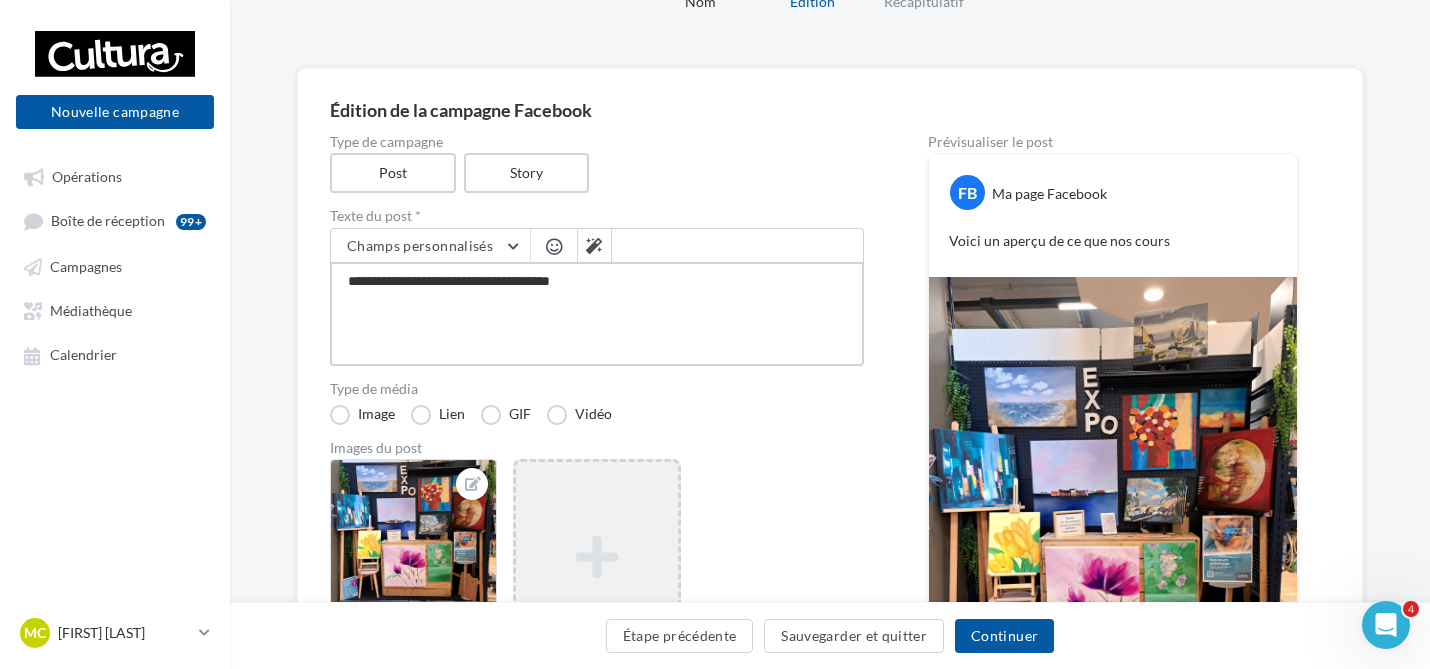 type on "**********" 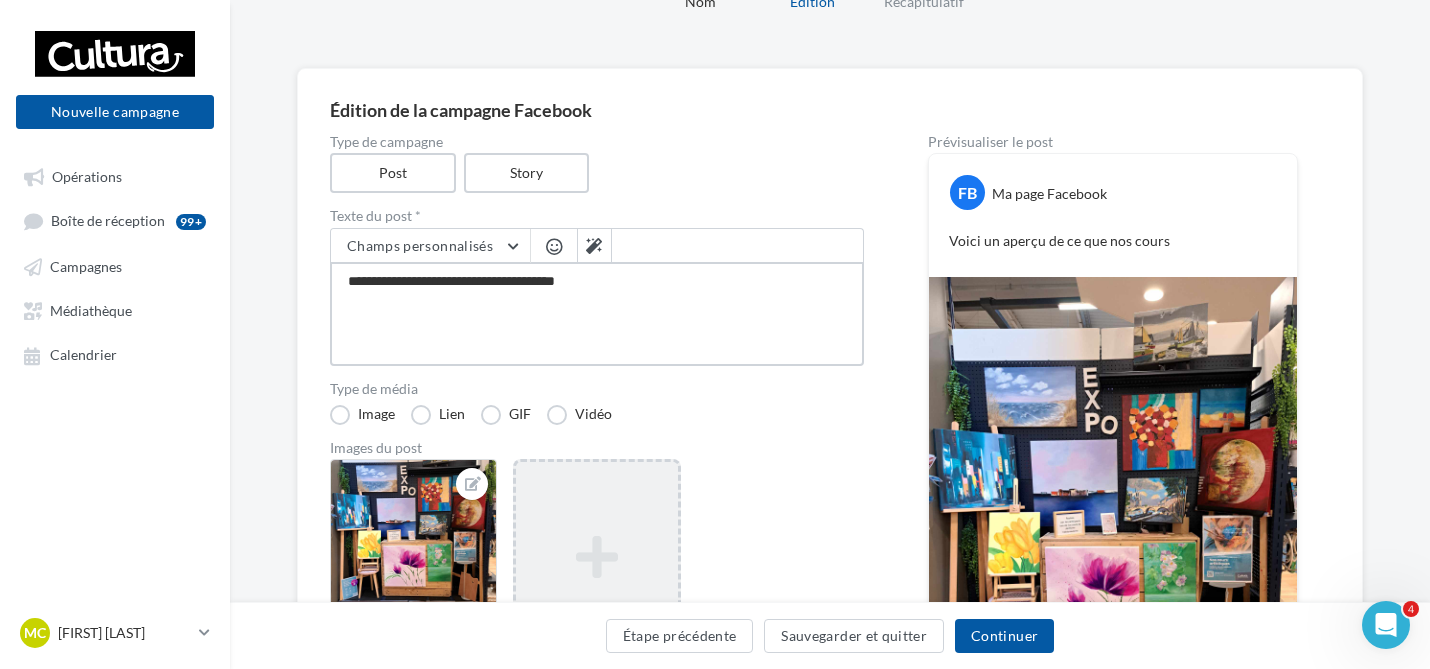 type on "**********" 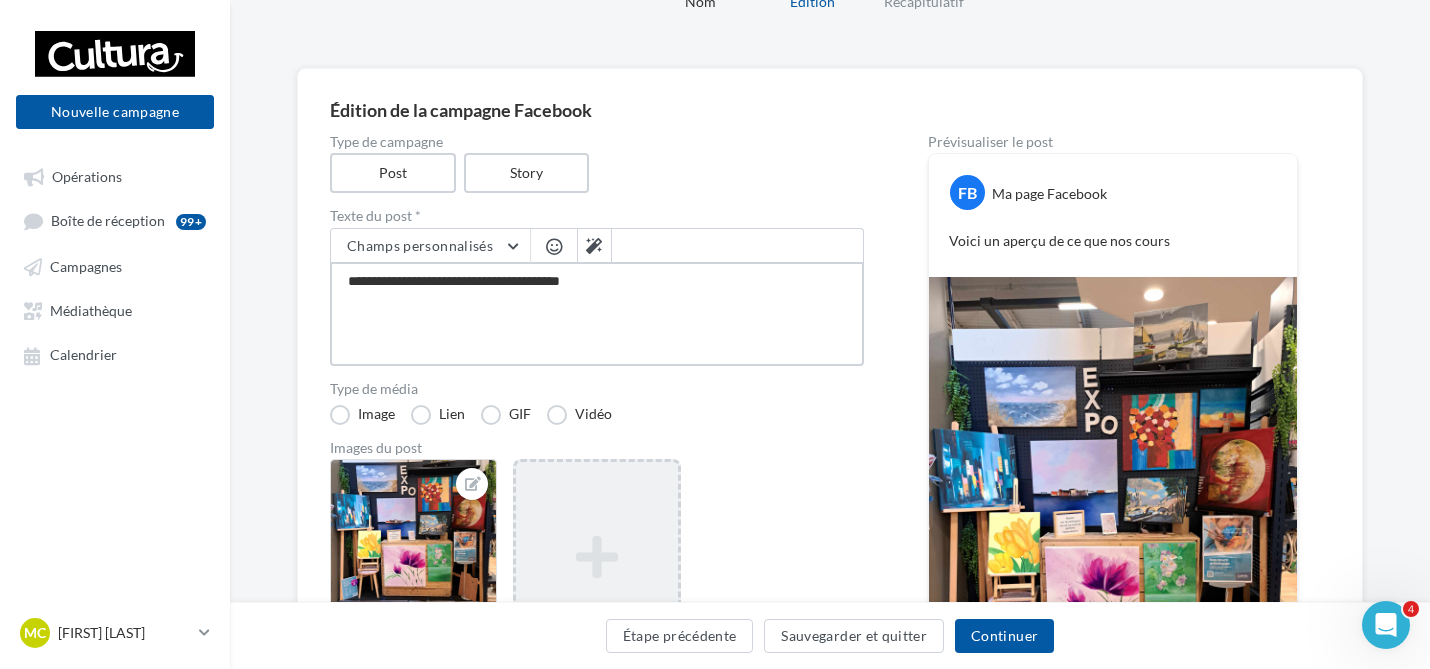 type on "**********" 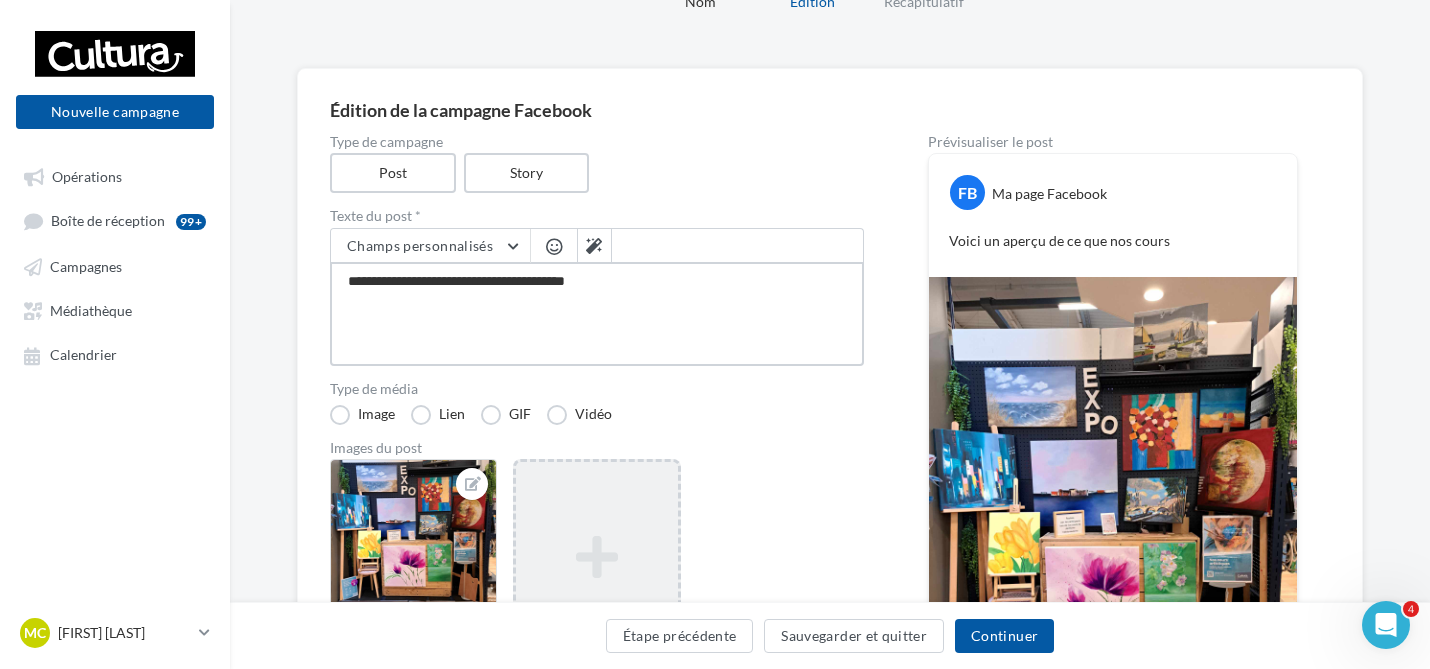 type on "**********" 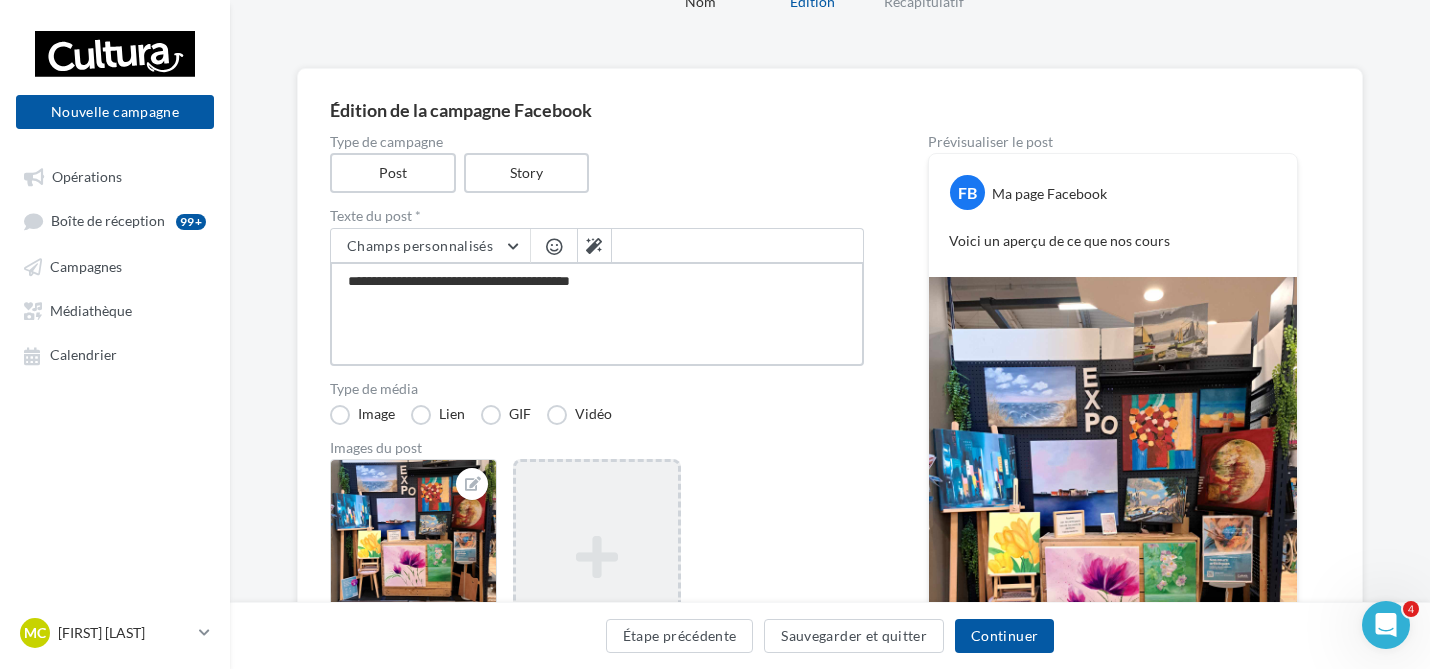 type on "**********" 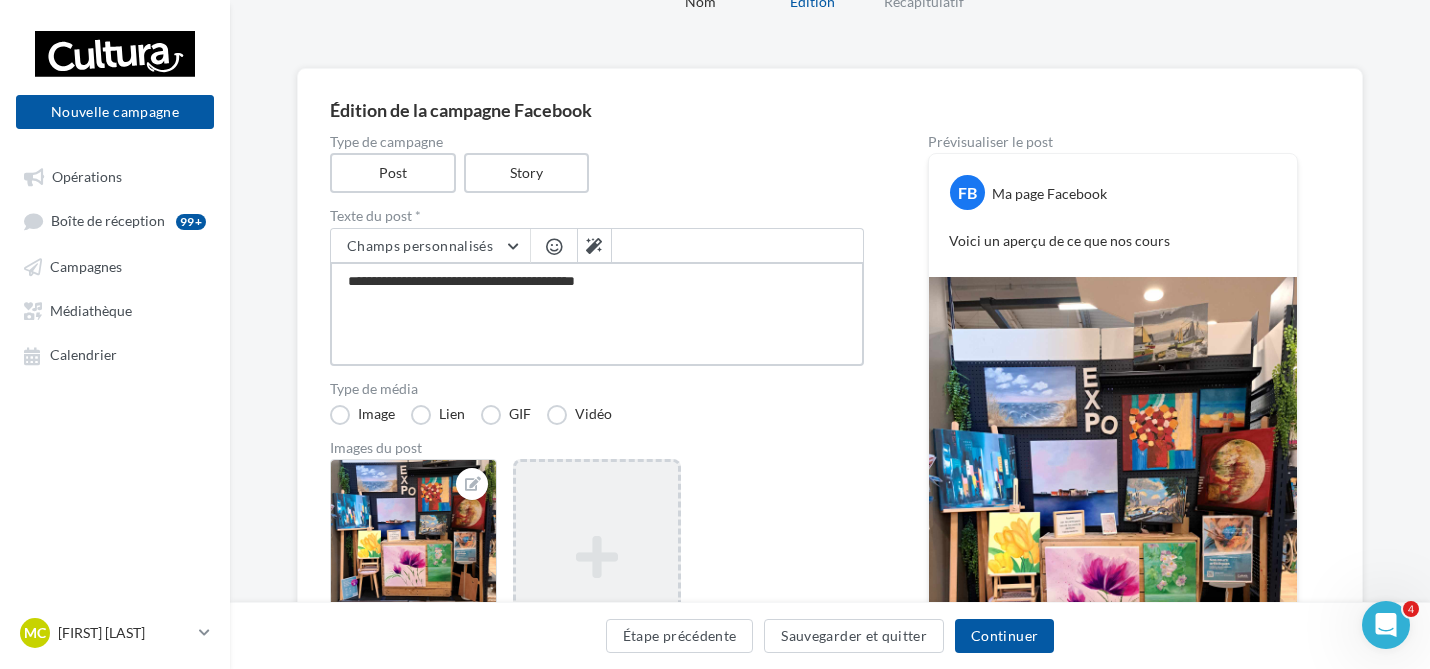 type on "**********" 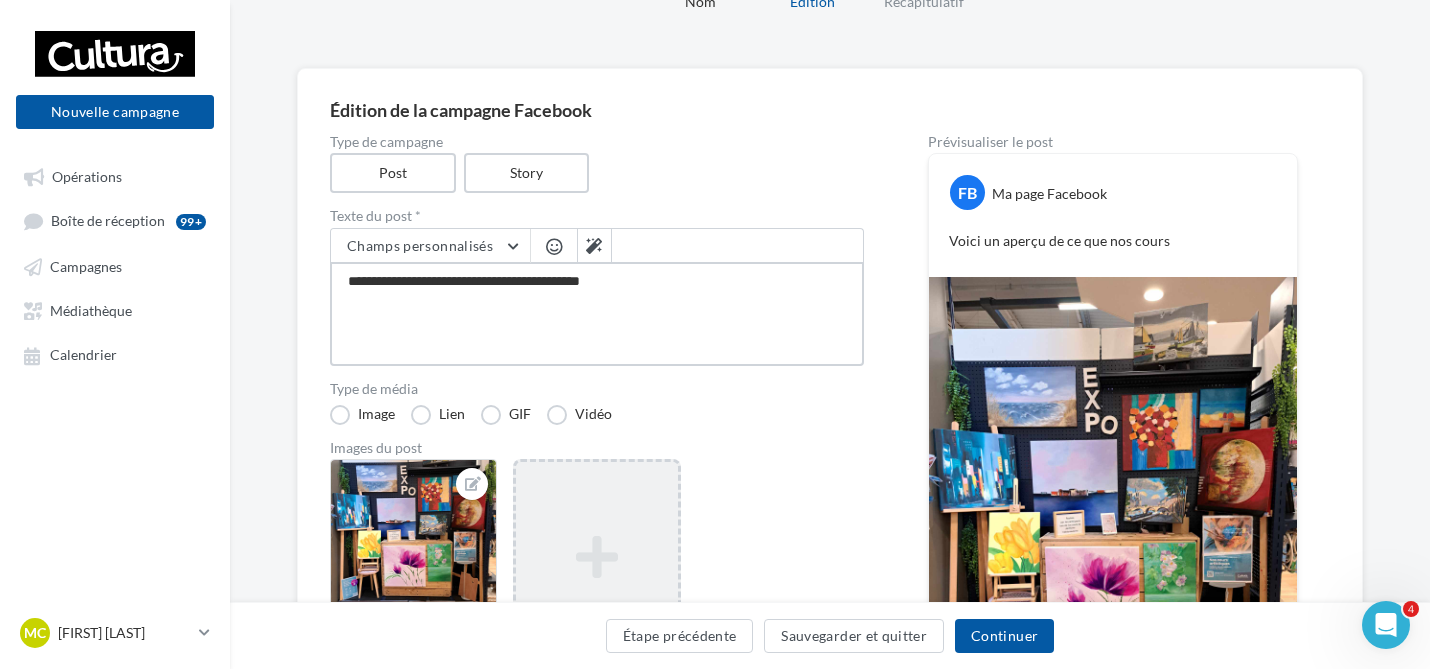 type on "**********" 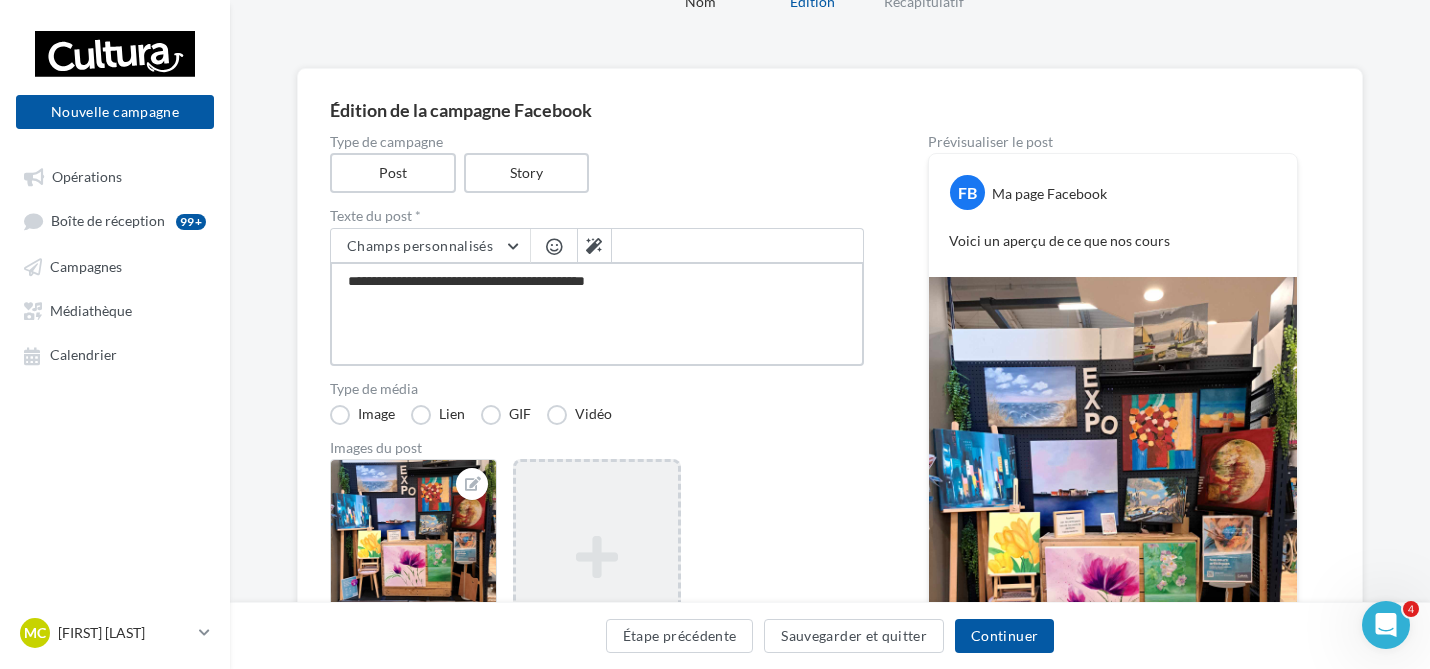 type on "**********" 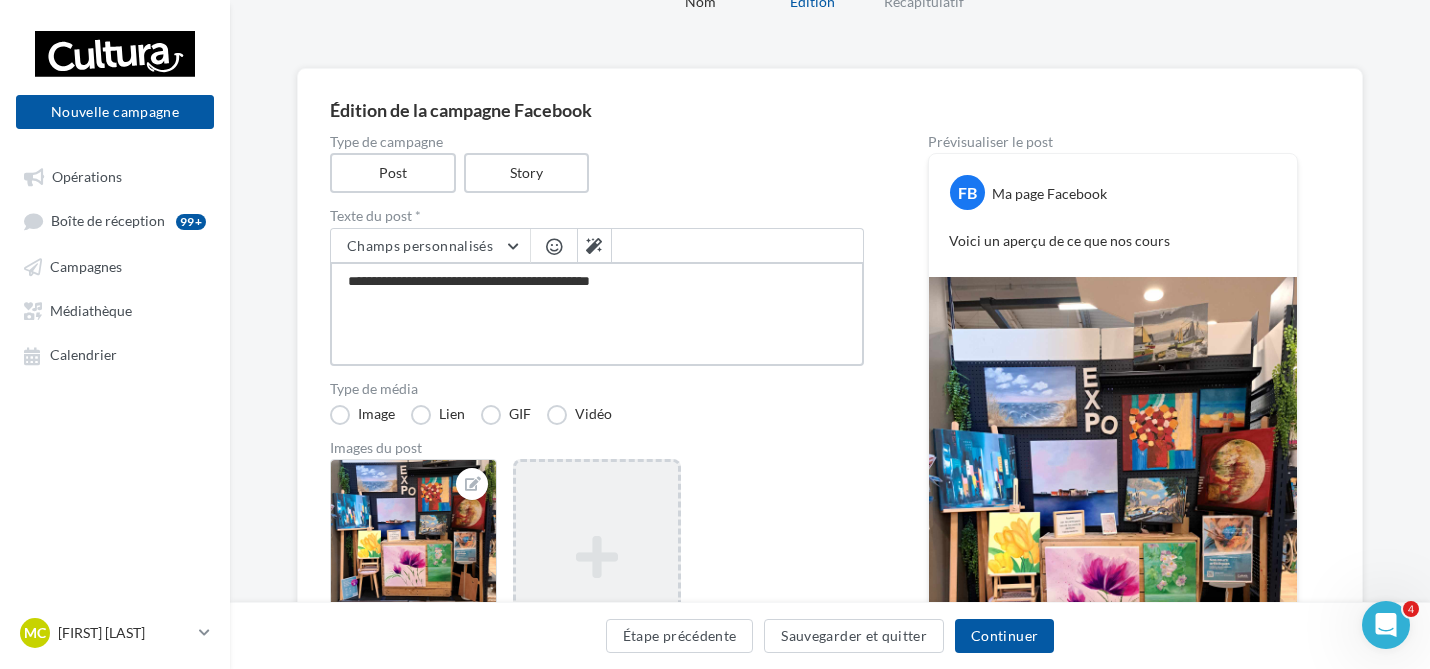 type on "**********" 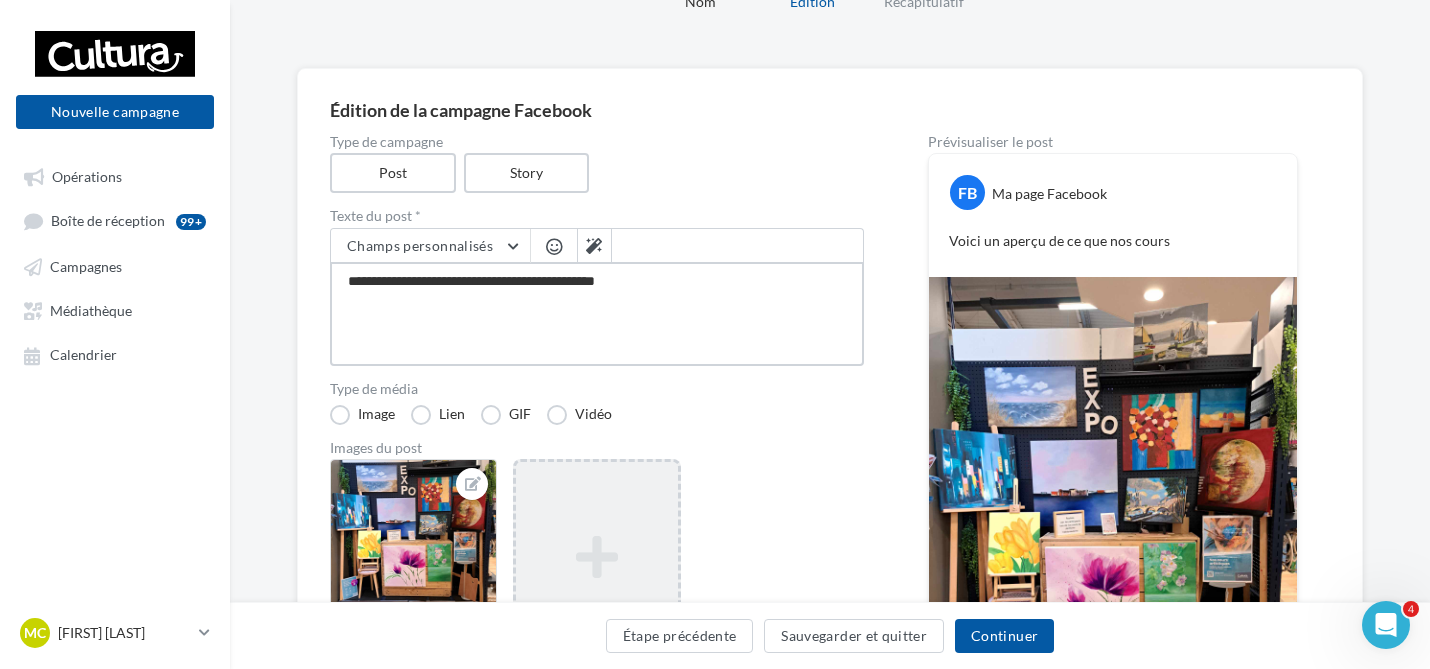 type on "**********" 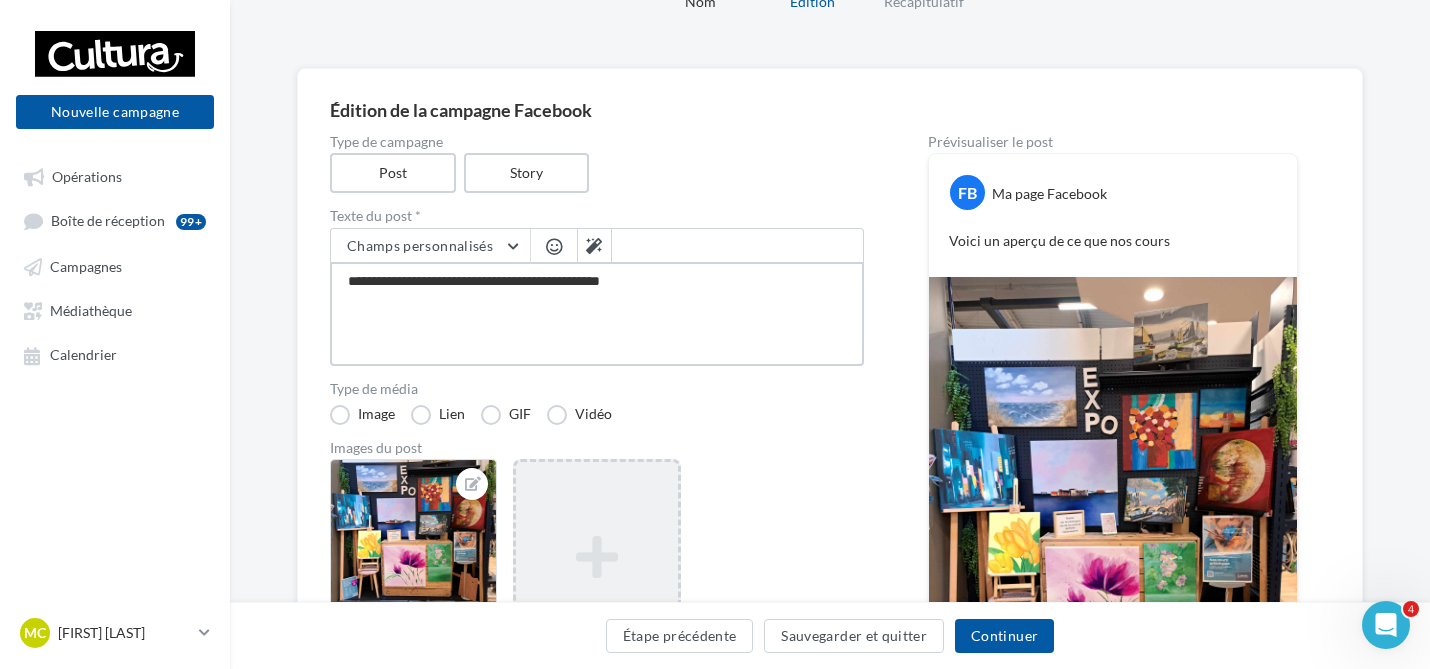 type on "**********" 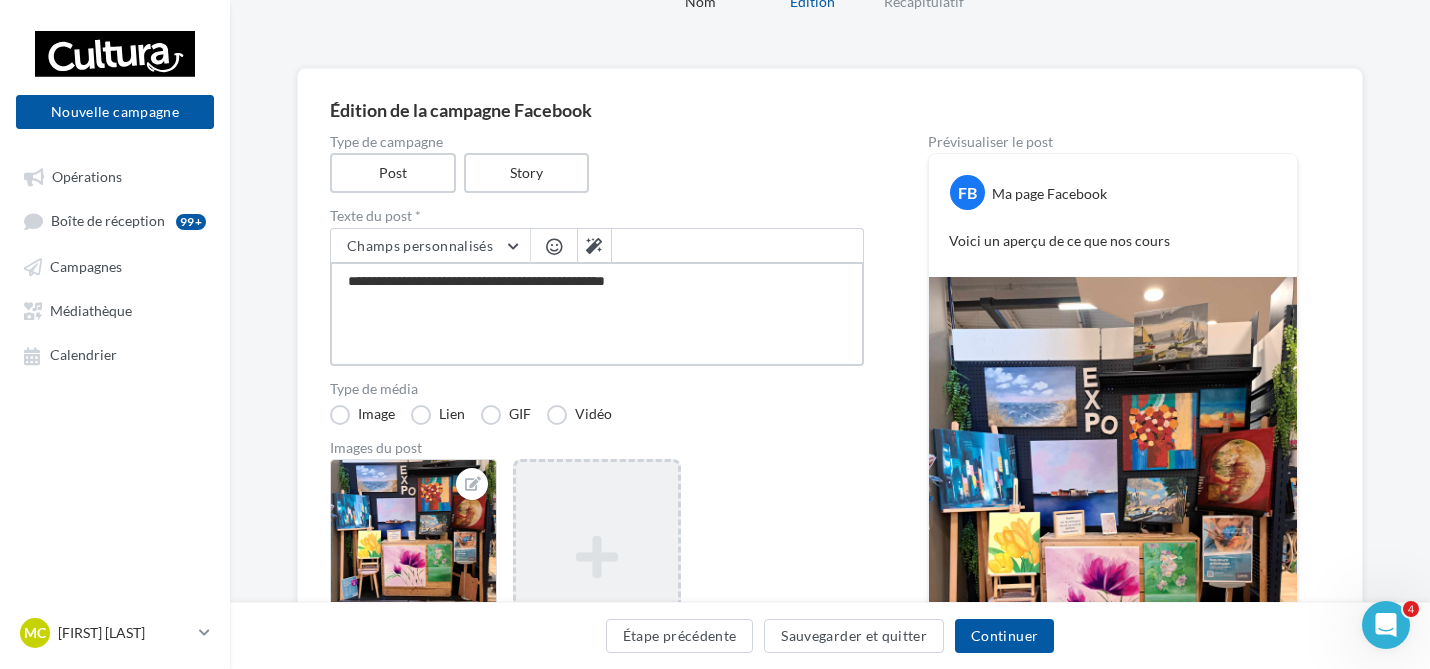 type on "**********" 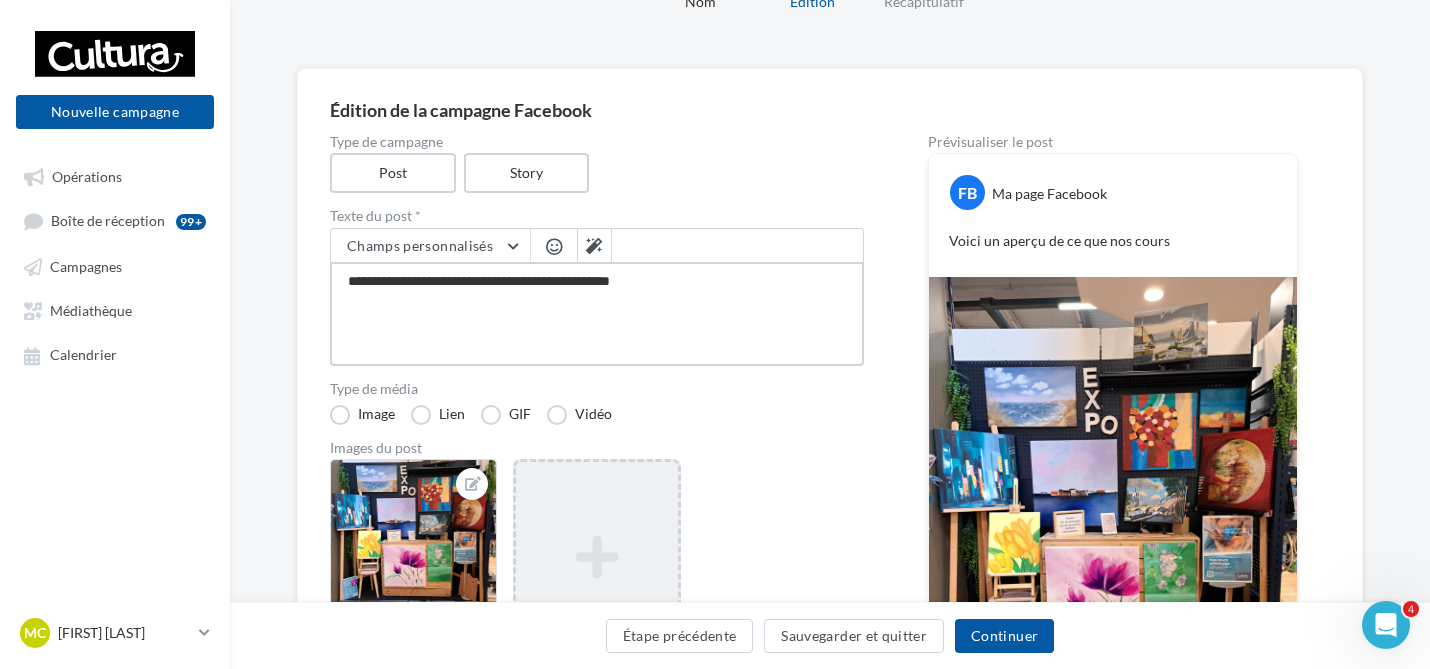 type on "**********" 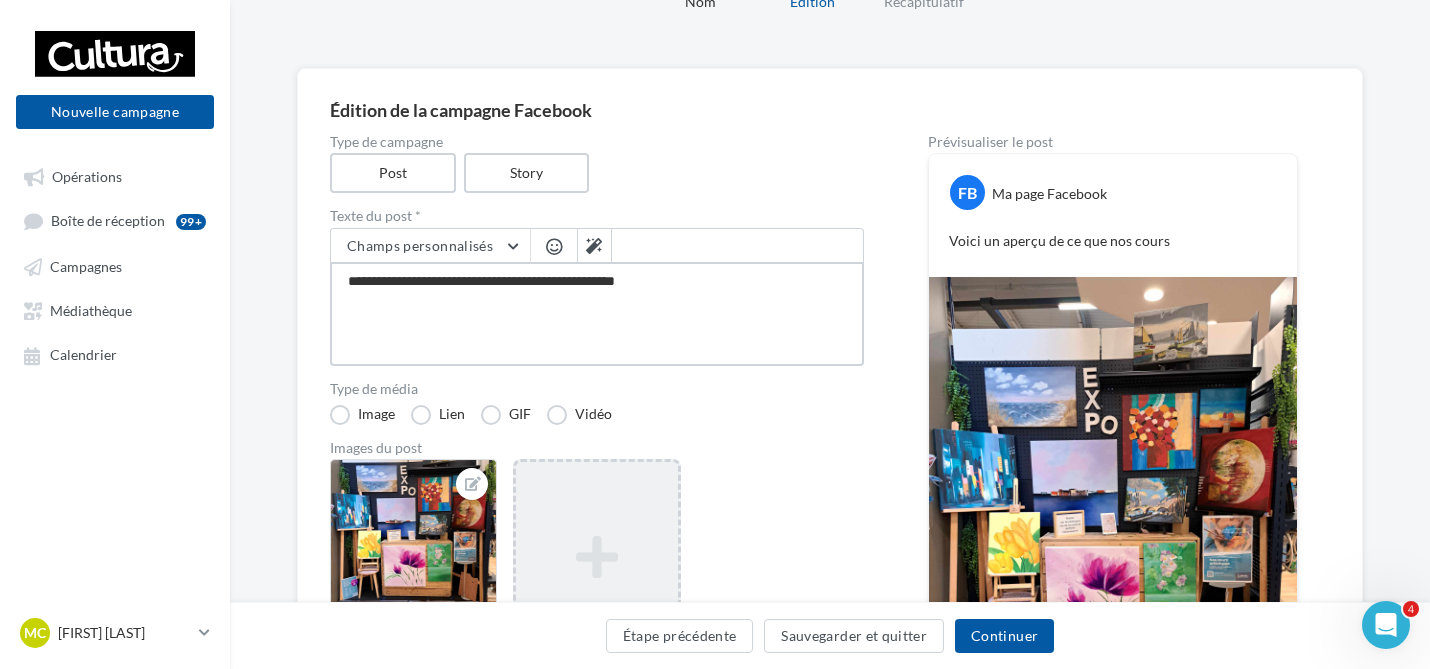 type on "**********" 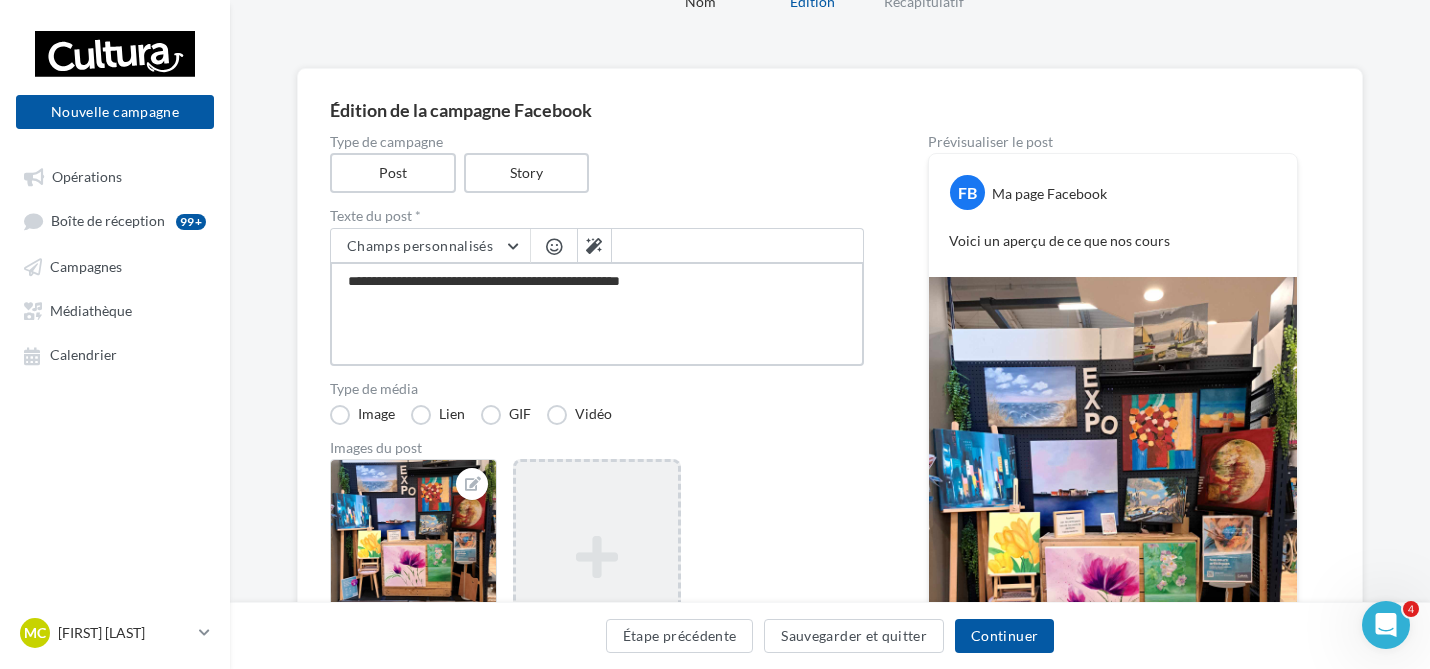 type on "**********" 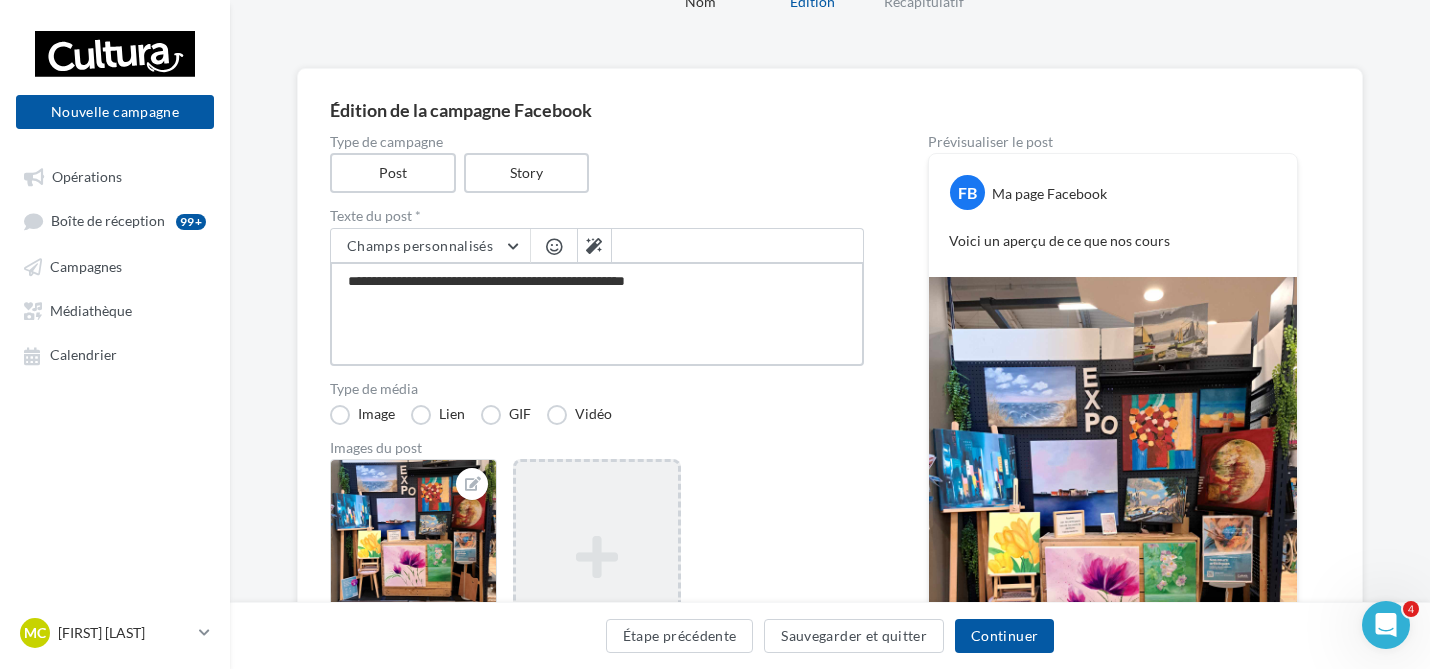 type on "**********" 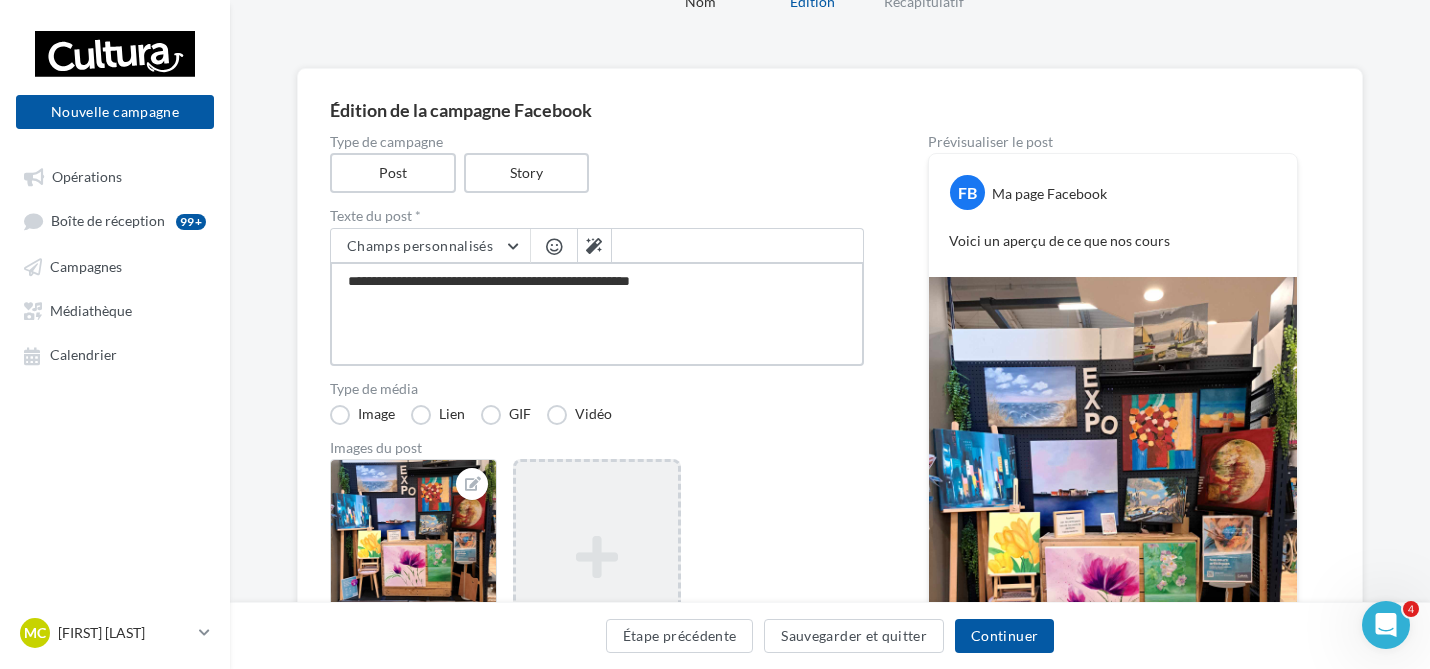 type on "**********" 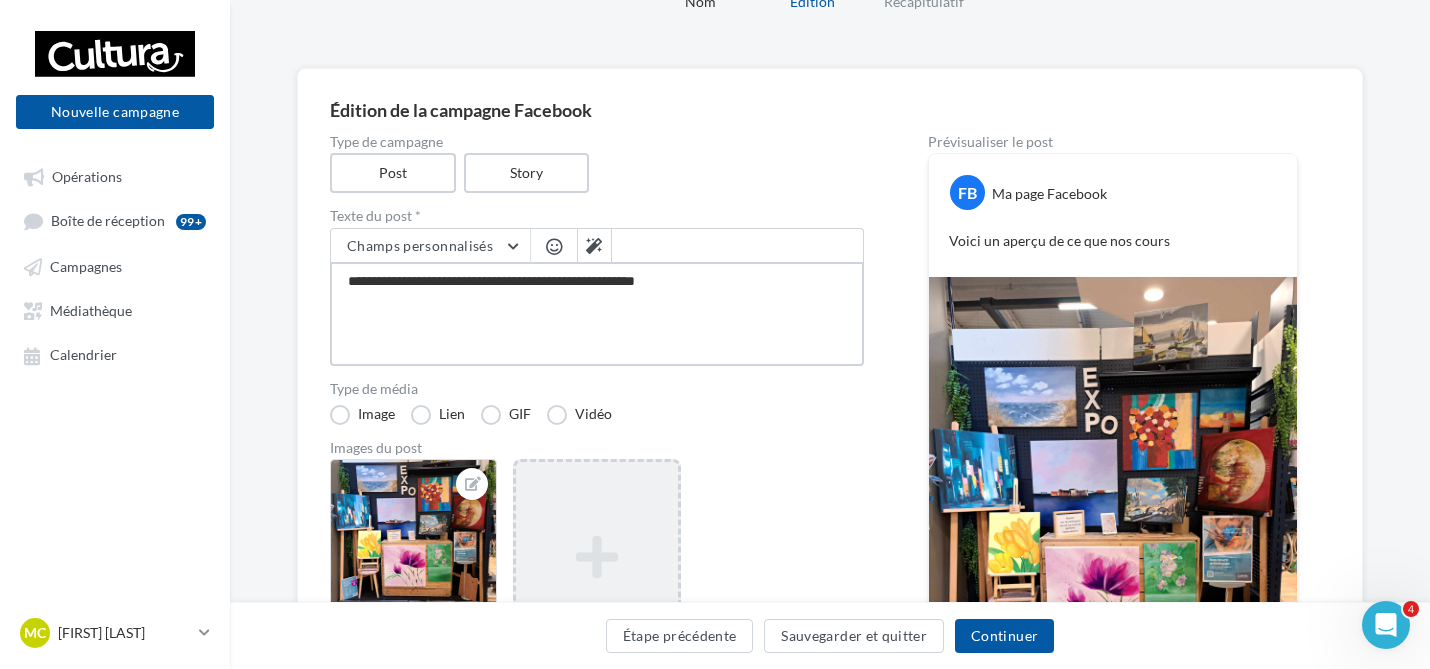 type on "**********" 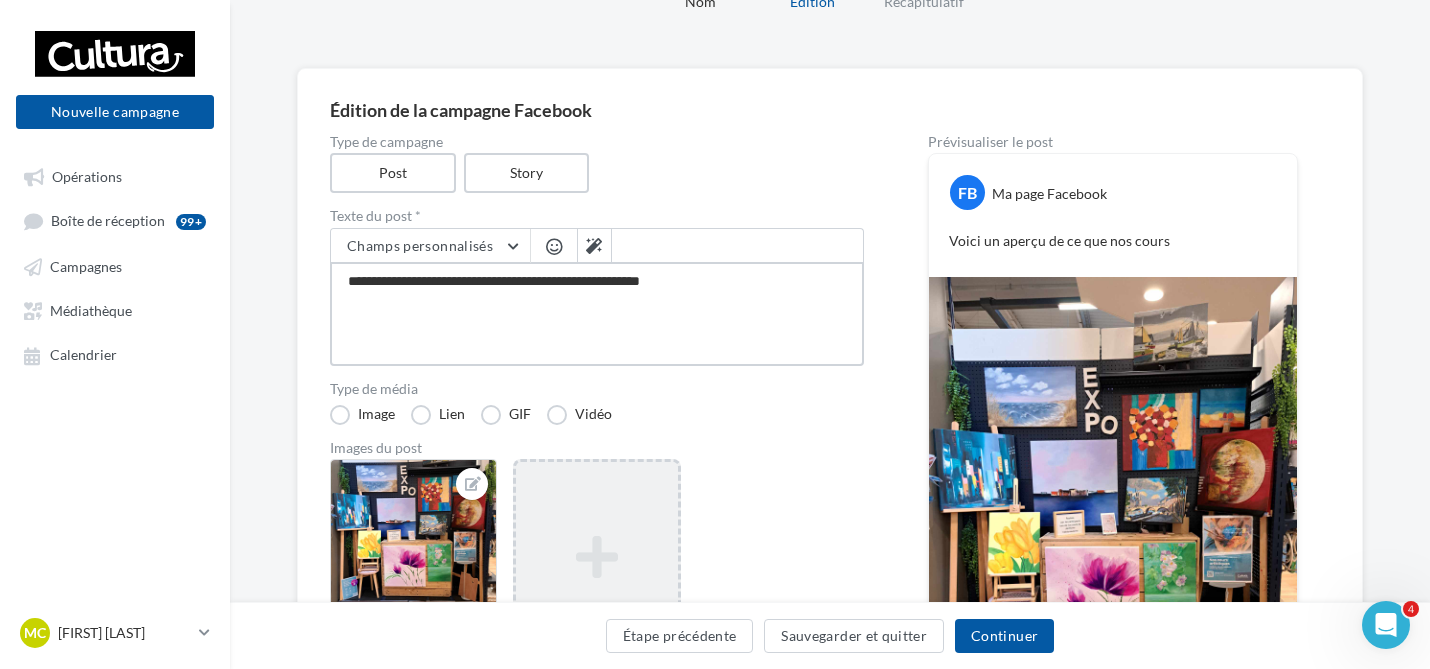 type on "**********" 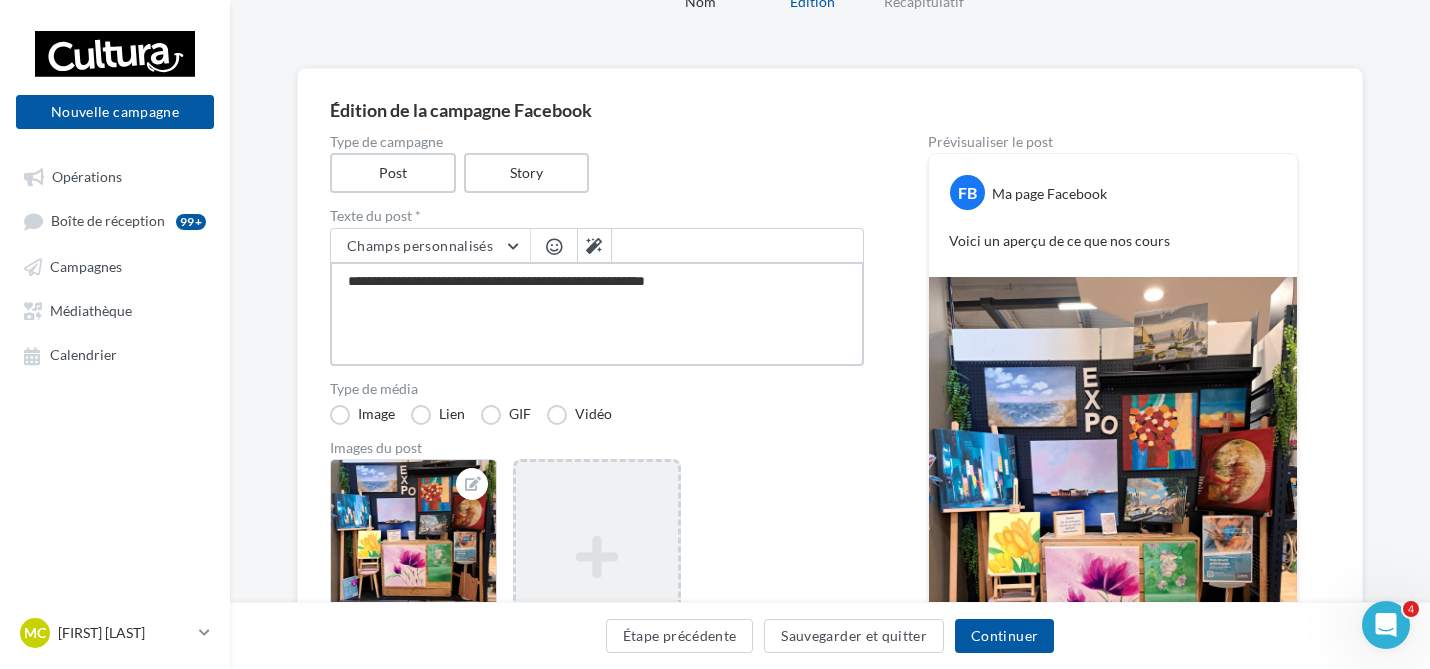 type on "**********" 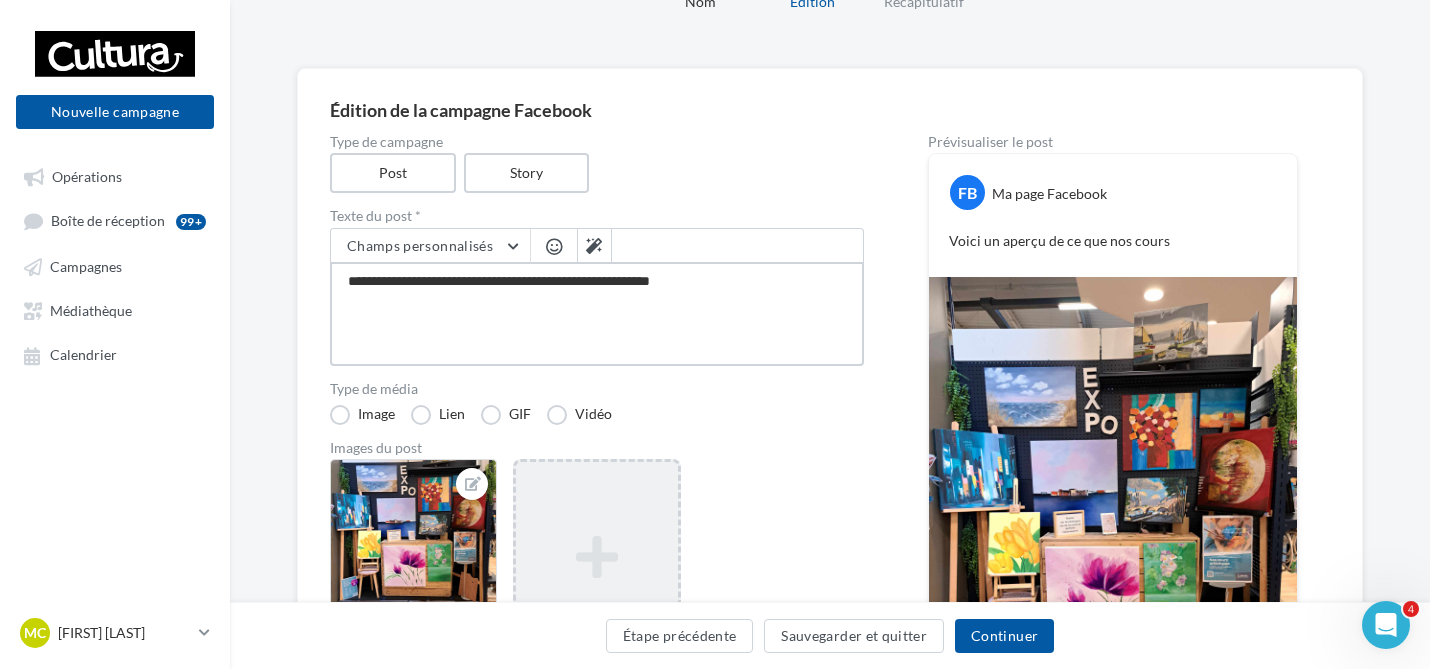 type on "**********" 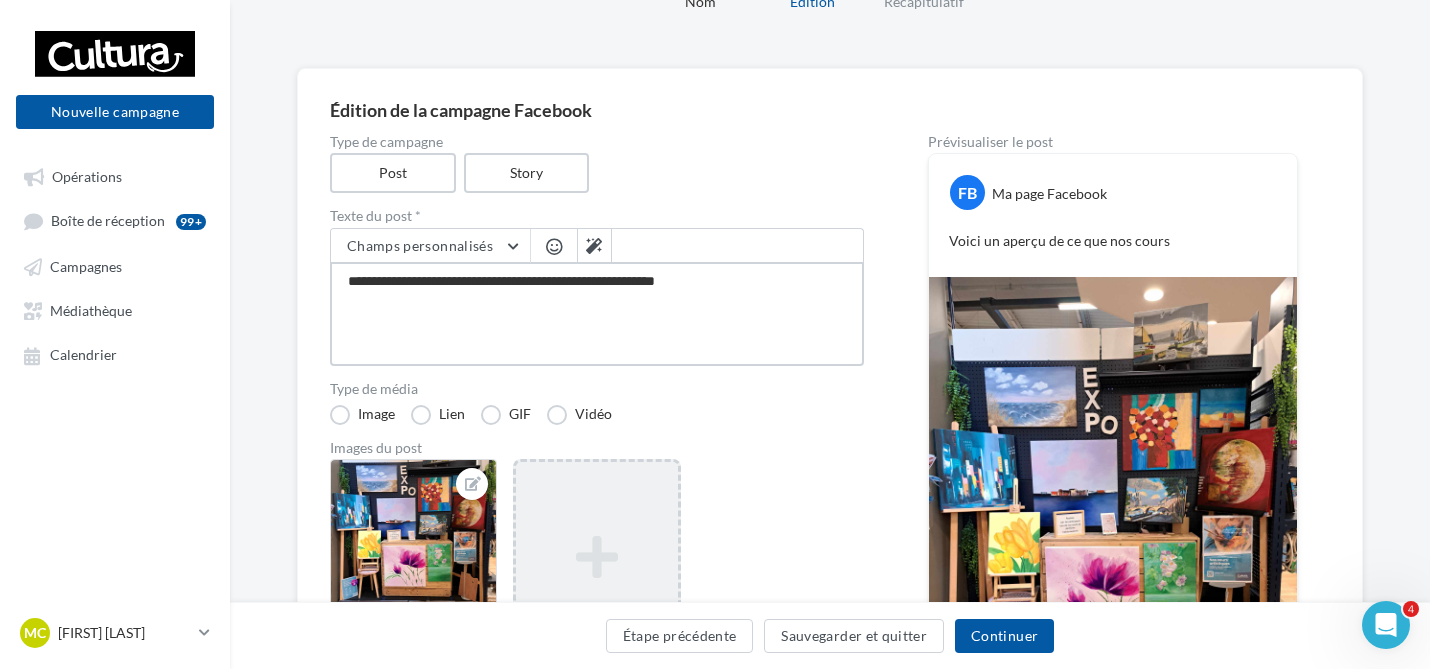 type on "**********" 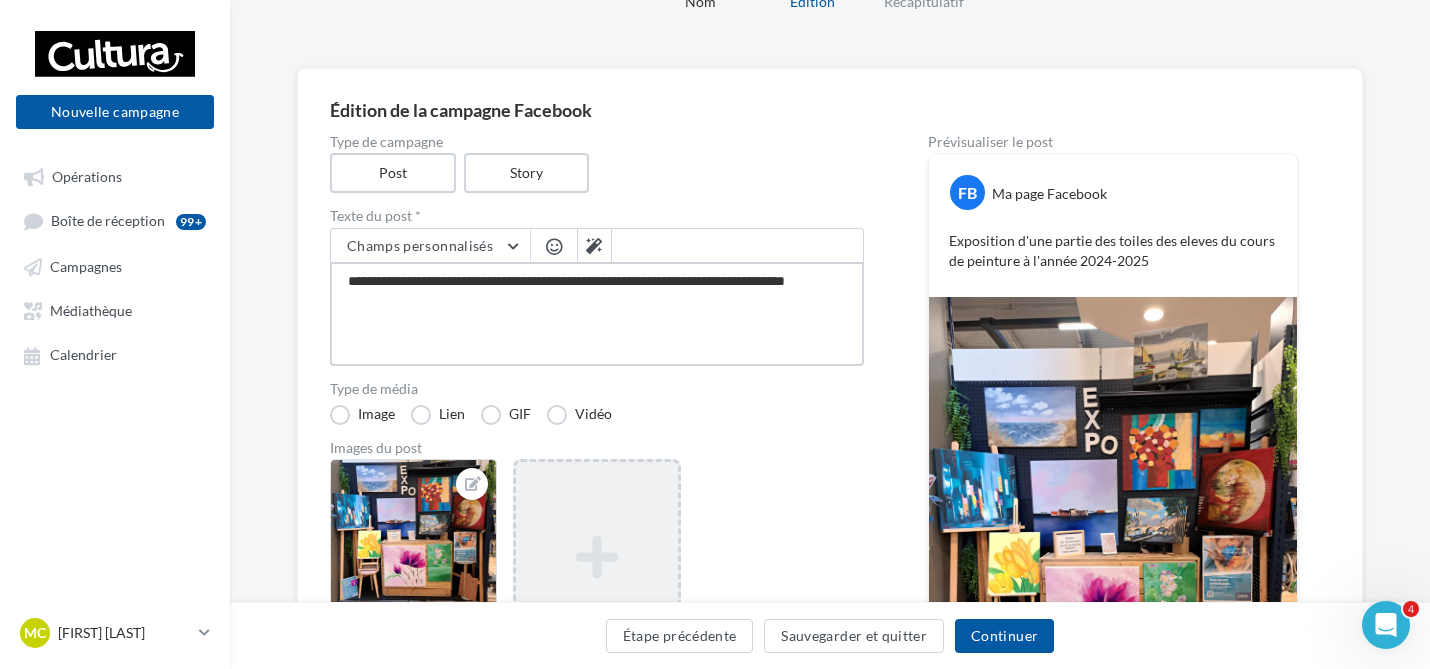 click on "**********" at bounding box center [597, 314] 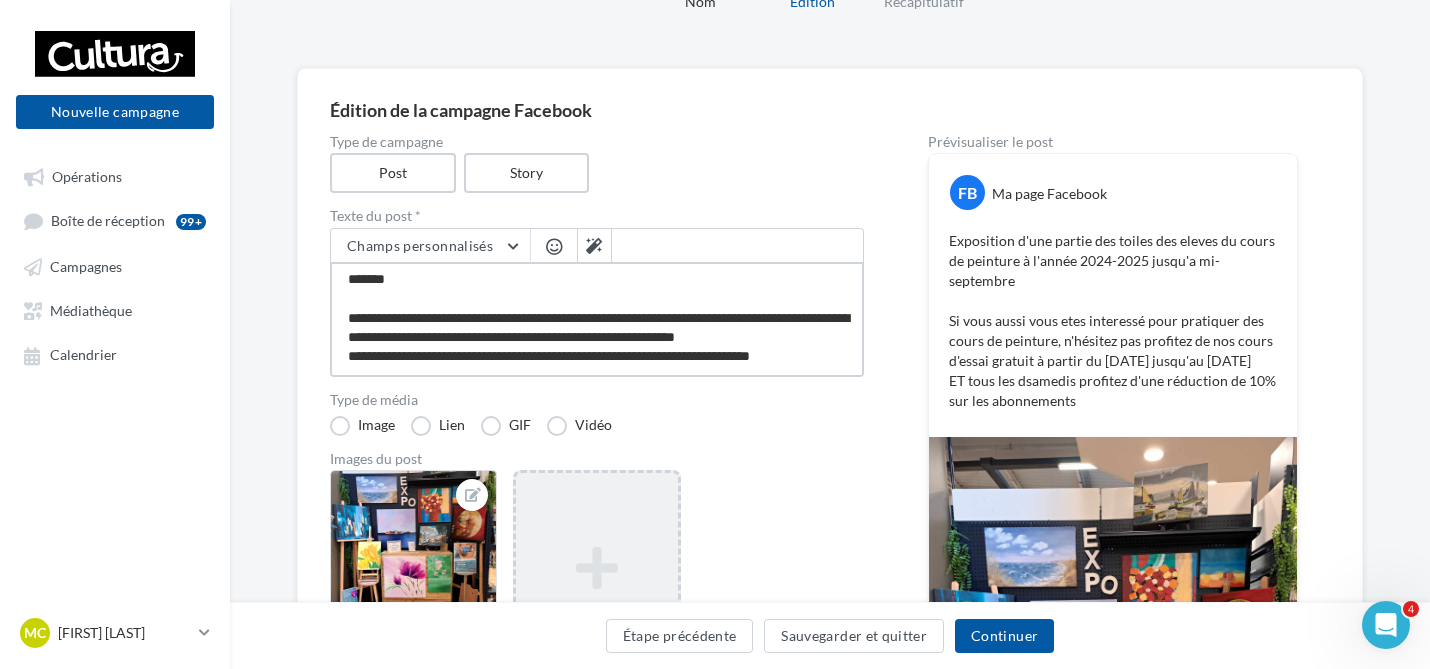 scroll, scrollTop: 50, scrollLeft: 0, axis: vertical 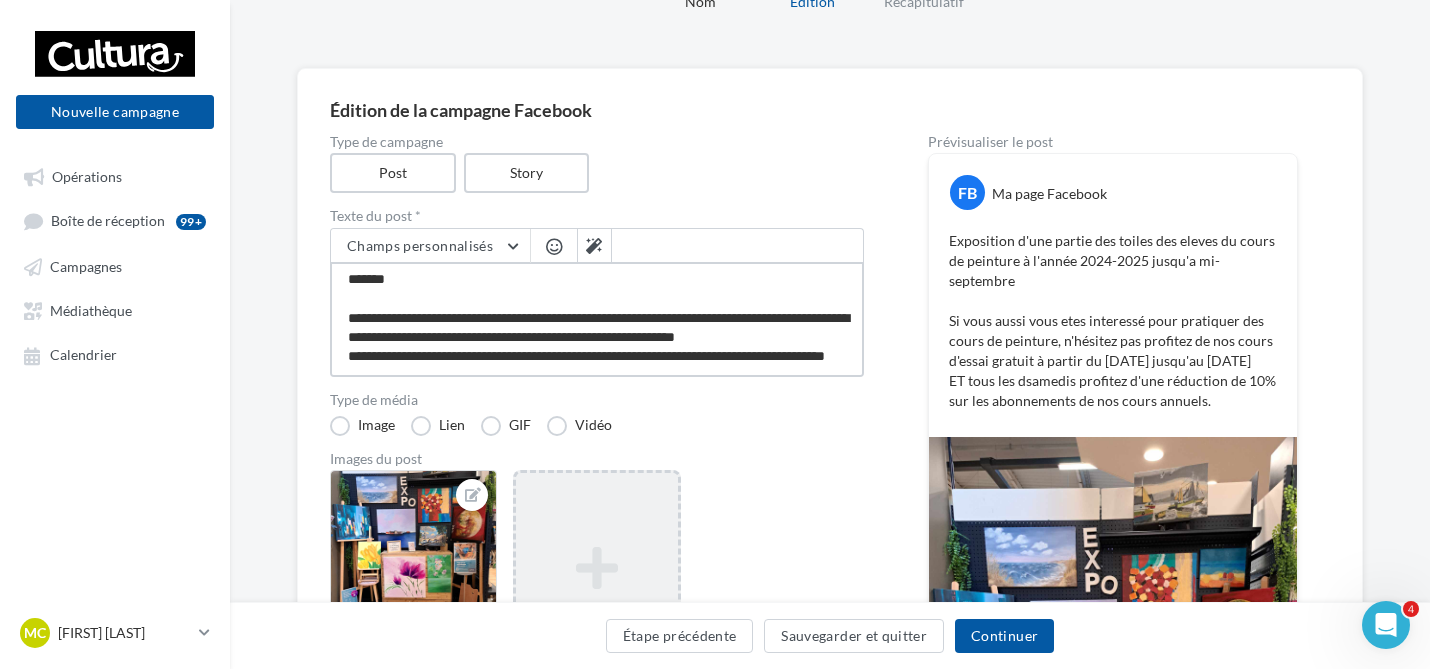 click on "**********" at bounding box center [597, 319] 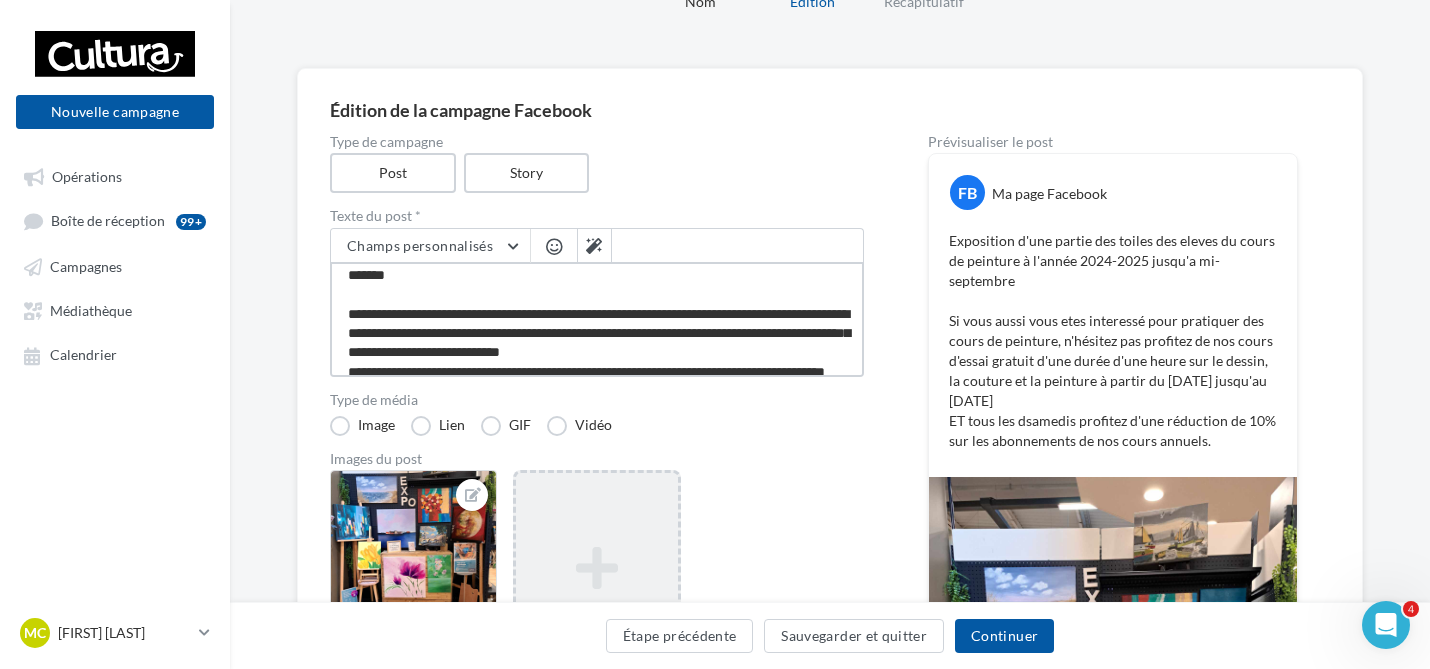 scroll, scrollTop: 0, scrollLeft: 0, axis: both 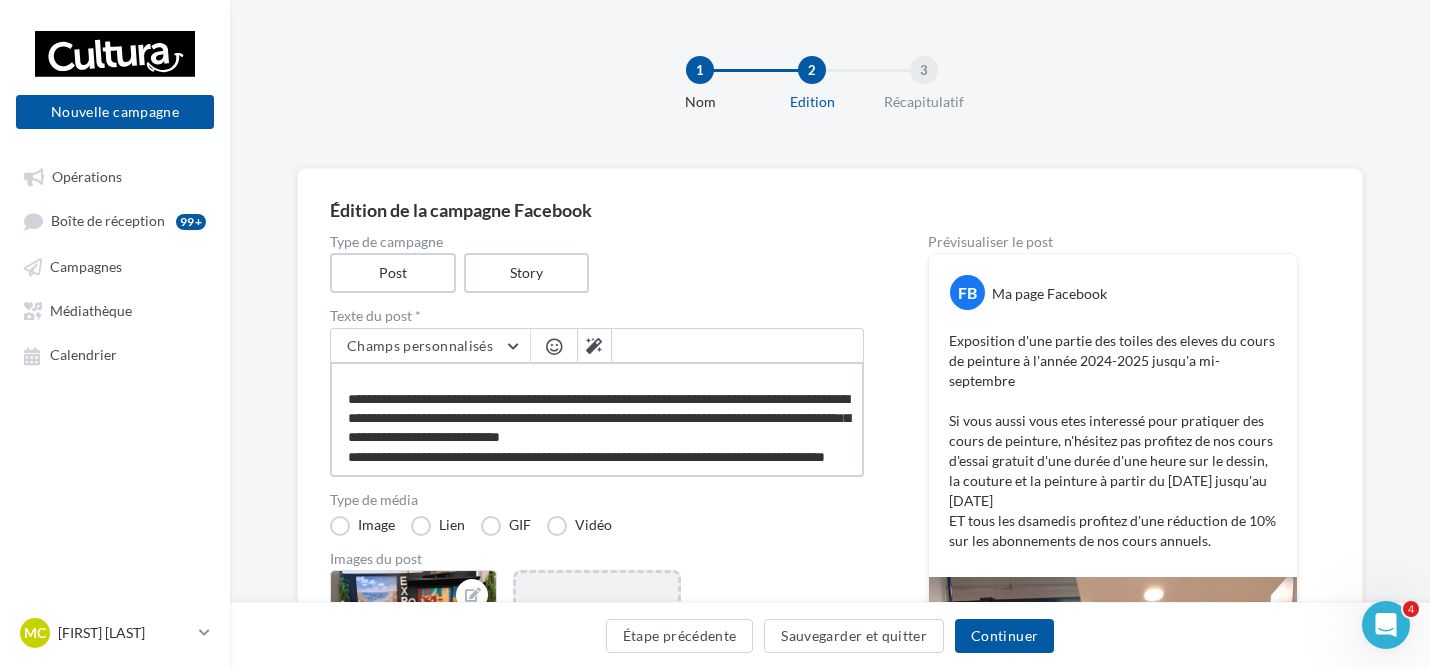 click on "**********" at bounding box center [597, 419] 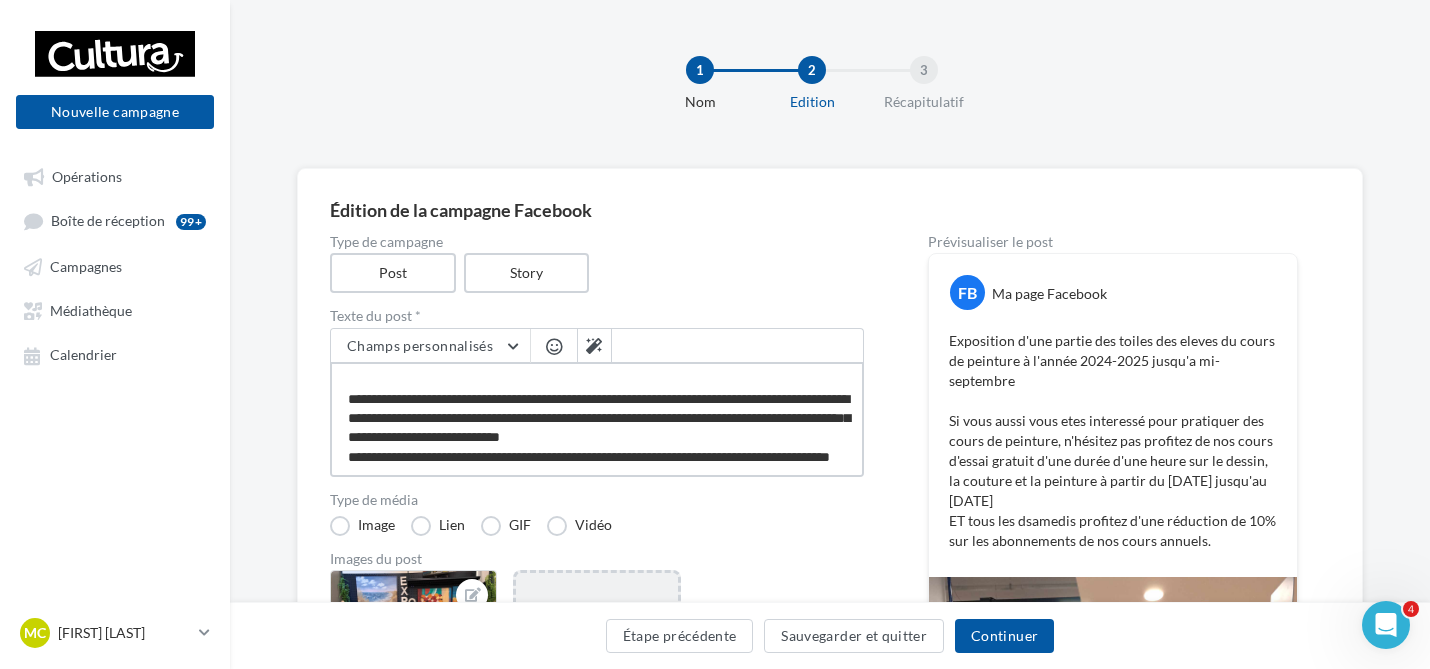 scroll, scrollTop: 89, scrollLeft: 0, axis: vertical 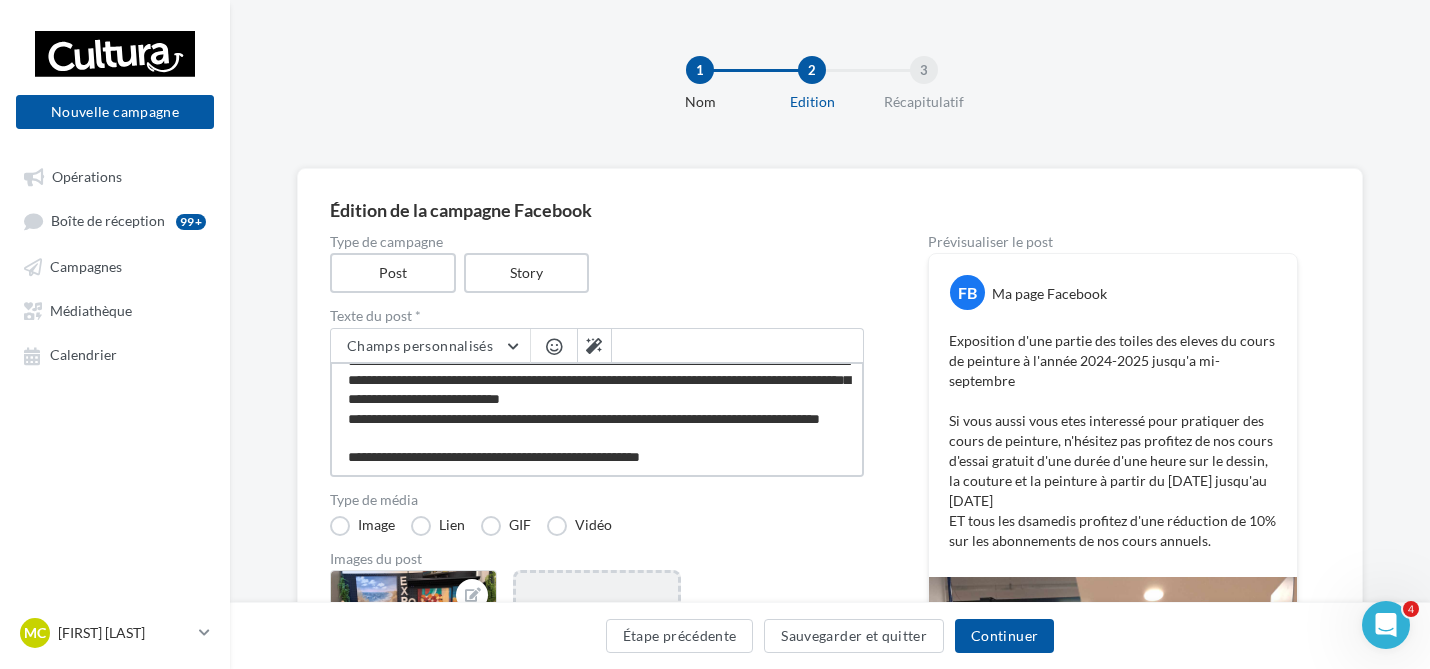 paste on "**********" 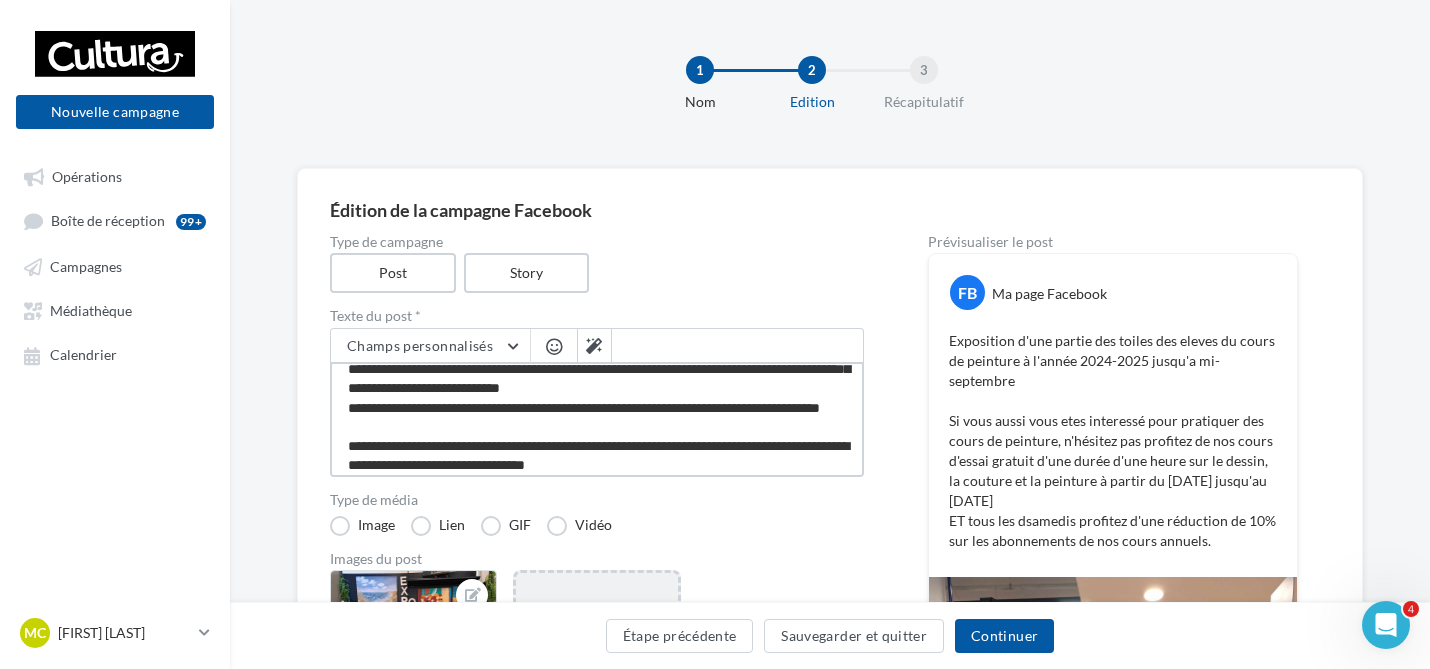 scroll, scrollTop: 127, scrollLeft: 0, axis: vertical 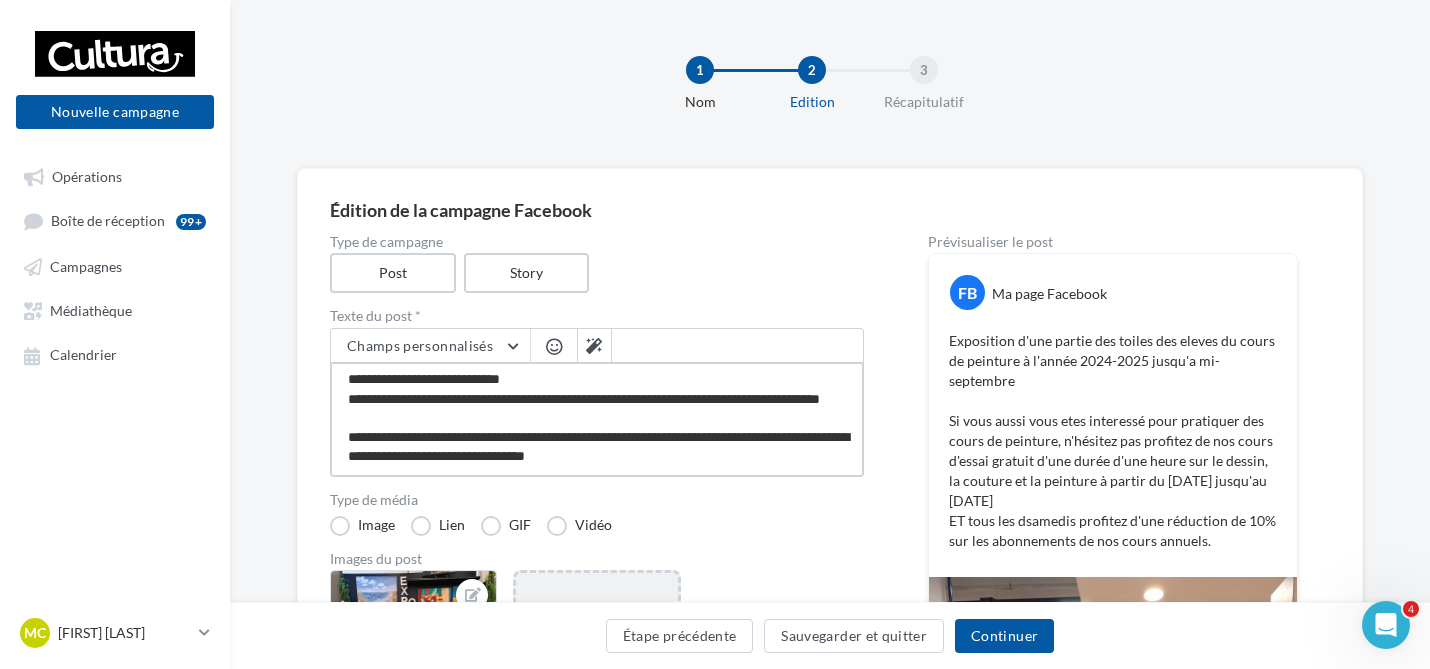 click on "**********" at bounding box center [597, 419] 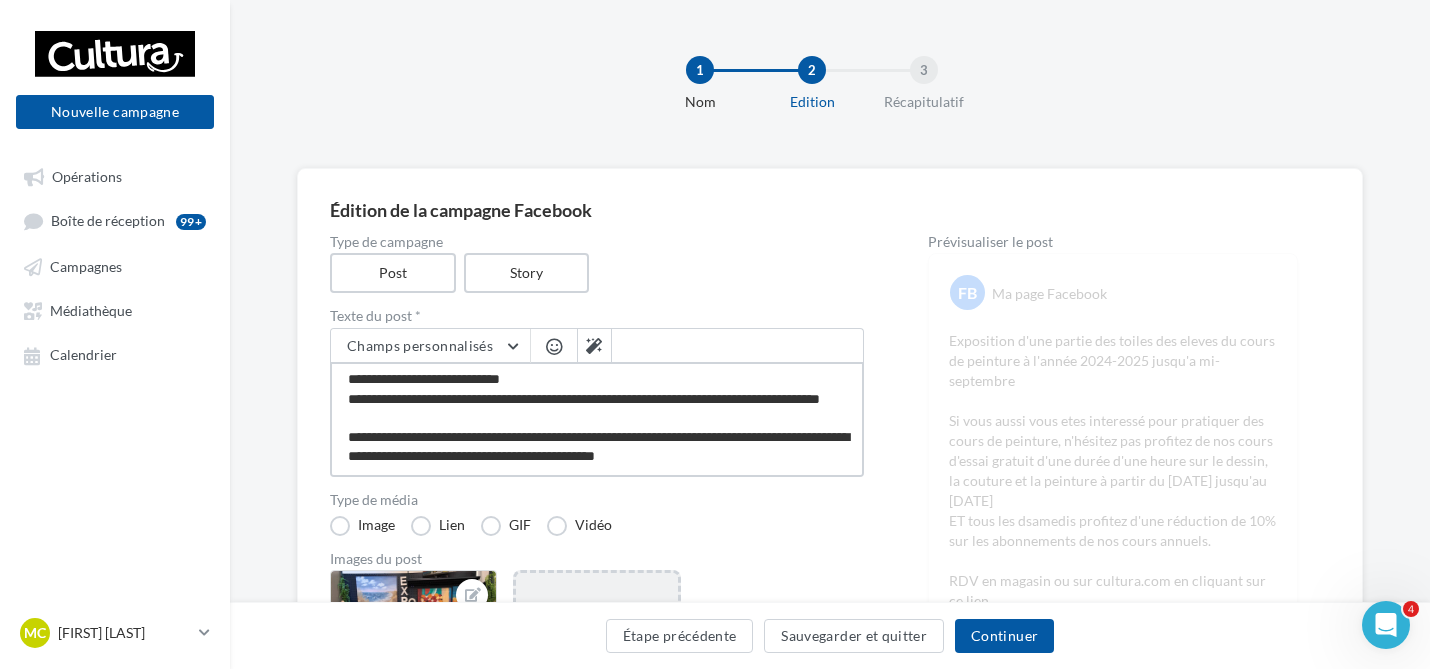 drag, startPoint x: 465, startPoint y: 423, endPoint x: 439, endPoint y: 423, distance: 26 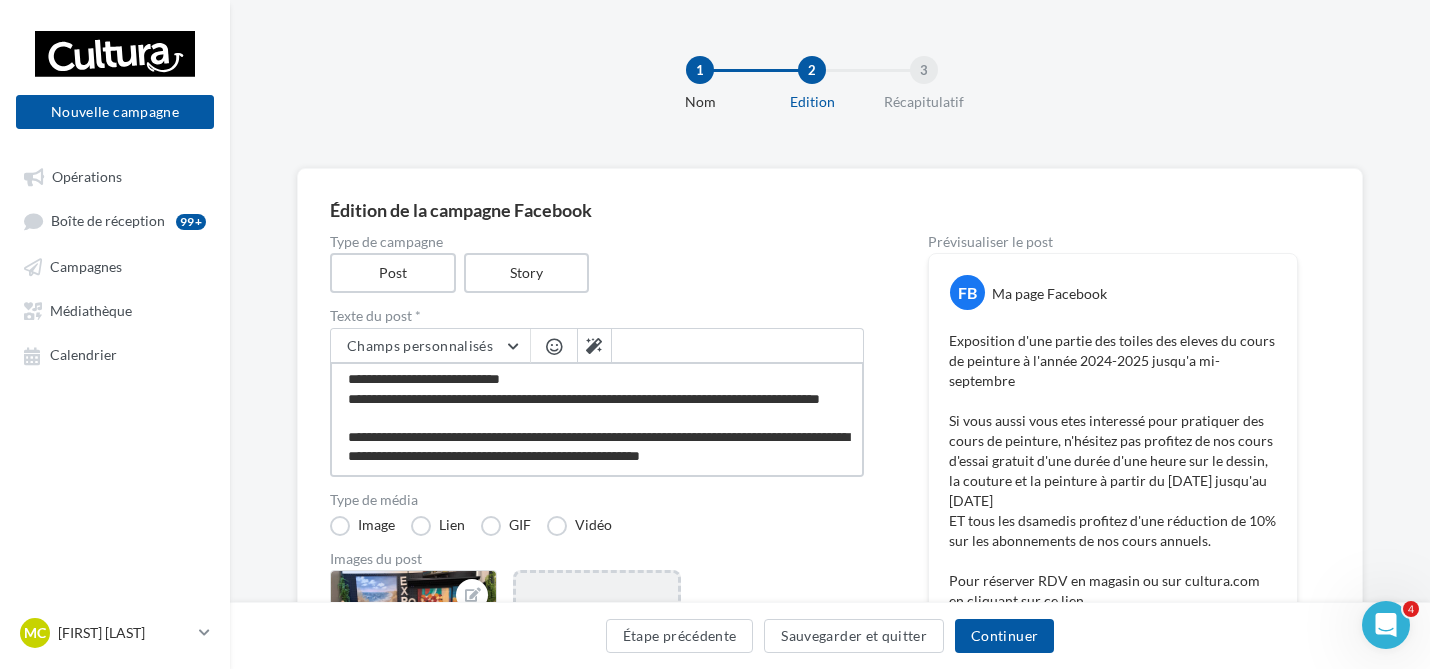 click on "**********" at bounding box center [597, 419] 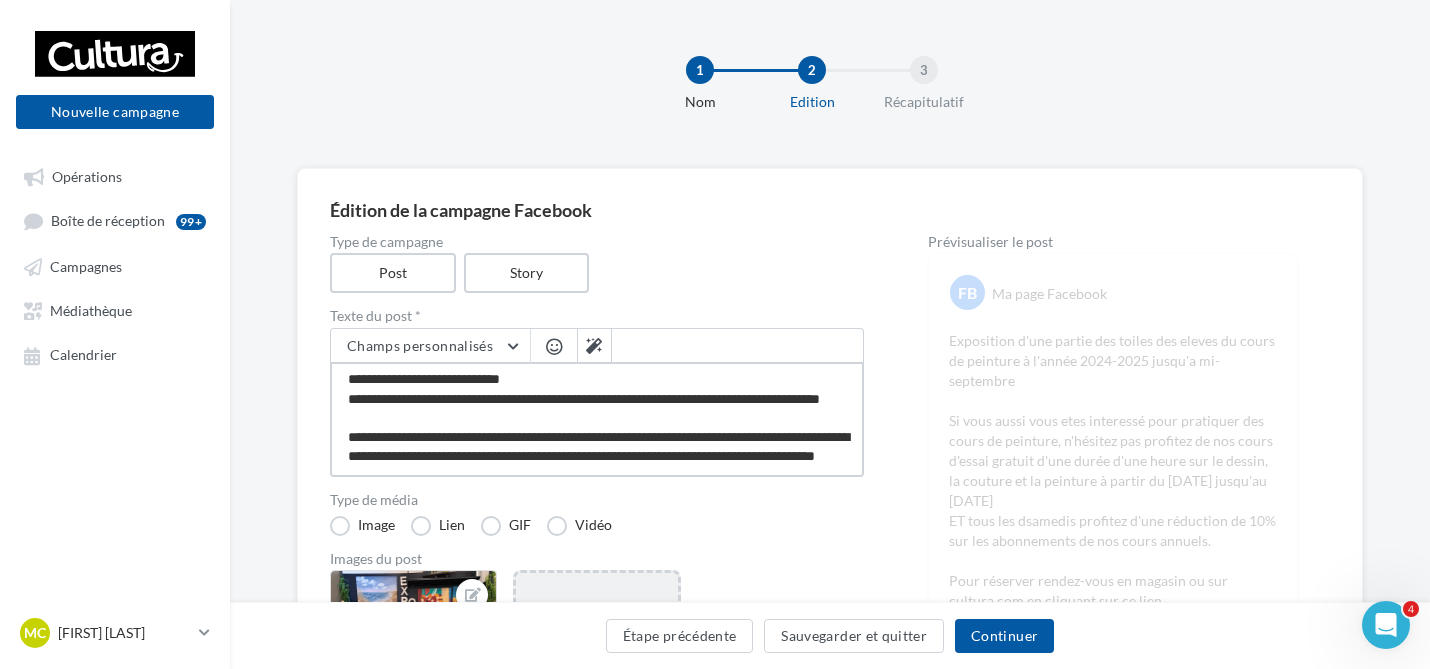 scroll, scrollTop: 55, scrollLeft: 0, axis: vertical 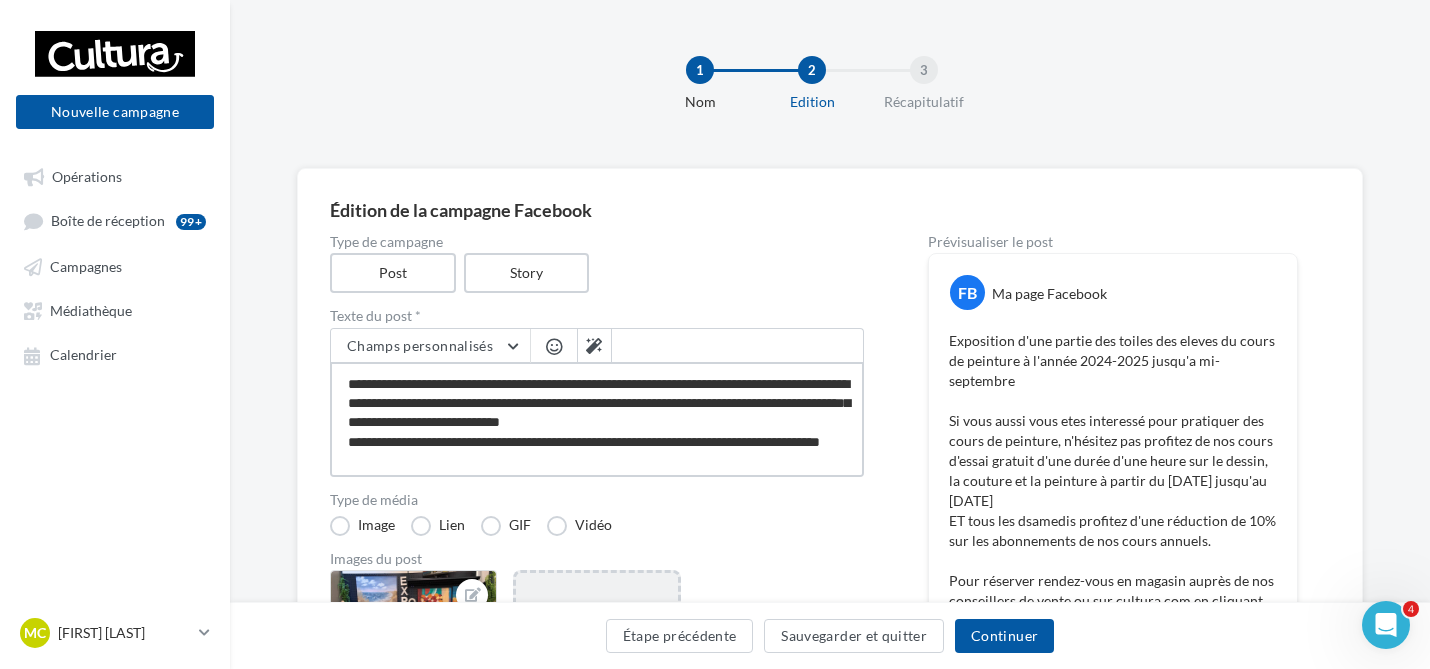 click on "**********" at bounding box center (597, 419) 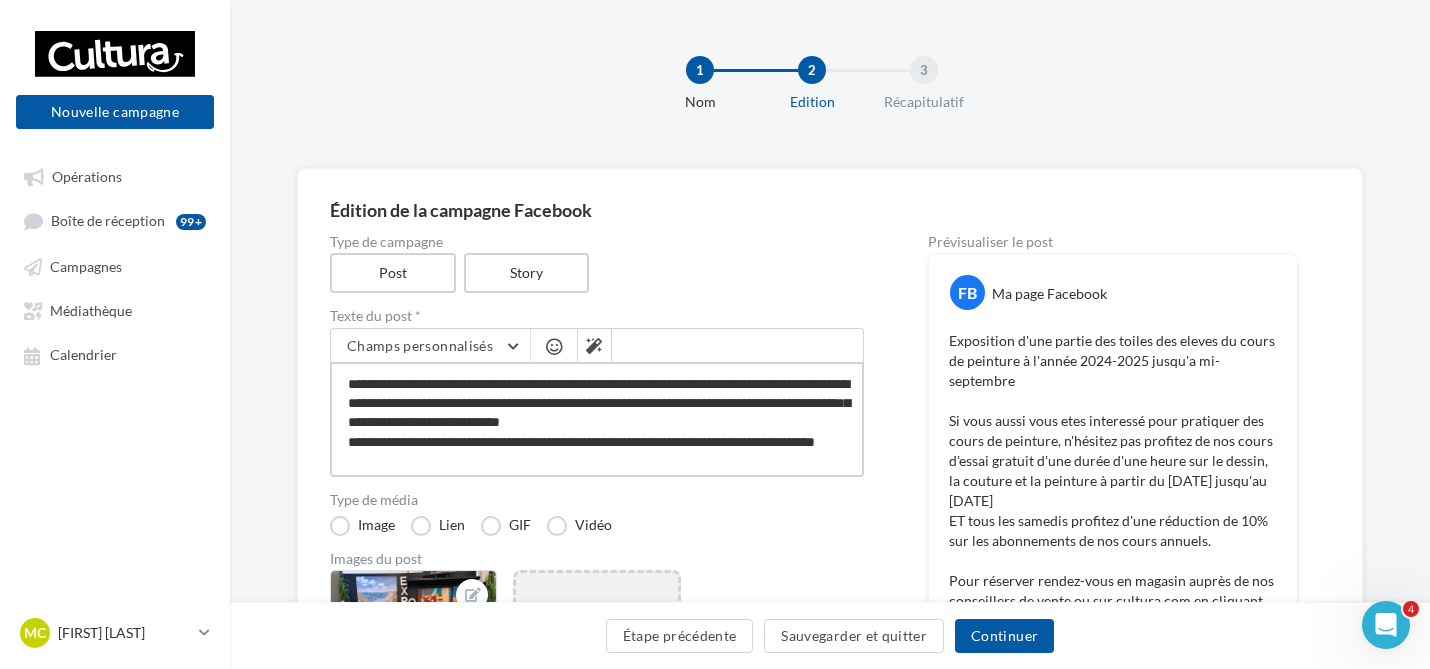 scroll, scrollTop: 0, scrollLeft: 0, axis: both 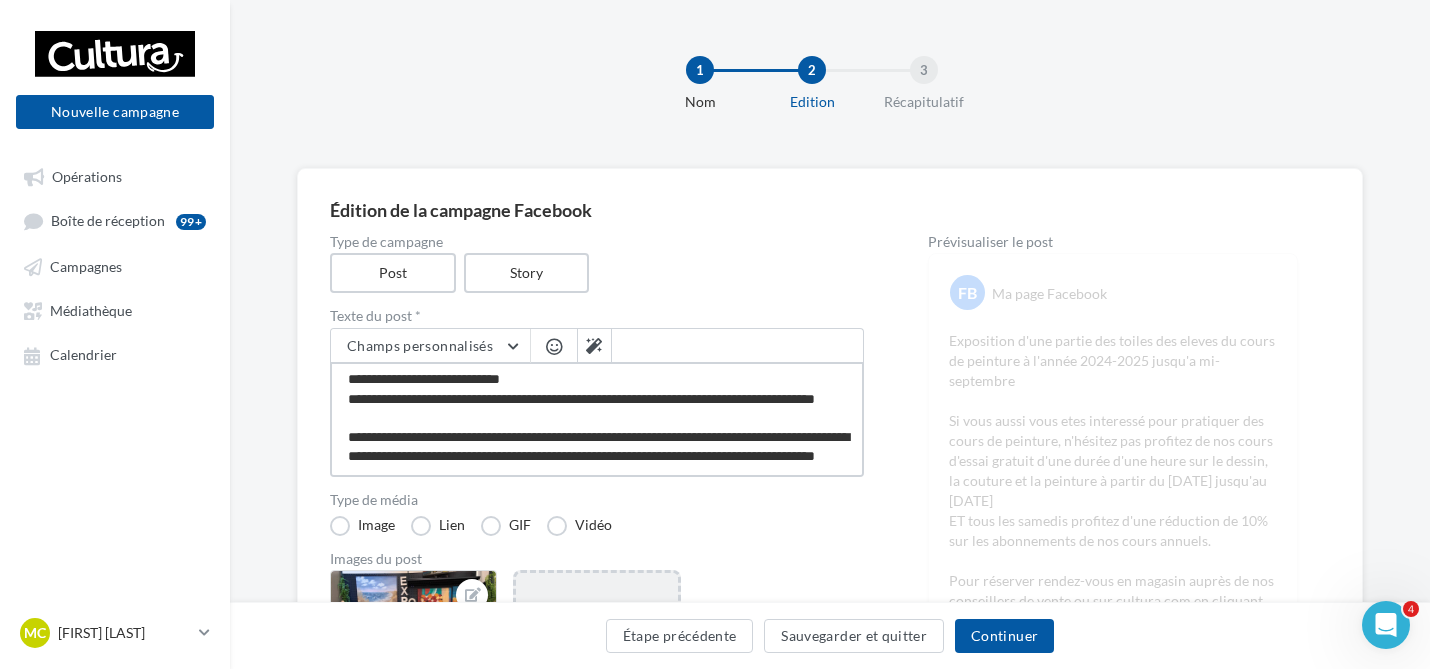 drag, startPoint x: 345, startPoint y: 379, endPoint x: 685, endPoint y: 473, distance: 352.75488 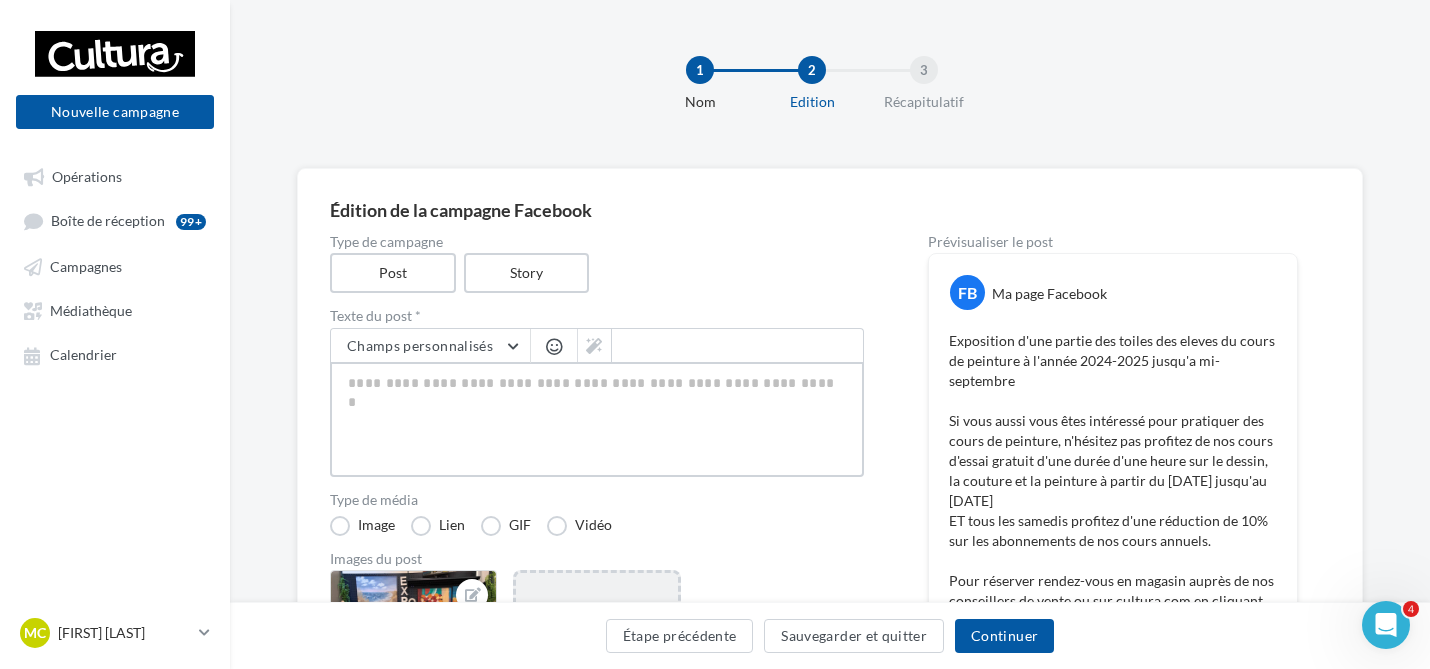 scroll, scrollTop: 0, scrollLeft: 0, axis: both 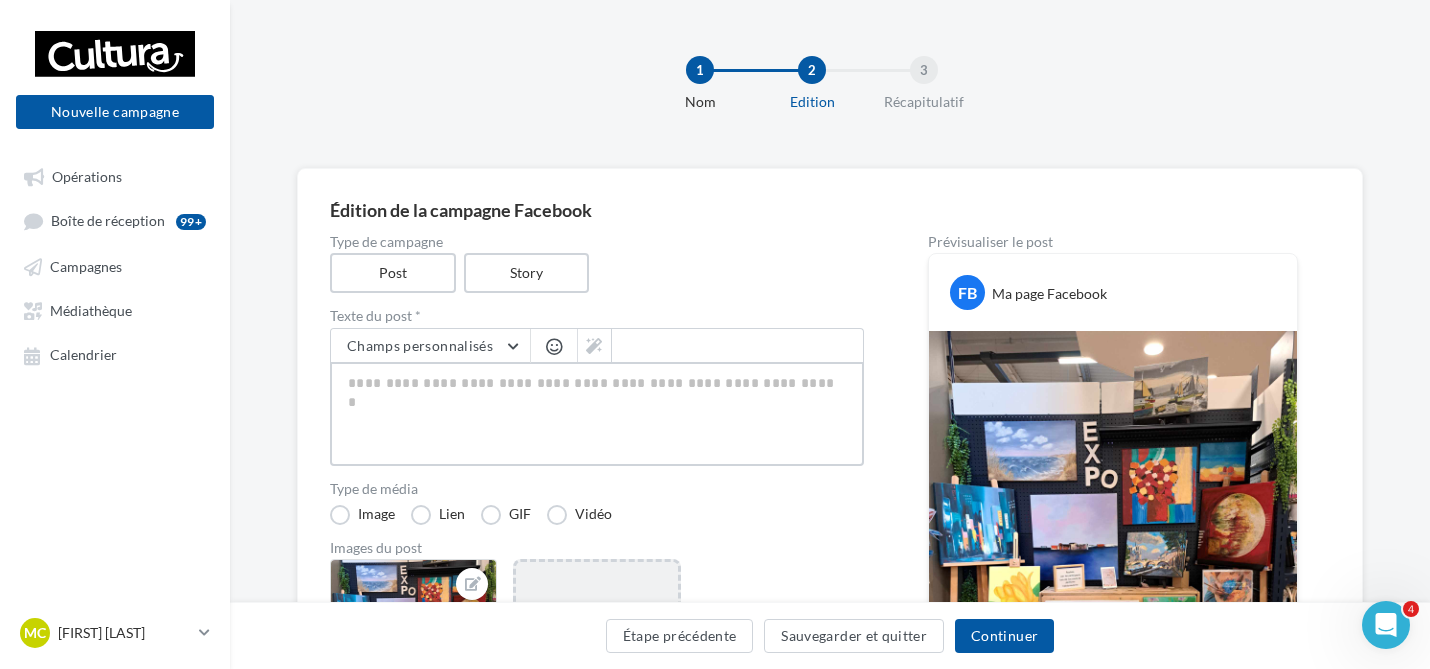 click at bounding box center (597, 414) 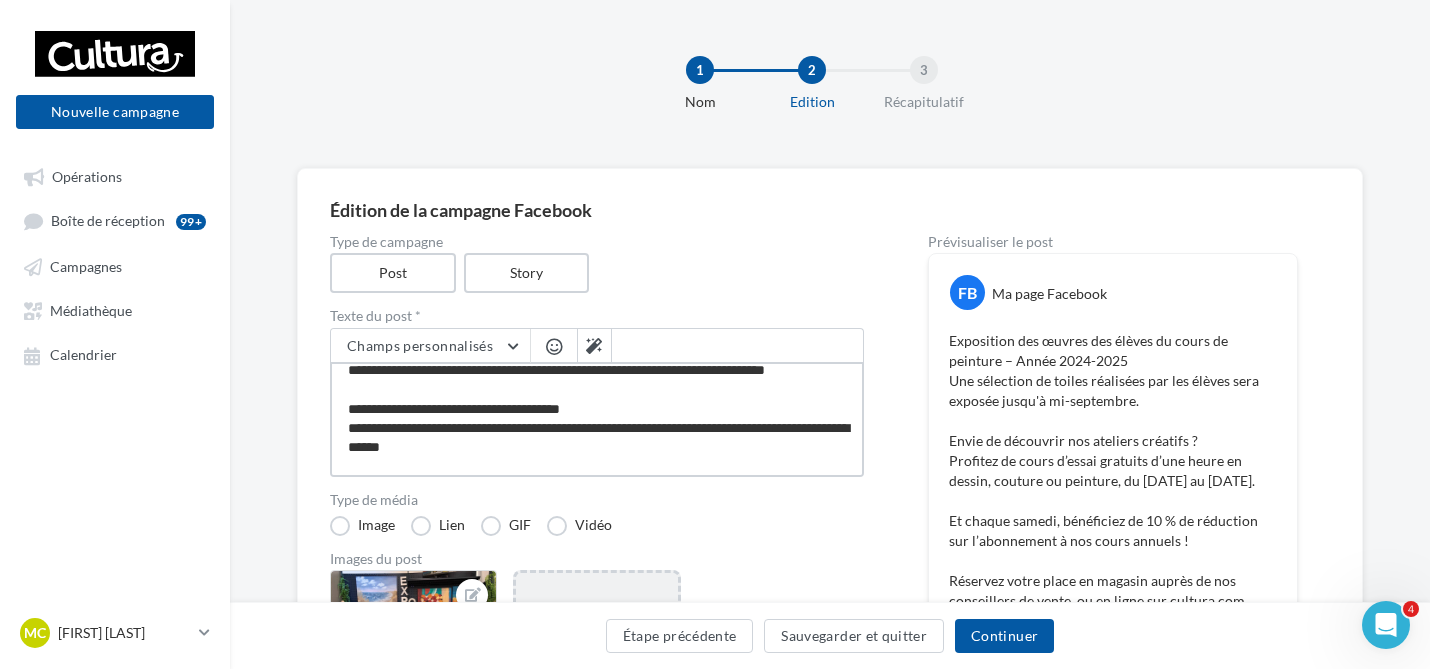scroll, scrollTop: 0, scrollLeft: 0, axis: both 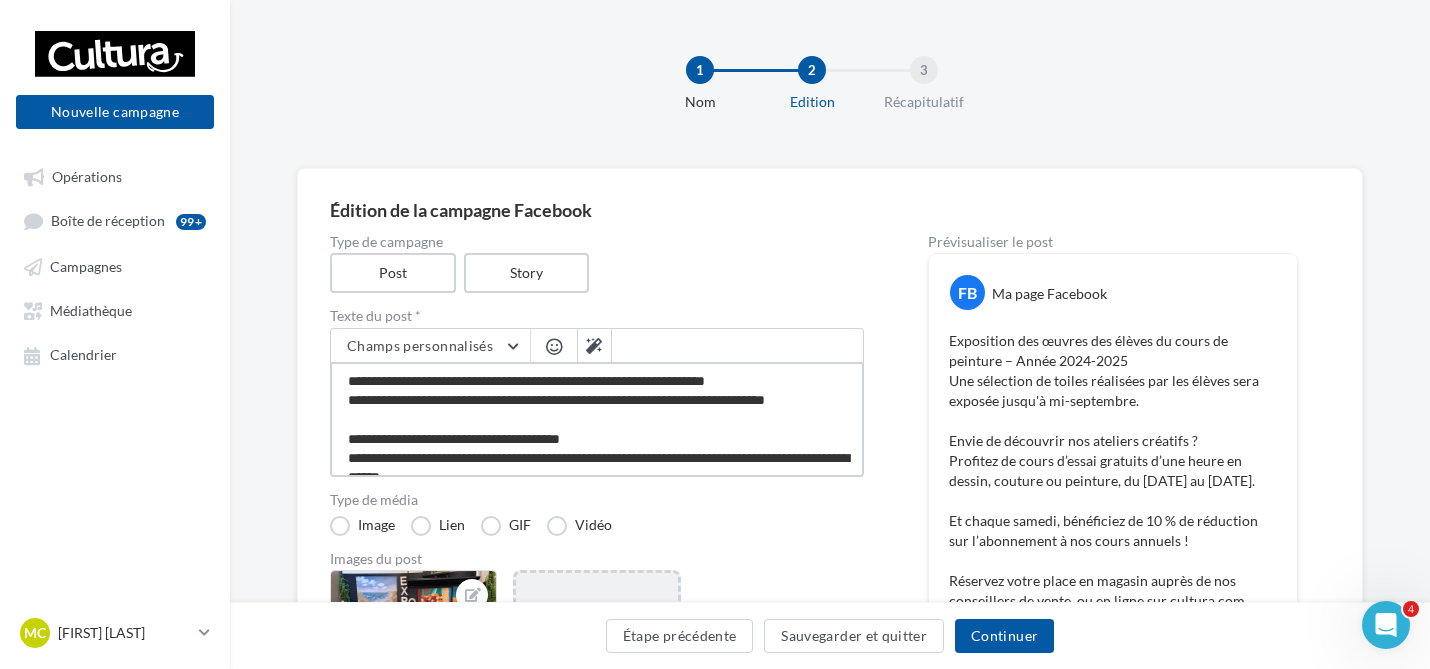 click on "**********" at bounding box center [597, 419] 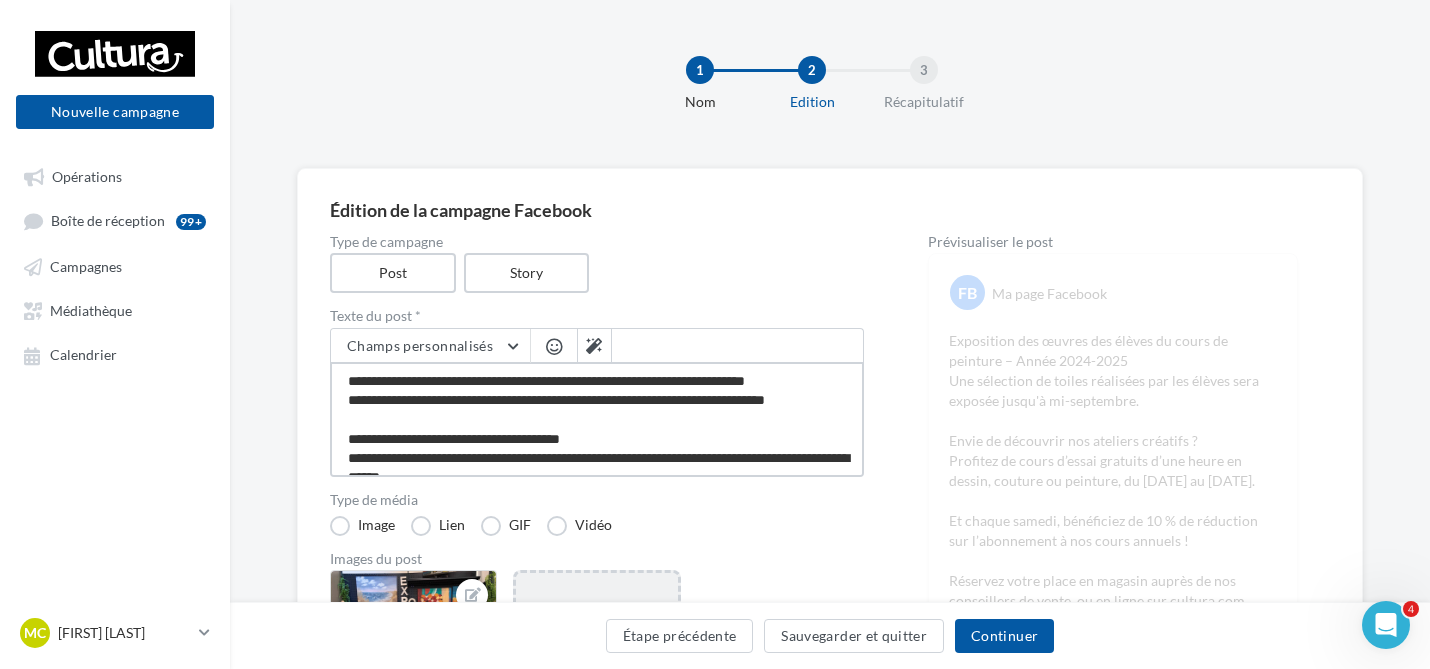 click on "**********" at bounding box center (597, 419) 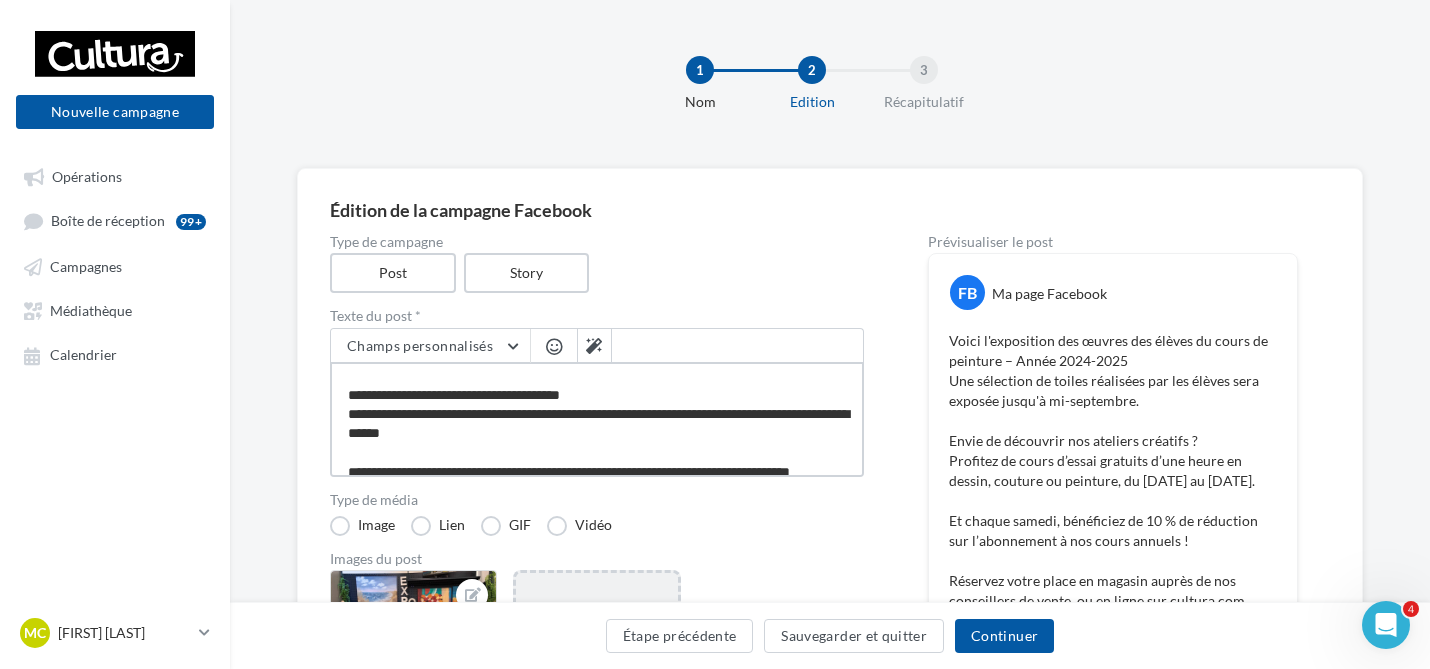 scroll, scrollTop: 0, scrollLeft: 0, axis: both 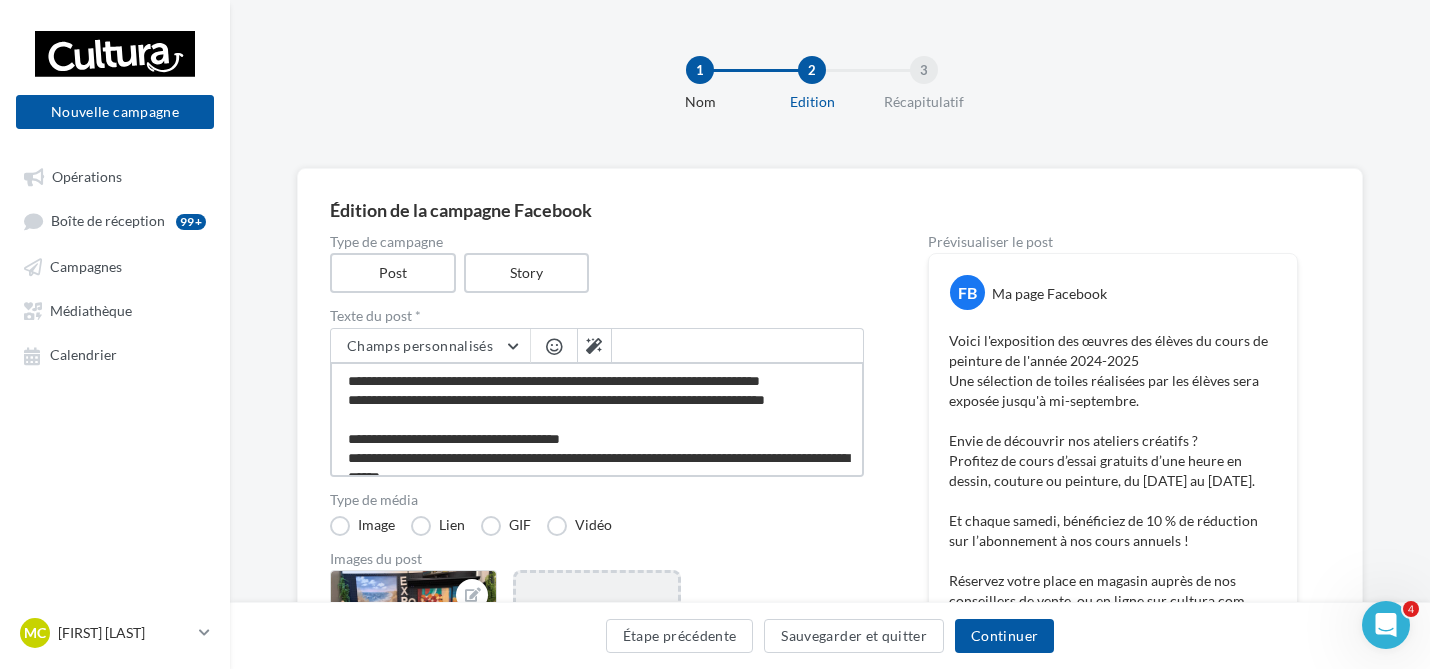 drag, startPoint x: 349, startPoint y: 425, endPoint x: 377, endPoint y: 422, distance: 28.160255 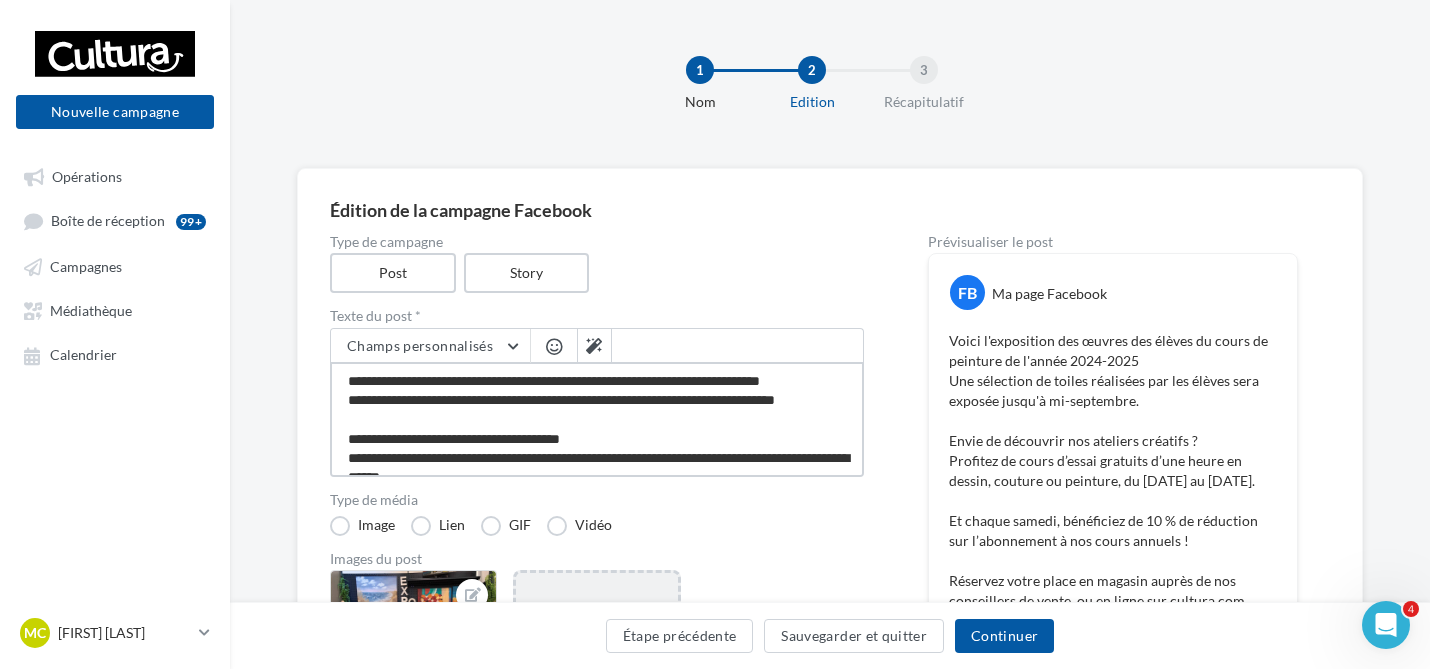 click on "**********" at bounding box center [597, 419] 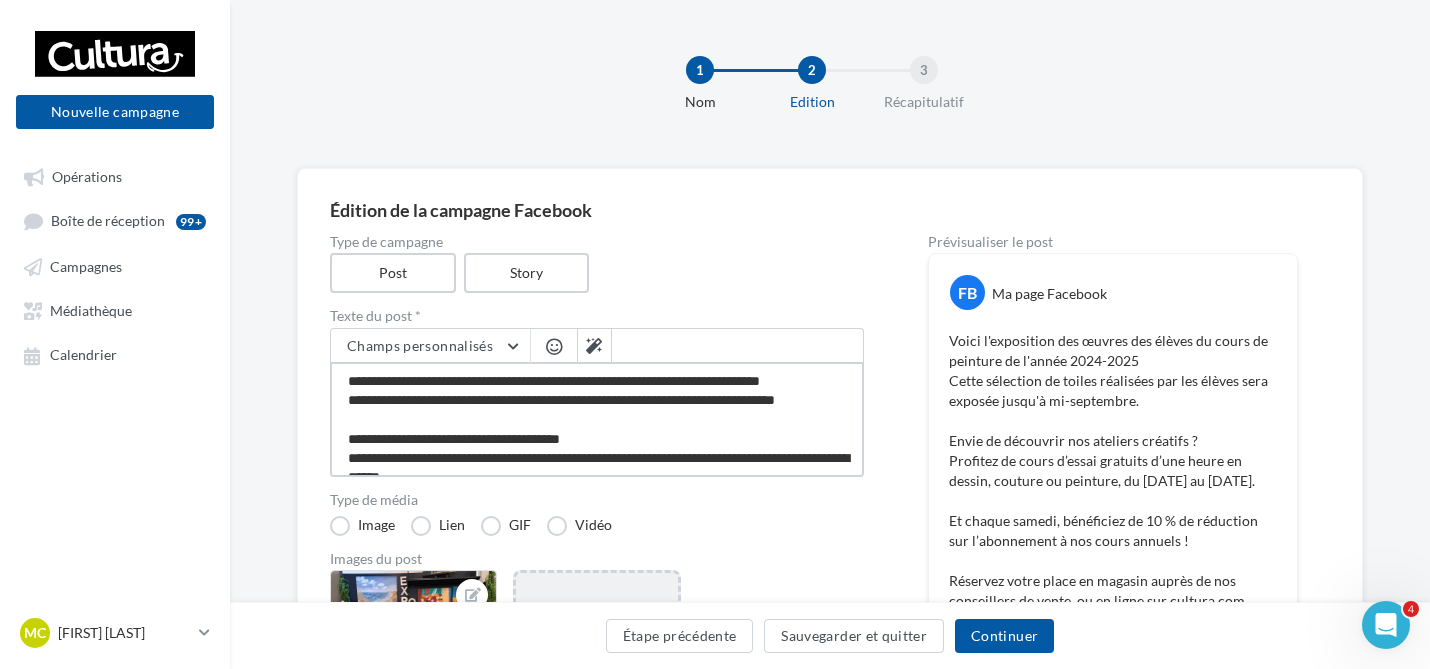 drag, startPoint x: 498, startPoint y: 424, endPoint x: 634, endPoint y: 416, distance: 136.23509 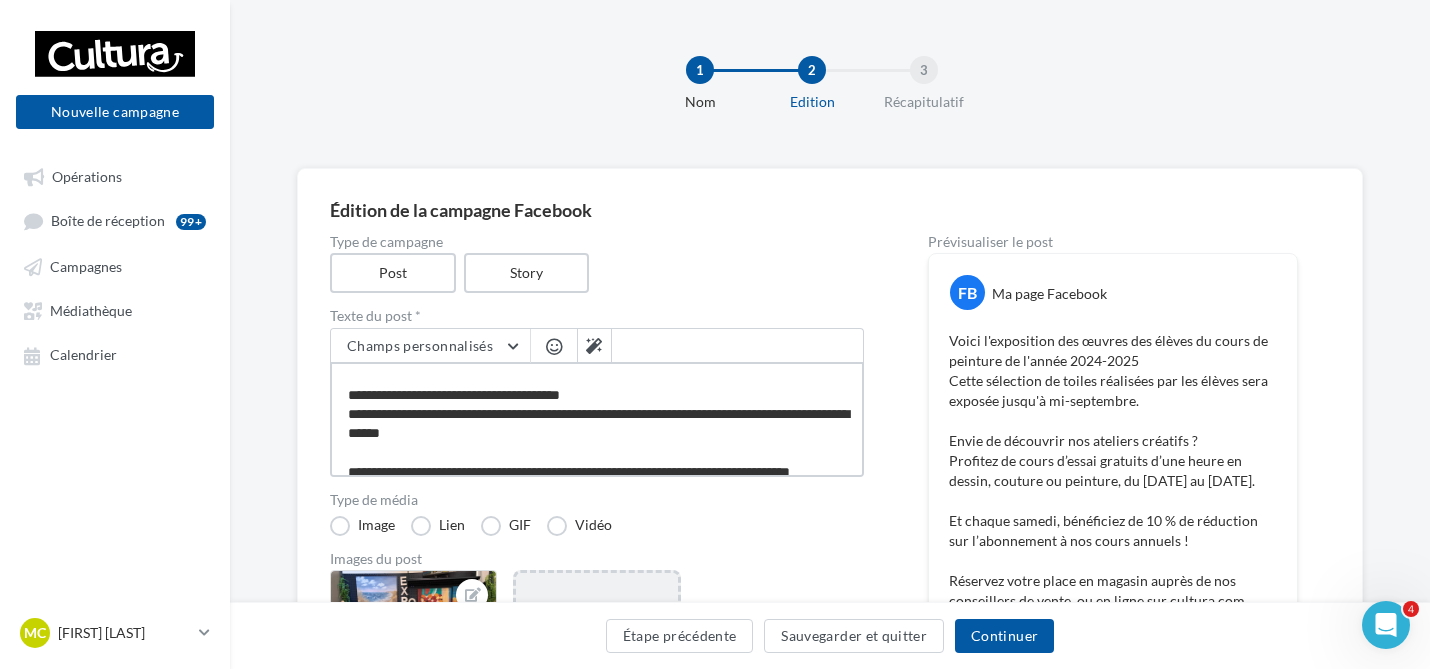 scroll, scrollTop: 0, scrollLeft: 0, axis: both 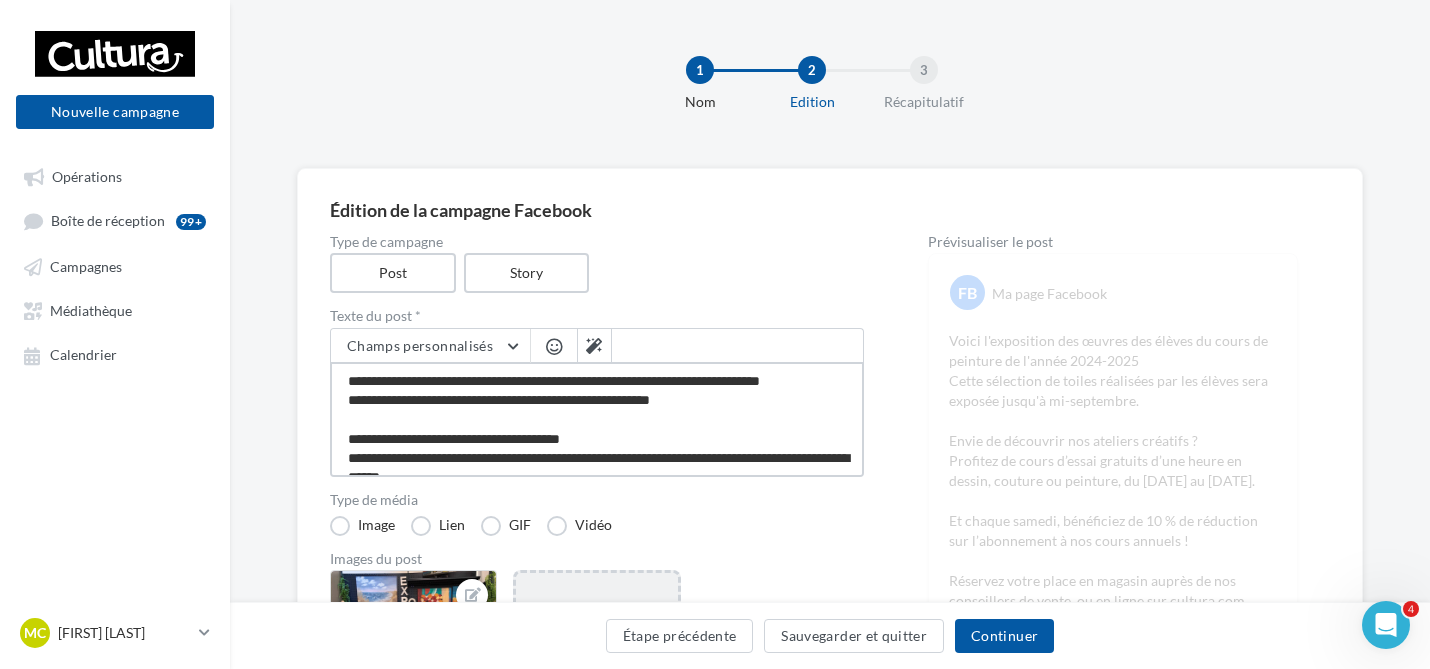 click on "**********" at bounding box center (597, 419) 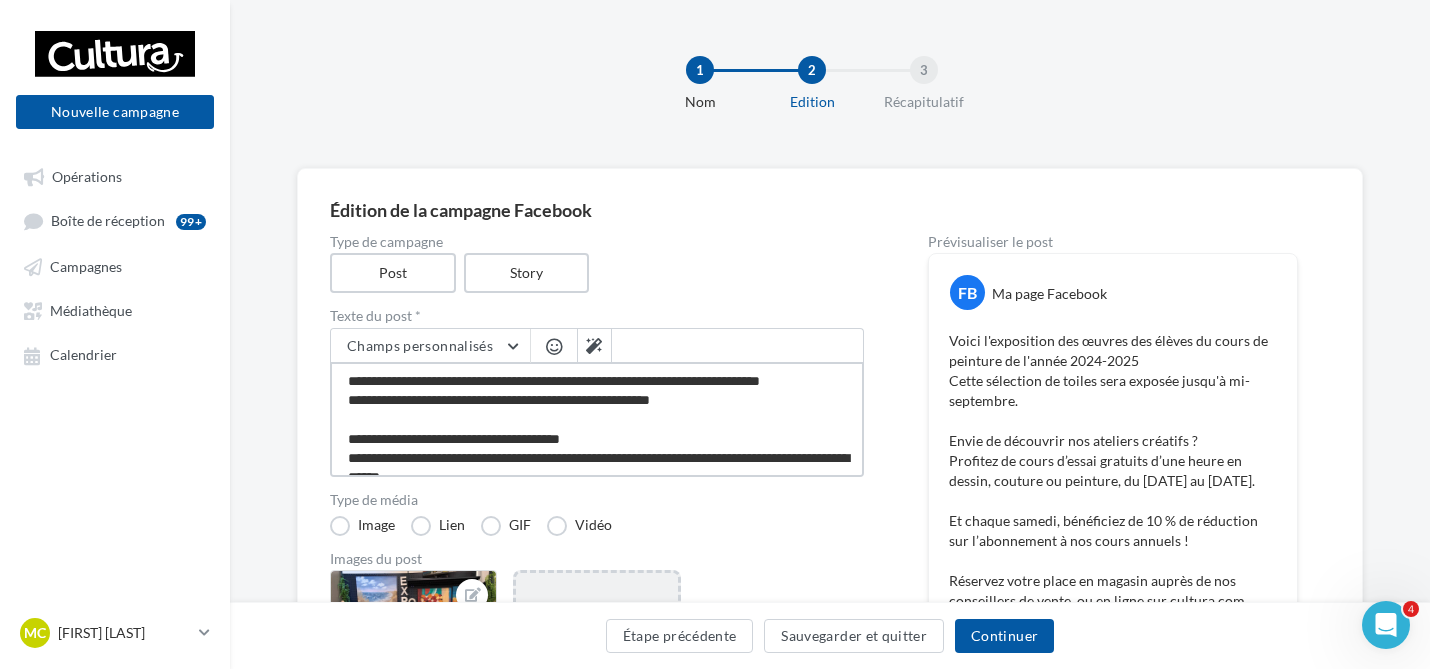 click on "**********" at bounding box center (597, 419) 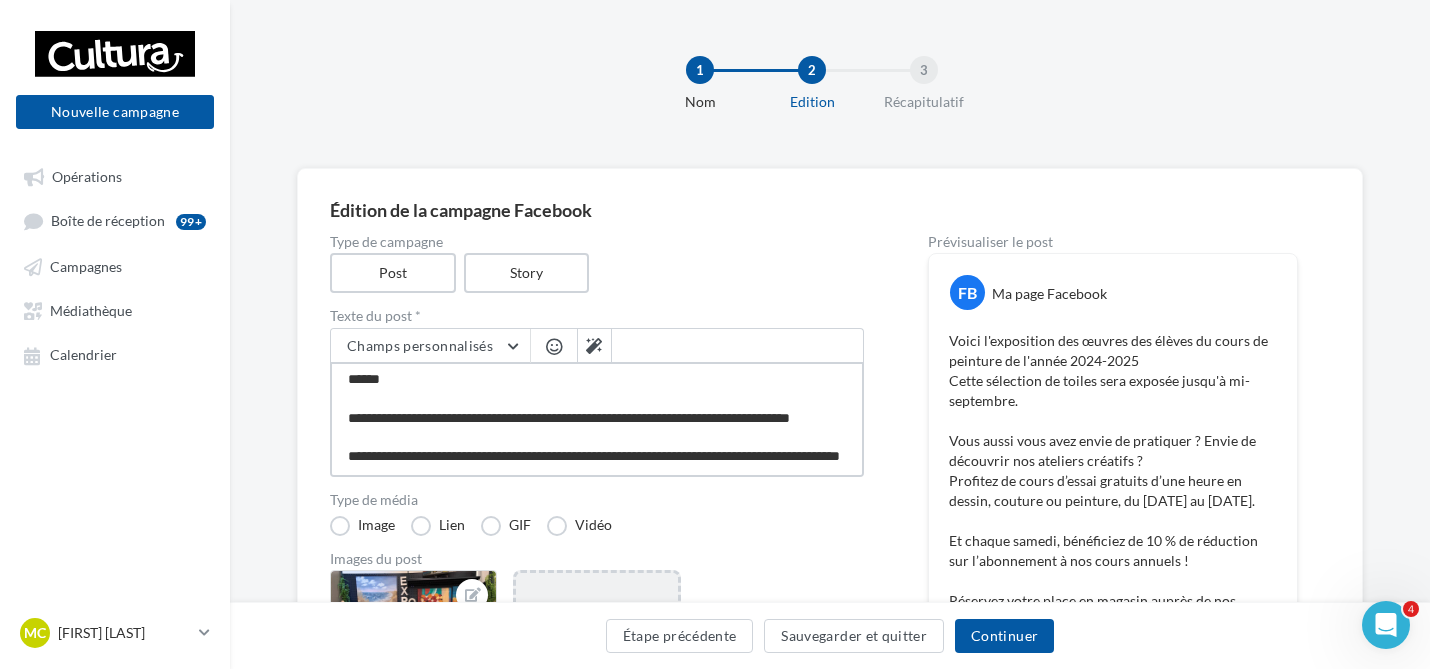 scroll, scrollTop: 0, scrollLeft: 0, axis: both 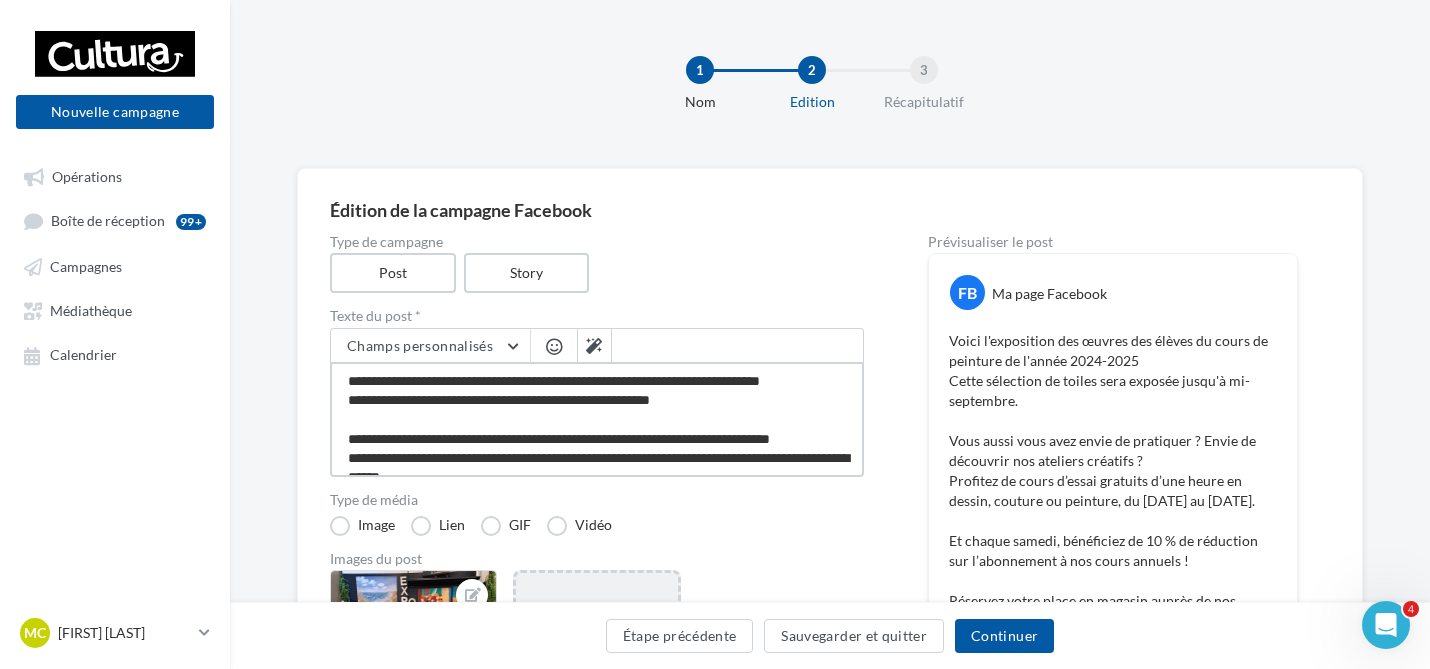 drag, startPoint x: 601, startPoint y: 457, endPoint x: 513, endPoint y: 455, distance: 88.02273 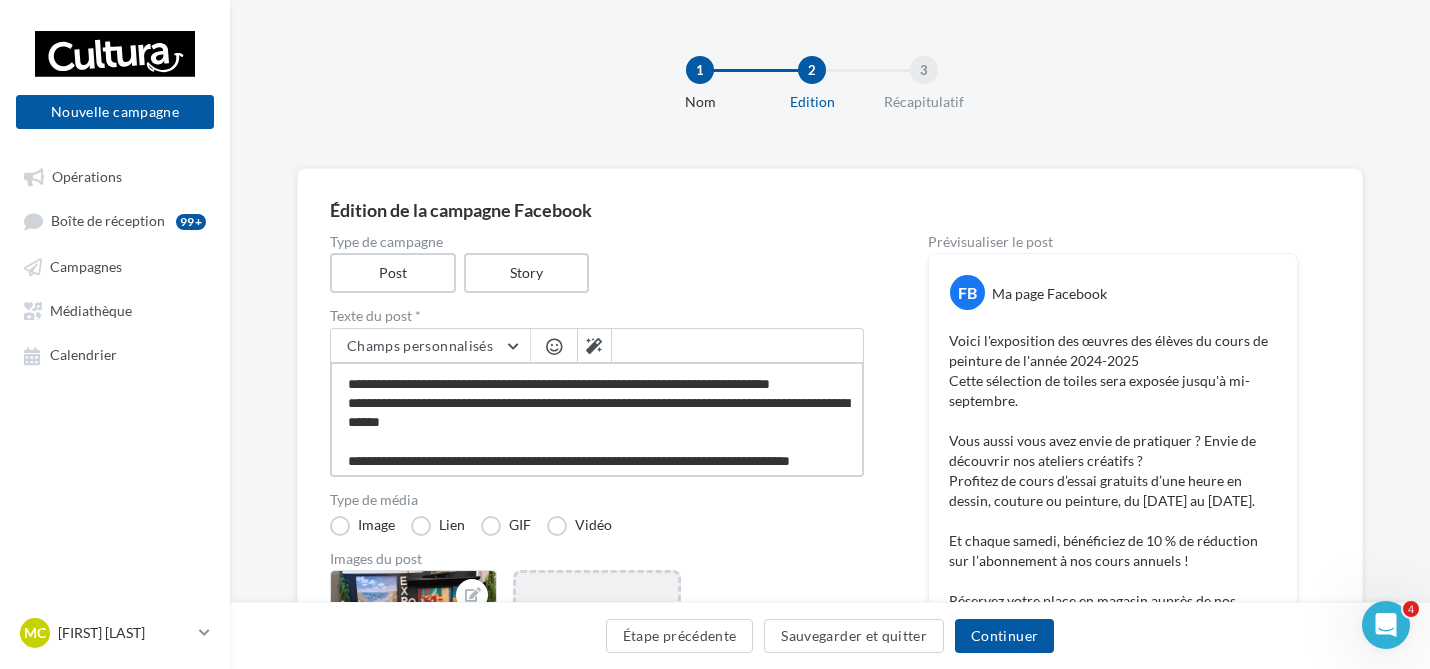 scroll, scrollTop: 100, scrollLeft: 0, axis: vertical 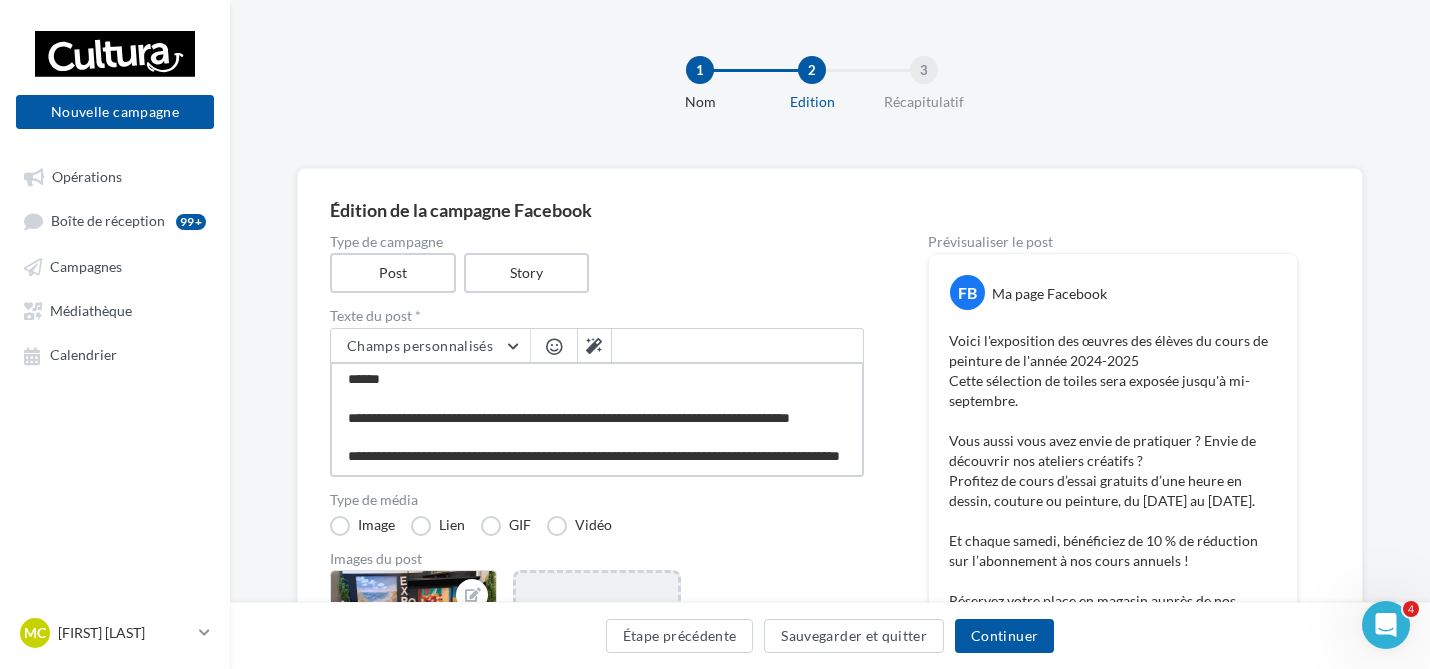 click on "**********" at bounding box center (597, 419) 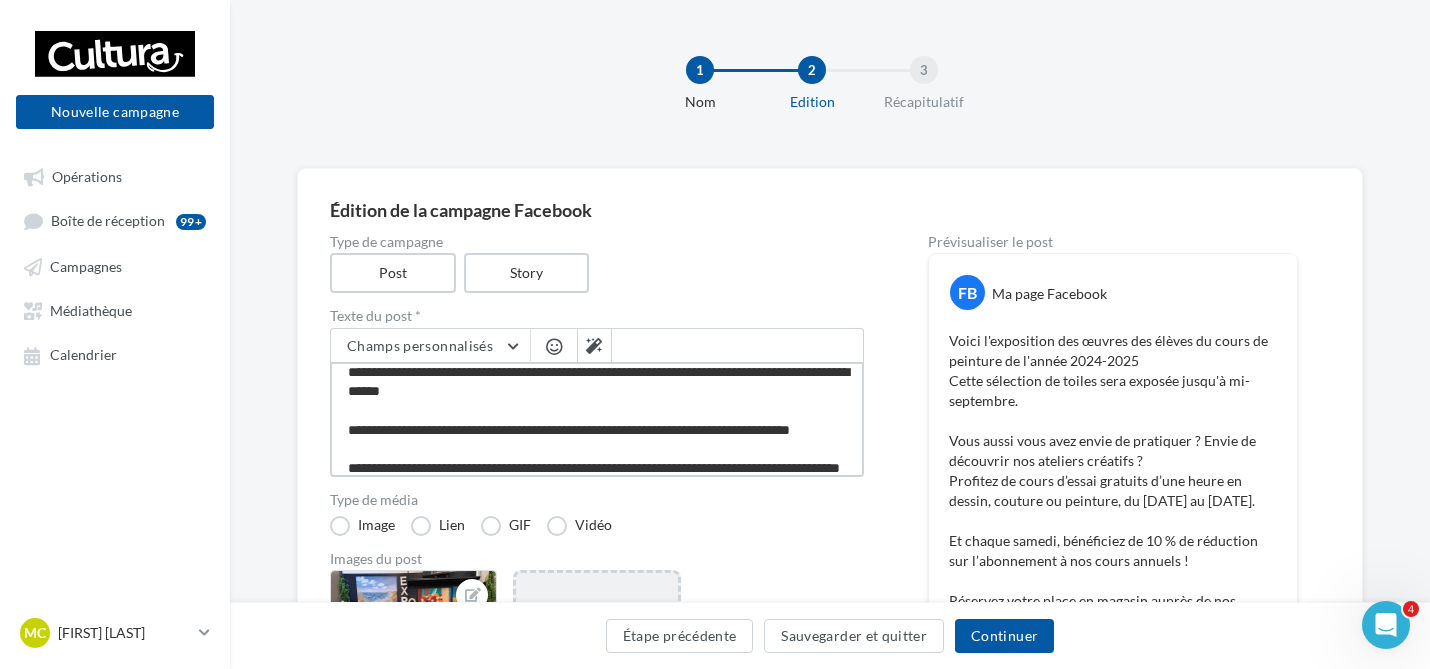 click on "**********" at bounding box center (597, 419) 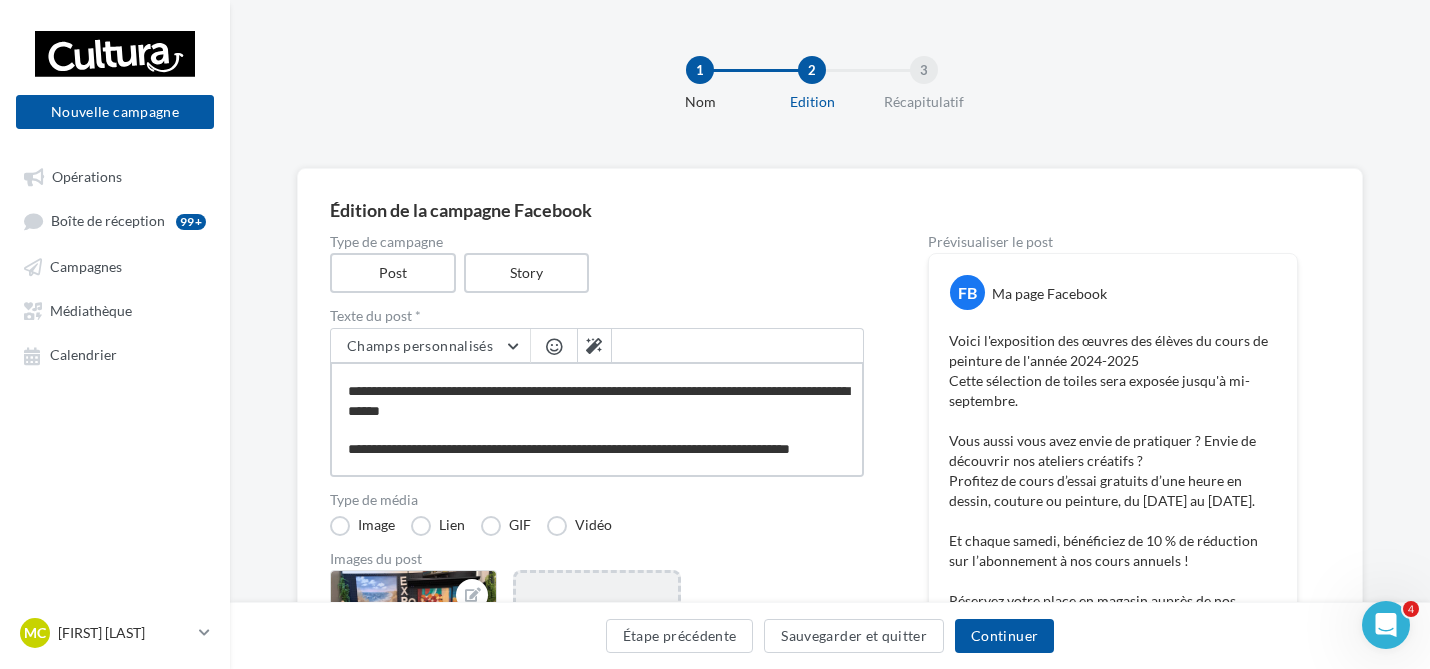 click on "**********" at bounding box center [597, 419] 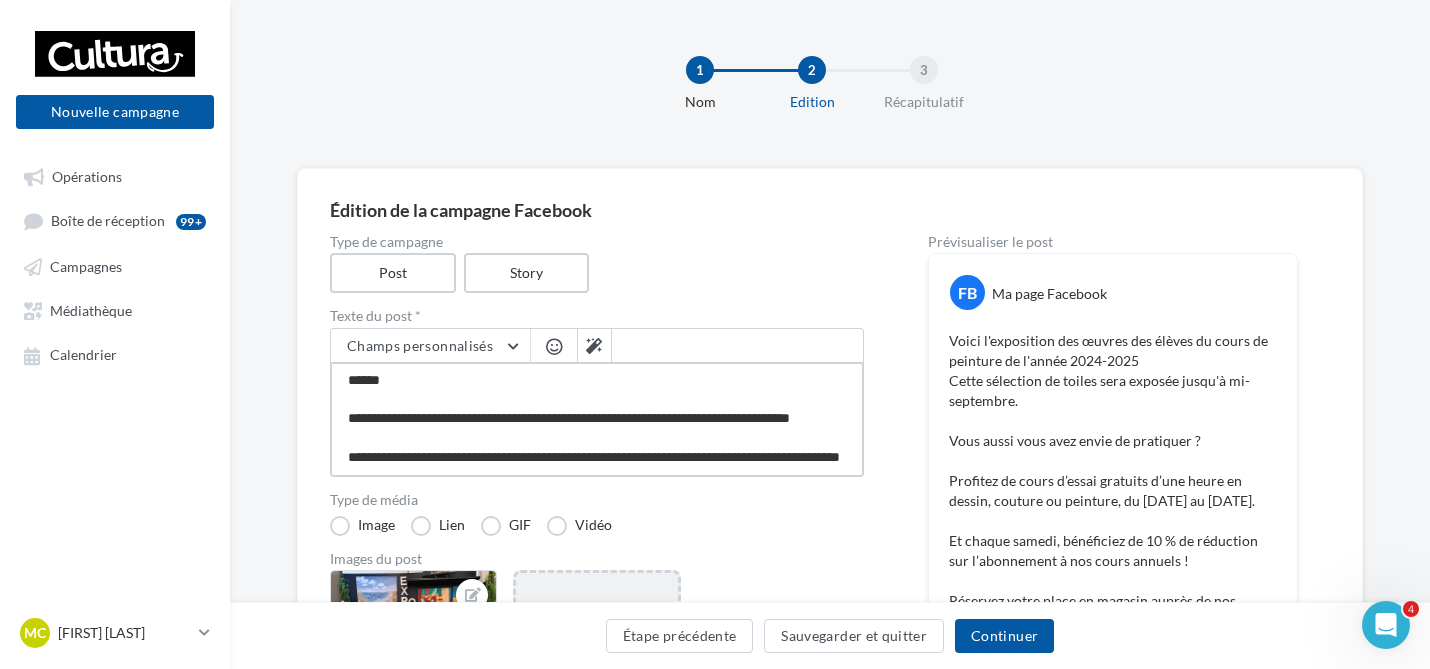 click on "**********" at bounding box center (597, 419) 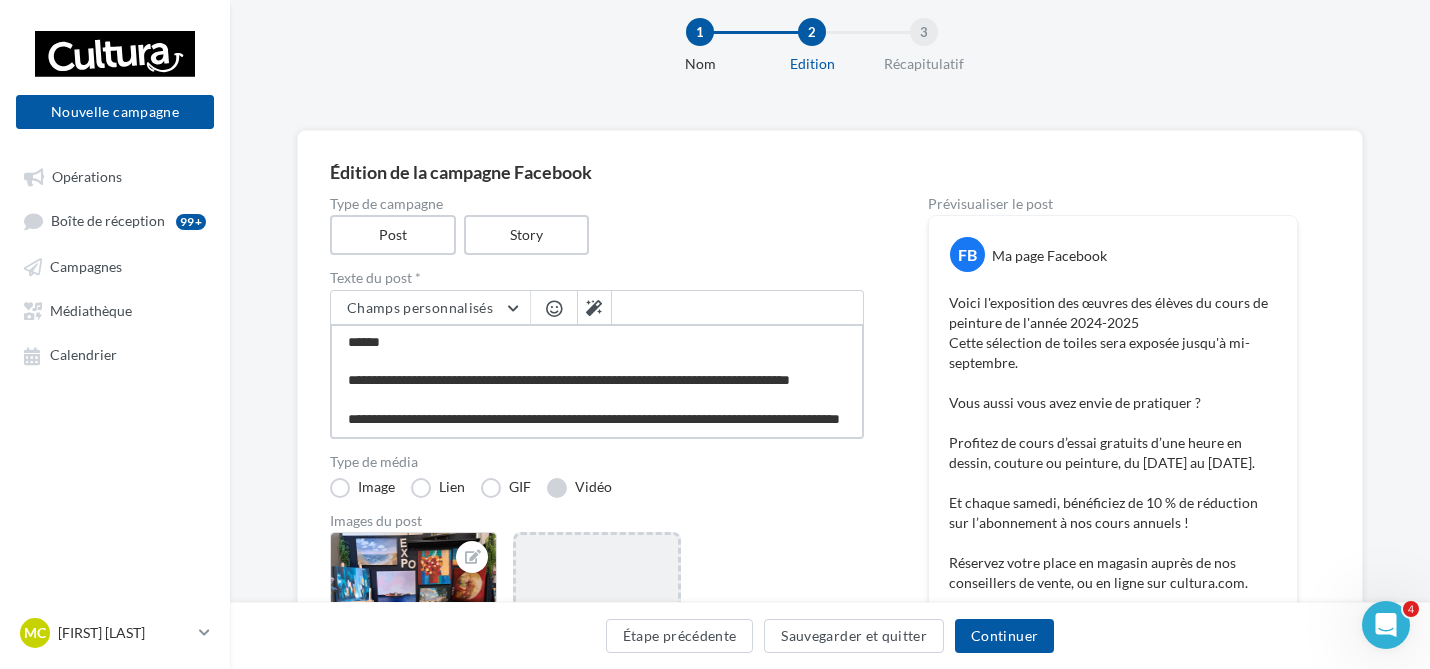 scroll, scrollTop: 100, scrollLeft: 0, axis: vertical 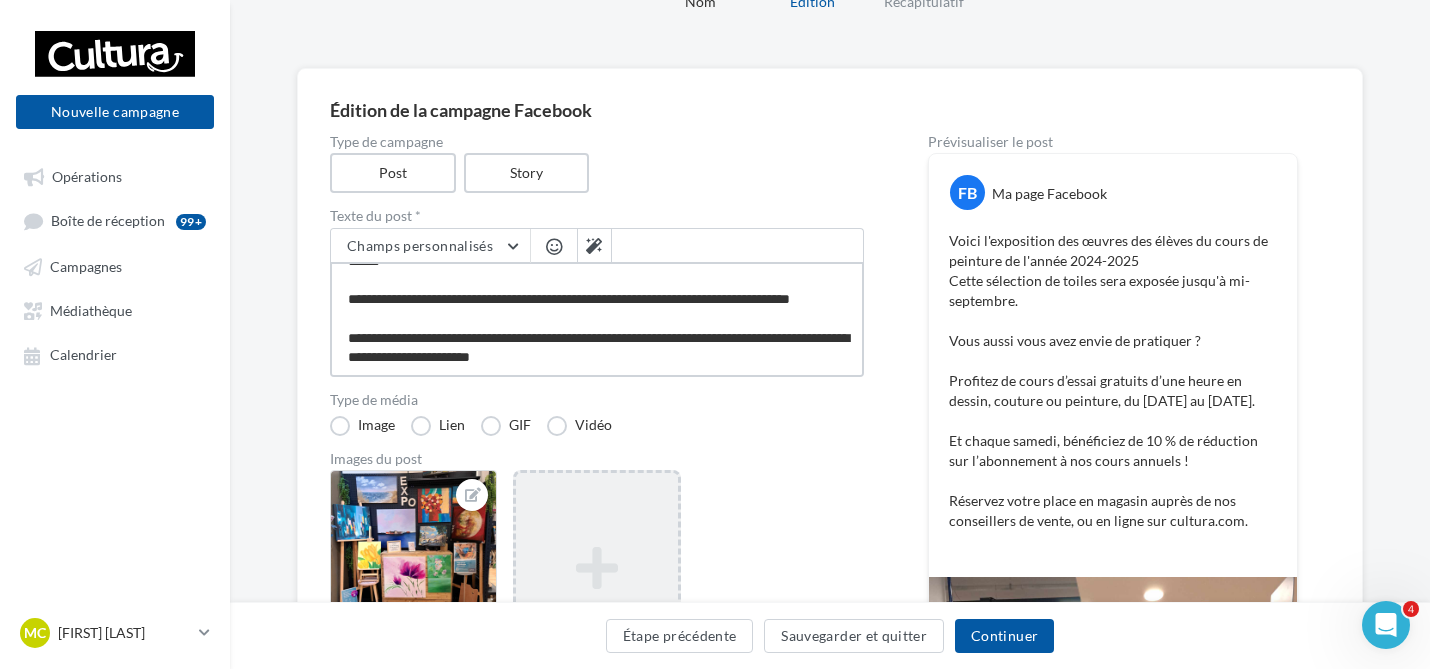 paste on "**********" 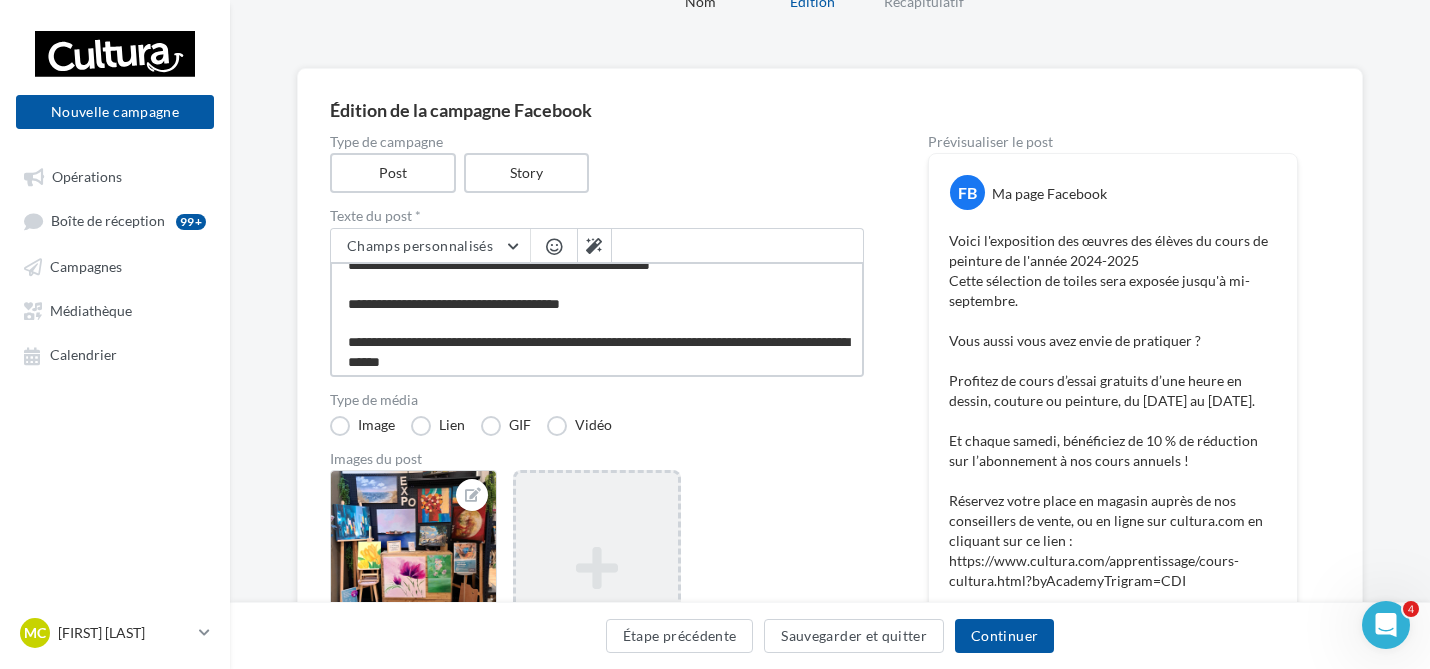 scroll, scrollTop: 0, scrollLeft: 0, axis: both 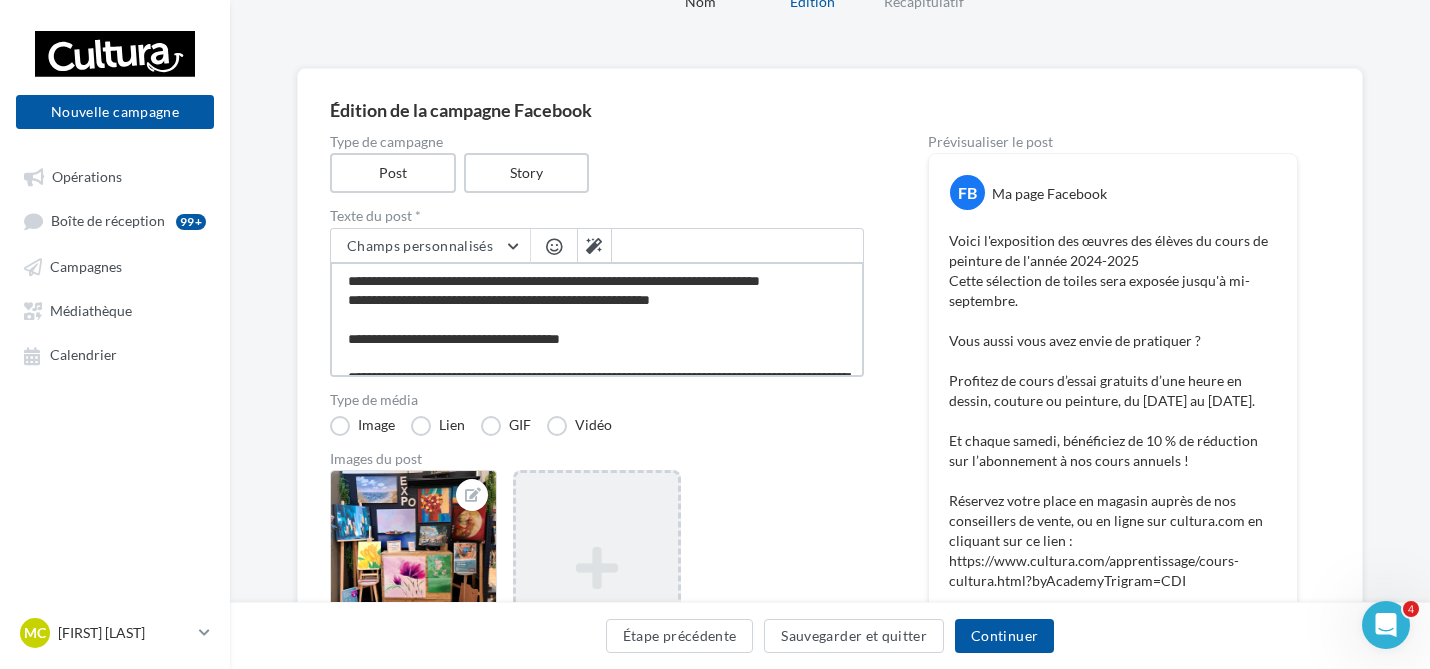 click on "**********" at bounding box center [597, 319] 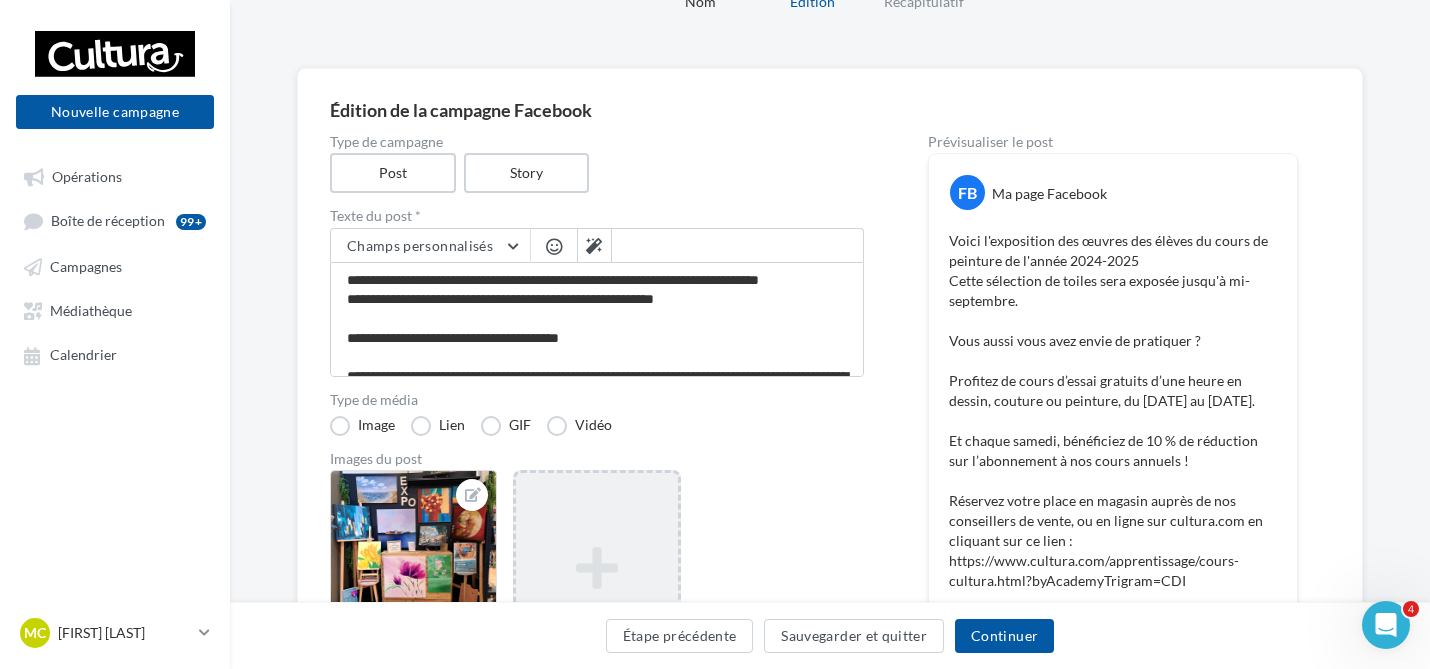 click at bounding box center [554, 248] 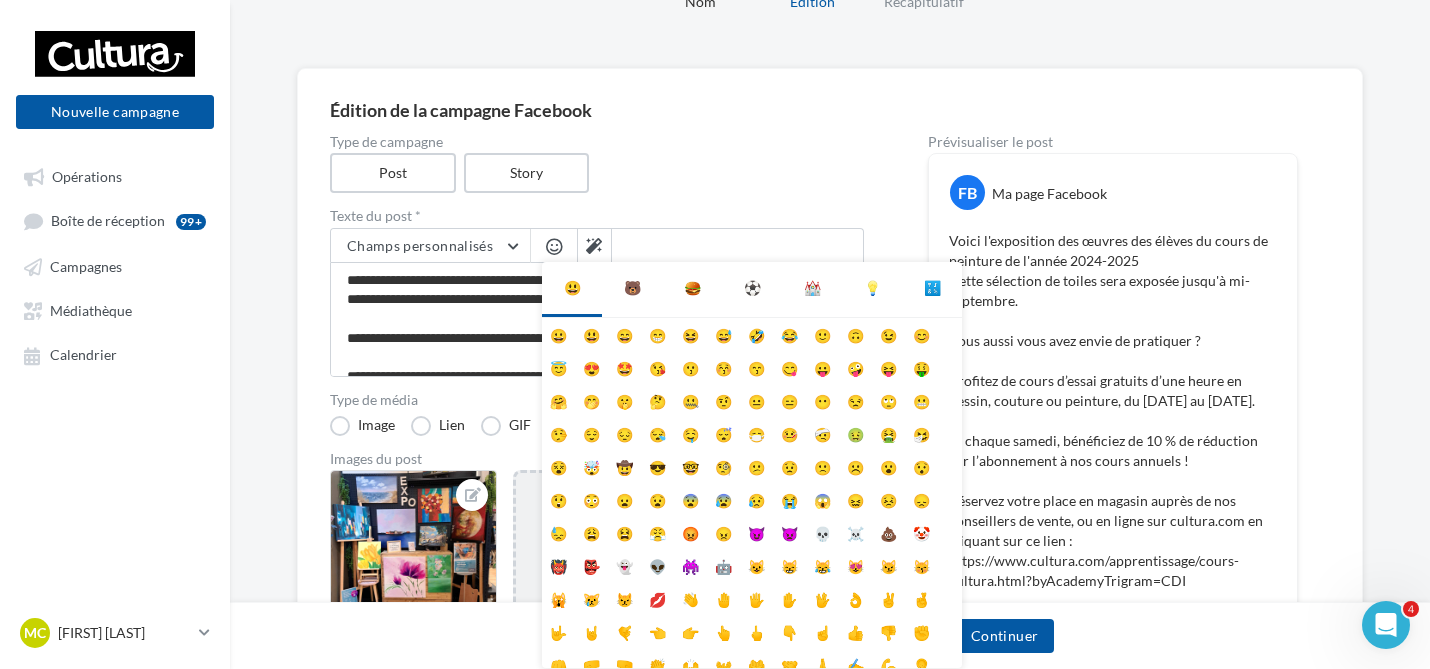click at bounding box center [554, 246] 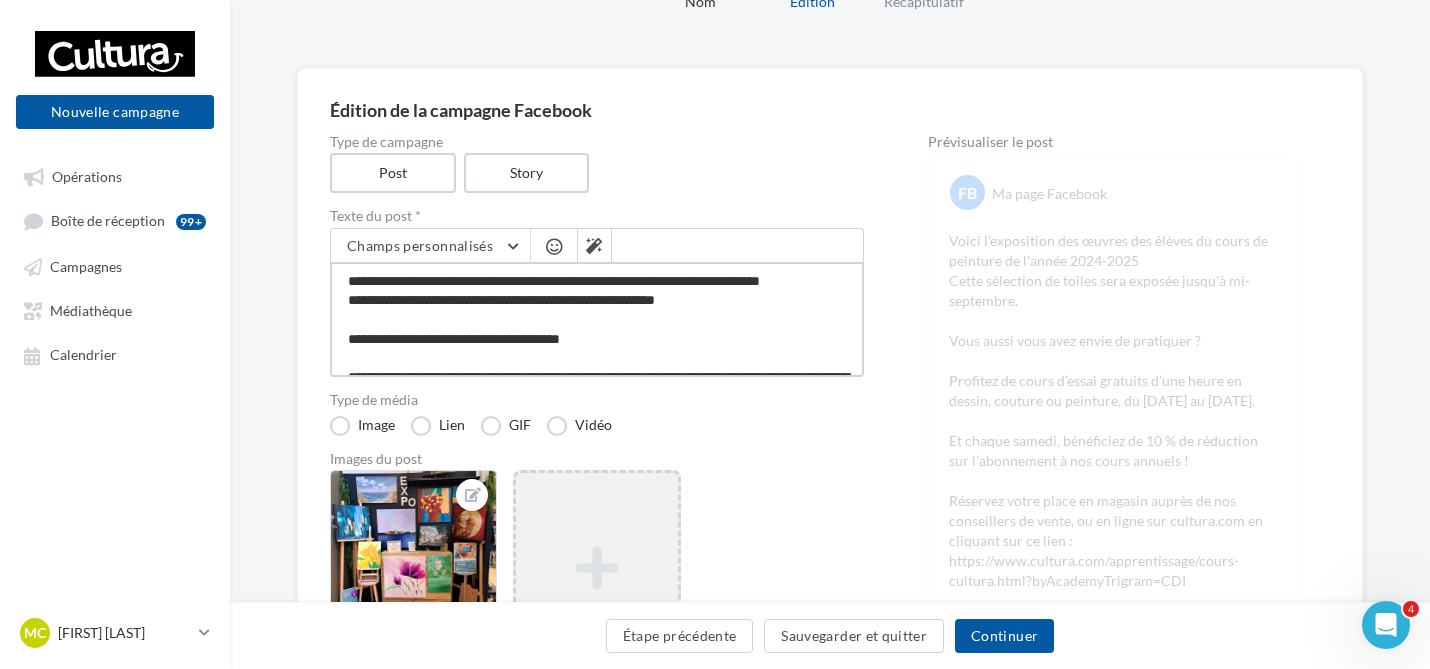 click on "**********" at bounding box center (597, 319) 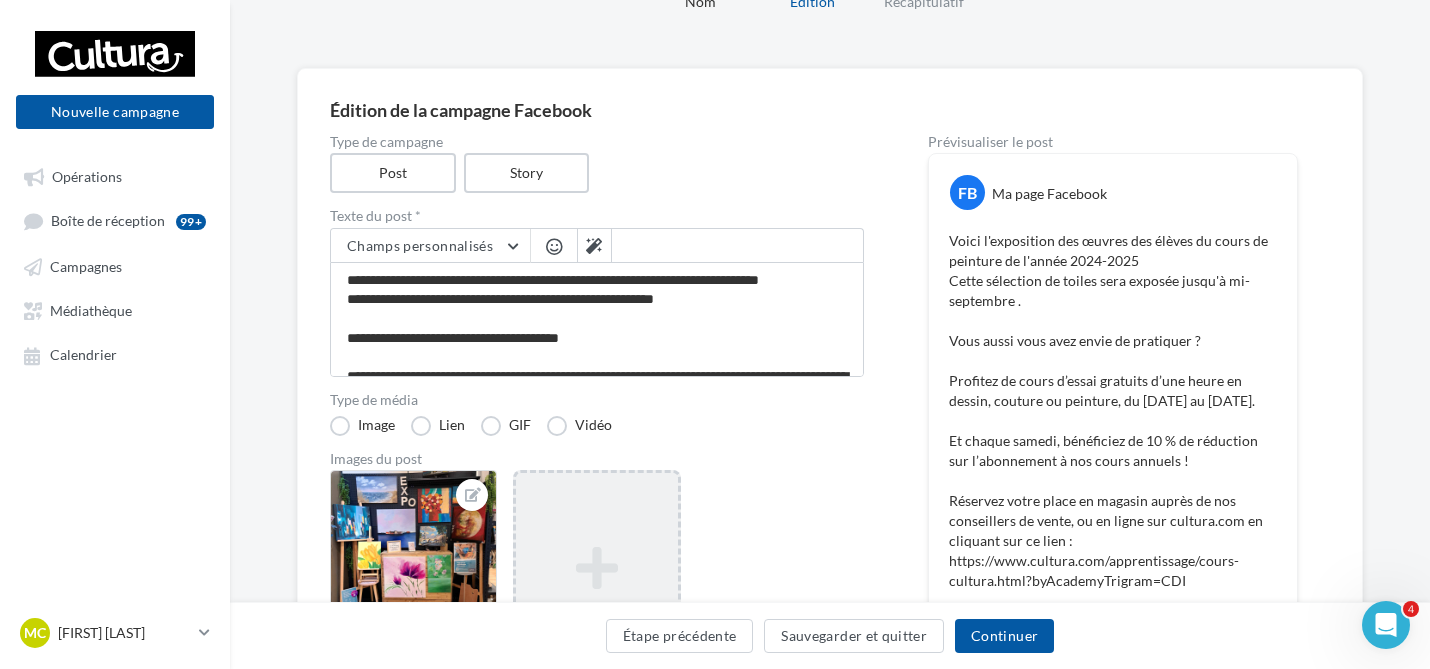 click at bounding box center [554, 246] 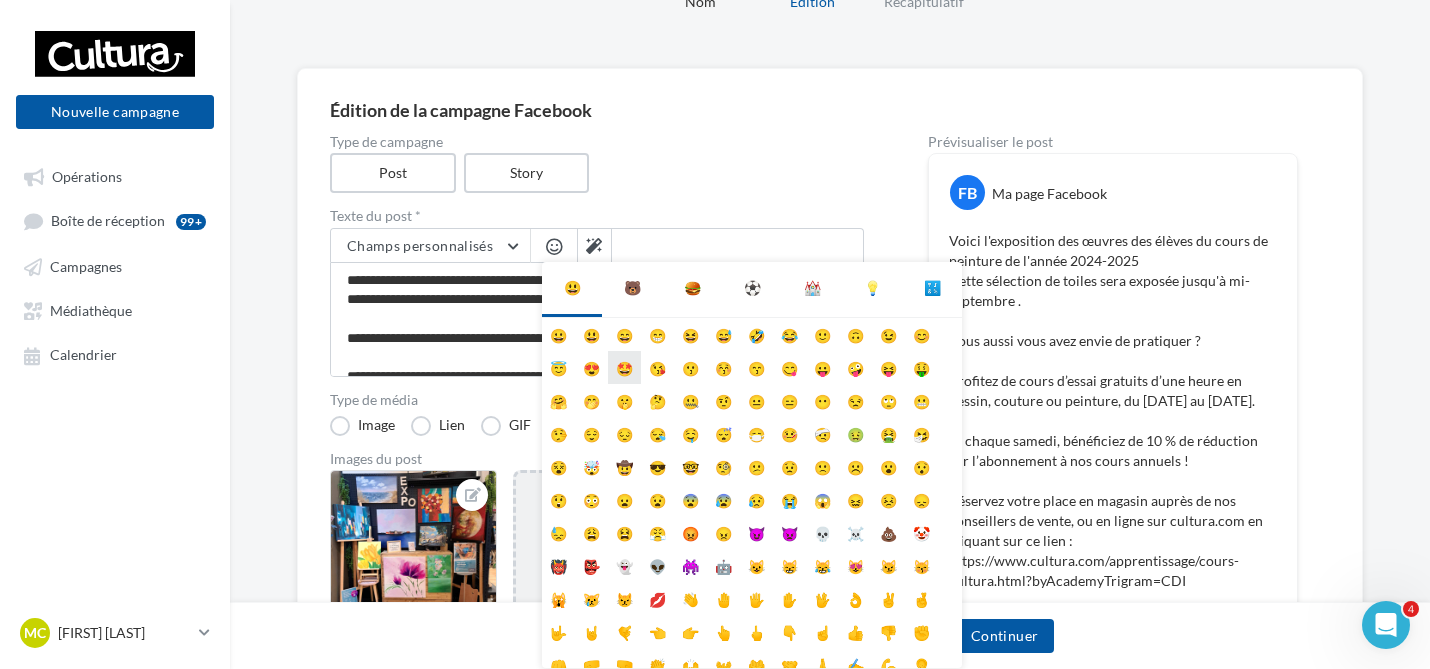 click on "🤩" at bounding box center [624, 367] 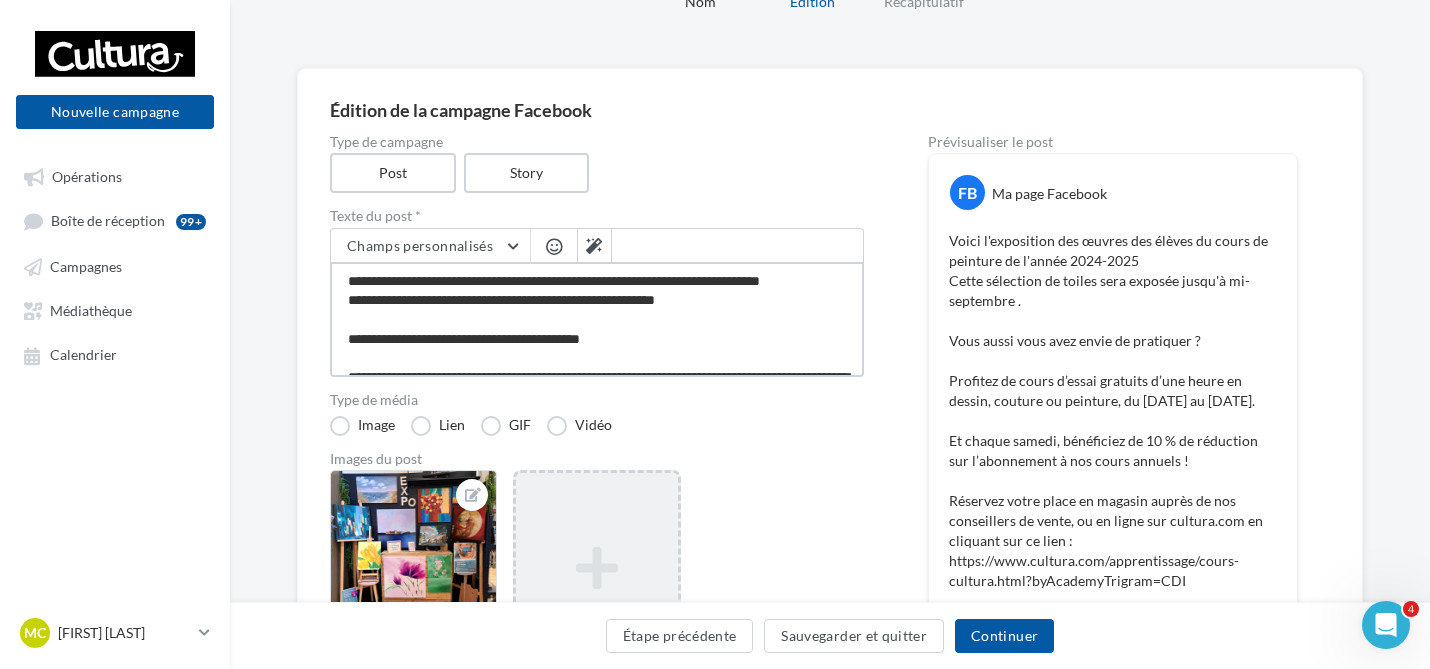click on "**********" at bounding box center [597, 319] 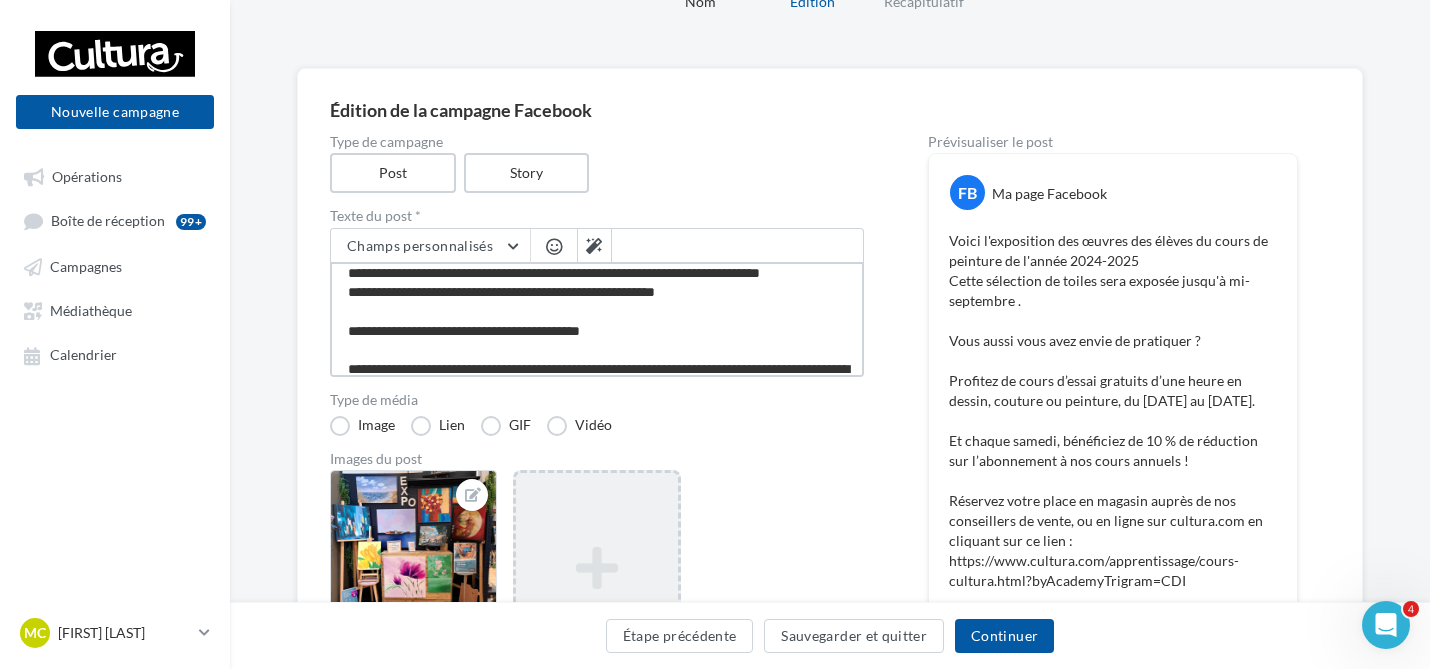 click on "**********" at bounding box center [597, 319] 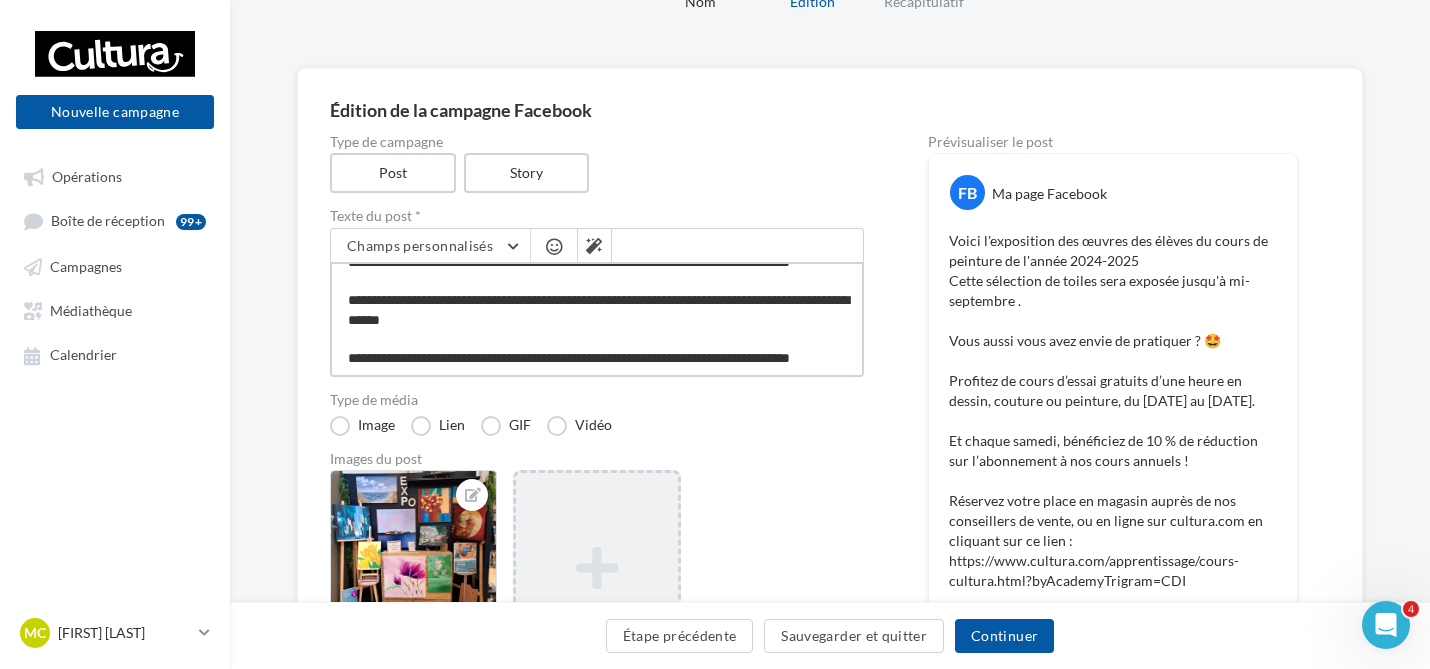 scroll, scrollTop: 112, scrollLeft: 0, axis: vertical 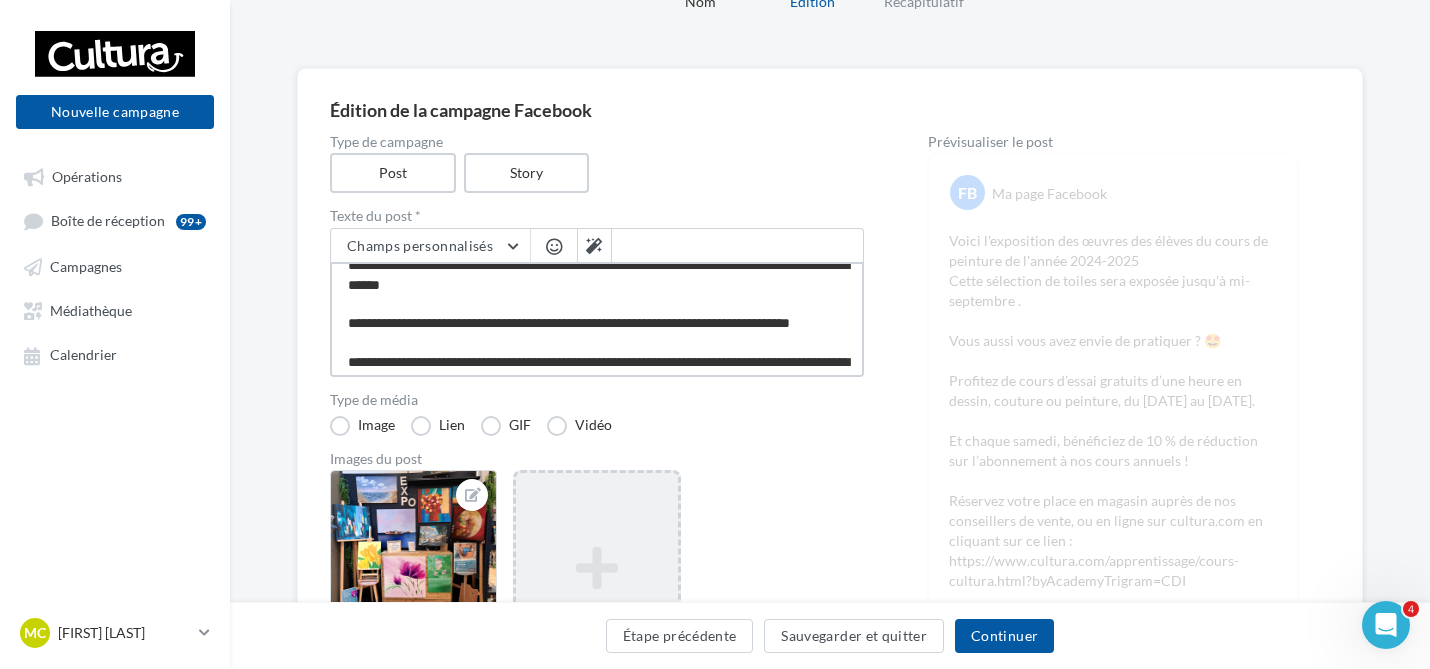 click on "**********" at bounding box center (597, 319) 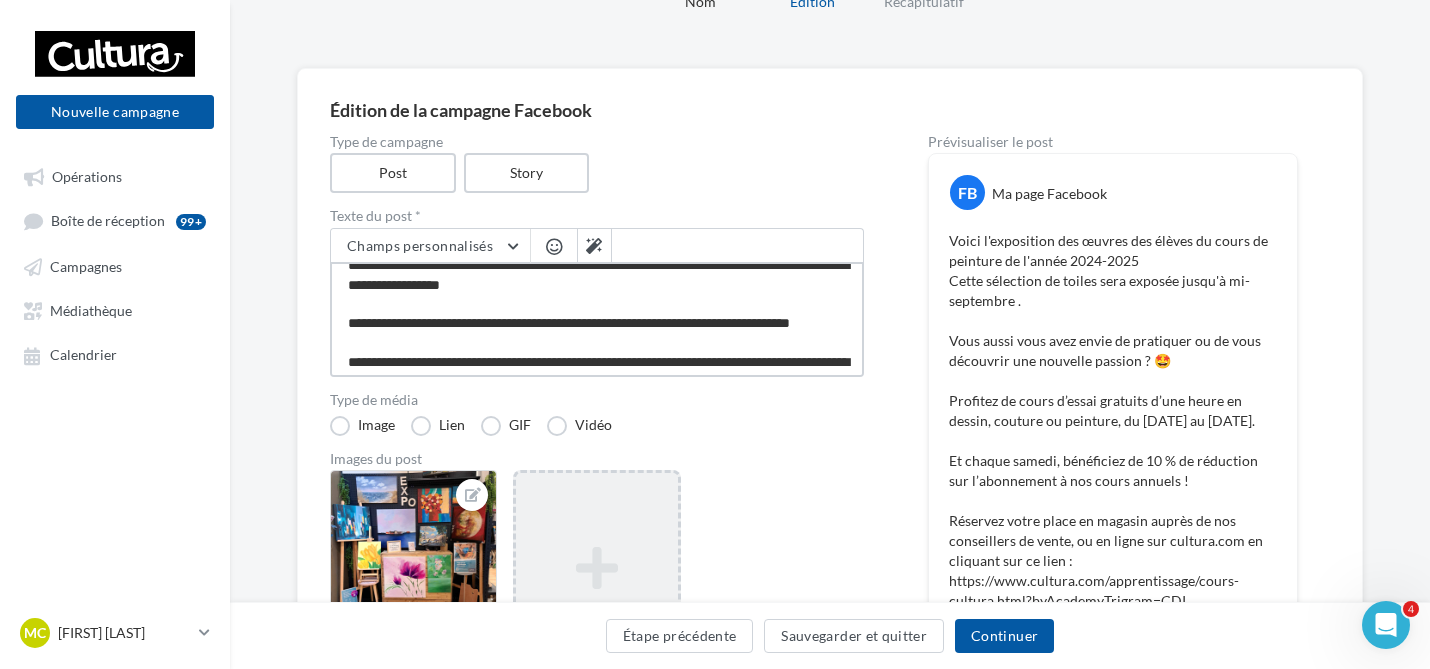 click on "**********" at bounding box center (597, 319) 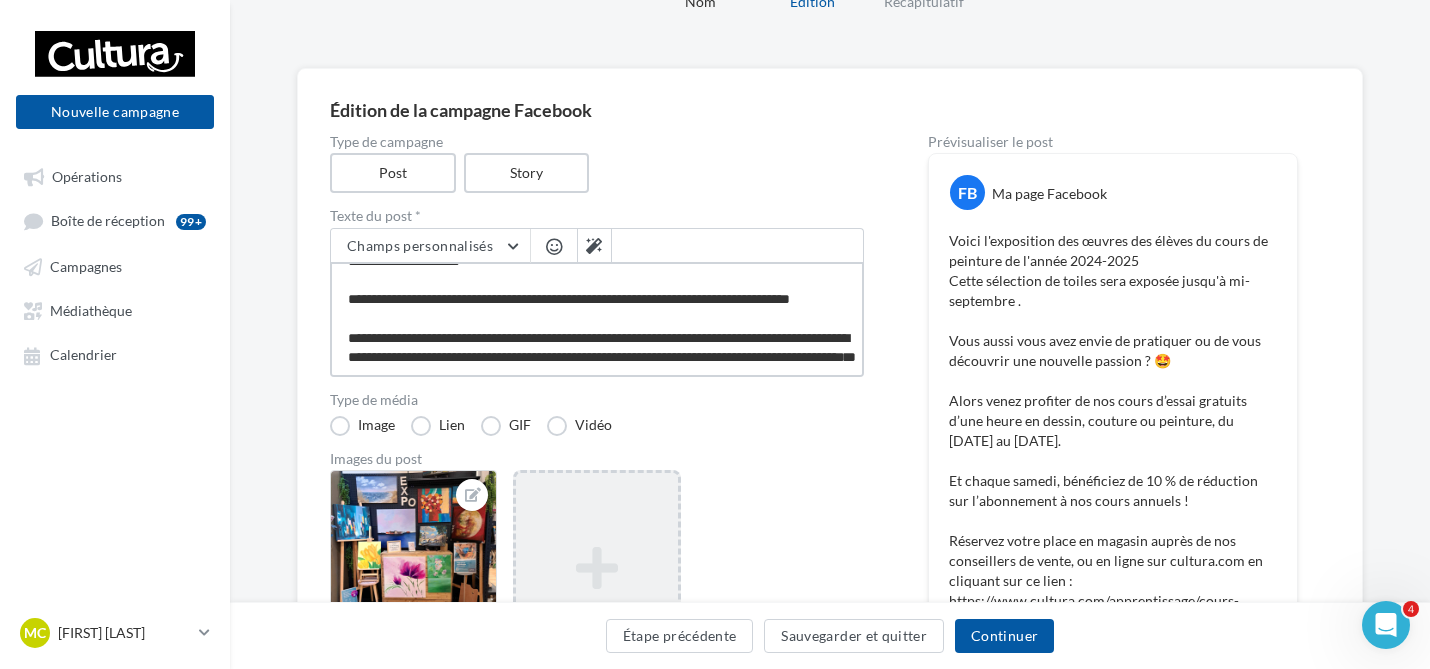 scroll, scrollTop: 112, scrollLeft: 0, axis: vertical 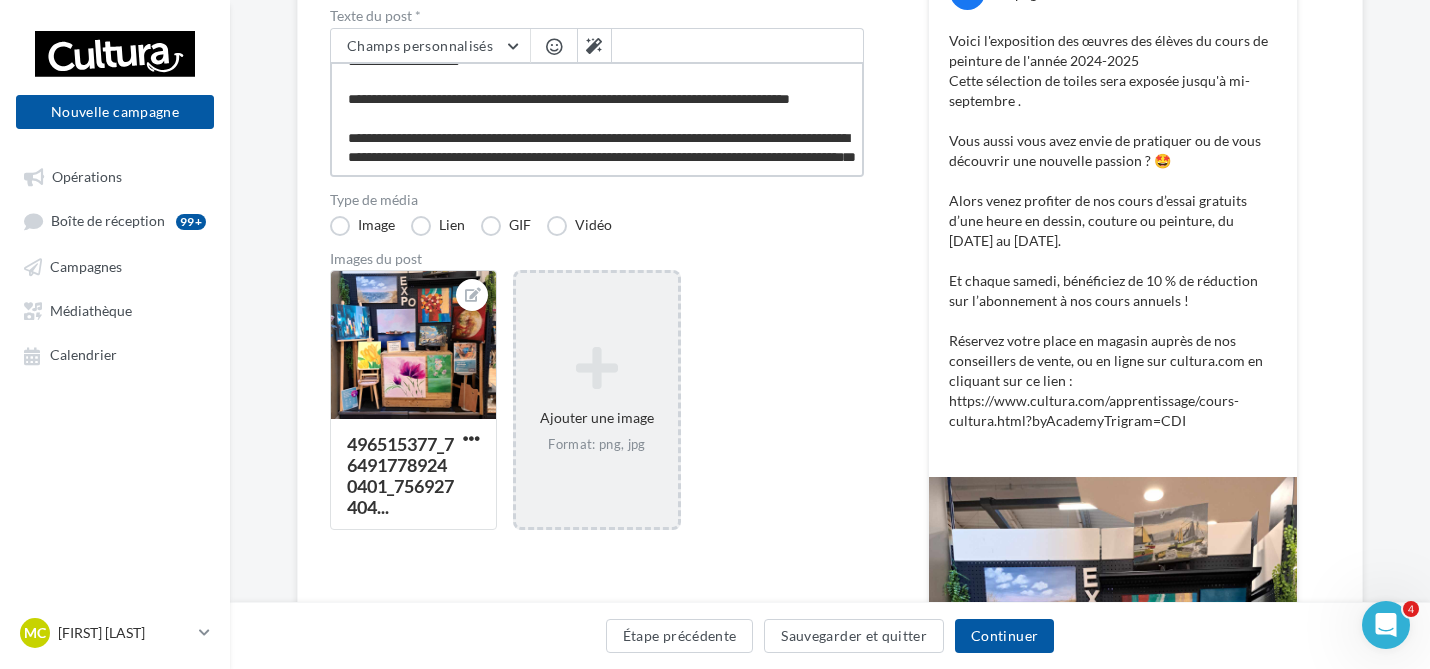 click on "**********" at bounding box center (597, 119) 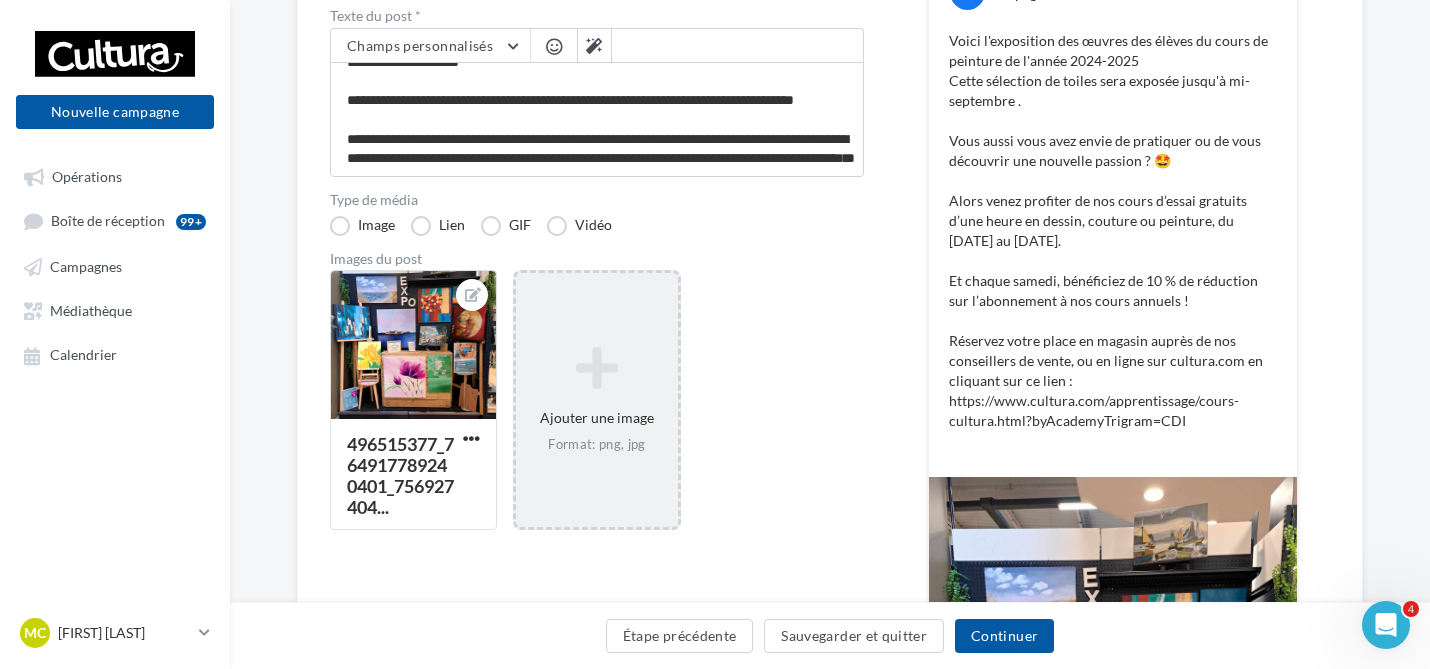 click at bounding box center (554, 46) 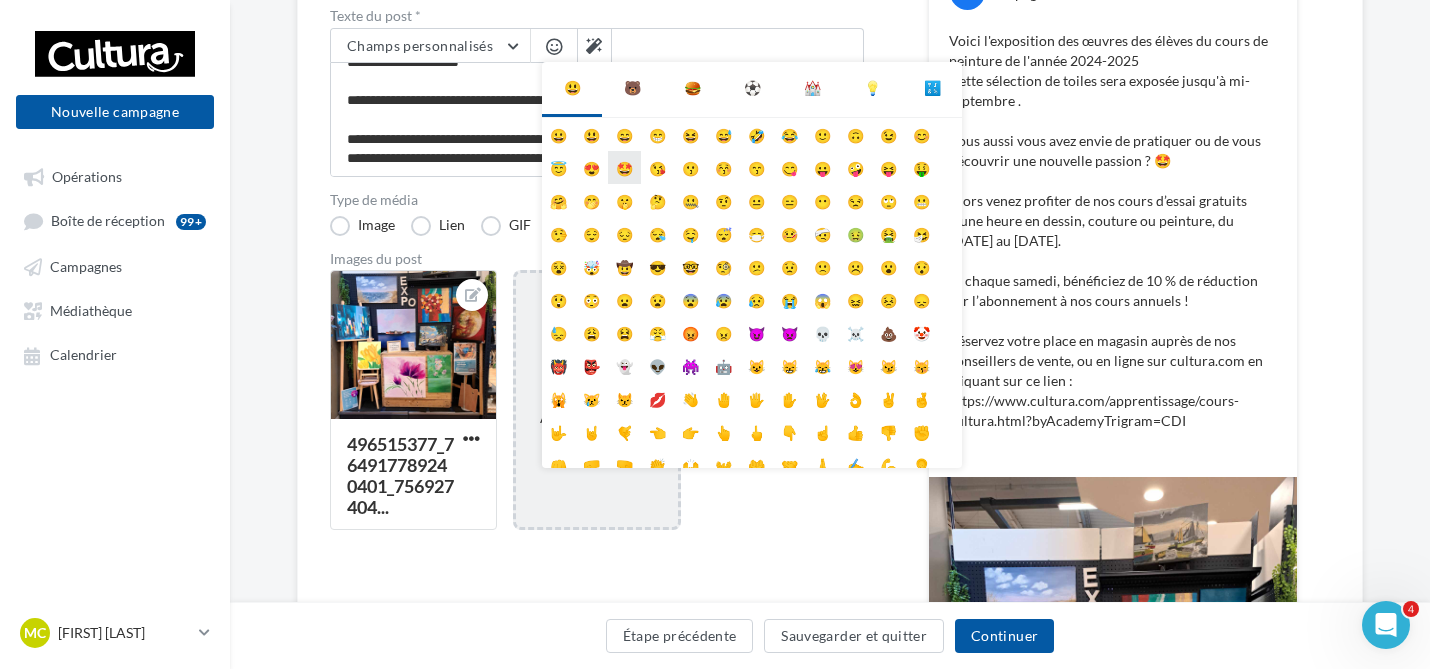 click on "🤩" at bounding box center [624, 167] 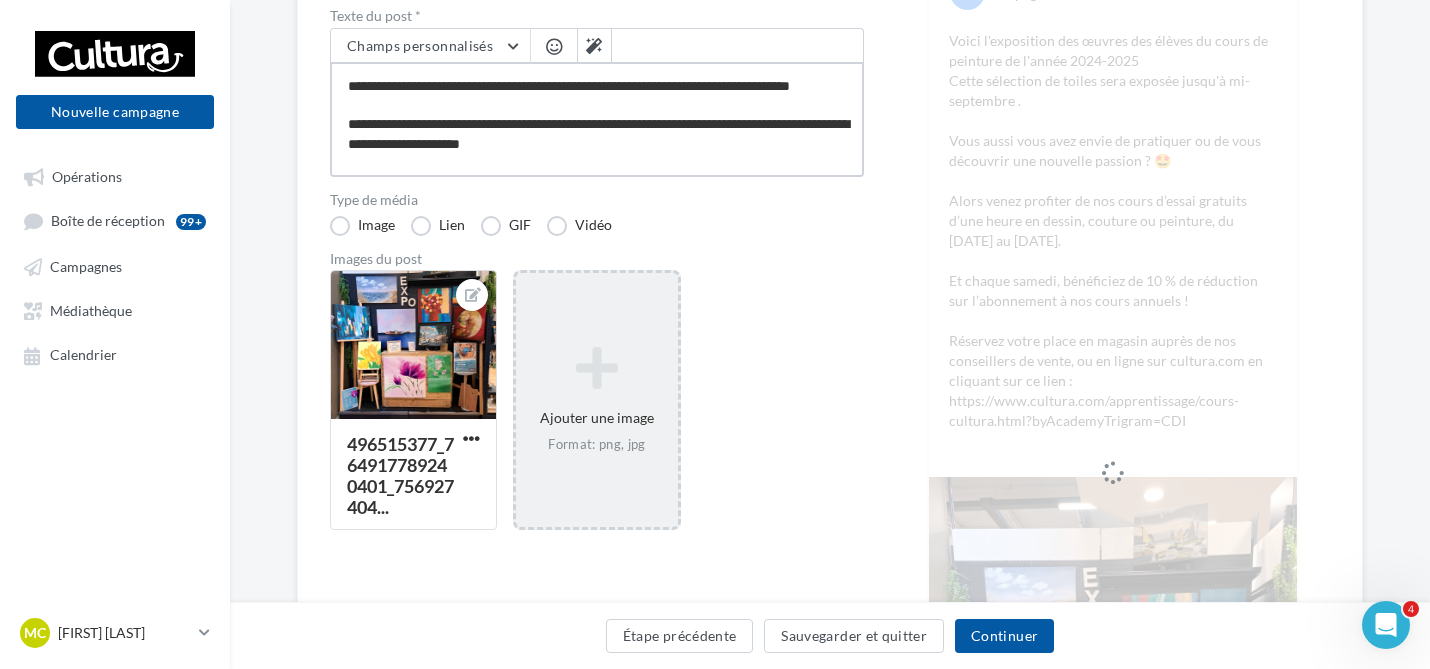 scroll, scrollTop: 100, scrollLeft: 0, axis: vertical 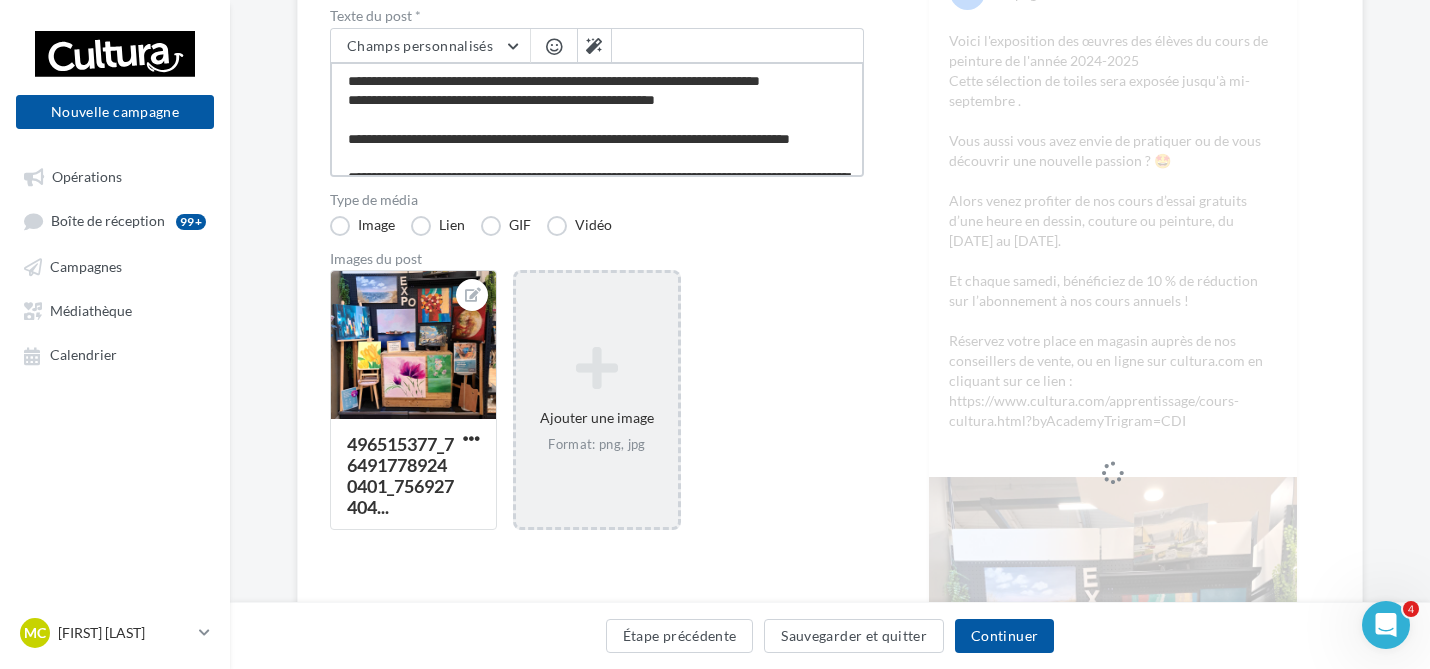 click on "**********" at bounding box center [597, 119] 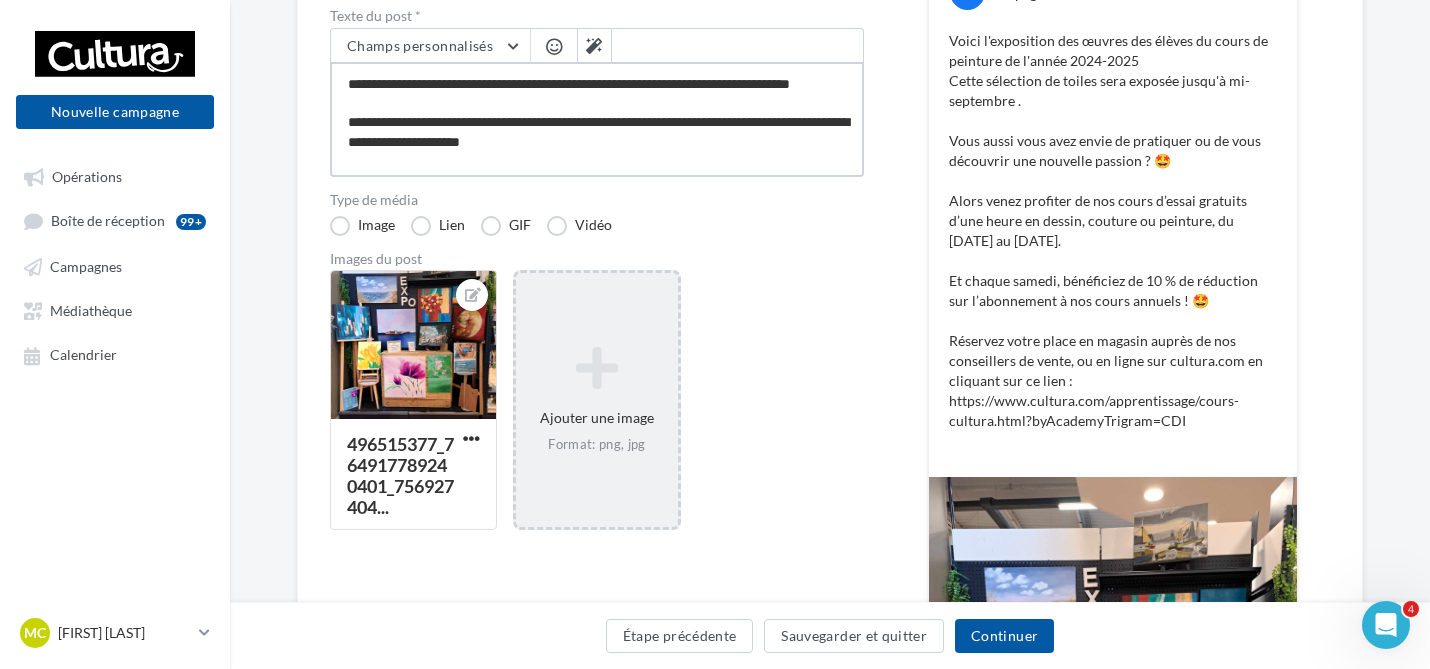 scroll, scrollTop: 100, scrollLeft: 0, axis: vertical 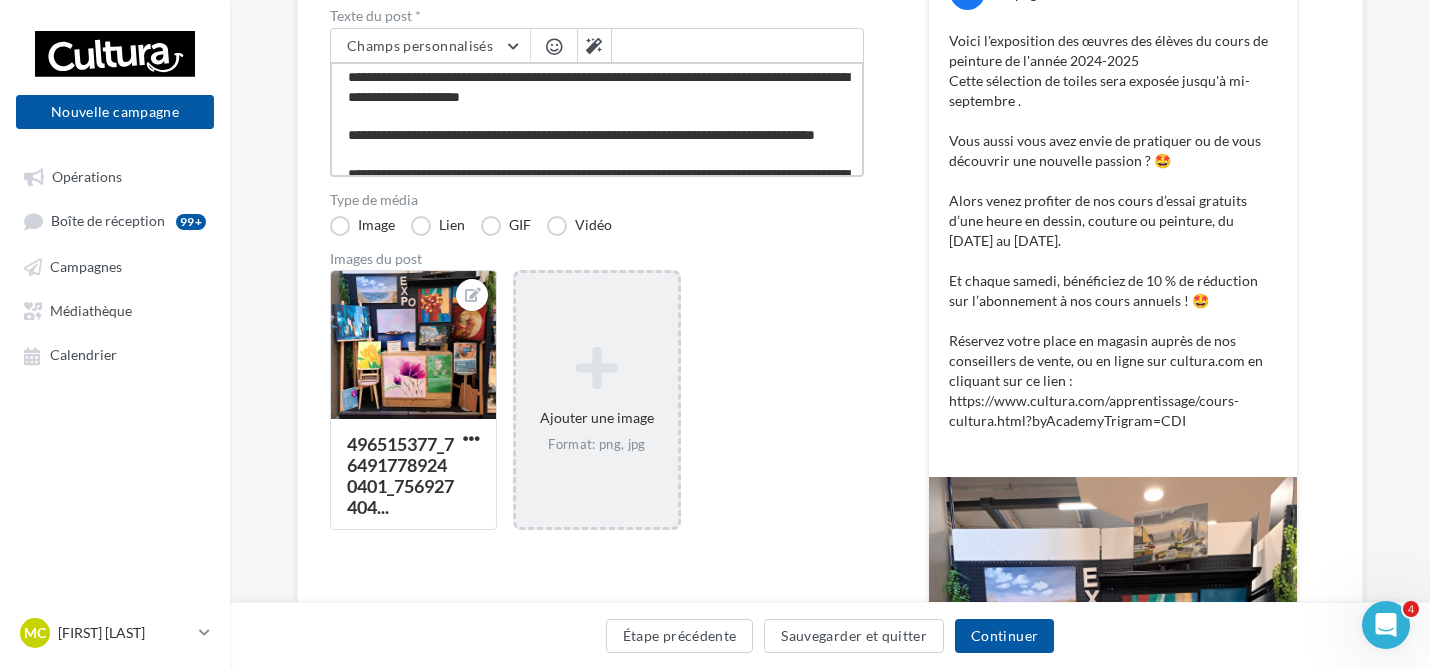 click on "**********" at bounding box center (597, 119) 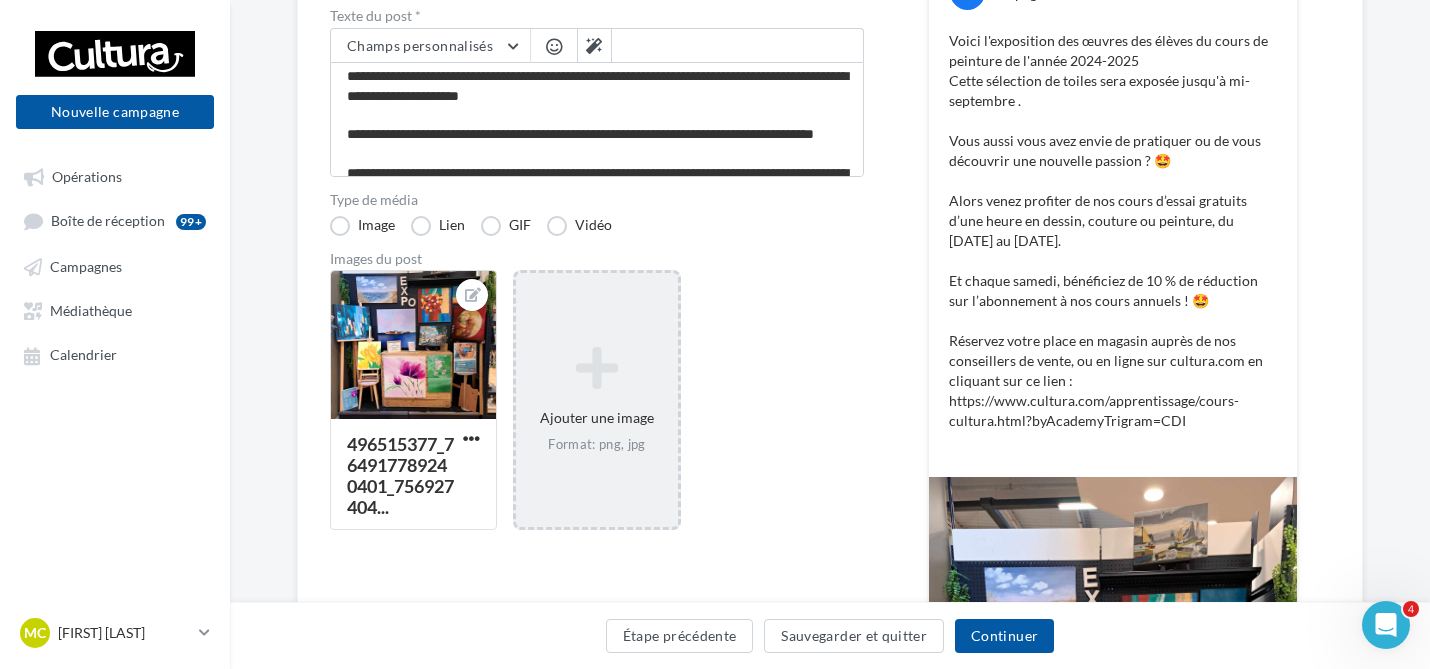 click at bounding box center [554, 46] 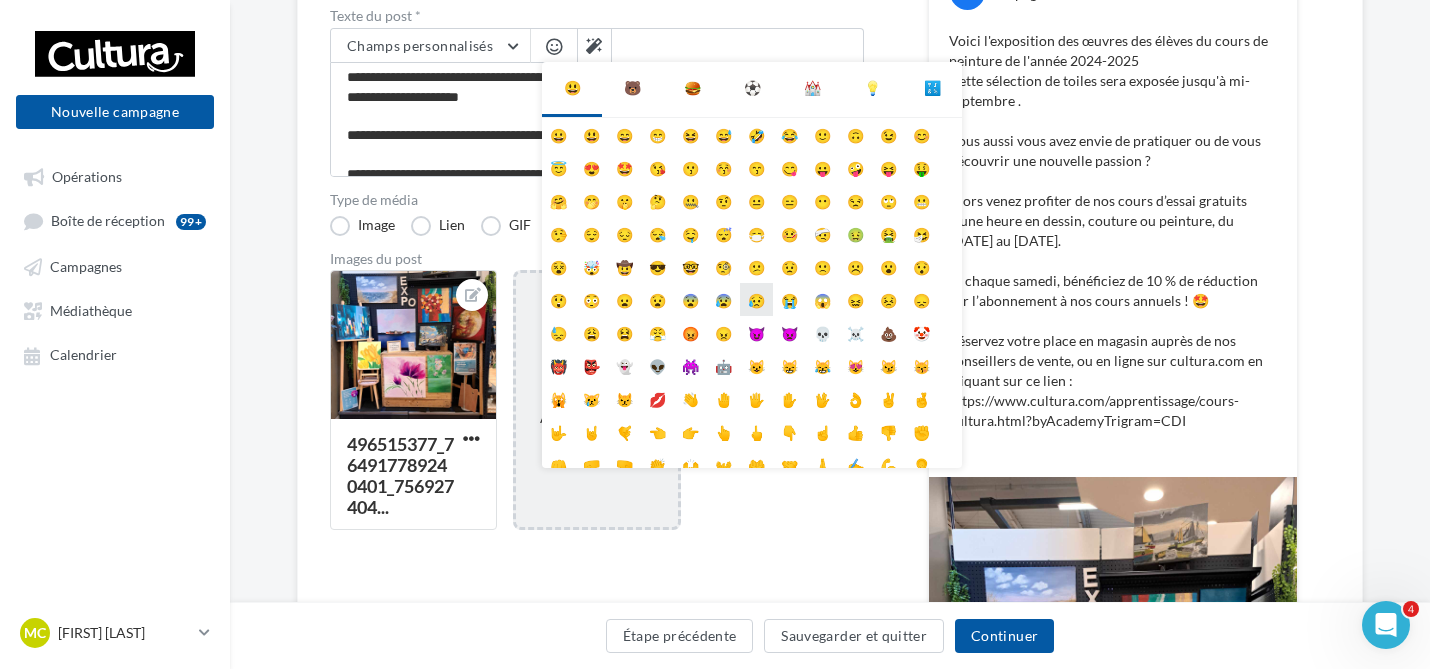 scroll, scrollTop: 79, scrollLeft: 0, axis: vertical 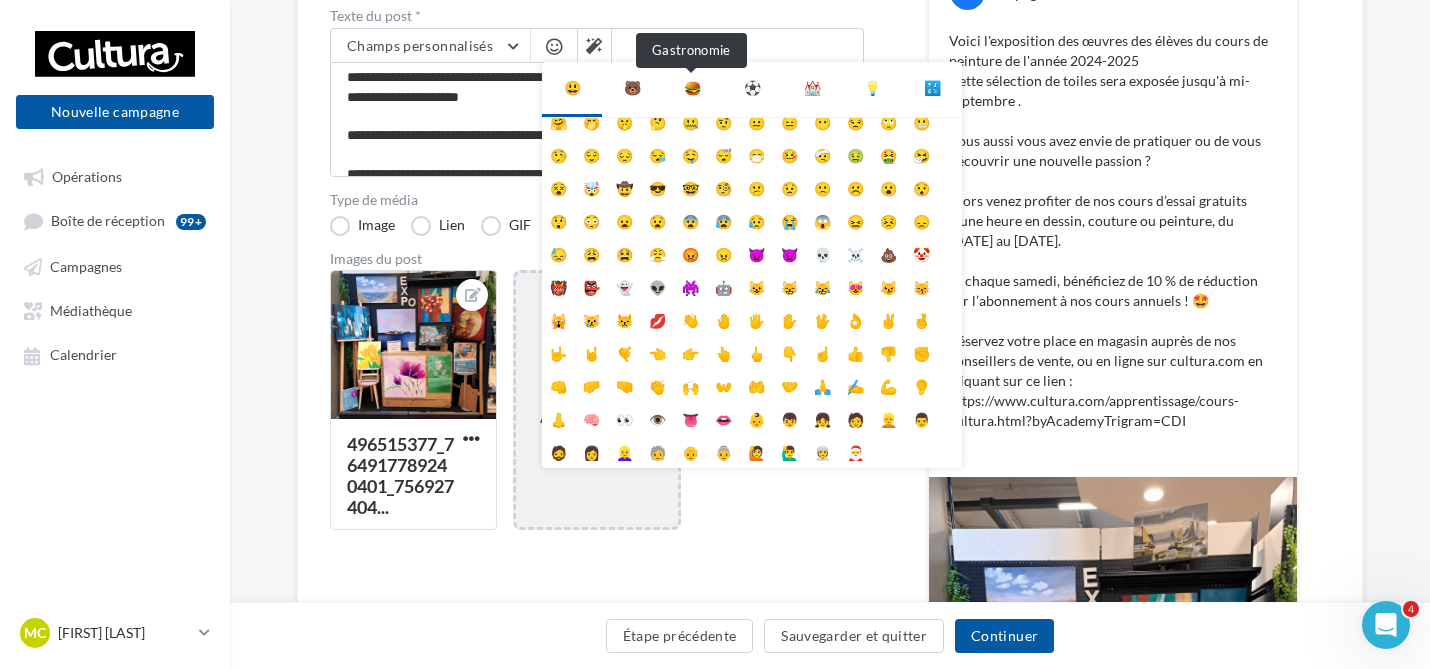 click on "🍔" at bounding box center (692, 88) 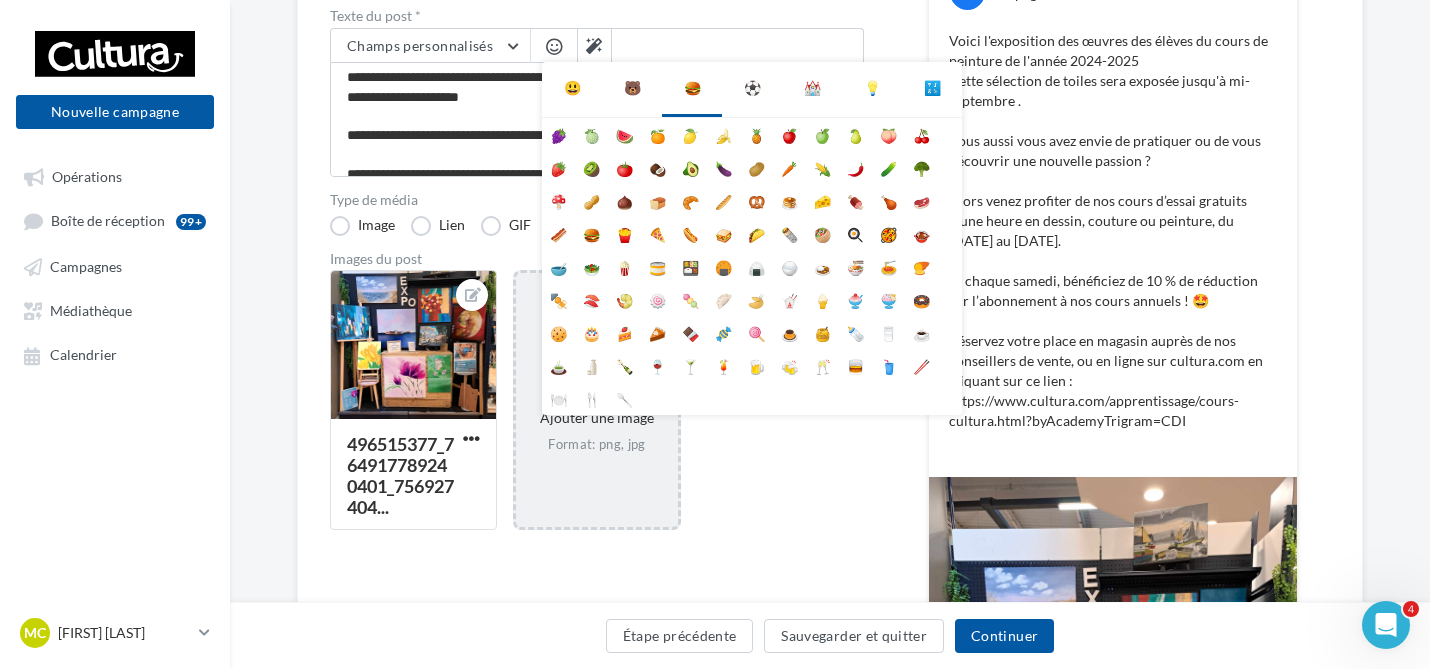 scroll, scrollTop: 0, scrollLeft: 0, axis: both 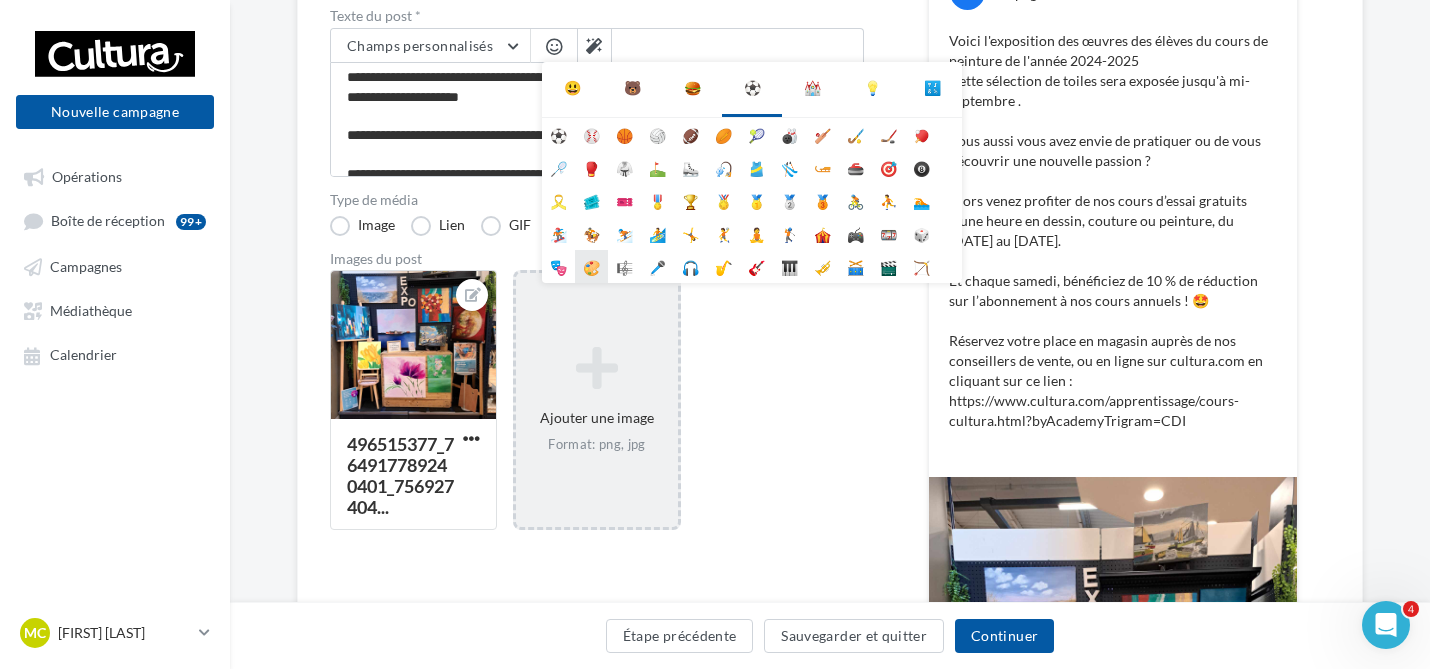 click on "🎨" at bounding box center [591, 266] 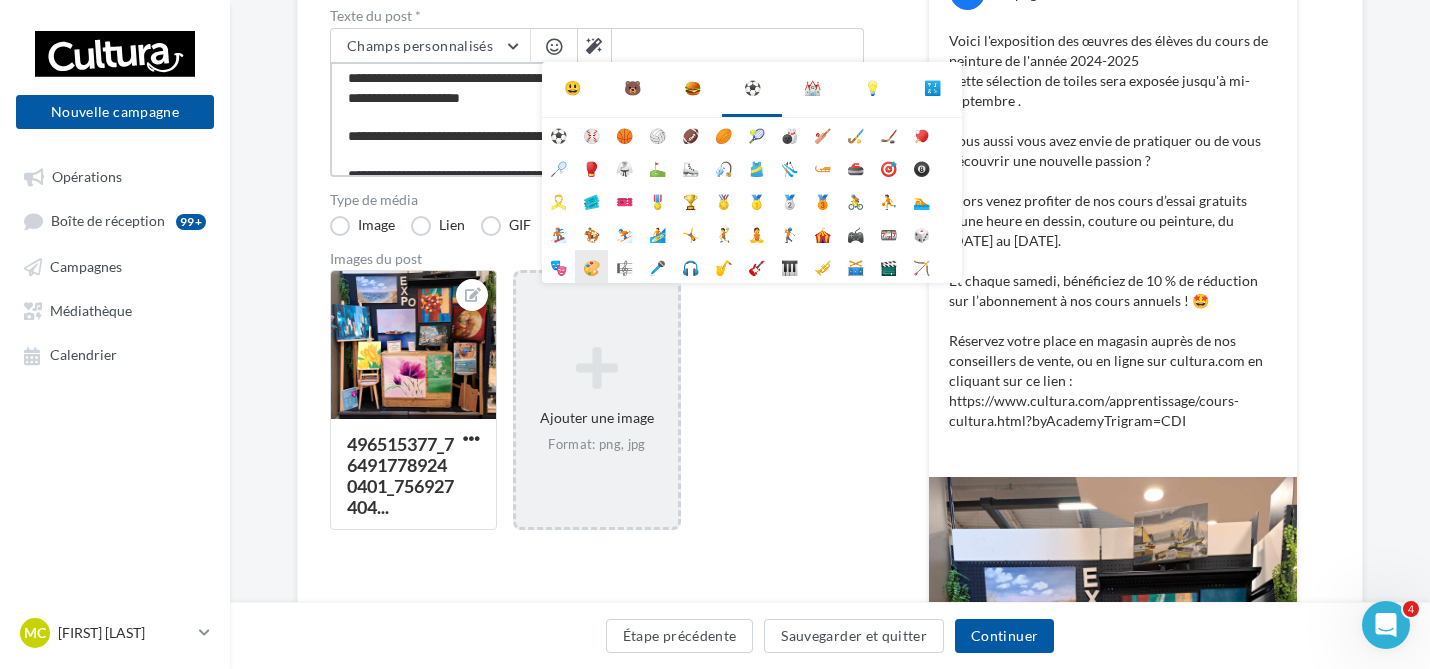 scroll, scrollTop: 100, scrollLeft: 0, axis: vertical 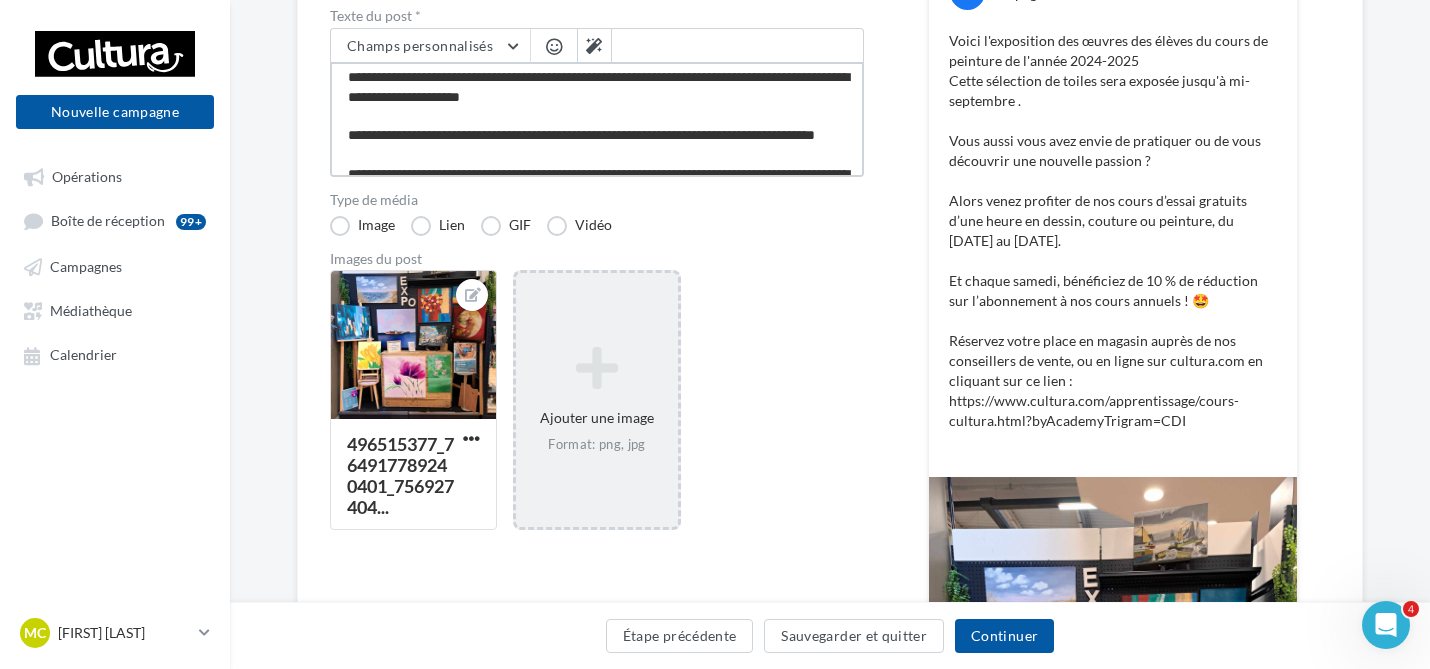 click on "**********" at bounding box center [597, 119] 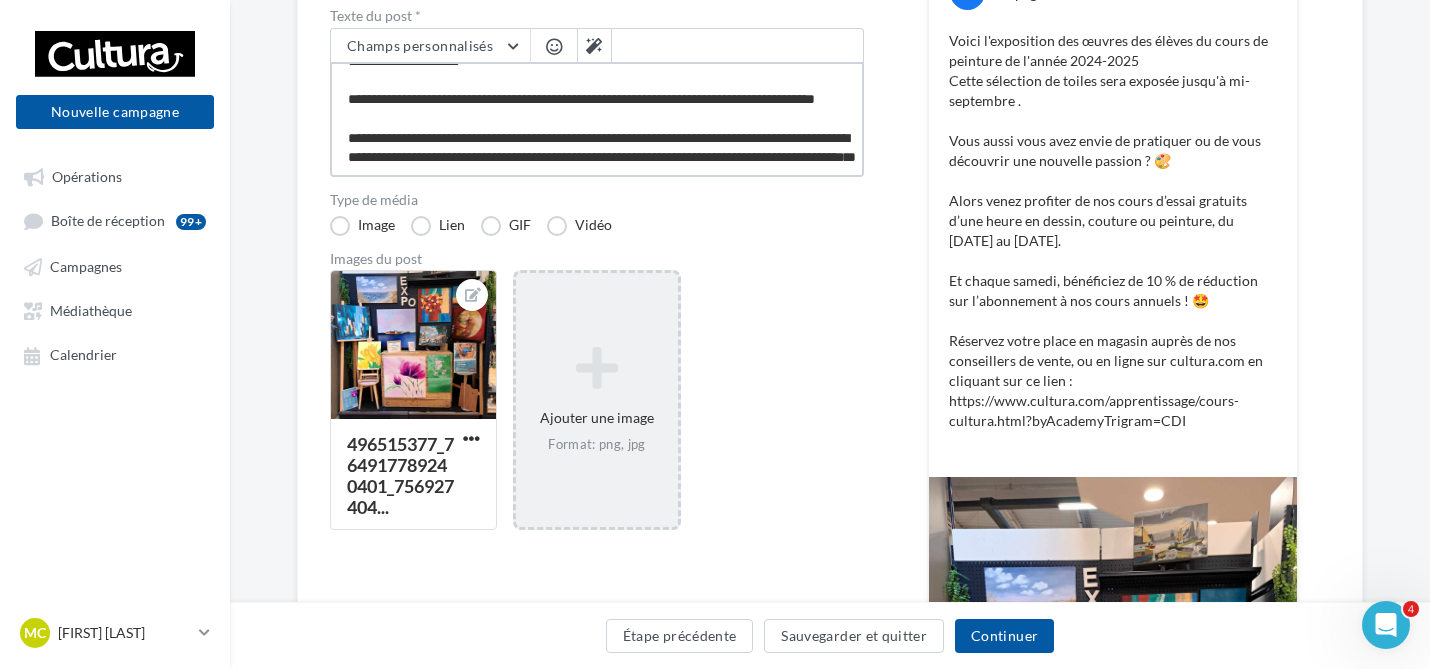 scroll, scrollTop: 271, scrollLeft: 0, axis: vertical 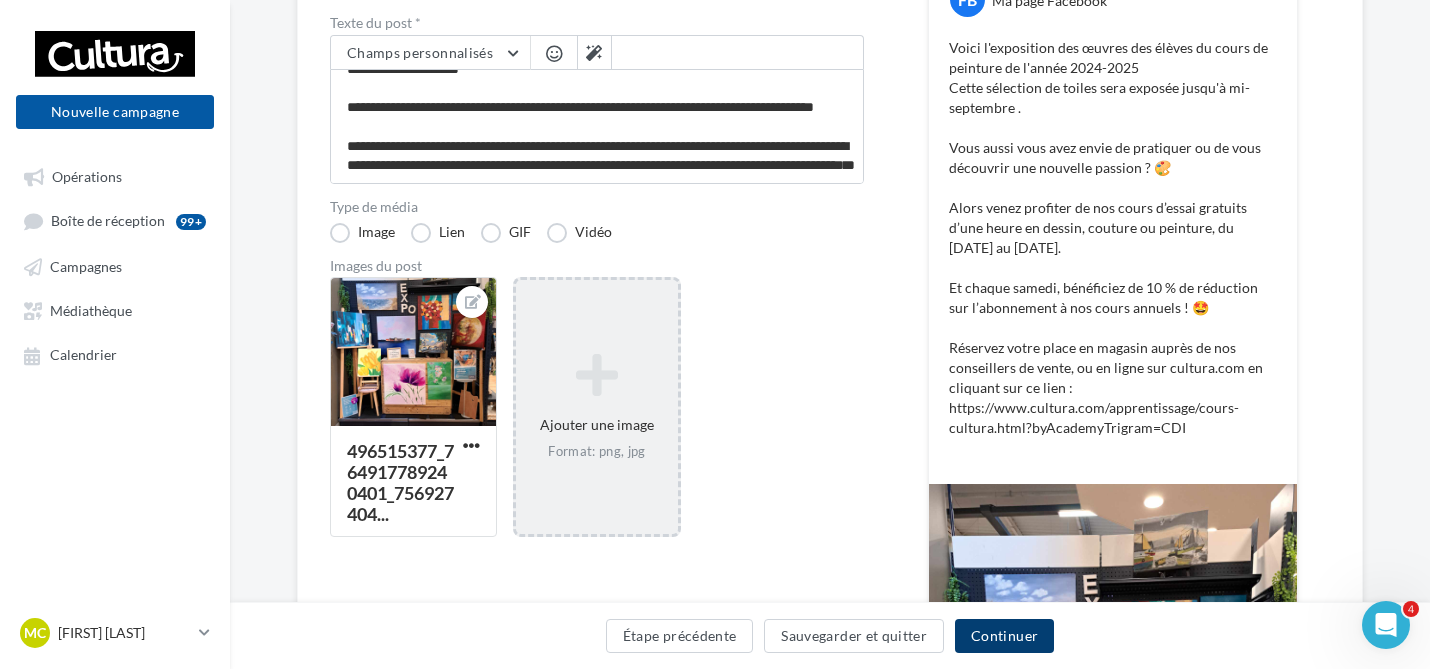 click on "Continuer" at bounding box center [1004, 636] 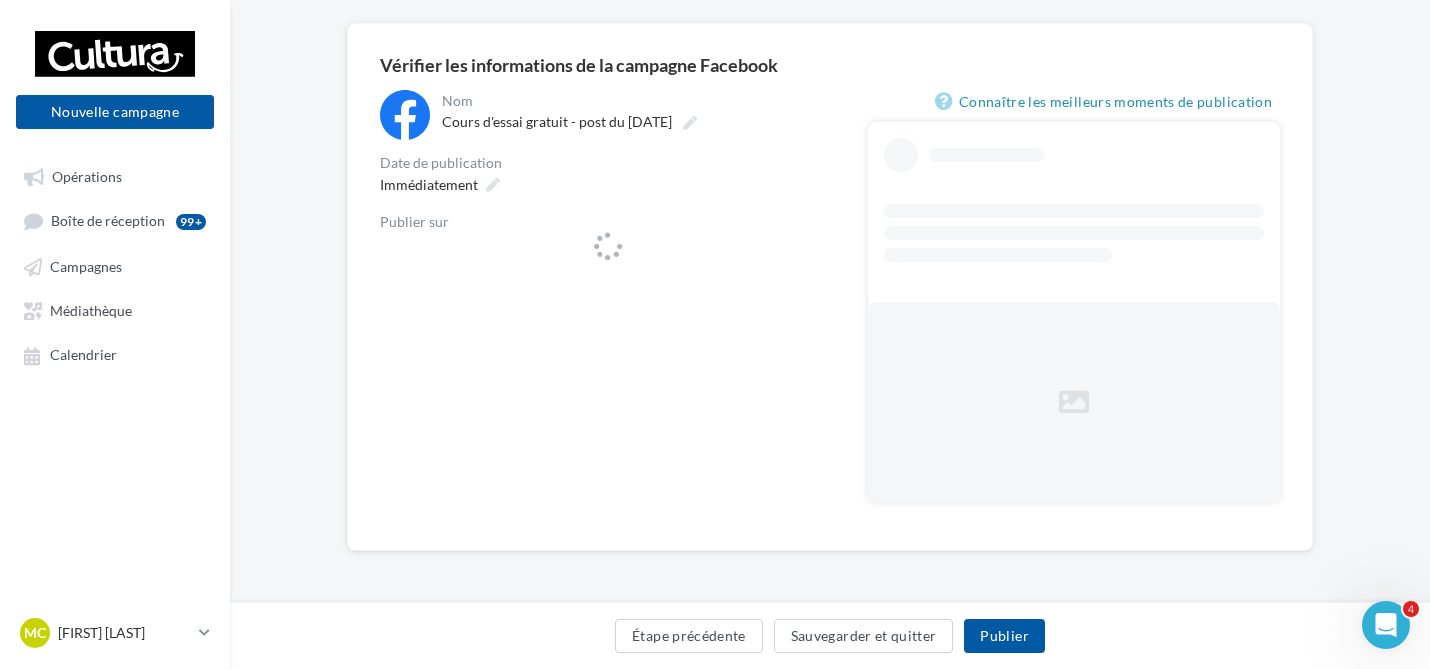 scroll, scrollTop: 0, scrollLeft: 0, axis: both 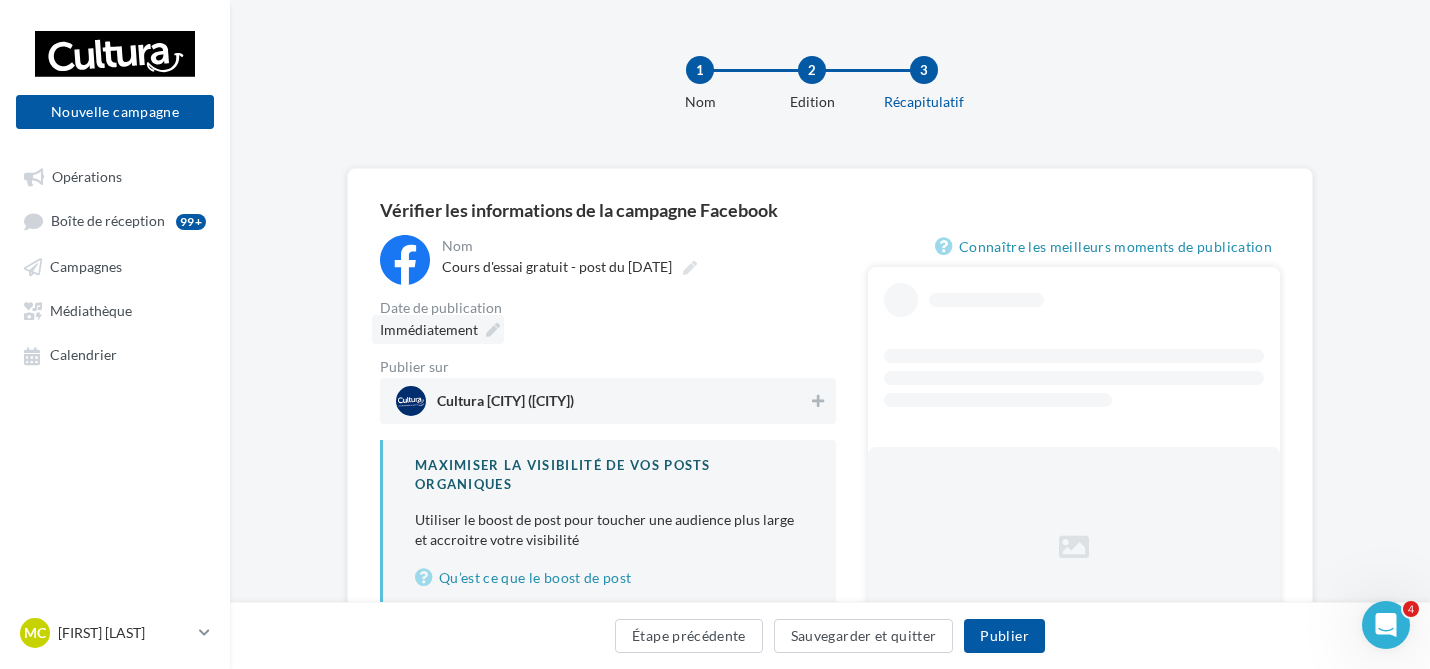 click at bounding box center (493, 330) 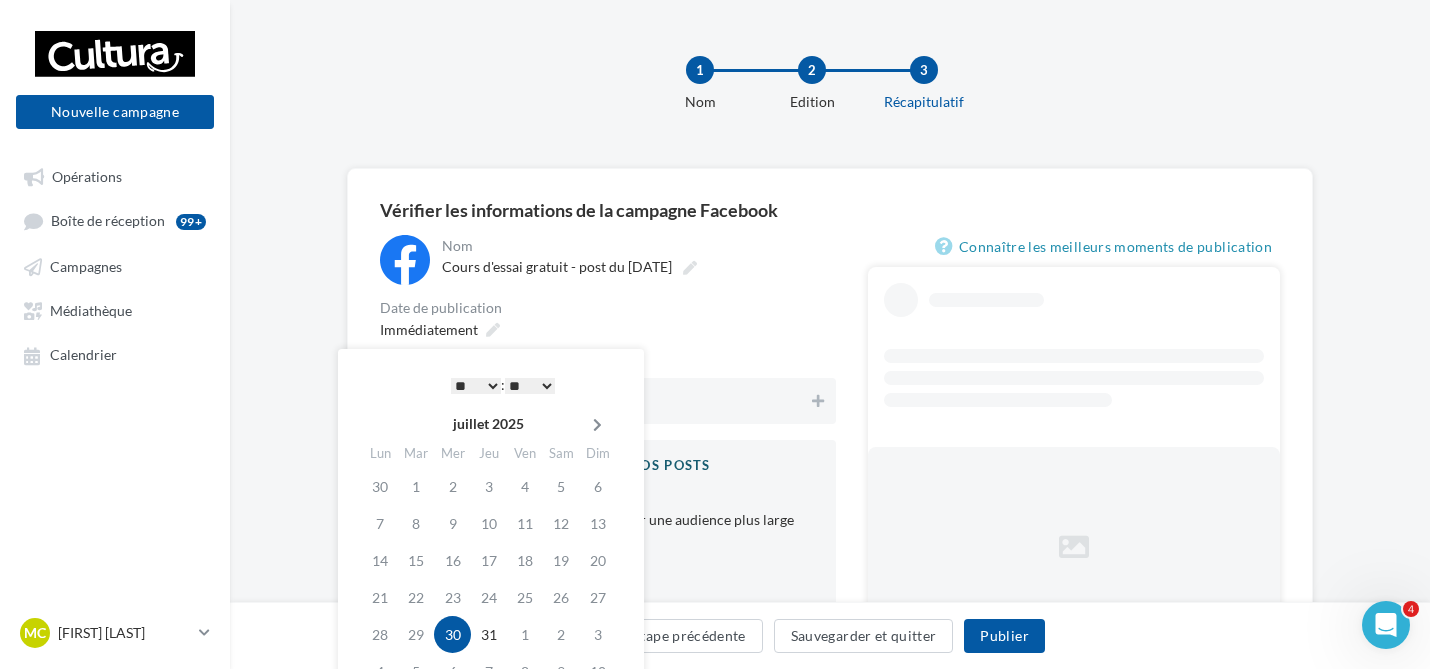 click at bounding box center [597, 425] 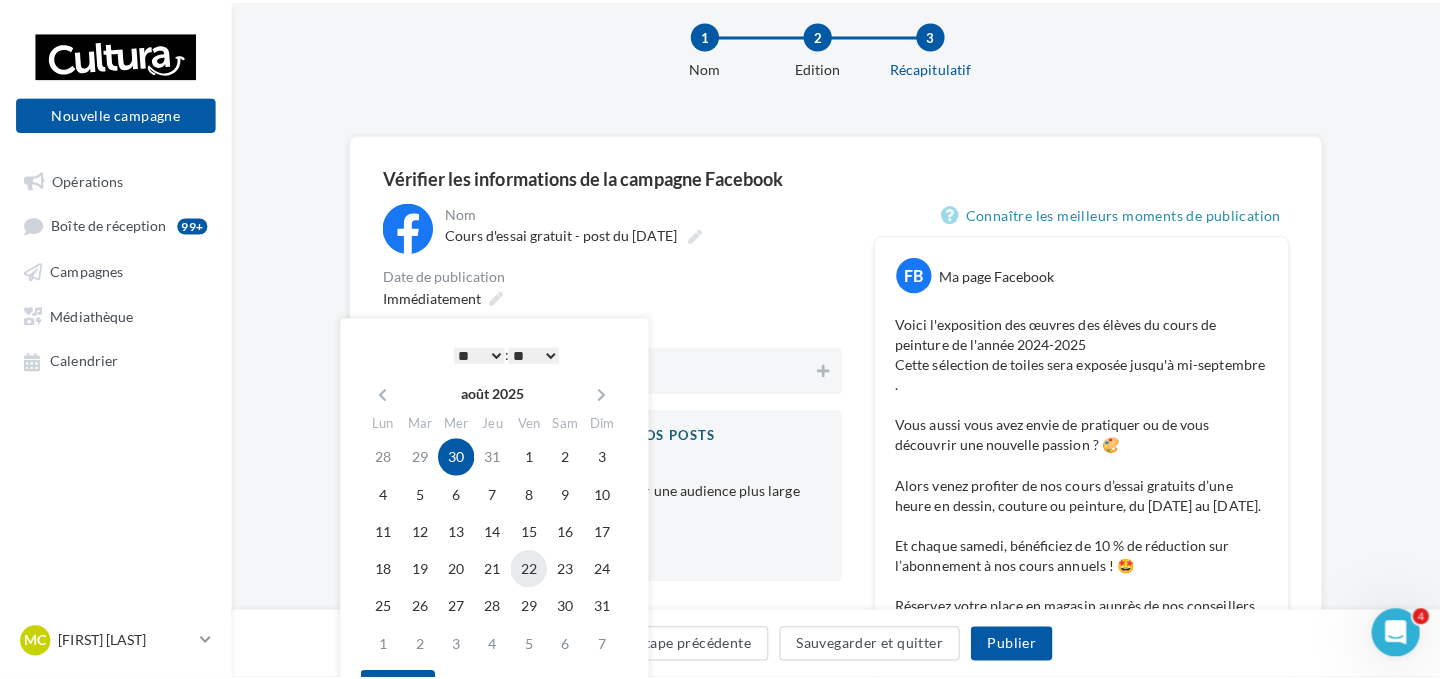 scroll, scrollTop: 145, scrollLeft: 0, axis: vertical 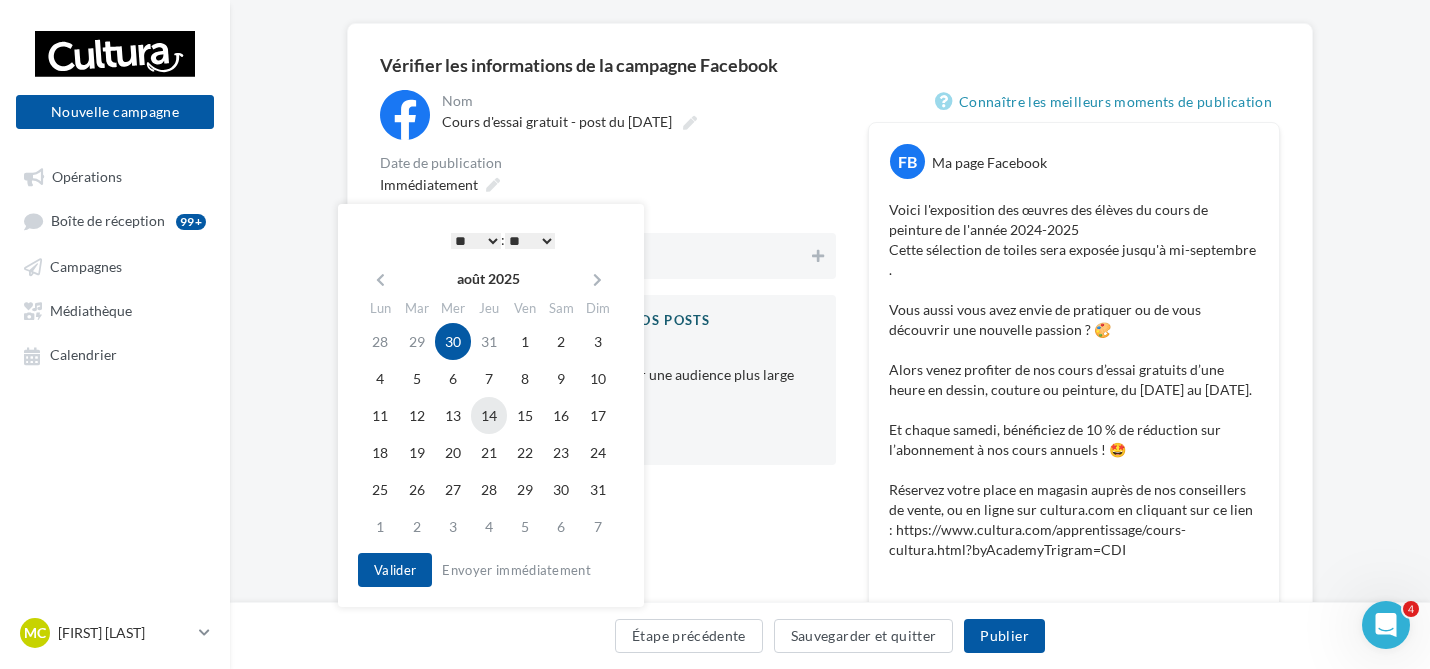 click on "14" at bounding box center [489, 415] 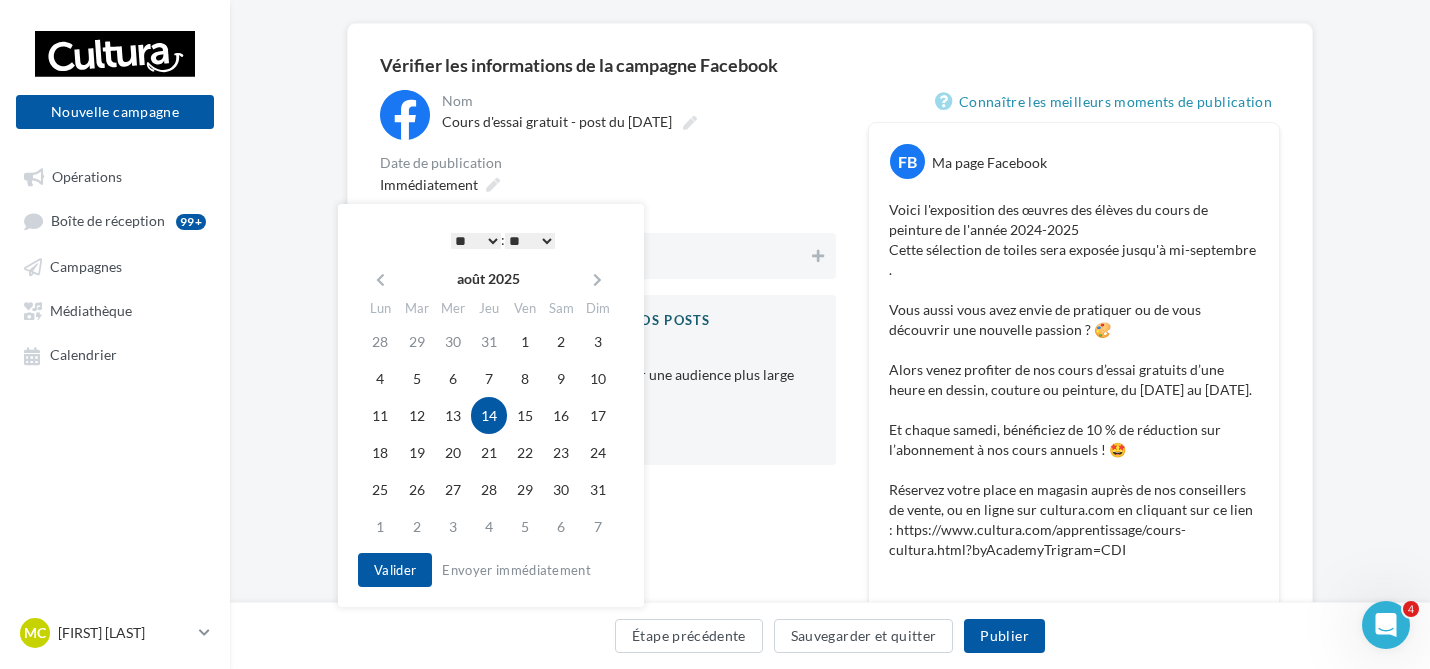 click on "* * * * * * * * * * ** ** ** ** ** ** ** ** ** ** ** ** ** **" at bounding box center [476, 241] 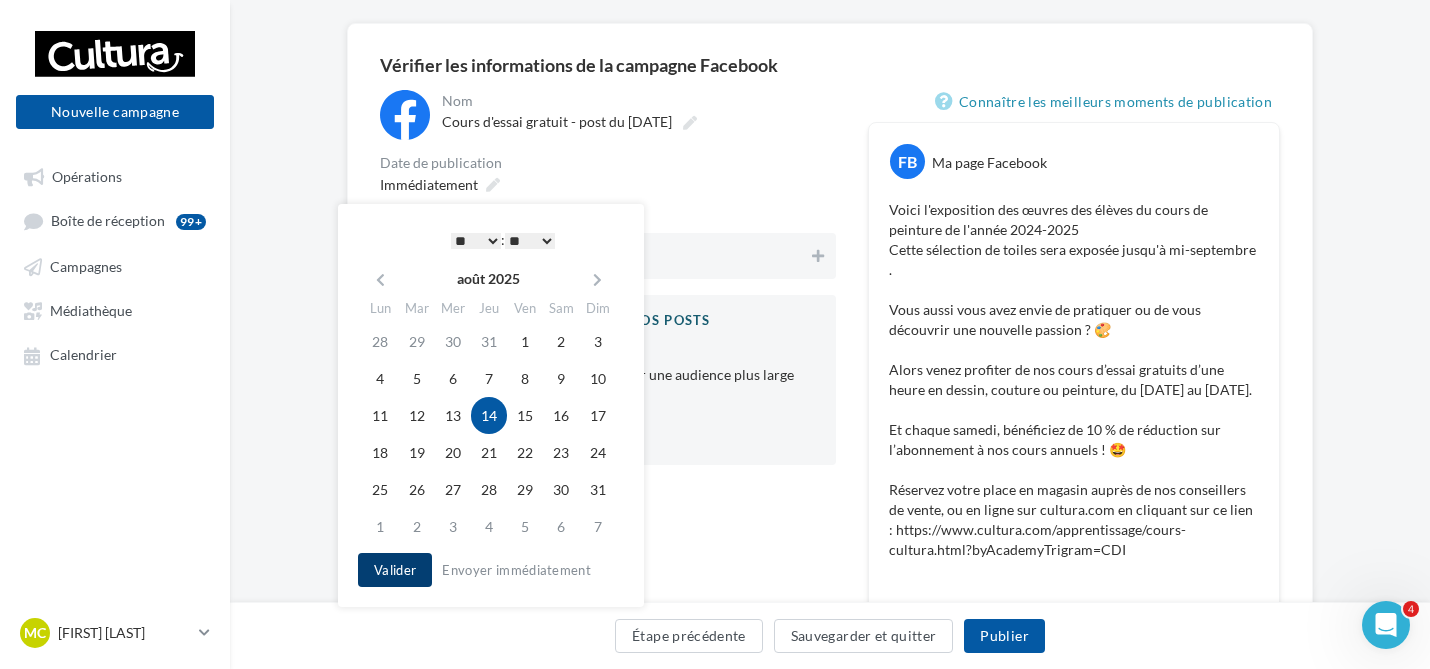 click on "Valider" at bounding box center [395, 570] 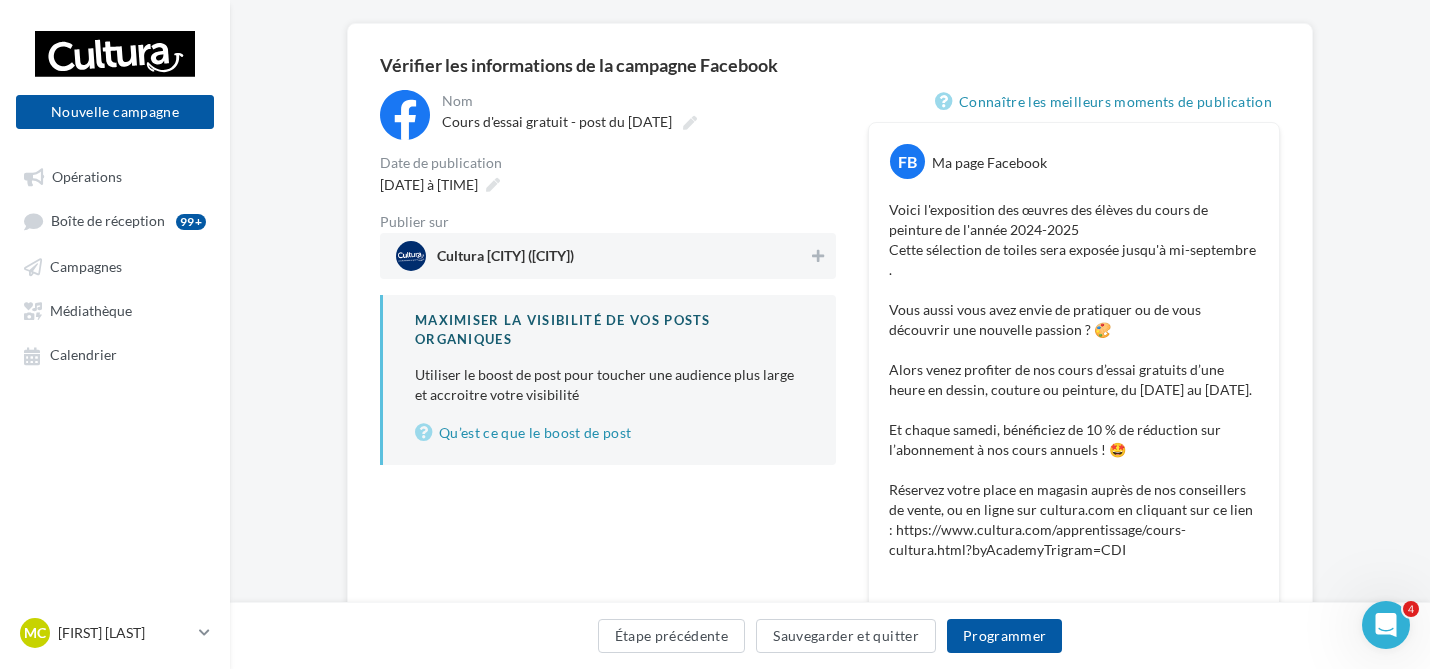 click on "Cultura Dijon (Dijon)" at bounding box center (505, 260) 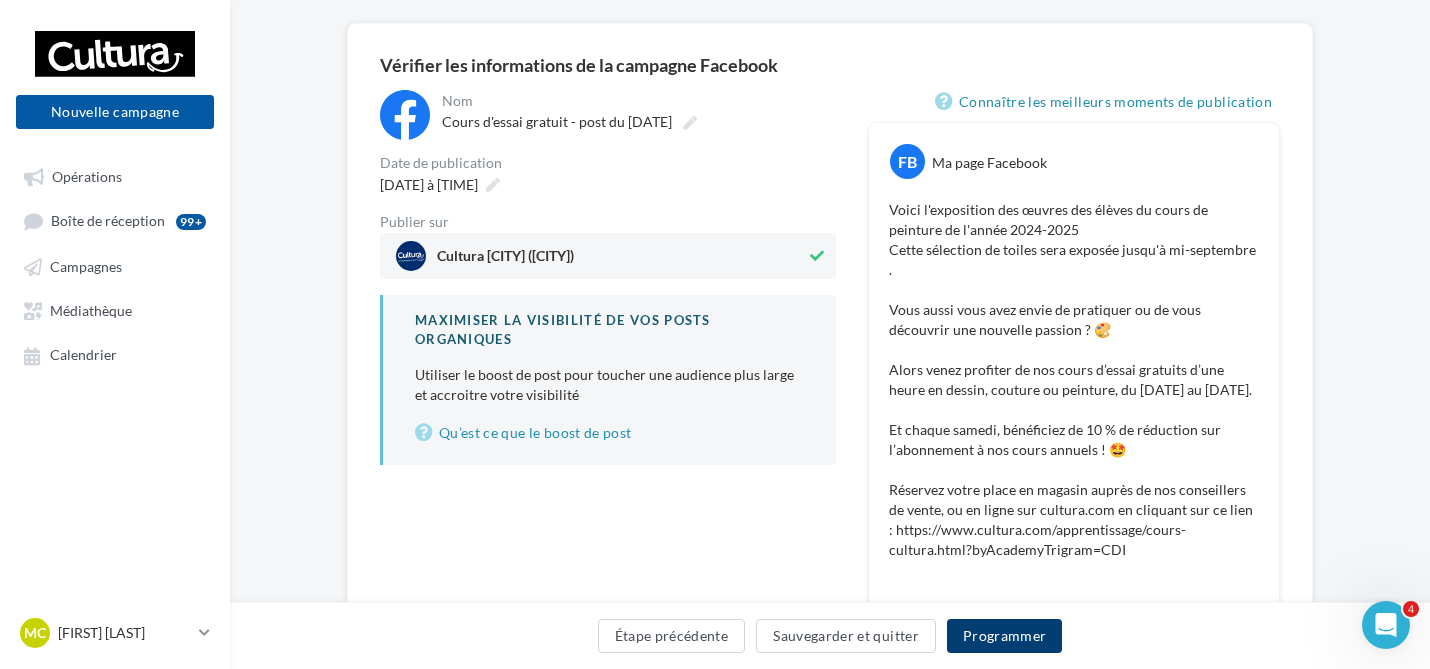 click on "Programmer" at bounding box center [1005, 636] 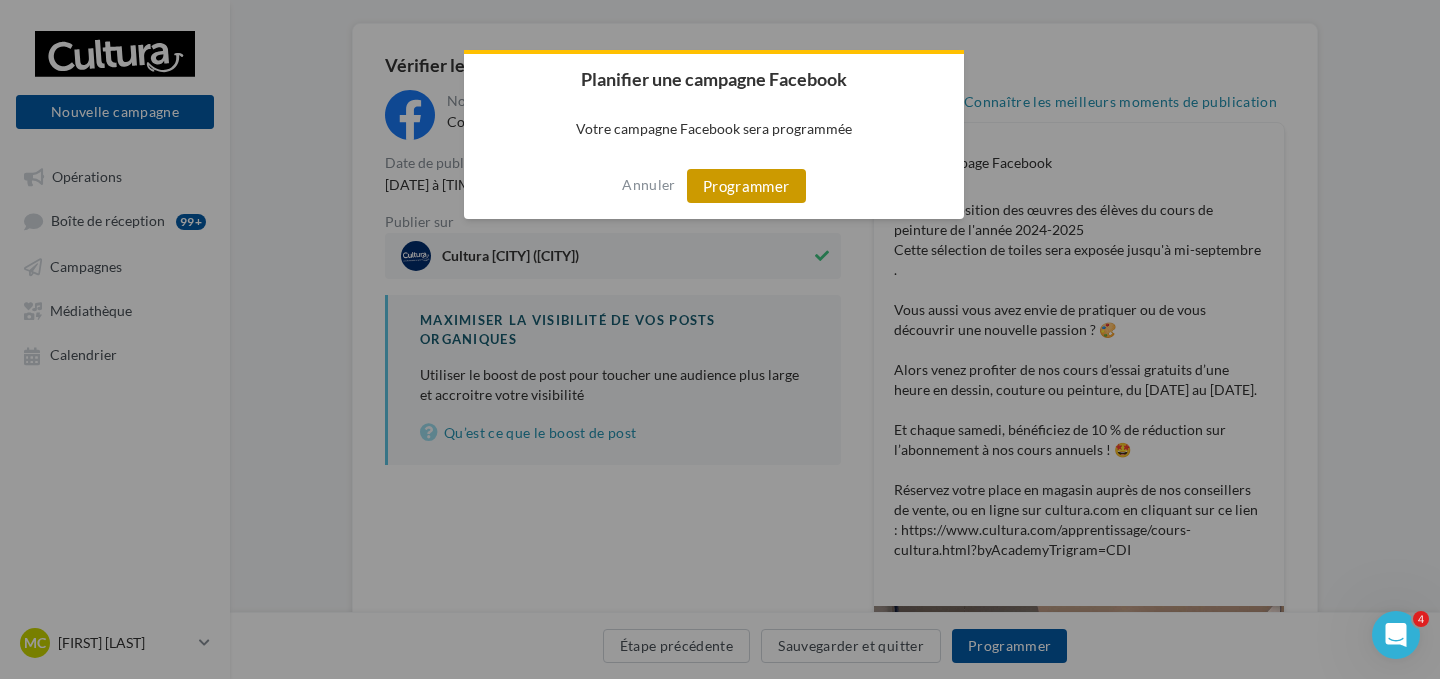 click on "Programmer" at bounding box center (746, 186) 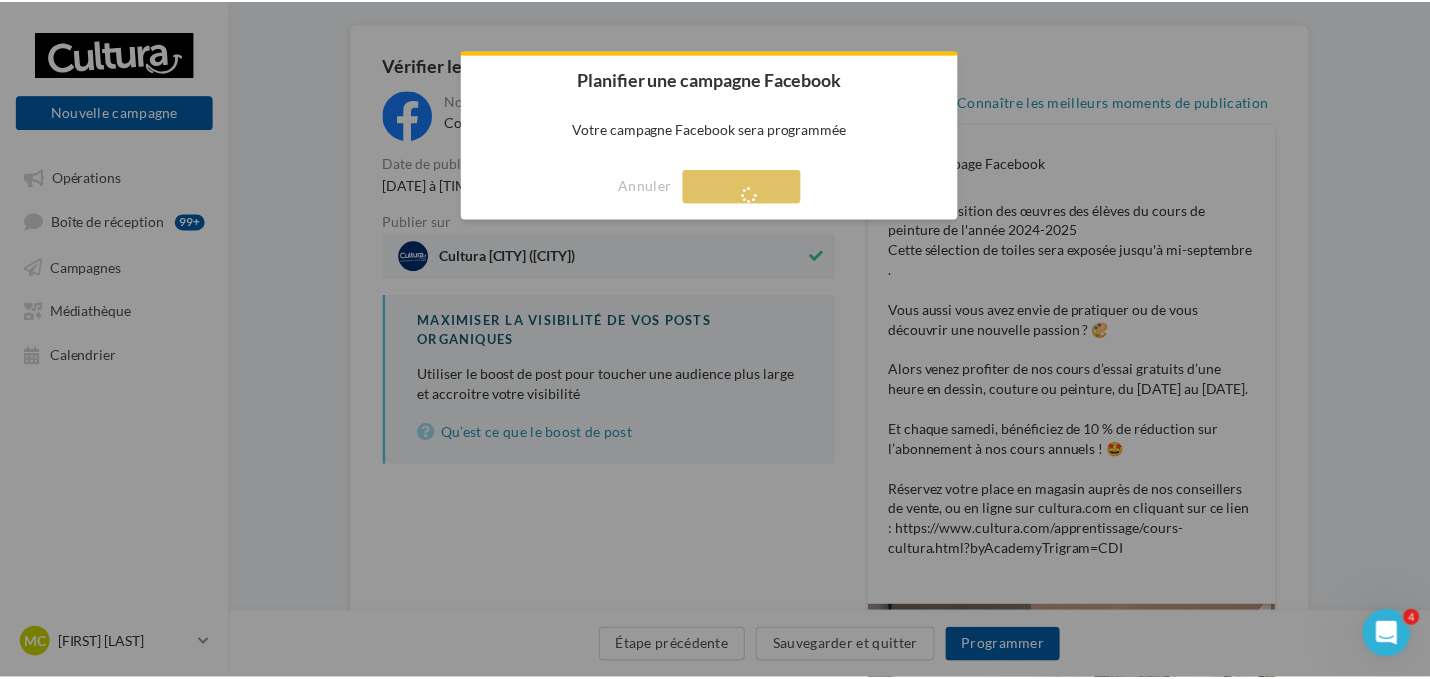 scroll, scrollTop: 32, scrollLeft: 0, axis: vertical 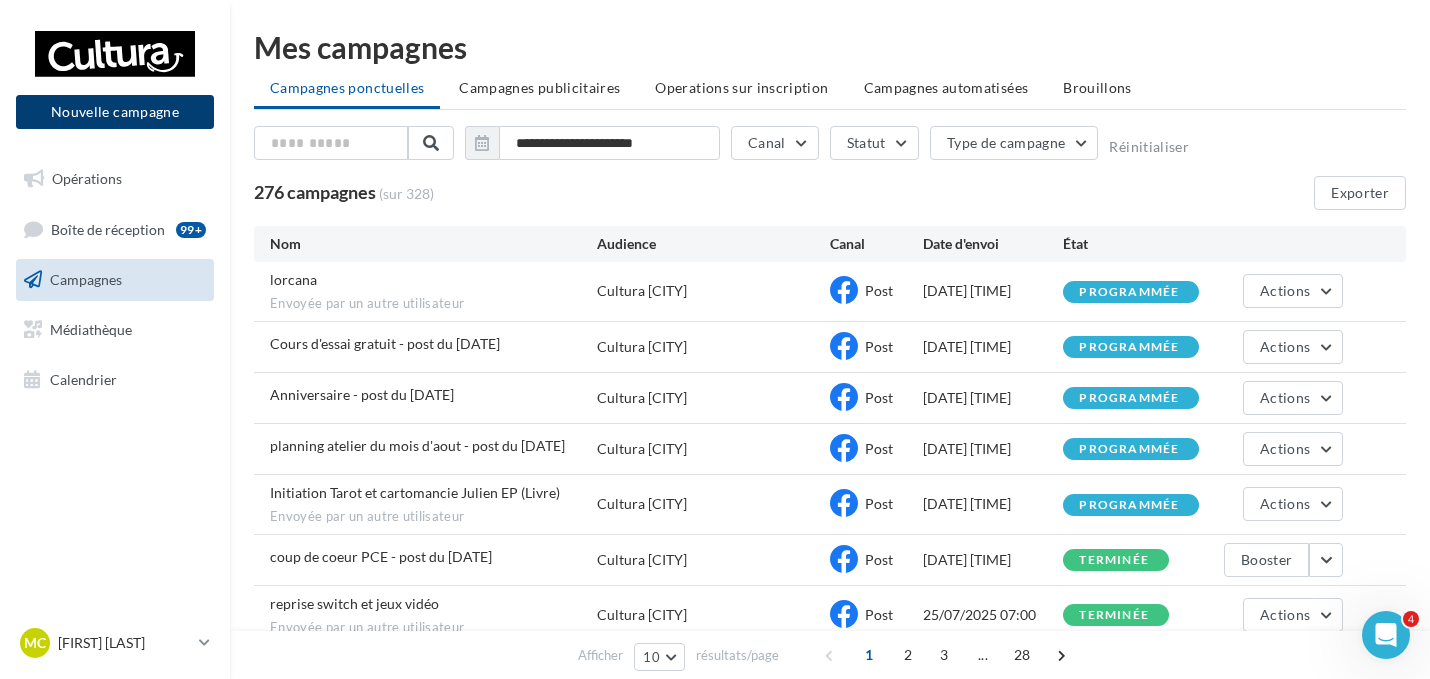click on "Nouvelle campagne" at bounding box center (115, 112) 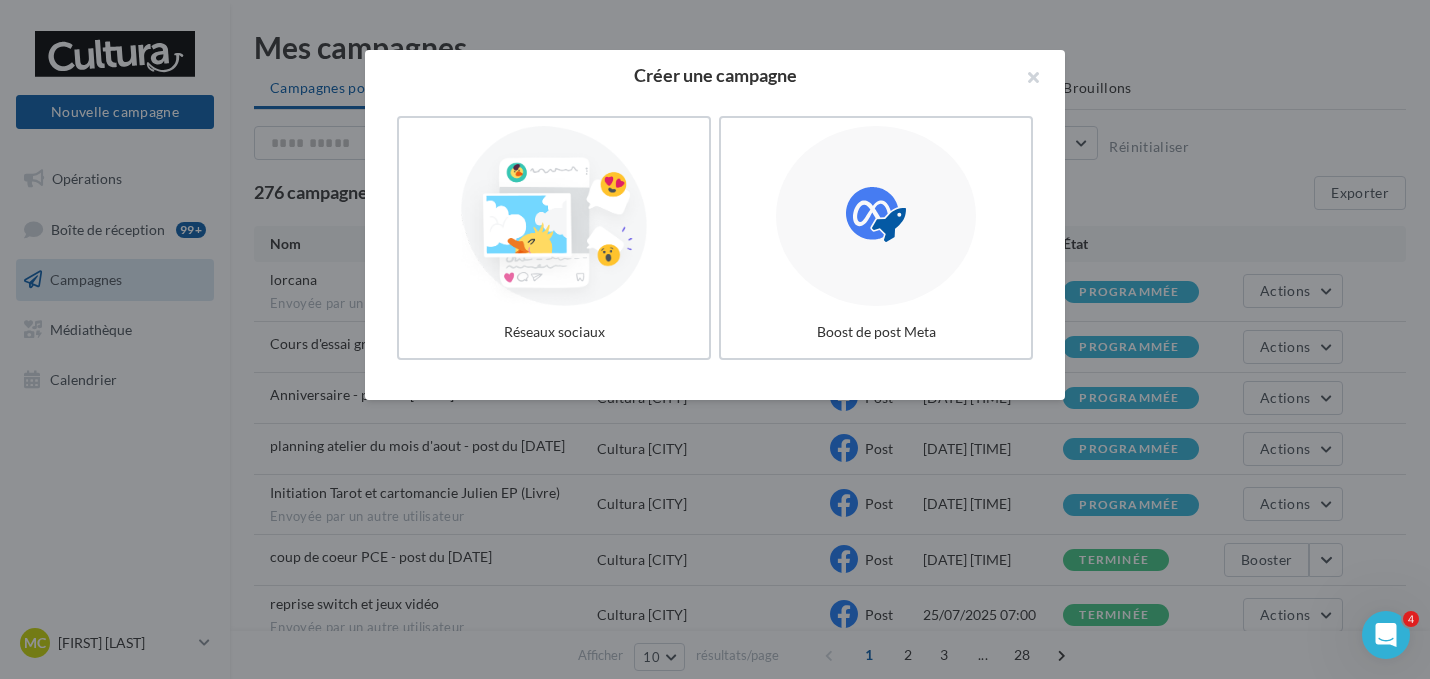 click at bounding box center [715, 339] 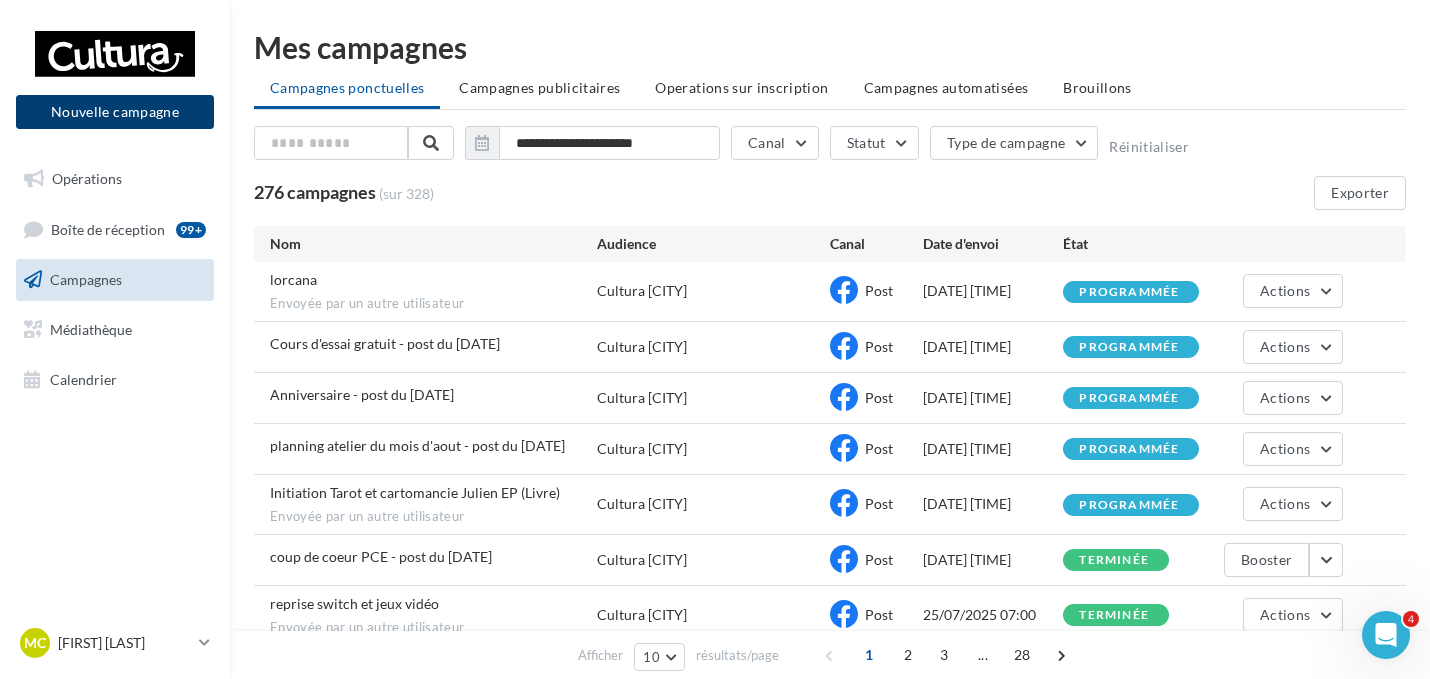 click on "Nouvelle campagne" at bounding box center [115, 112] 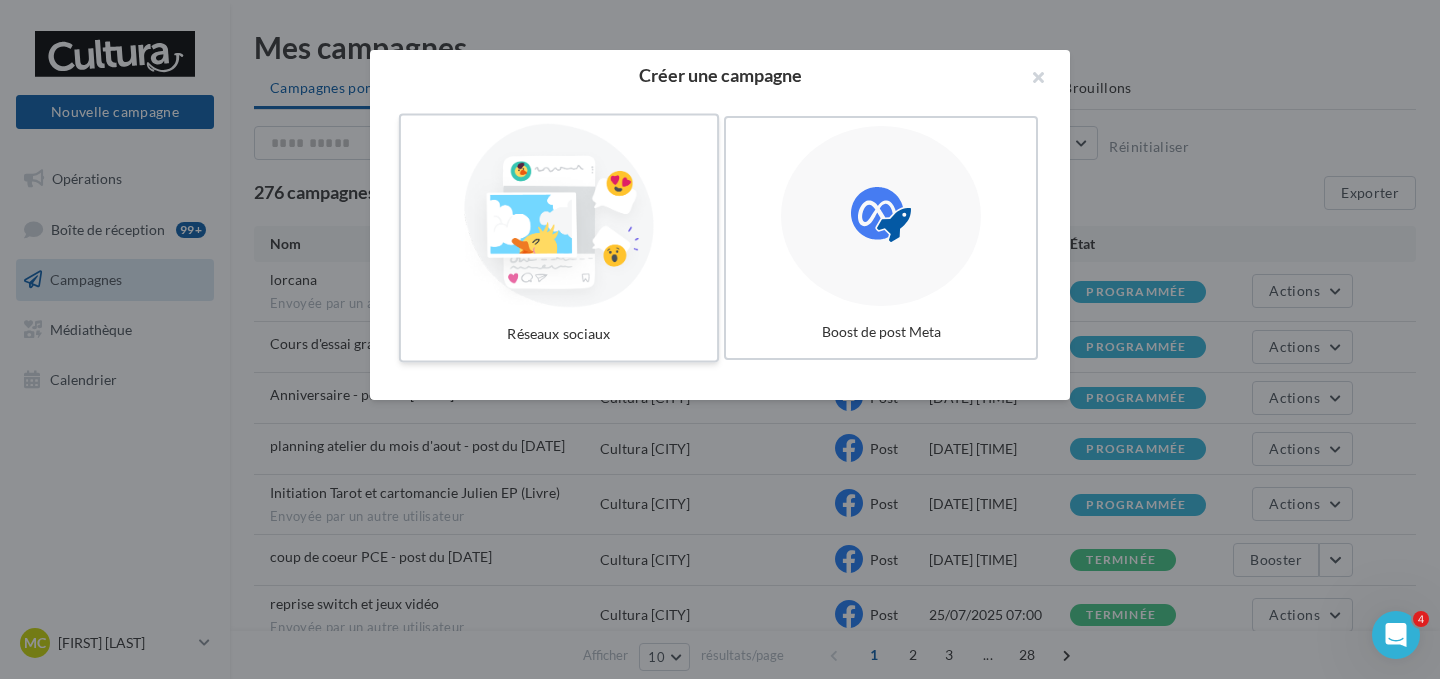 click at bounding box center (559, 216) 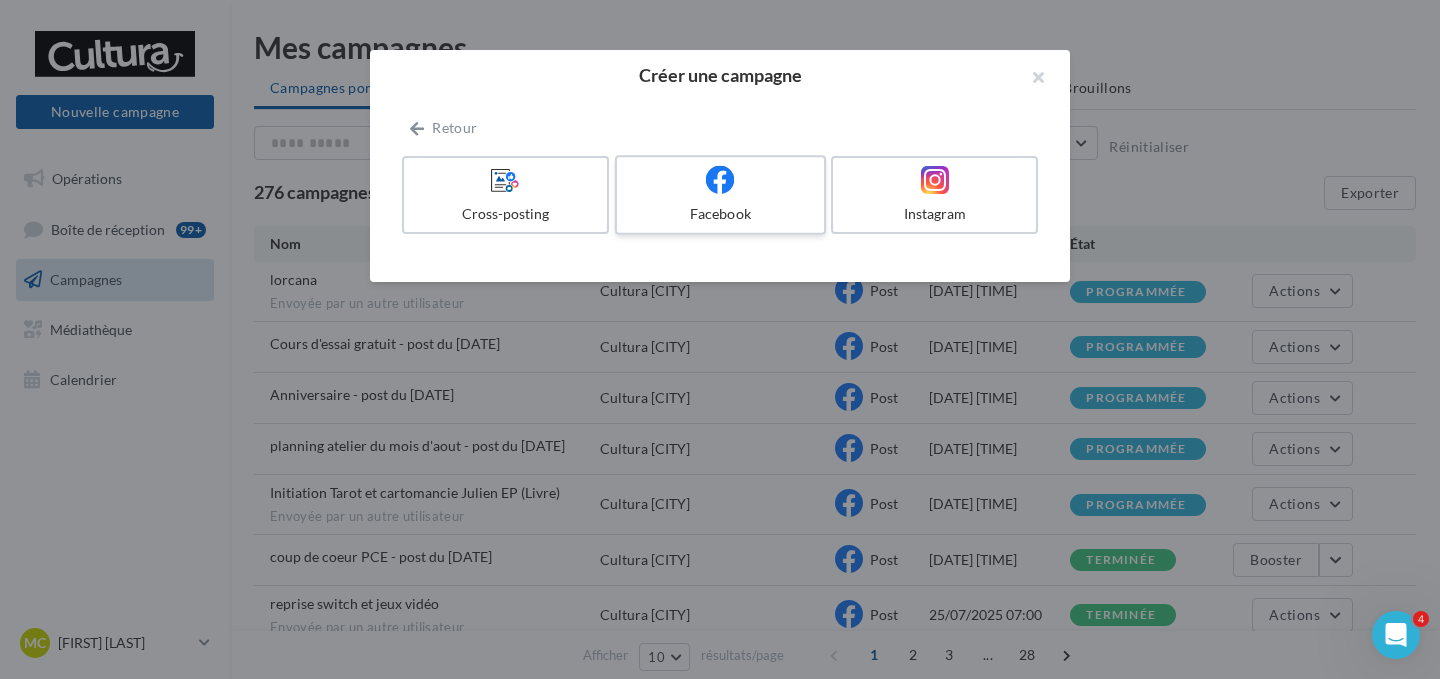 click on "Facebook" at bounding box center (720, 214) 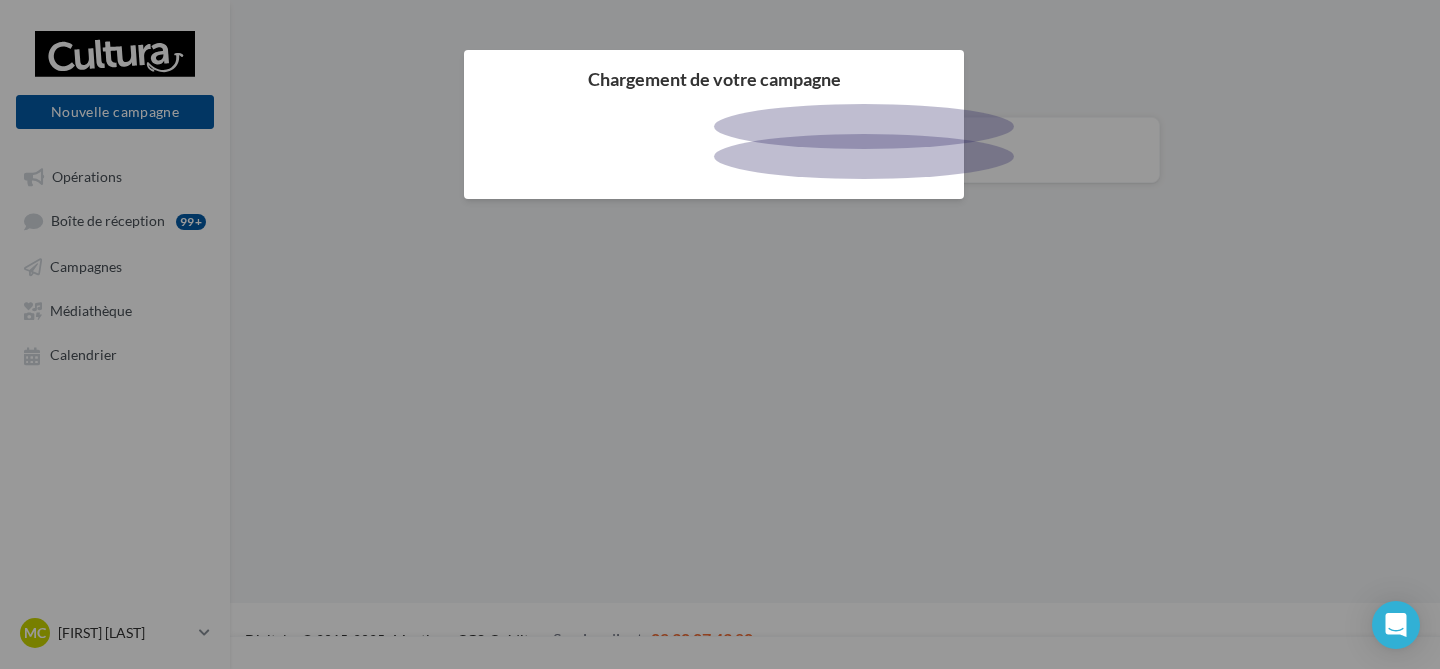 scroll, scrollTop: 0, scrollLeft: 0, axis: both 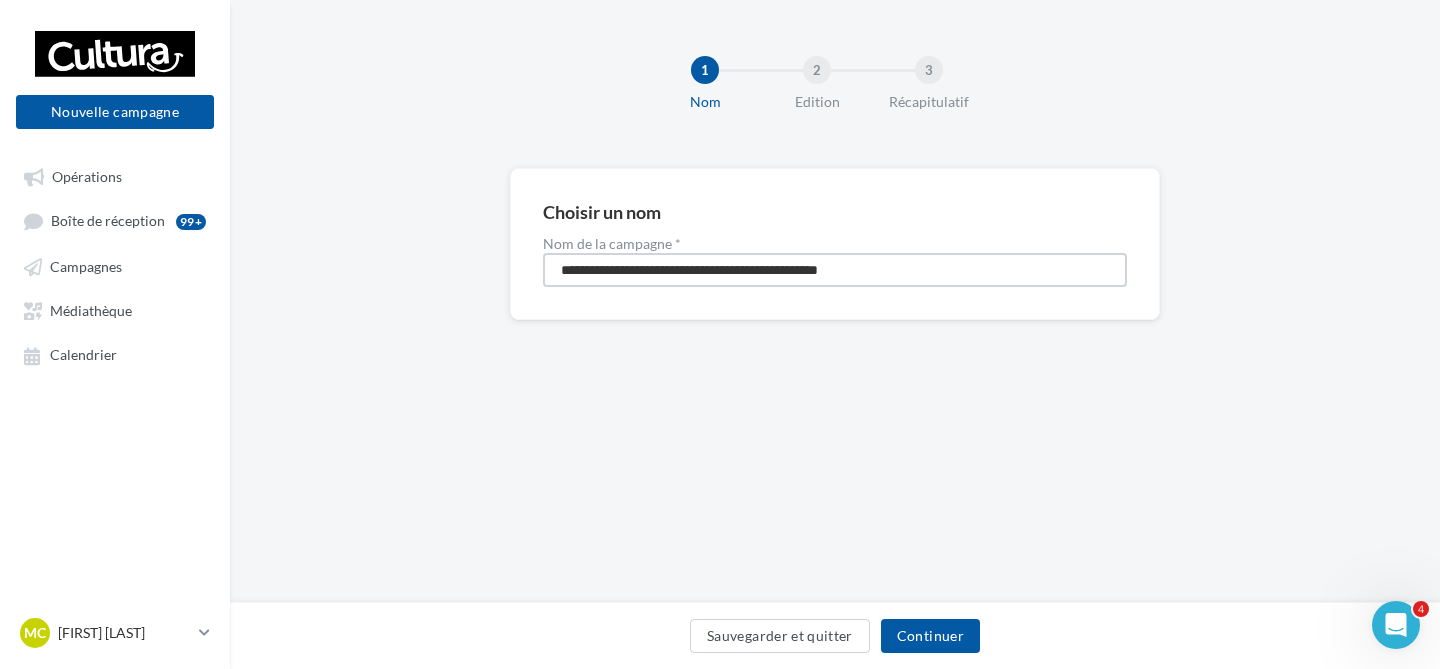 drag, startPoint x: 916, startPoint y: 275, endPoint x: 491, endPoint y: 273, distance: 425.0047 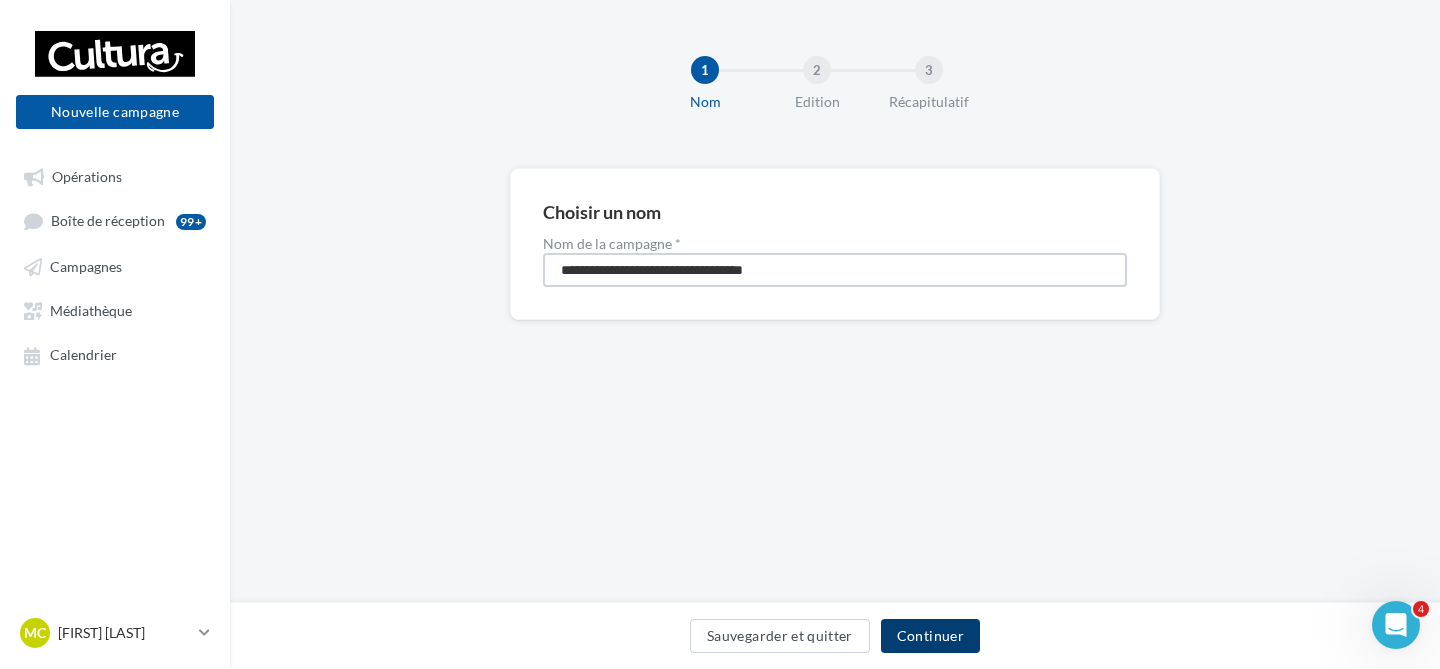 type on "**********" 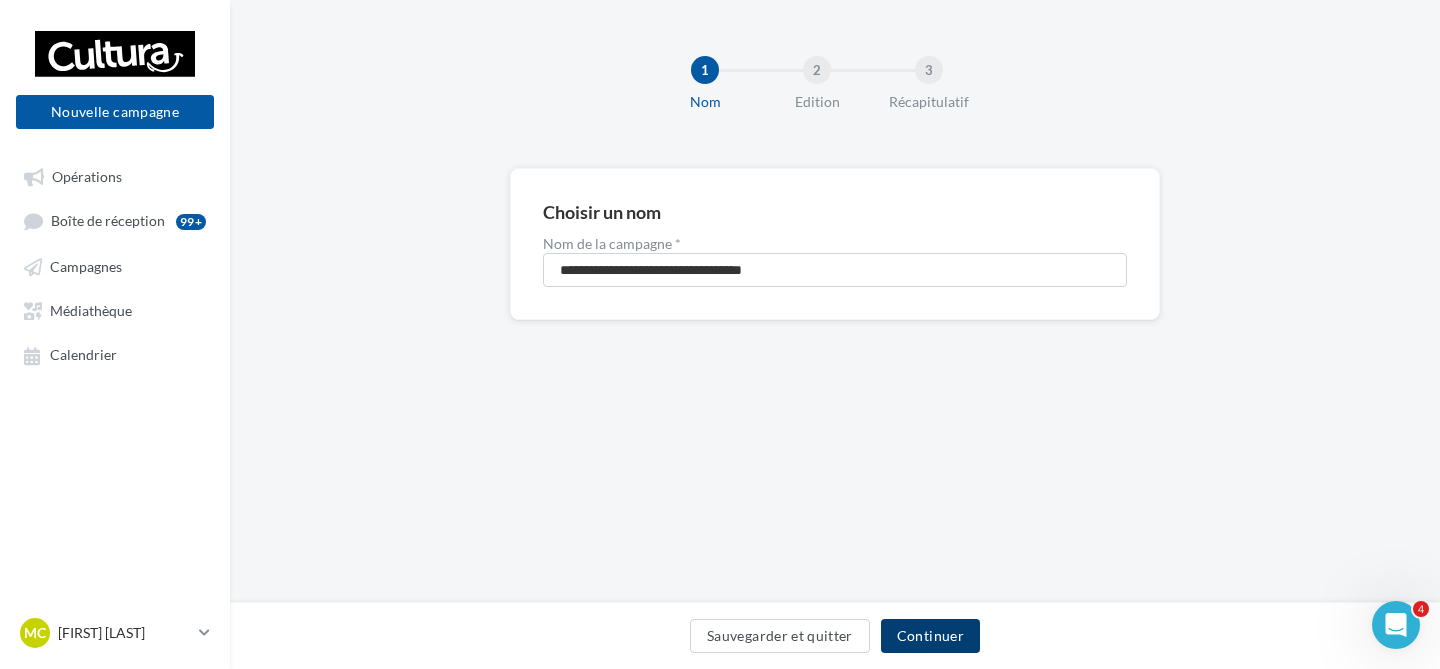 click on "Continuer" at bounding box center (930, 636) 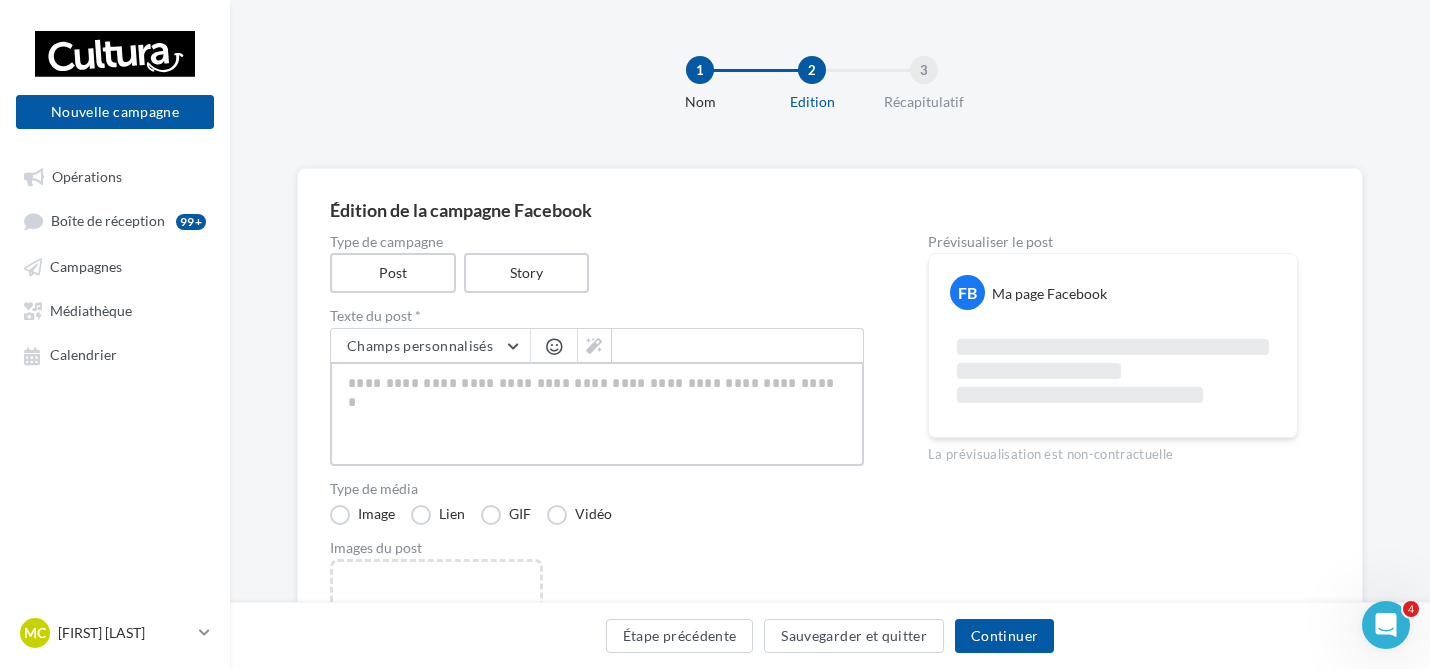 click at bounding box center [597, 414] 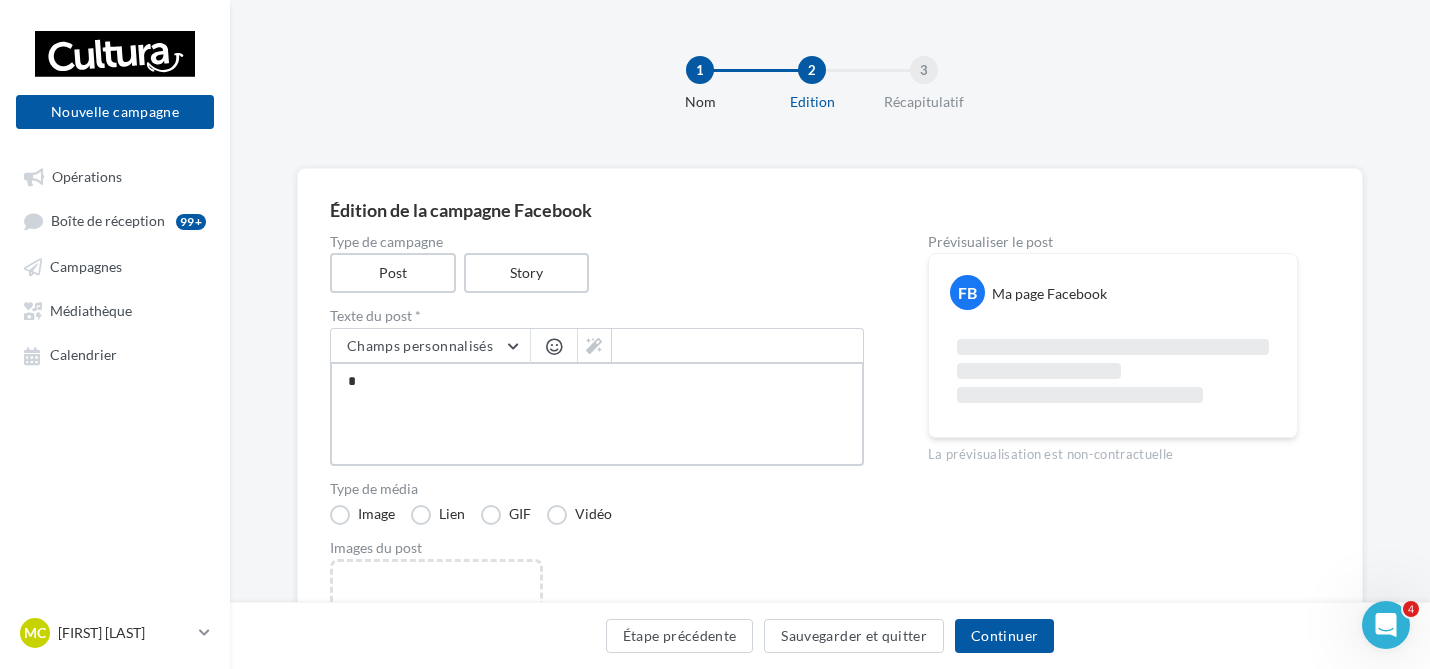type on "**" 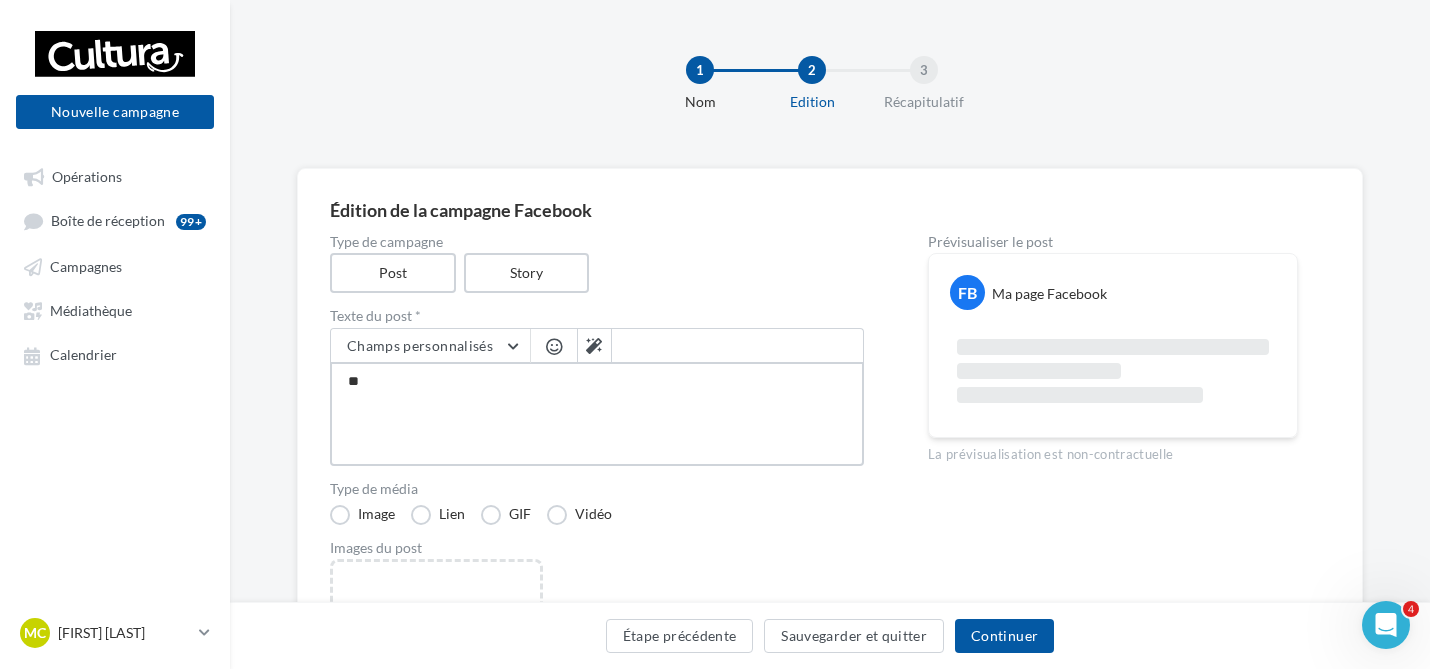 type on "**" 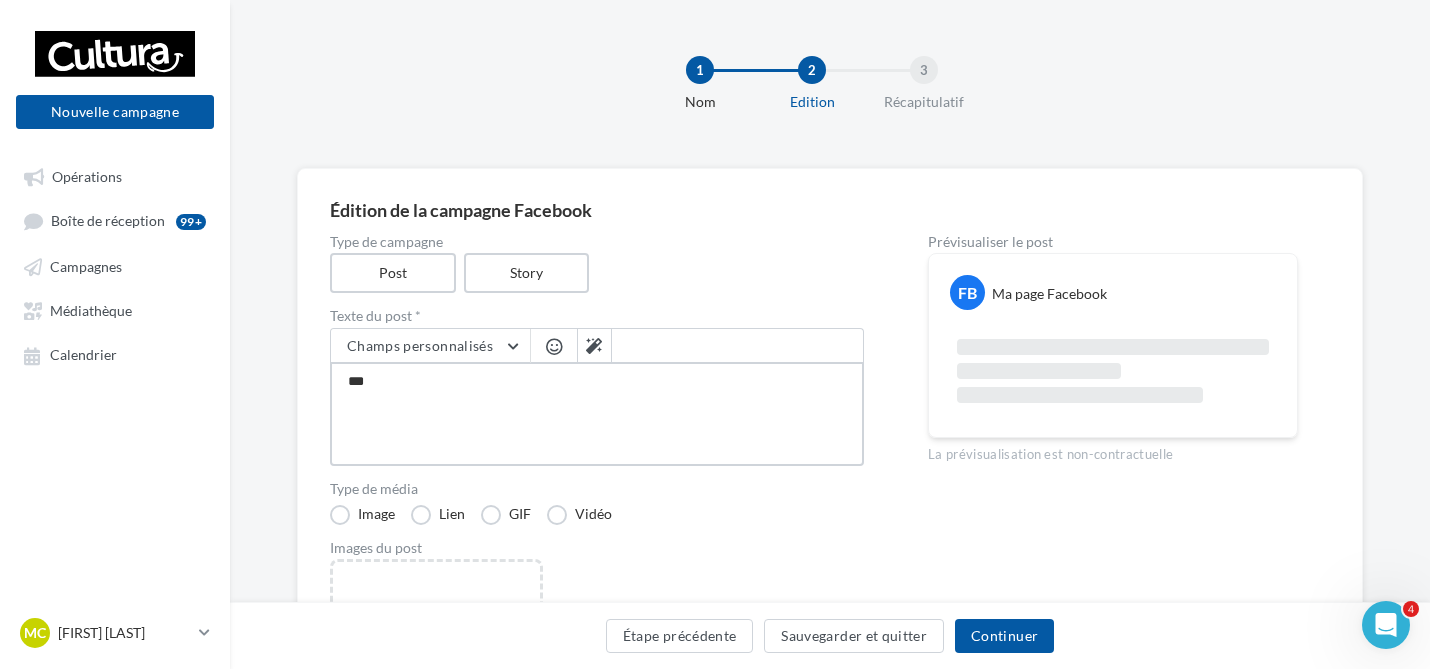 type on "****" 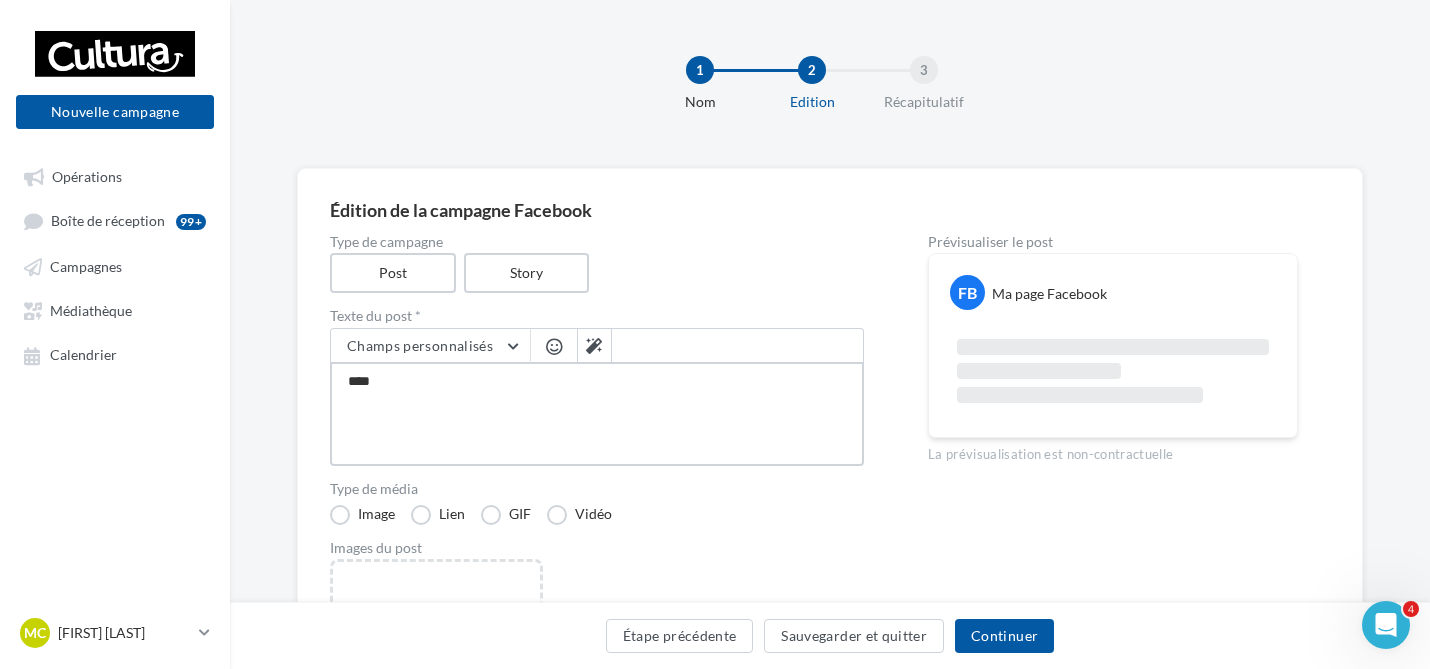 type on "*****" 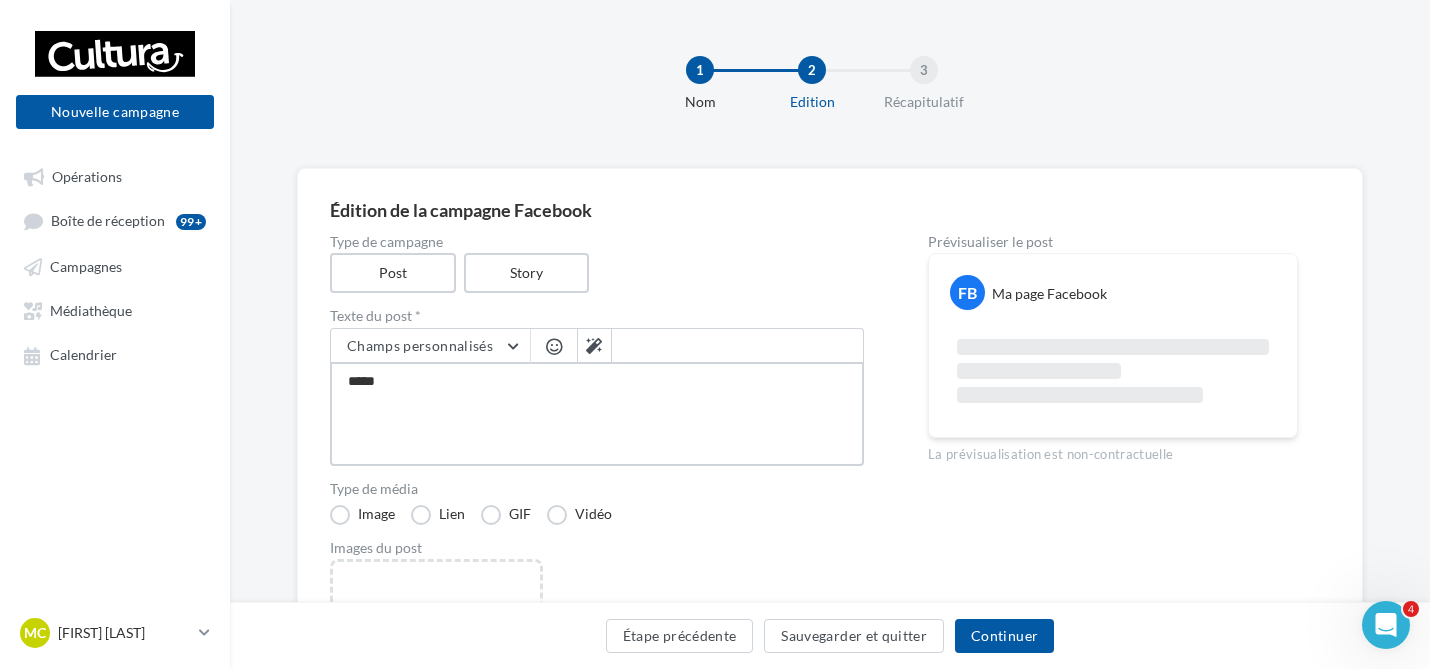 type on "******" 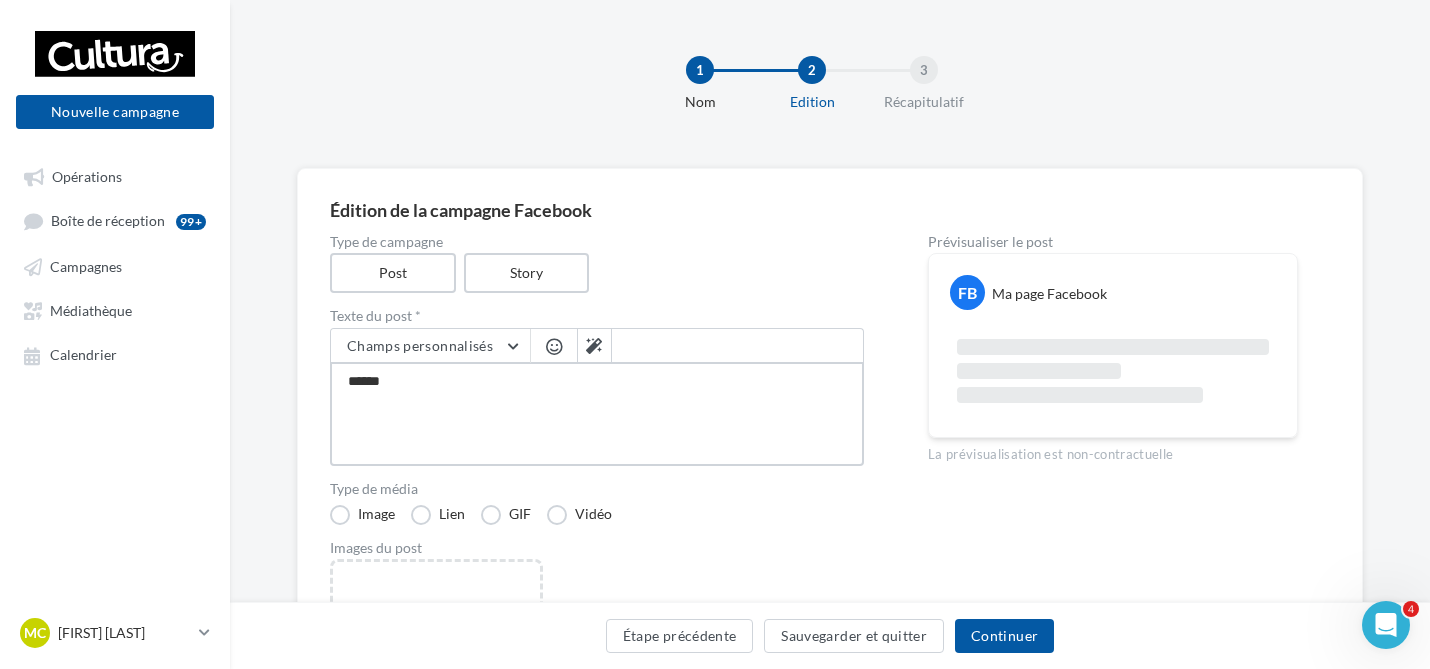 type on "*******" 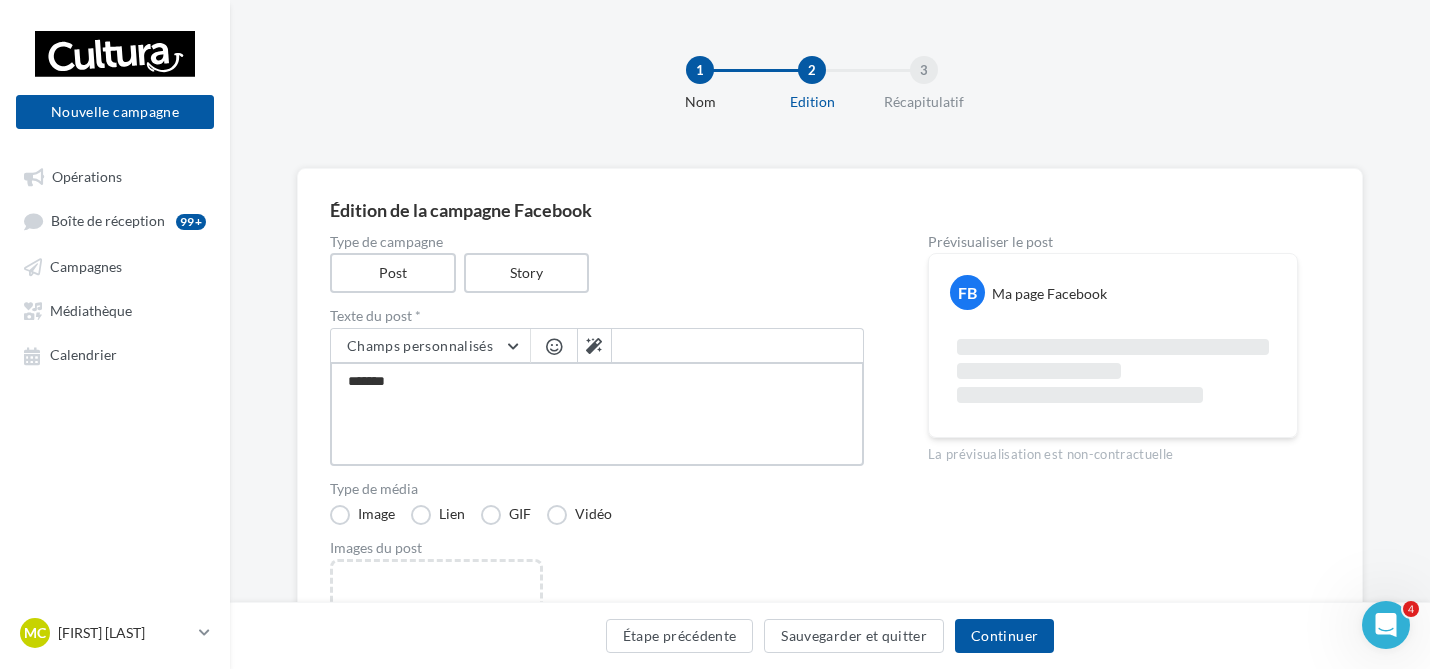 type on "*******" 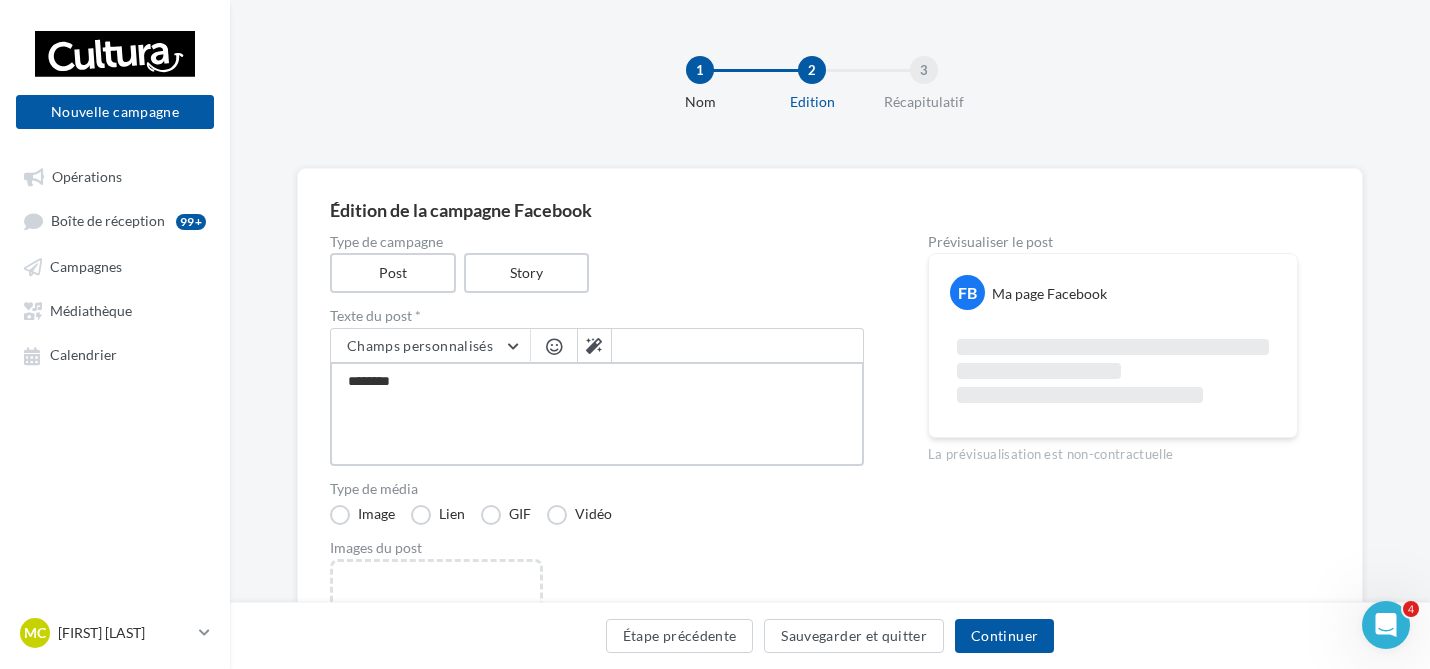 type on "*********" 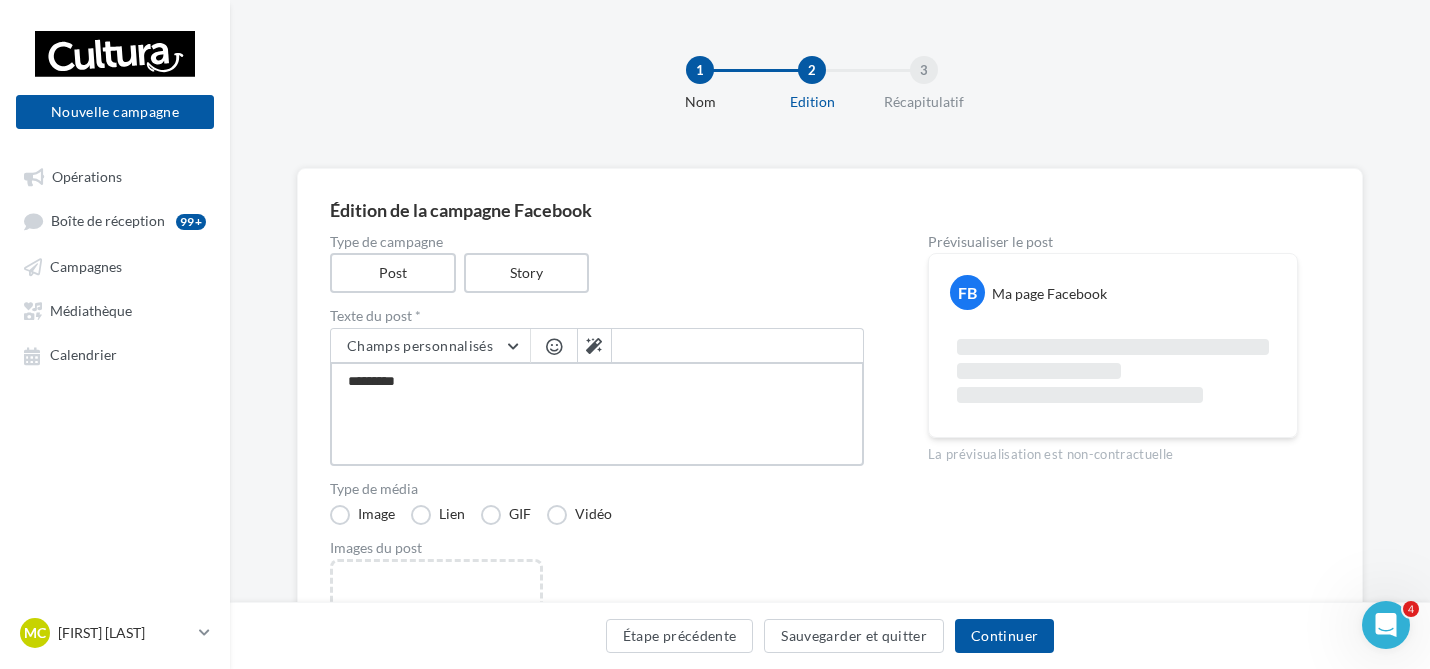 type on "**********" 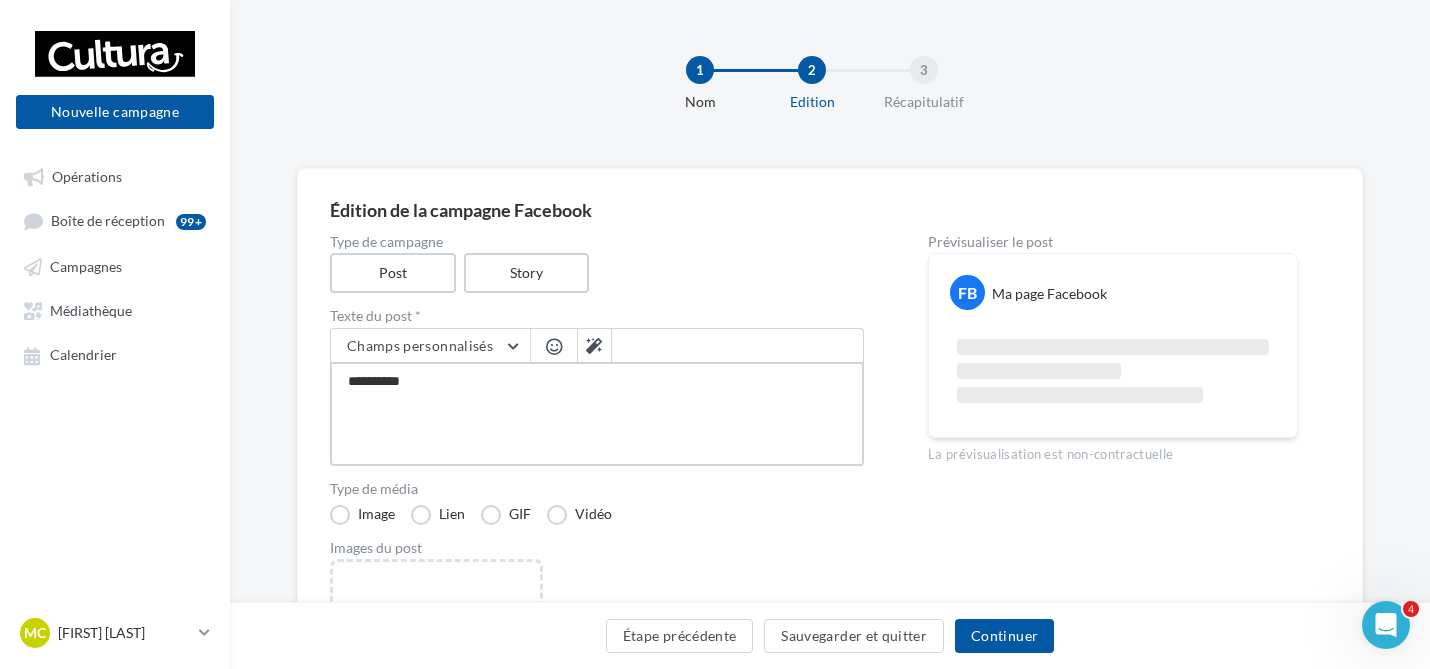 type on "**********" 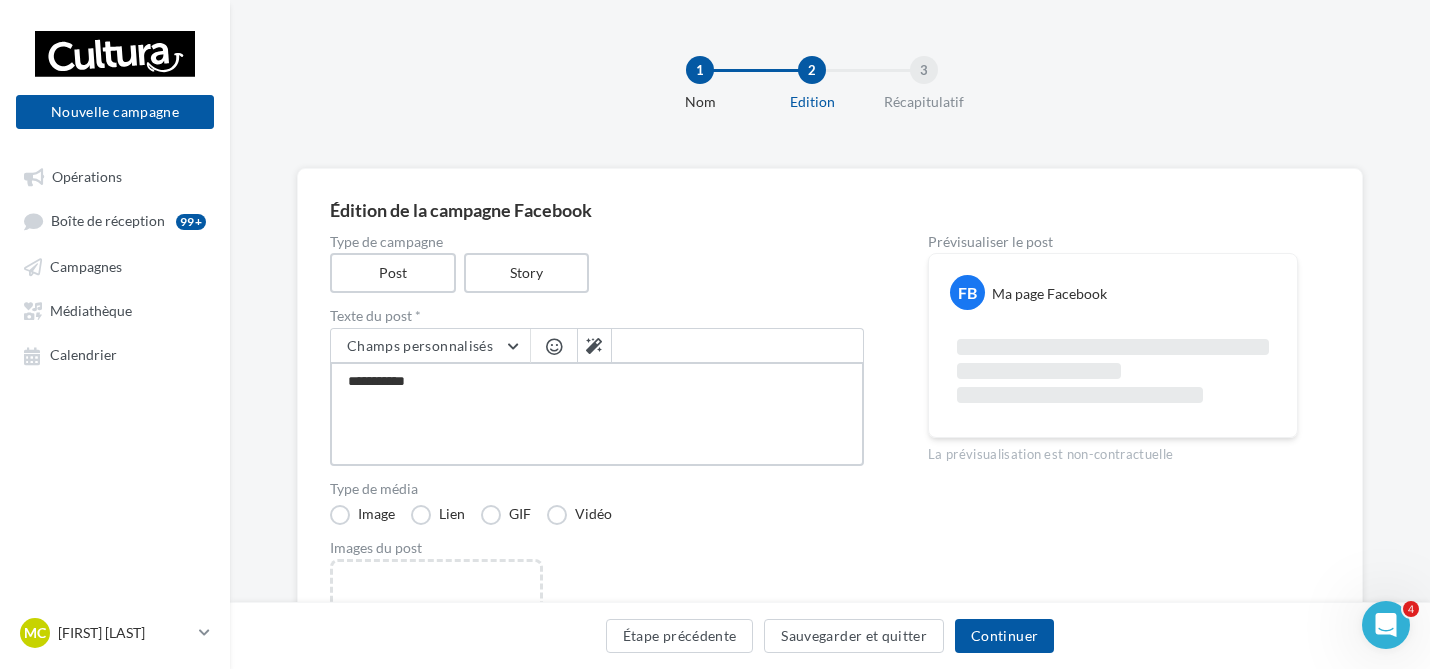 type on "**********" 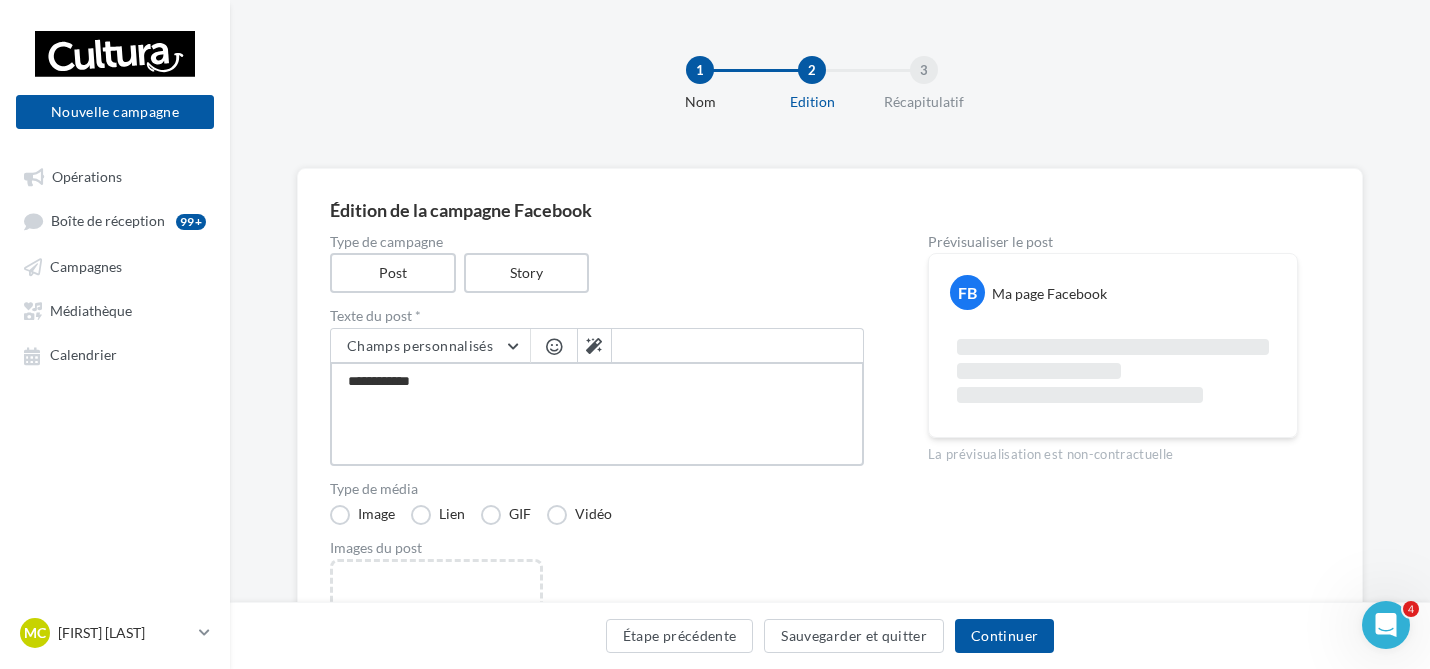 type on "**********" 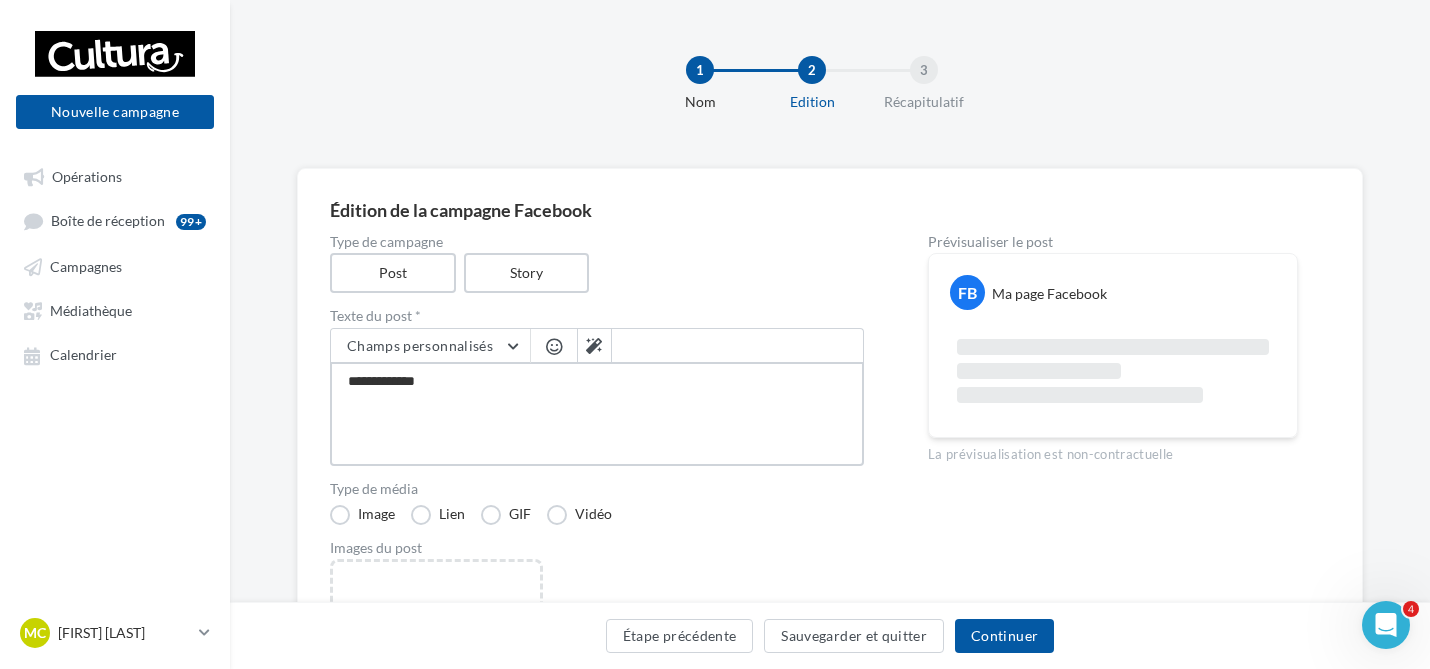 type on "**********" 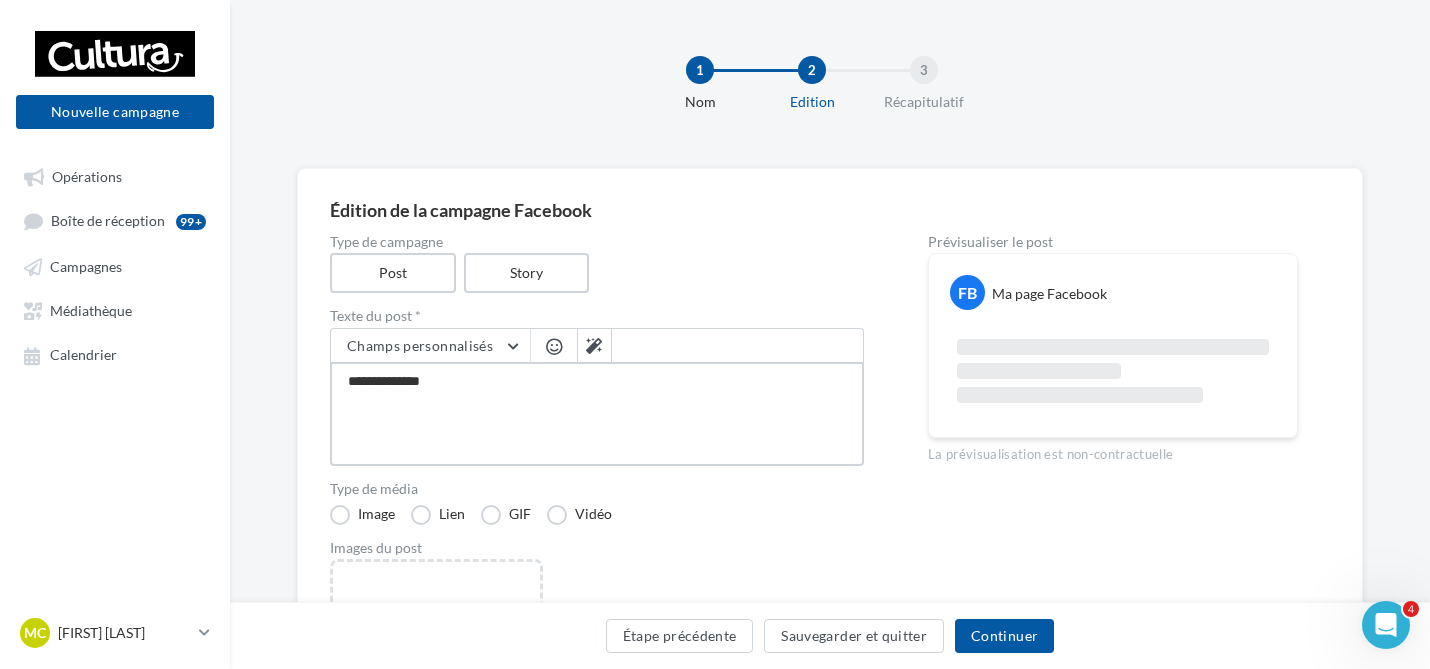 type on "**********" 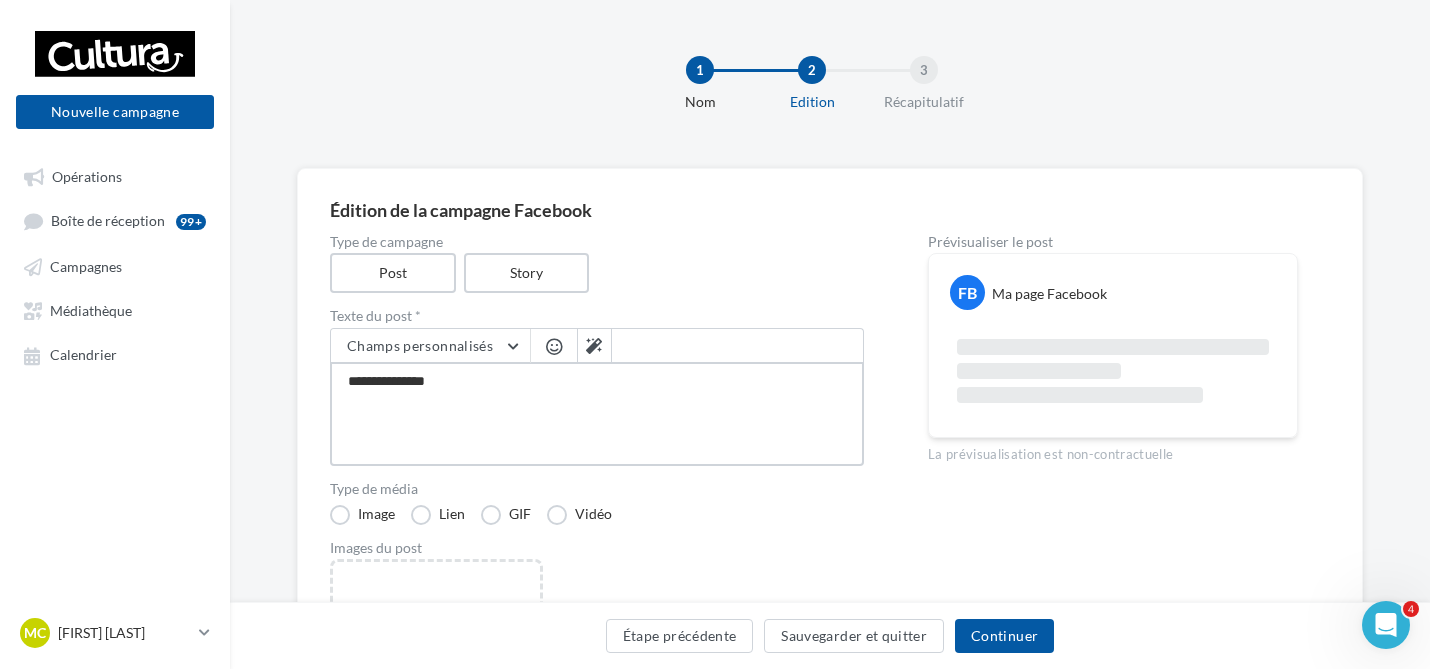 type on "**********" 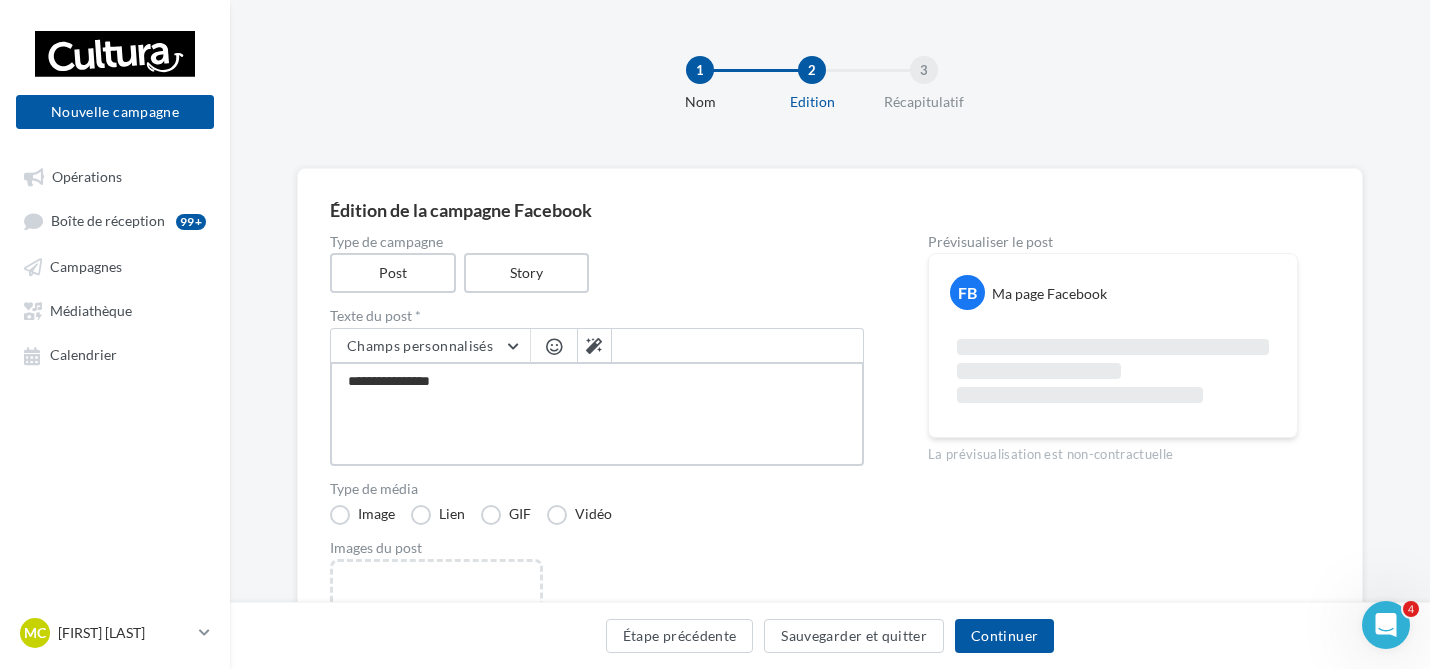 type on "**********" 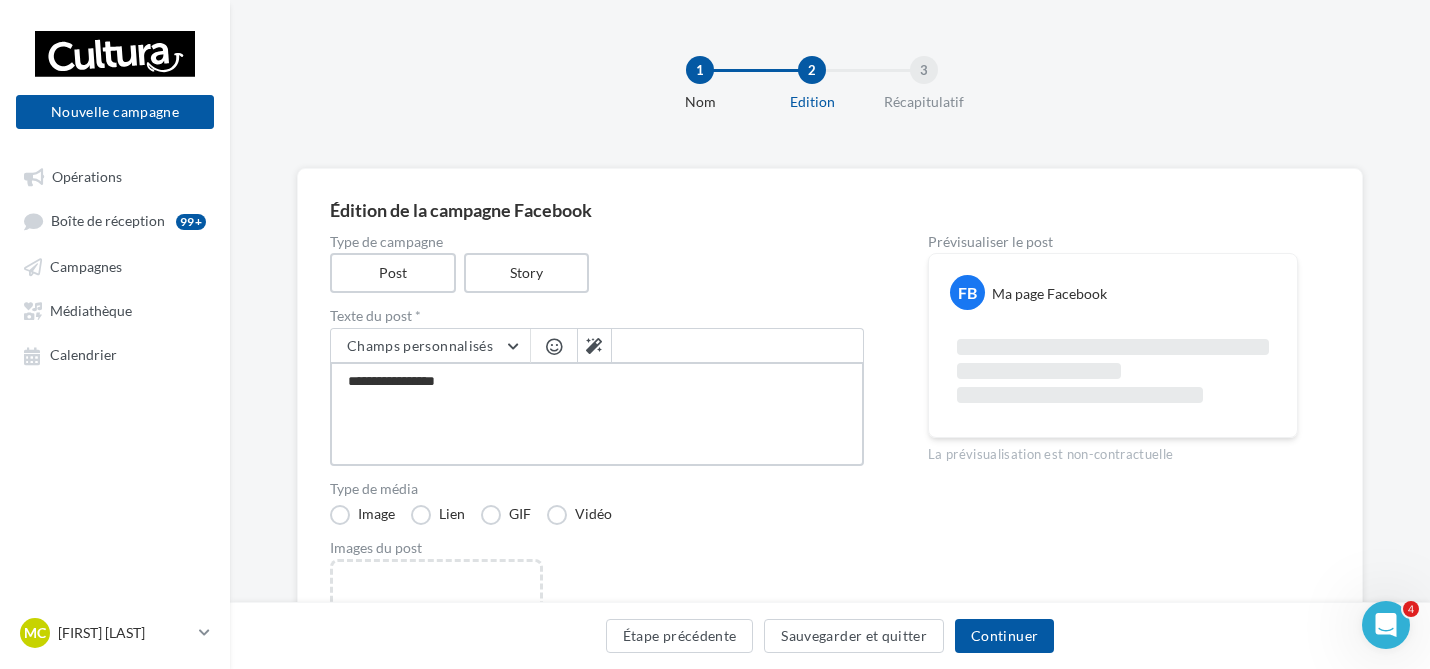 type on "**********" 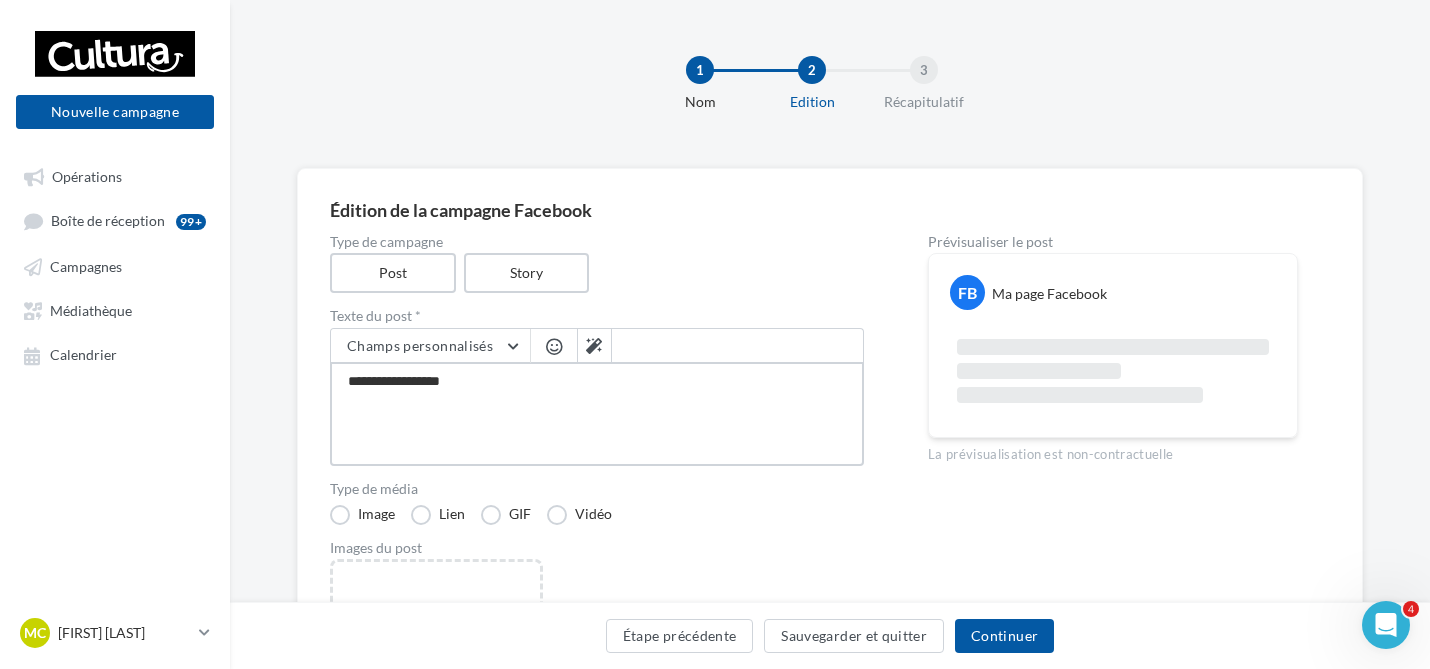 type on "**********" 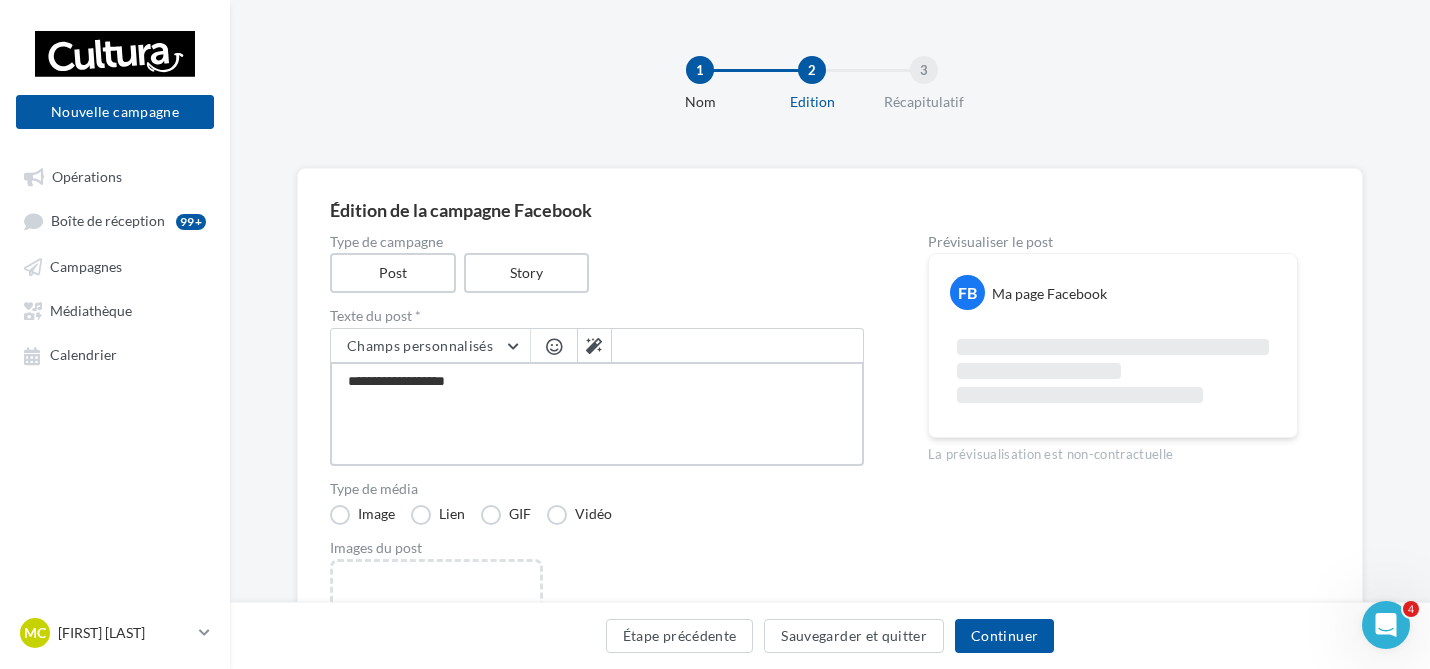 type on "**********" 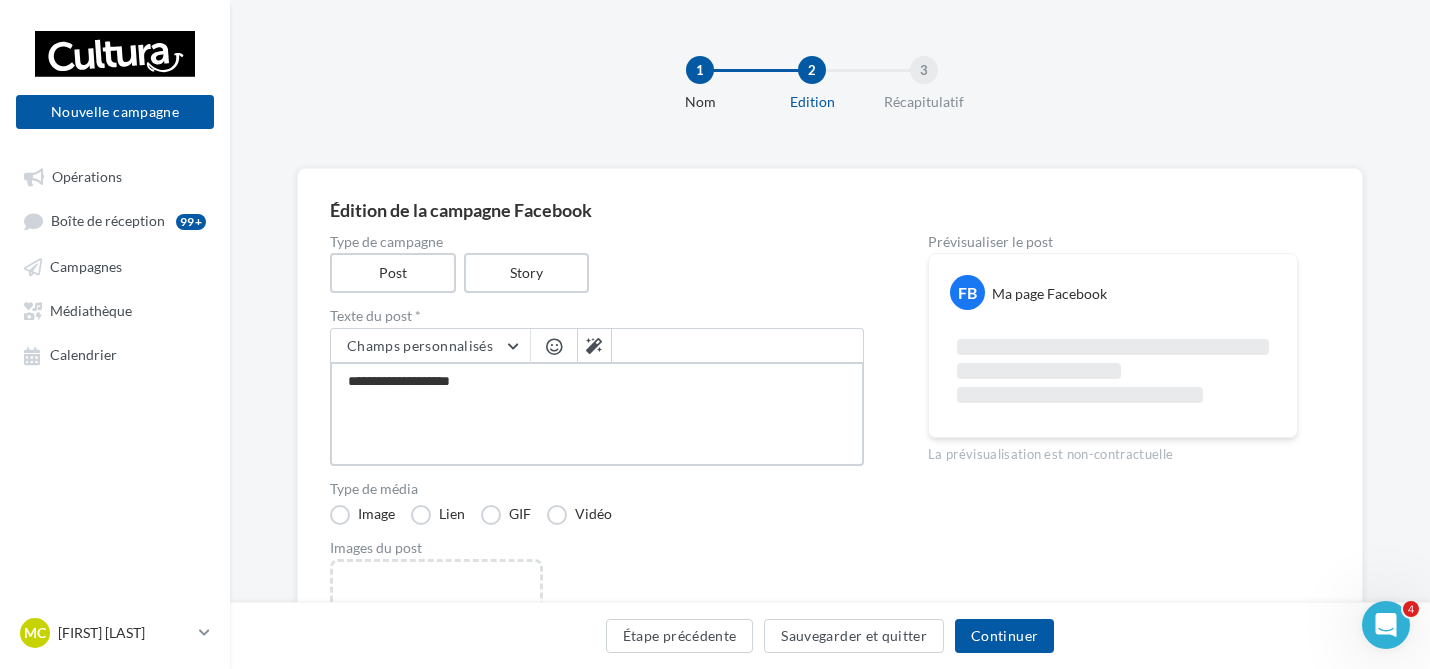 type on "**********" 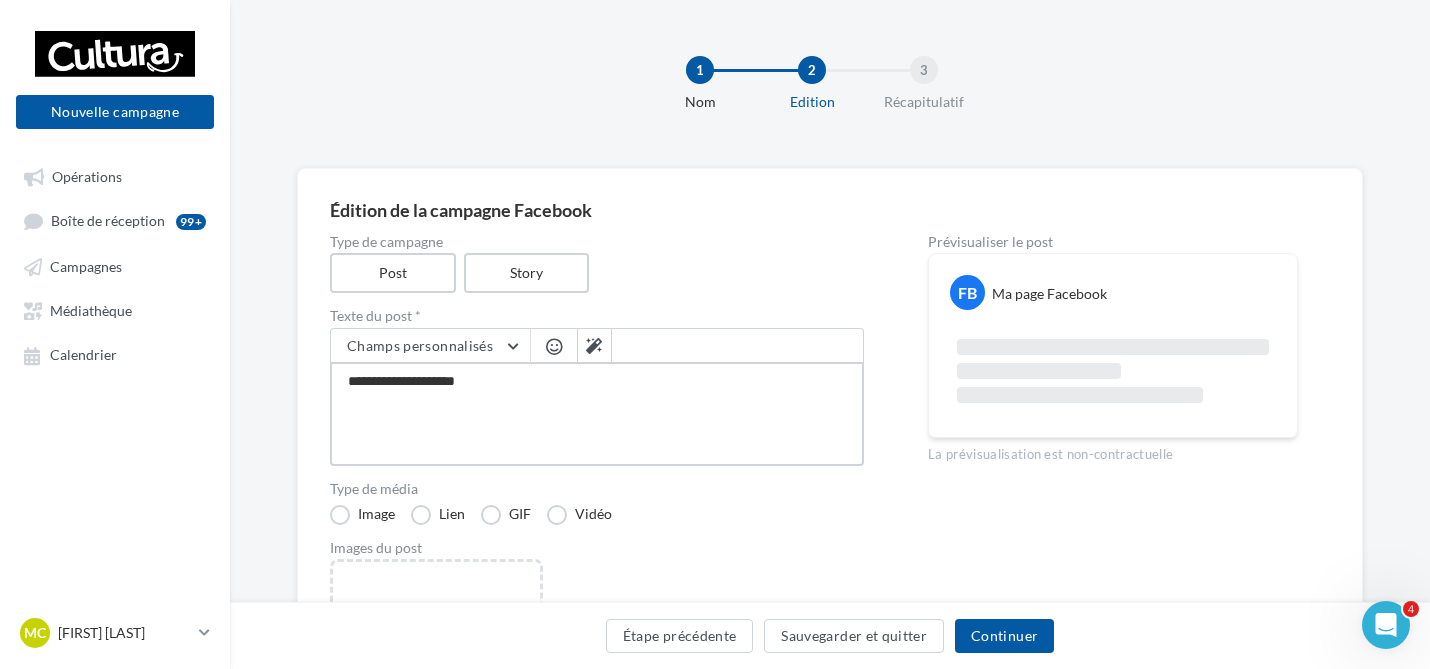 type on "**********" 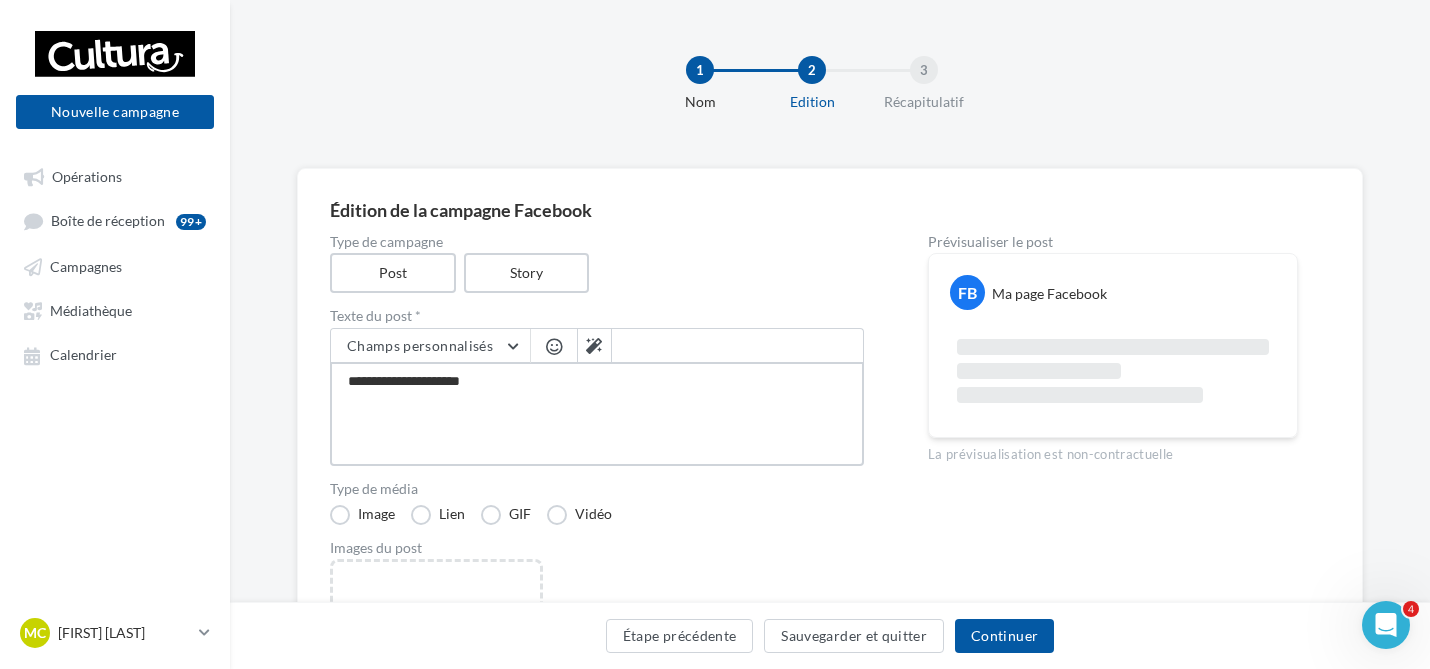 type on "**********" 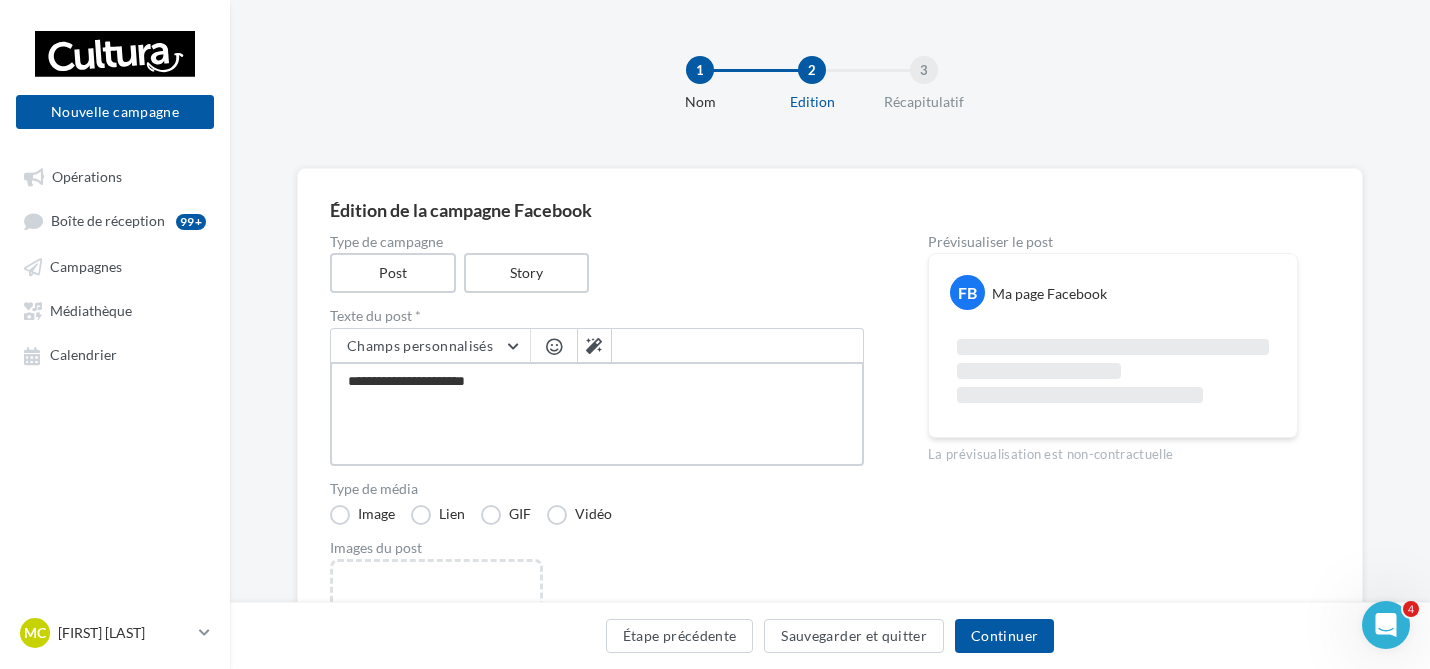 type on "**********" 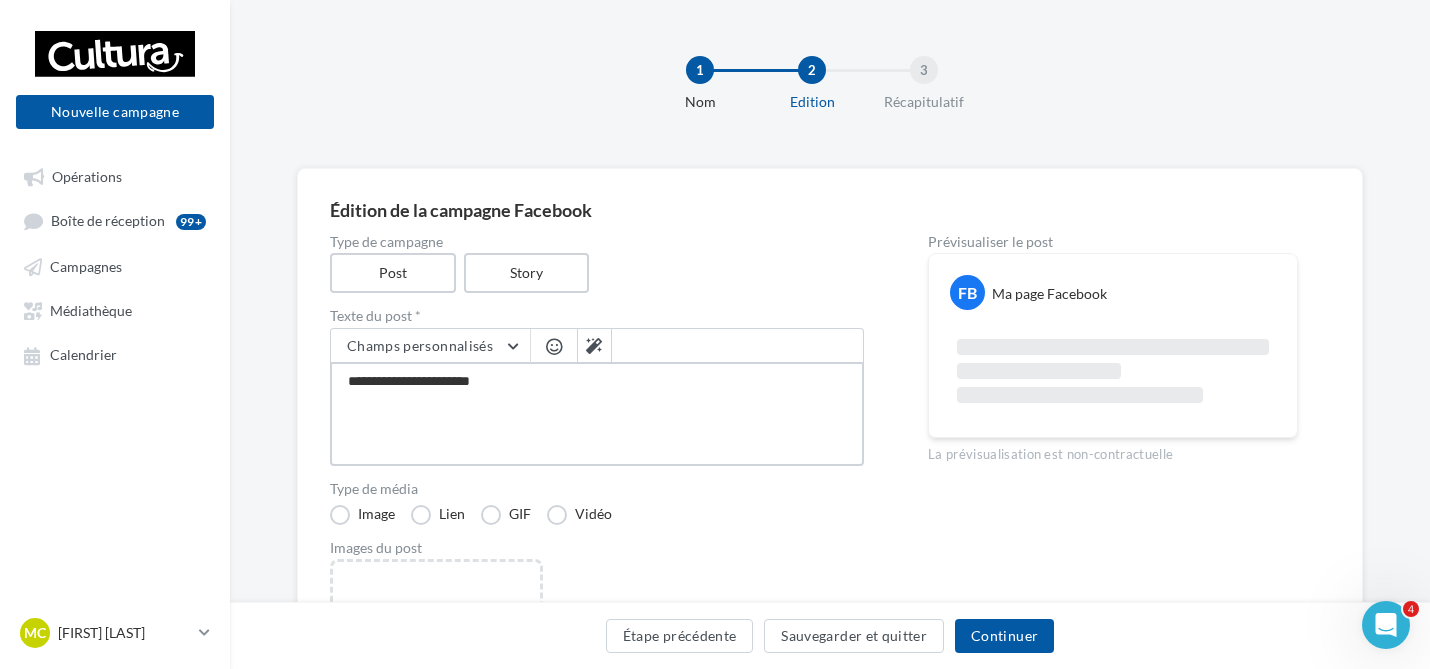type on "**********" 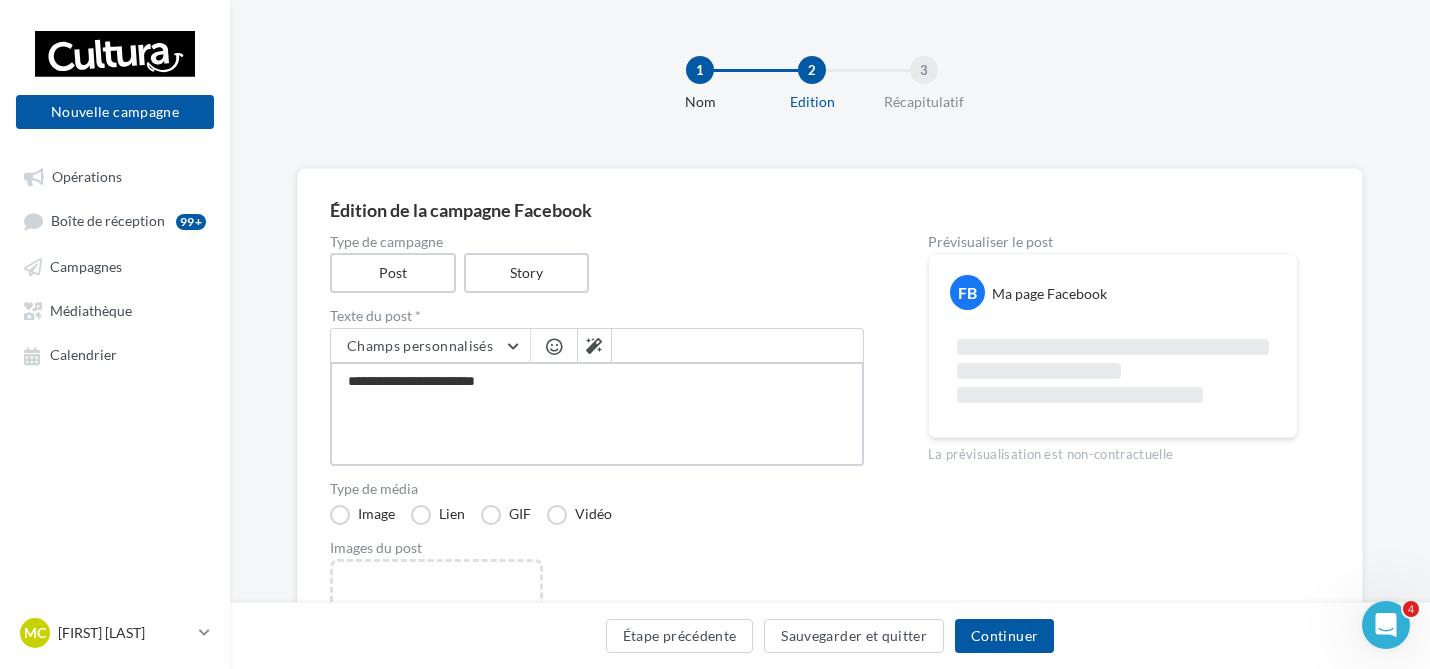 type on "**********" 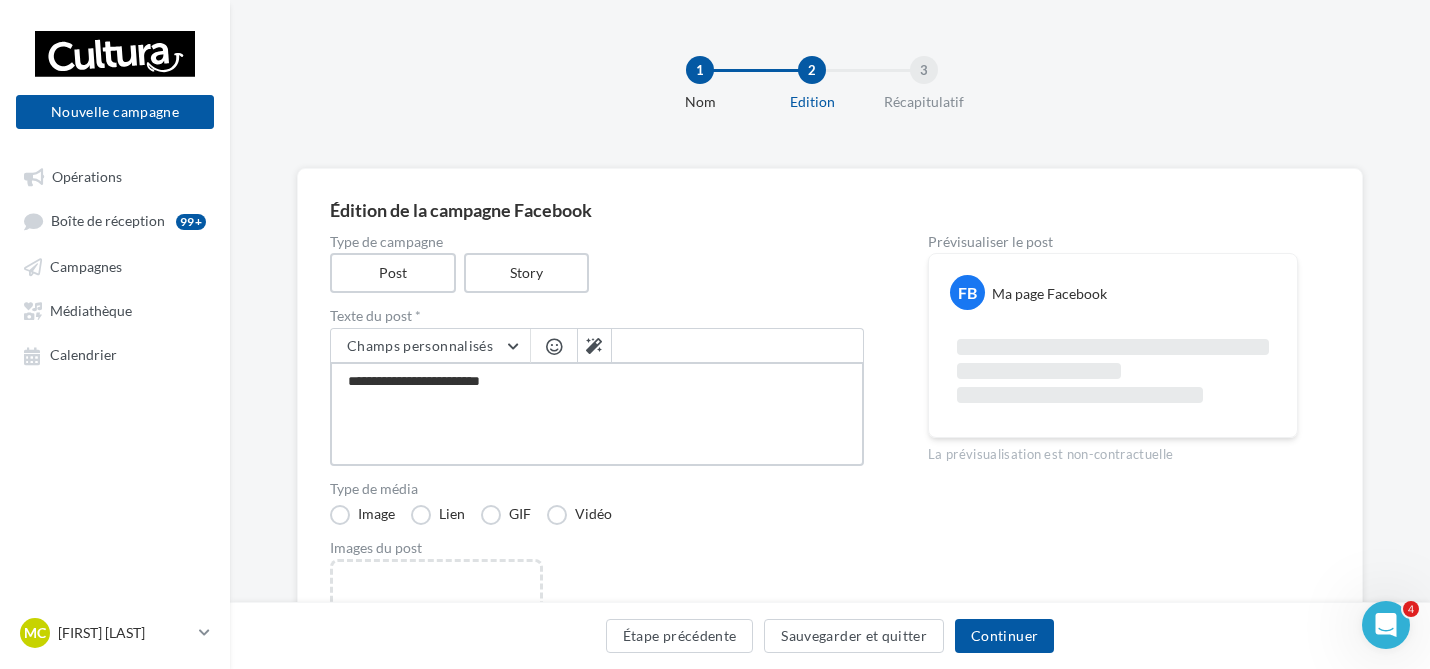 type on "**********" 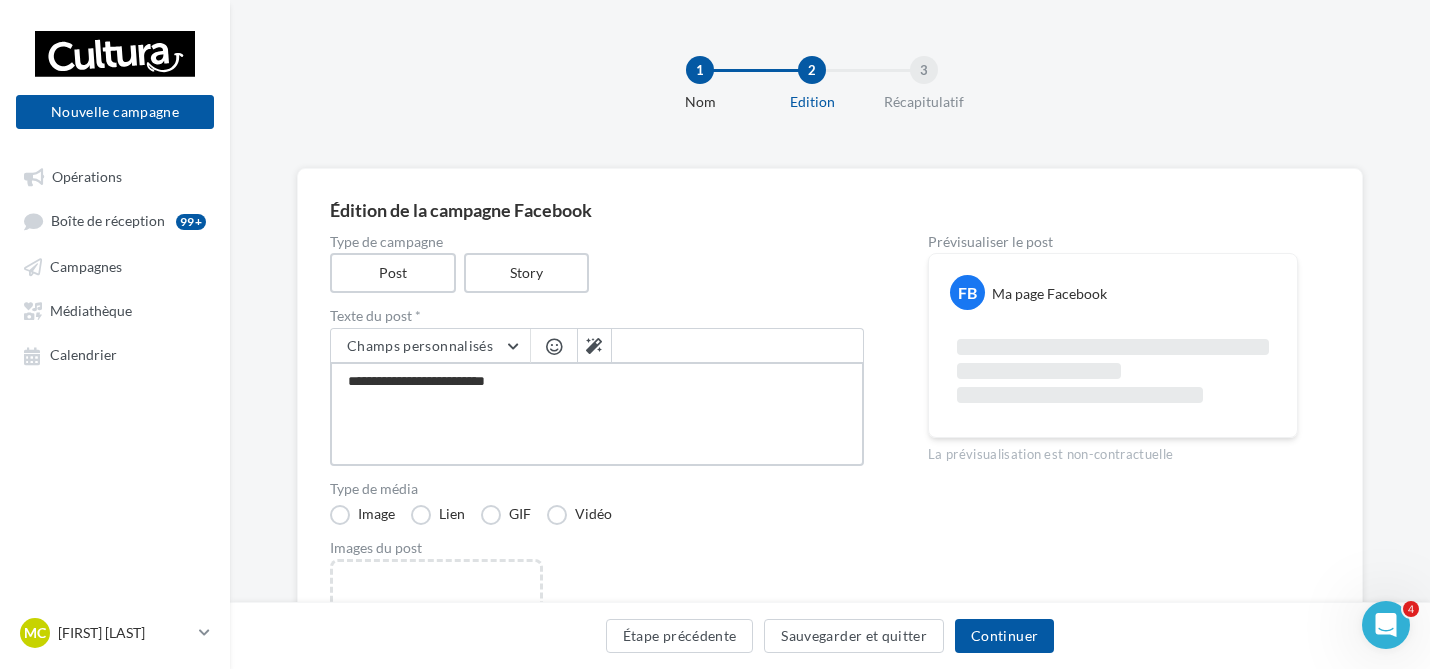 type on "**********" 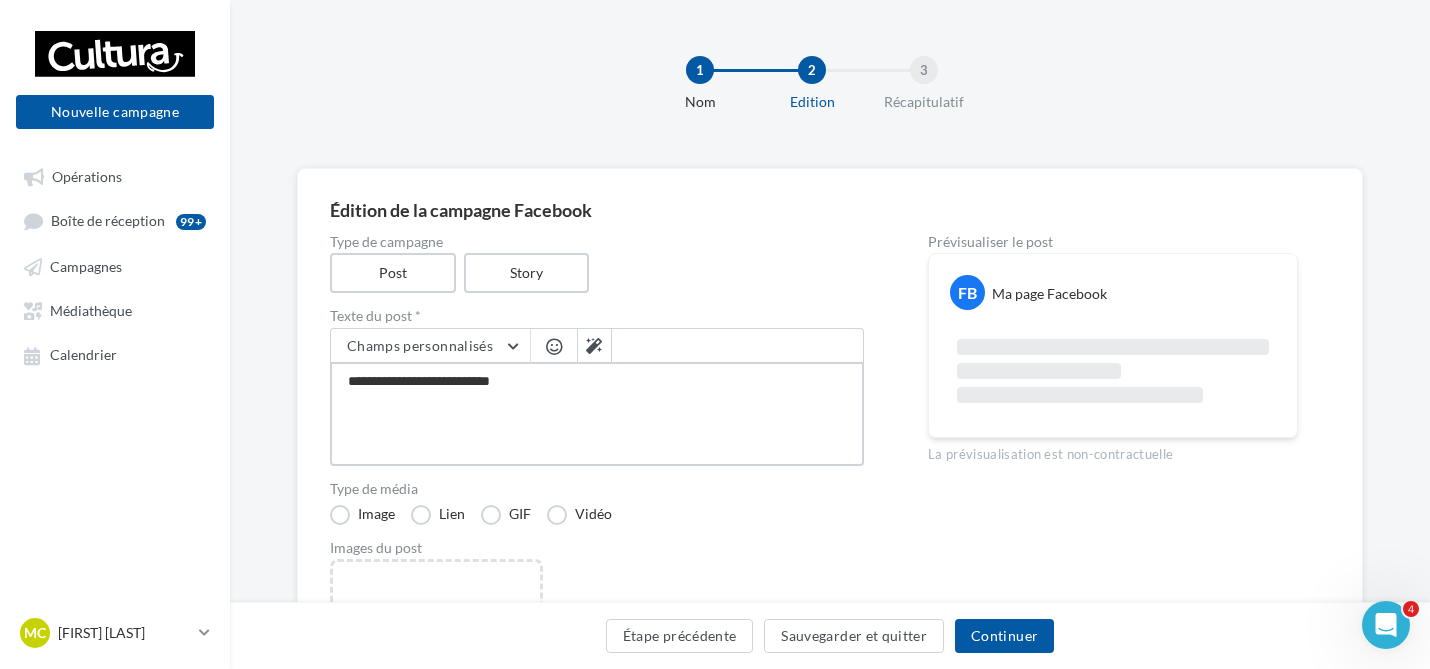 type on "**********" 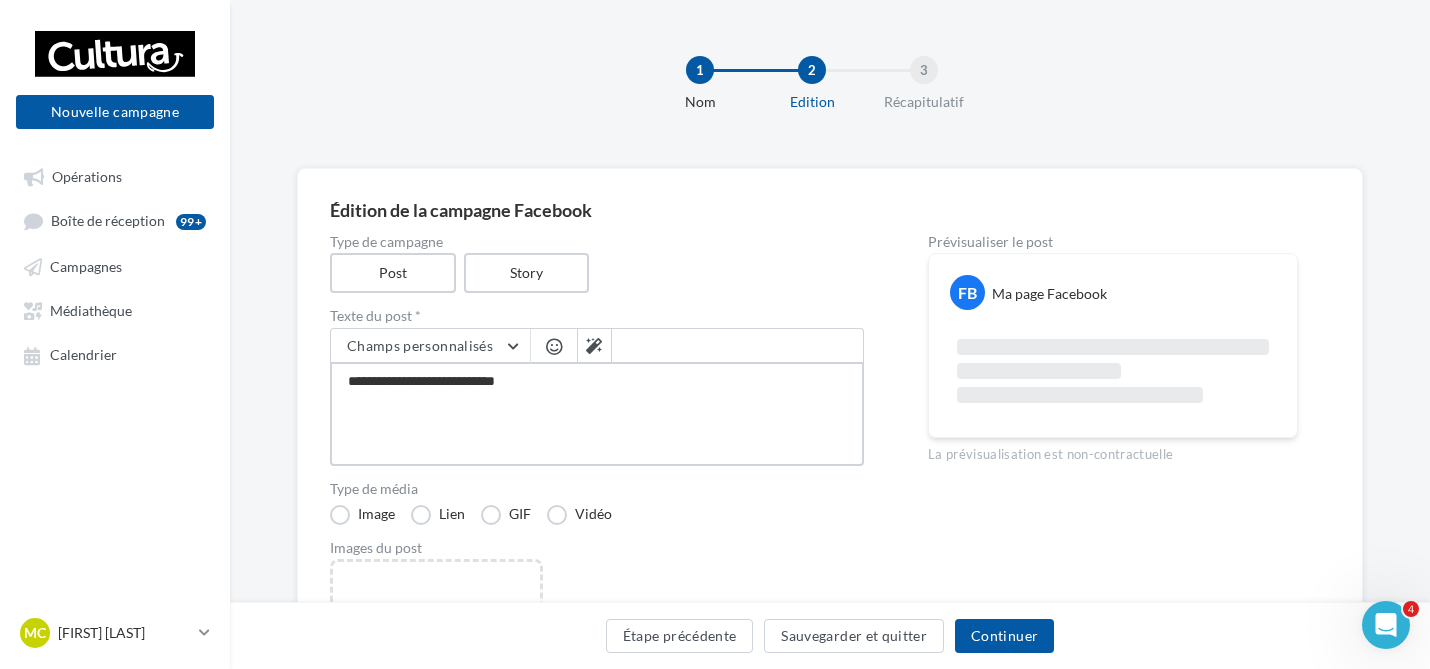 type on "**********" 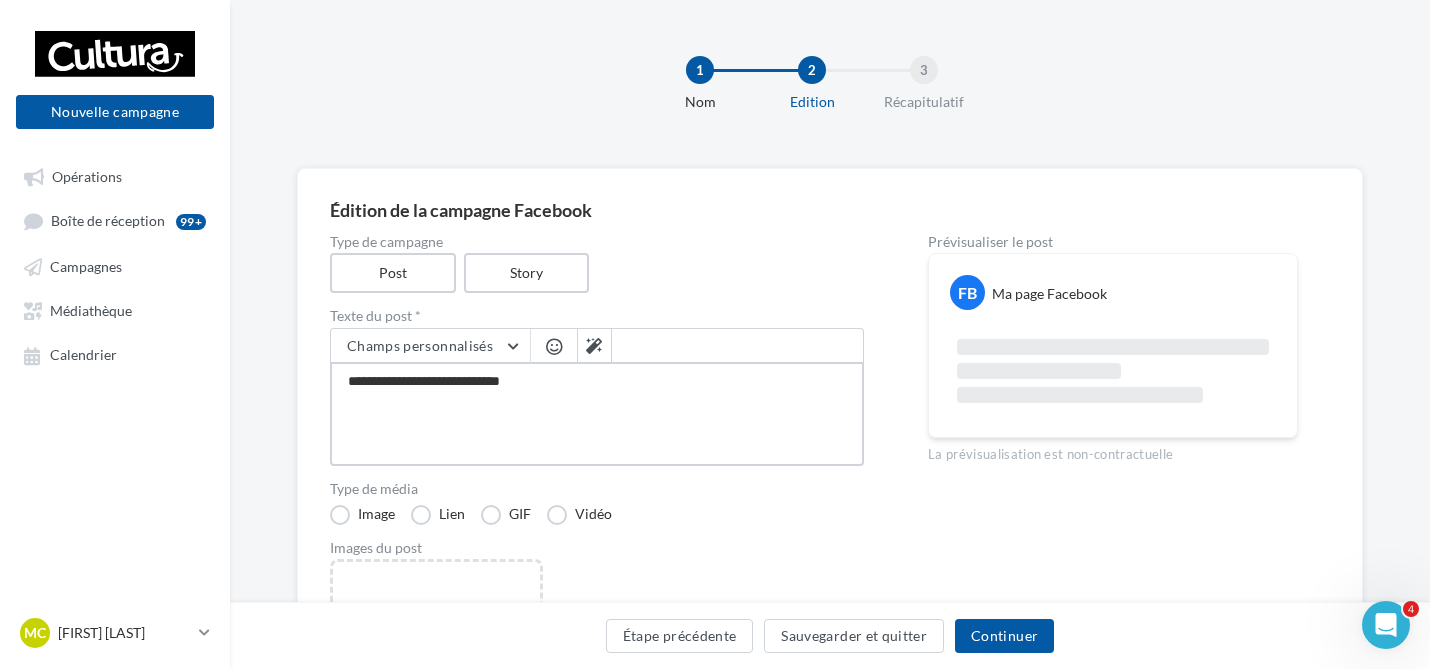 type on "**********" 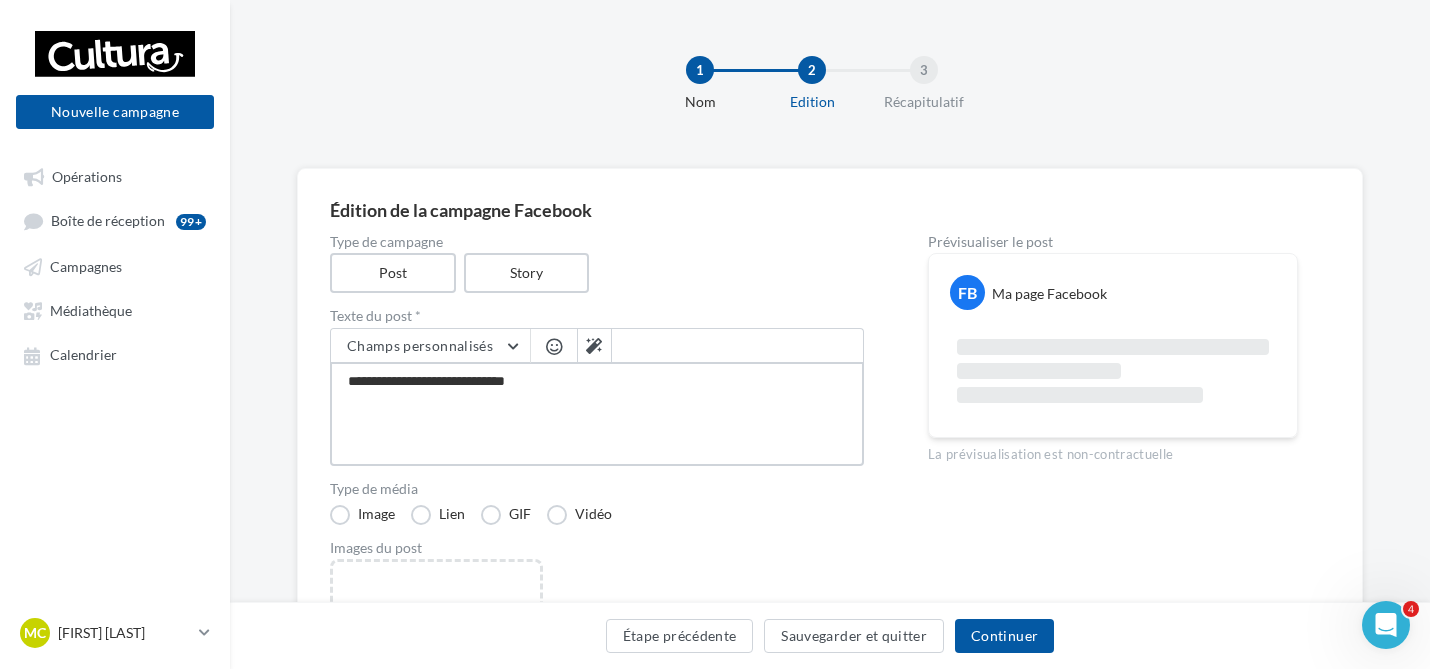type on "**********" 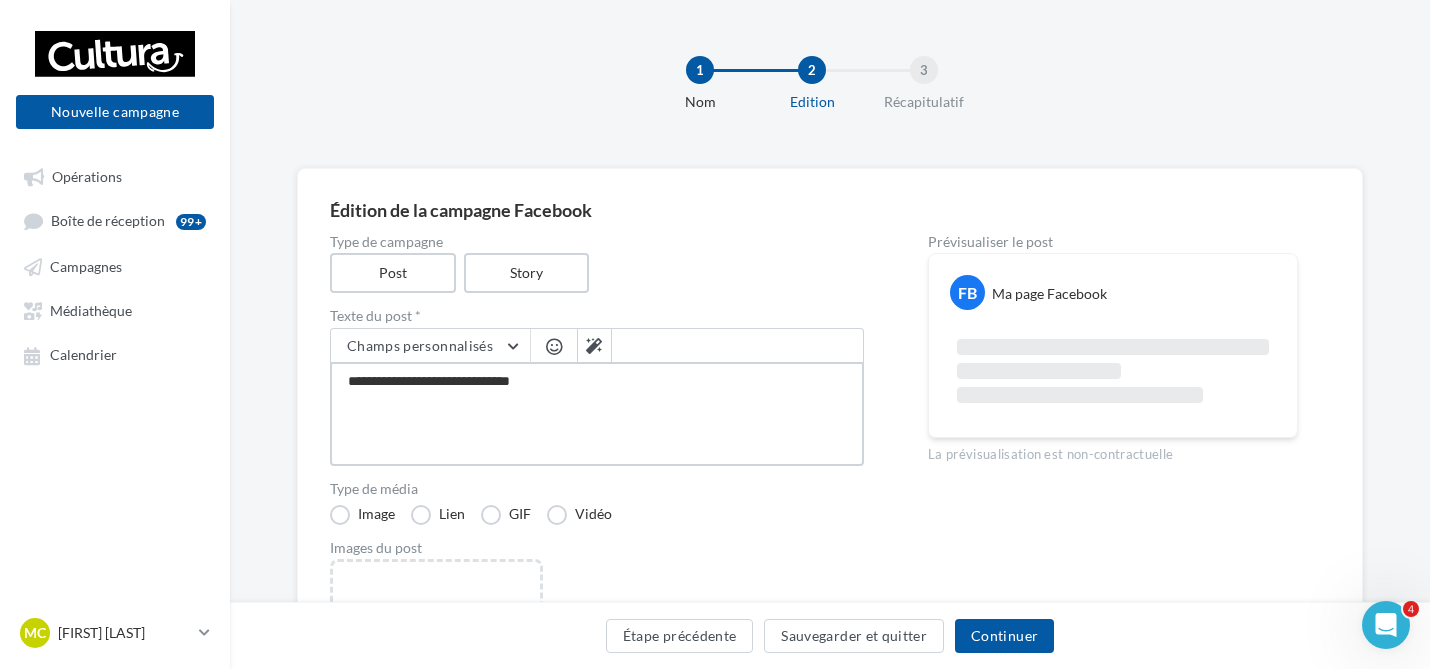 type on "**********" 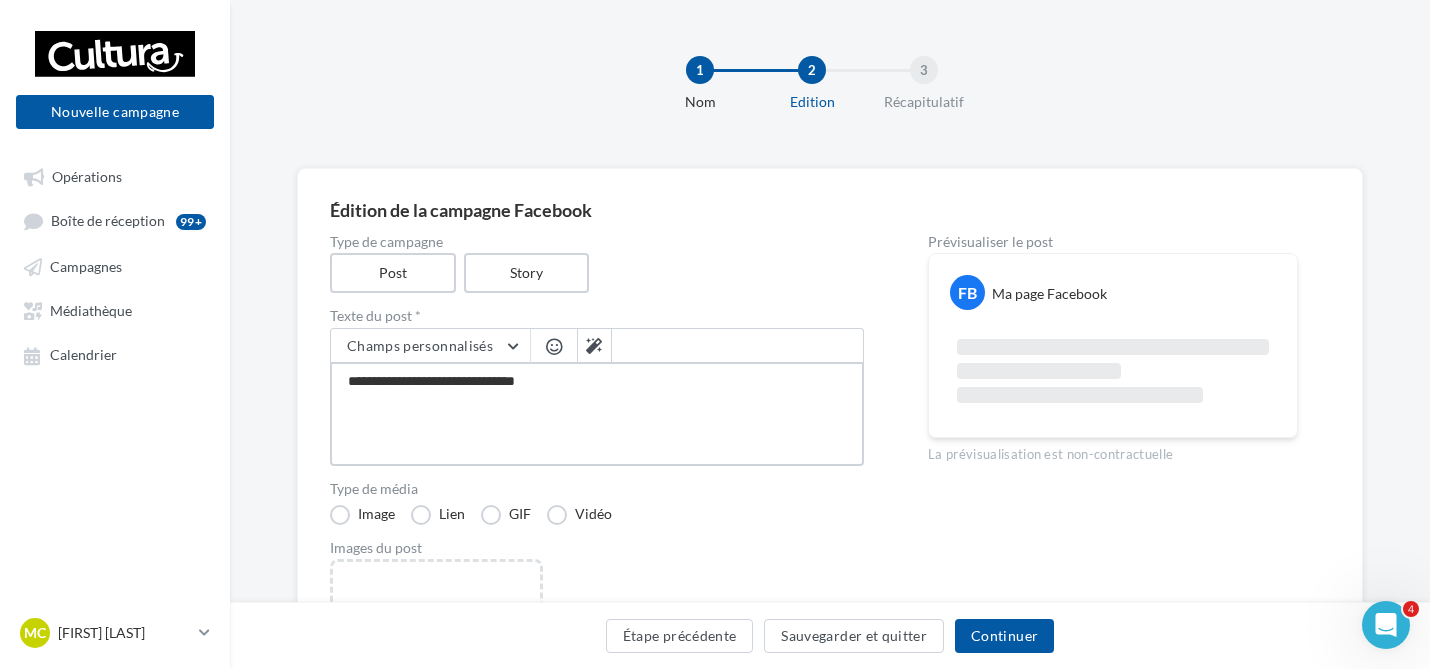 type on "**********" 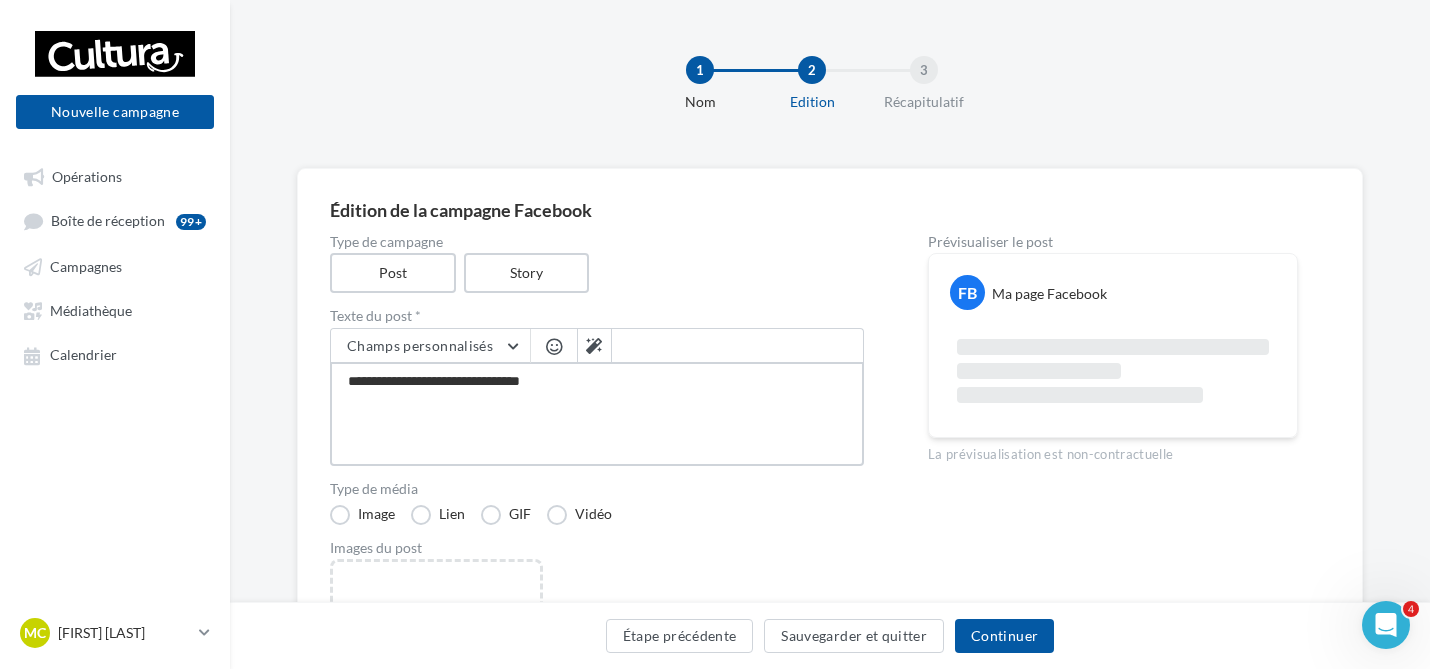 type on "**********" 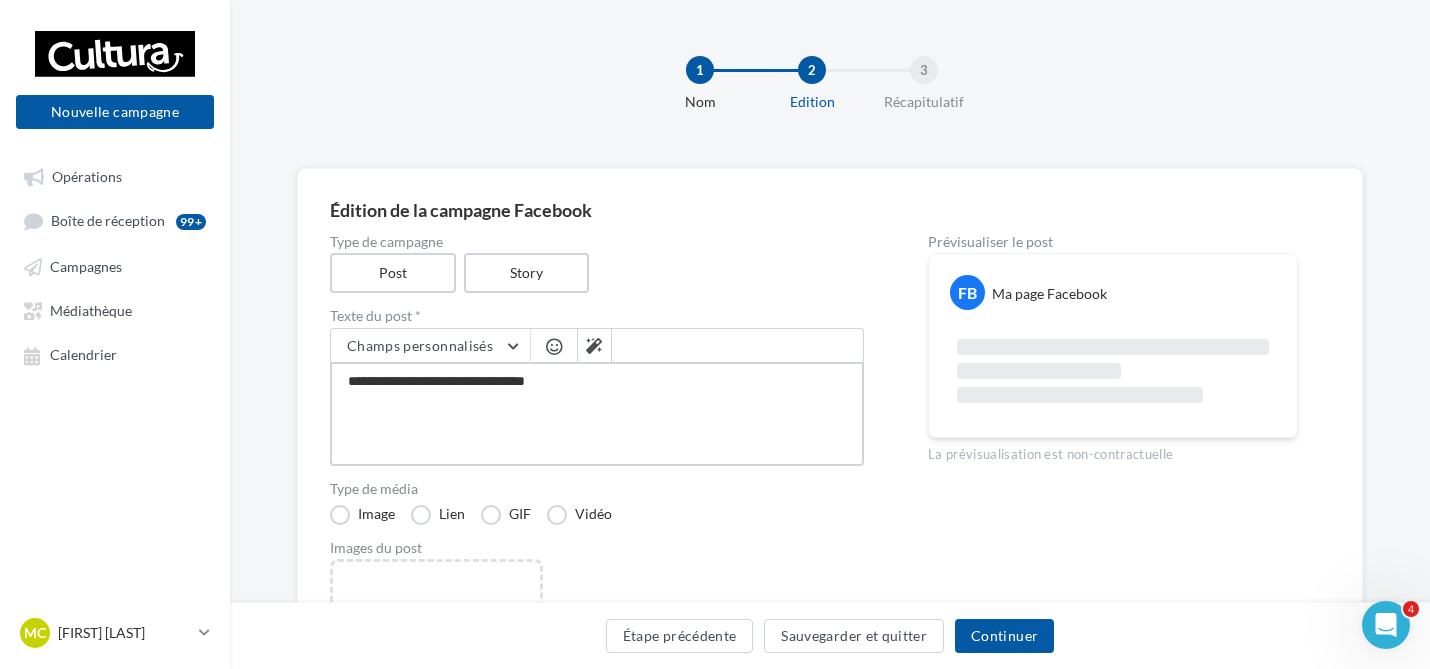 type on "**********" 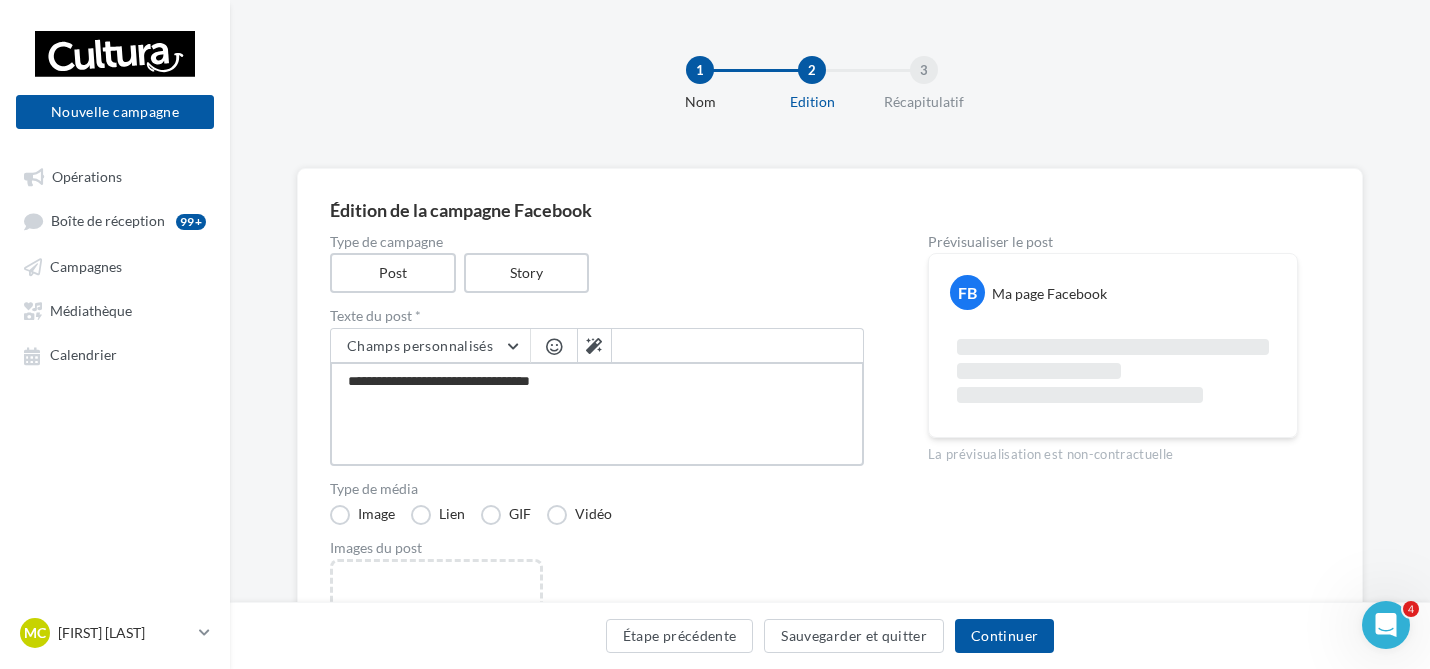 type on "**********" 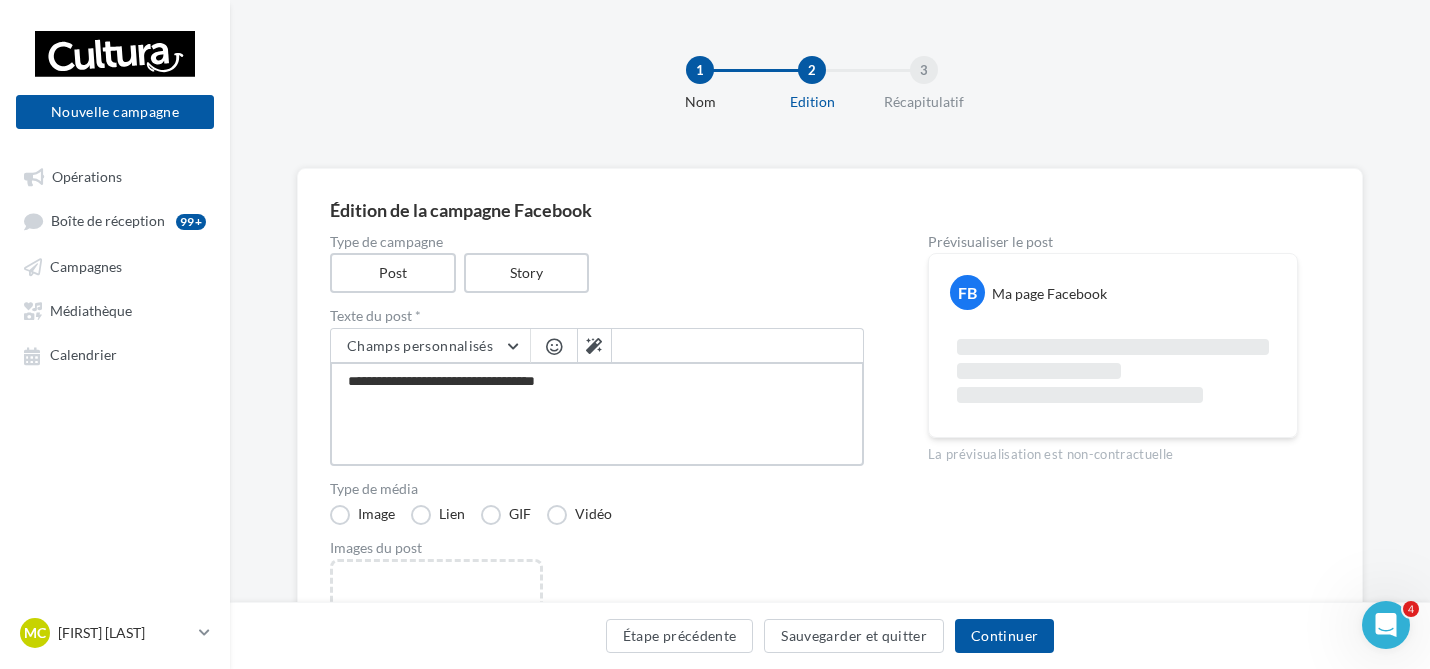 type on "**********" 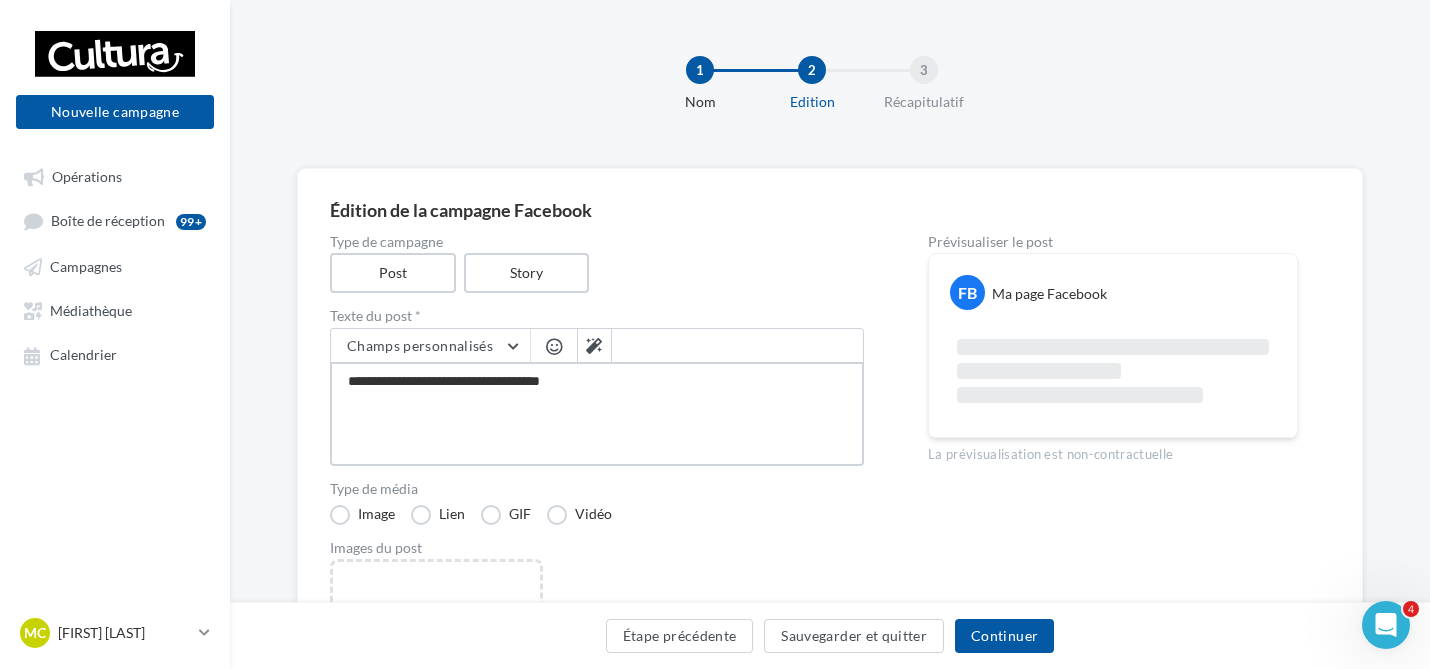 type on "**********" 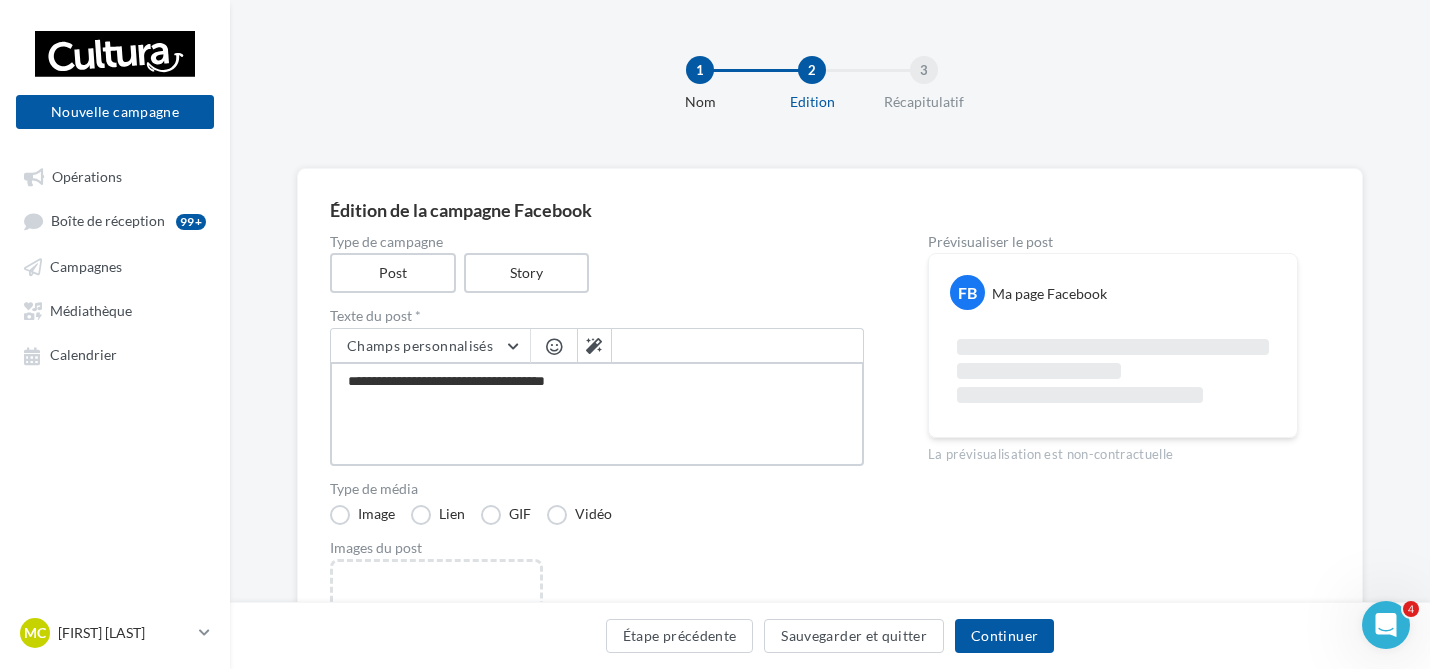 type on "**********" 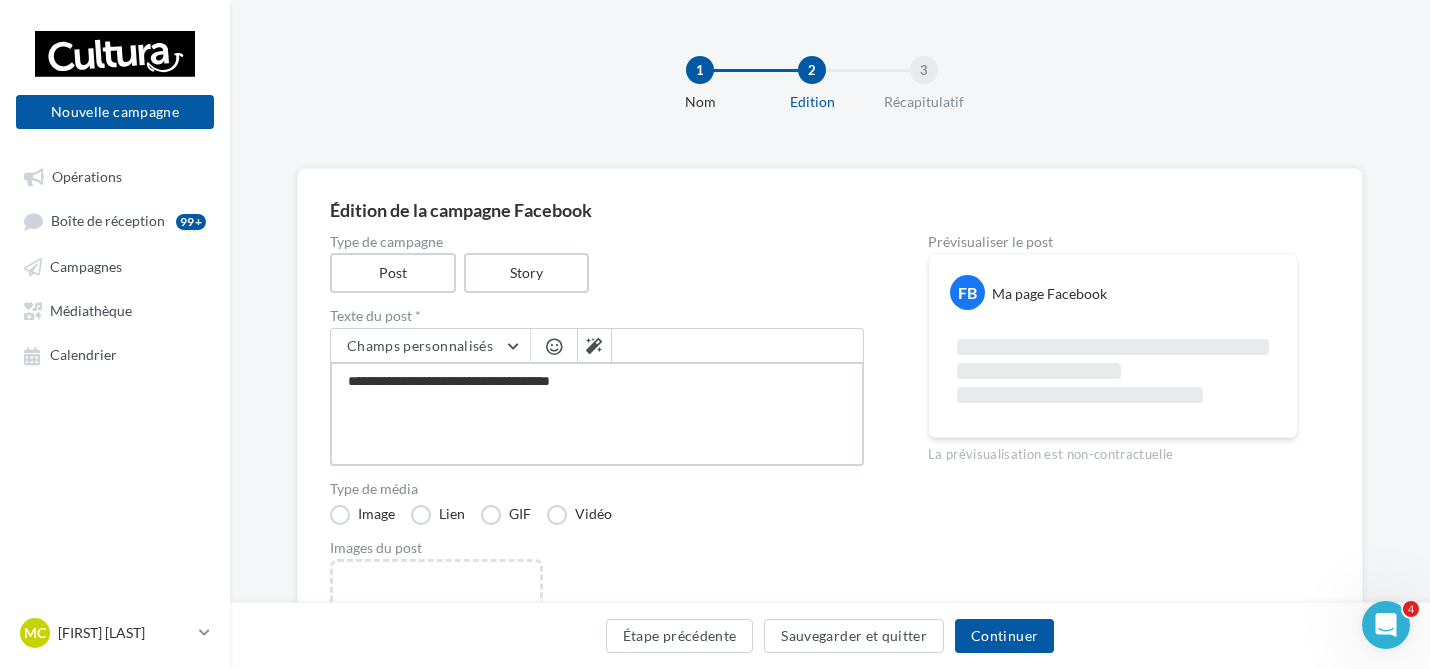 type on "**********" 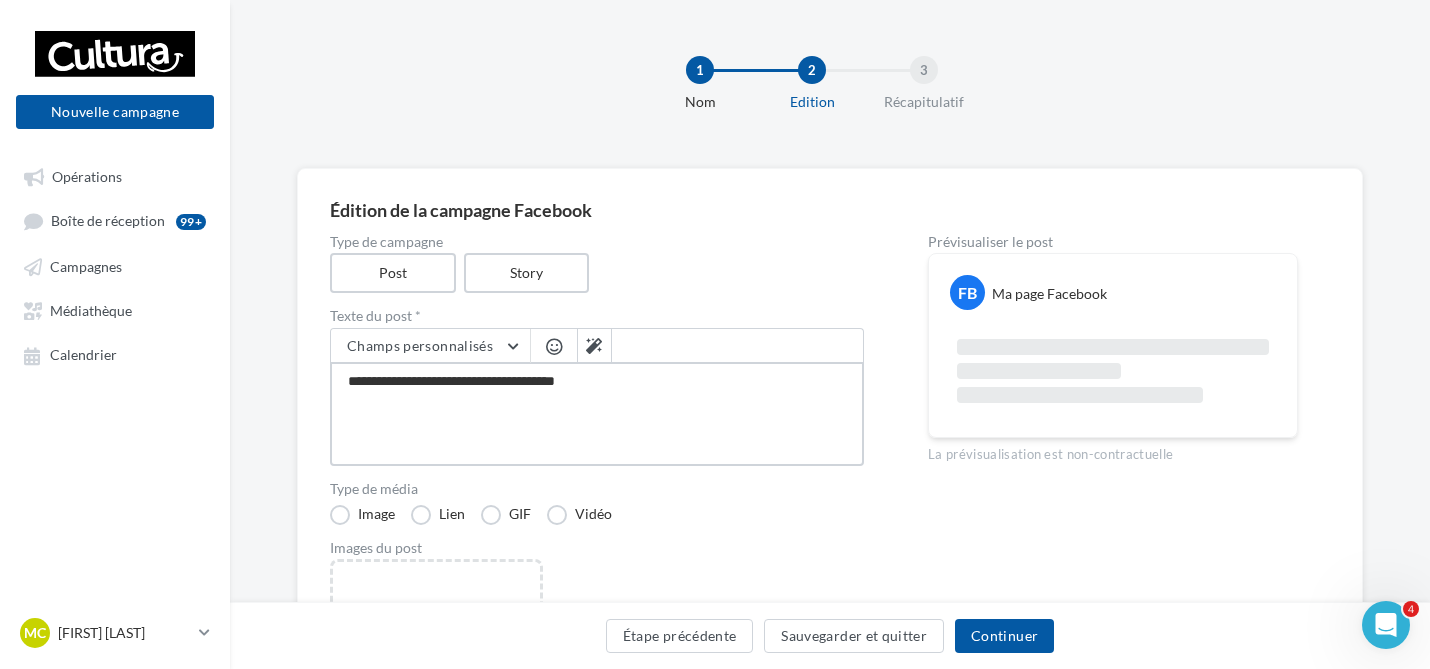 click on "**********" at bounding box center [597, 414] 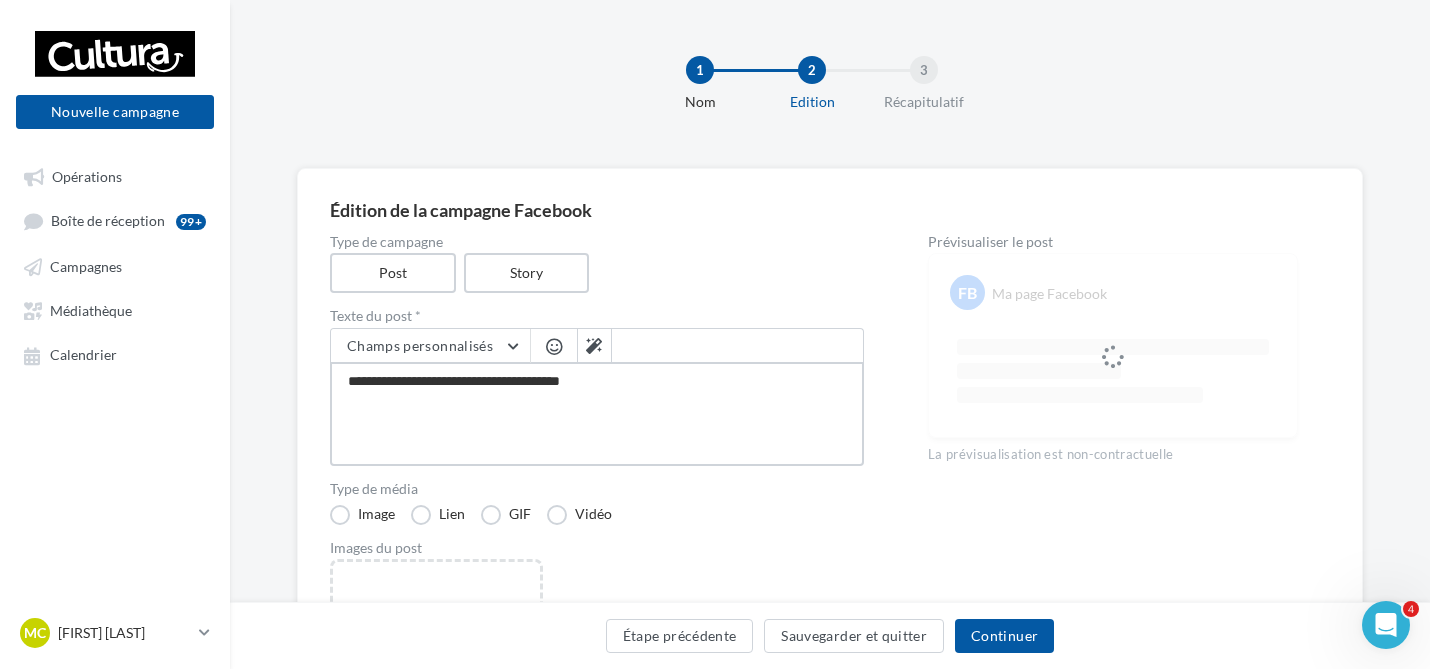 type on "**********" 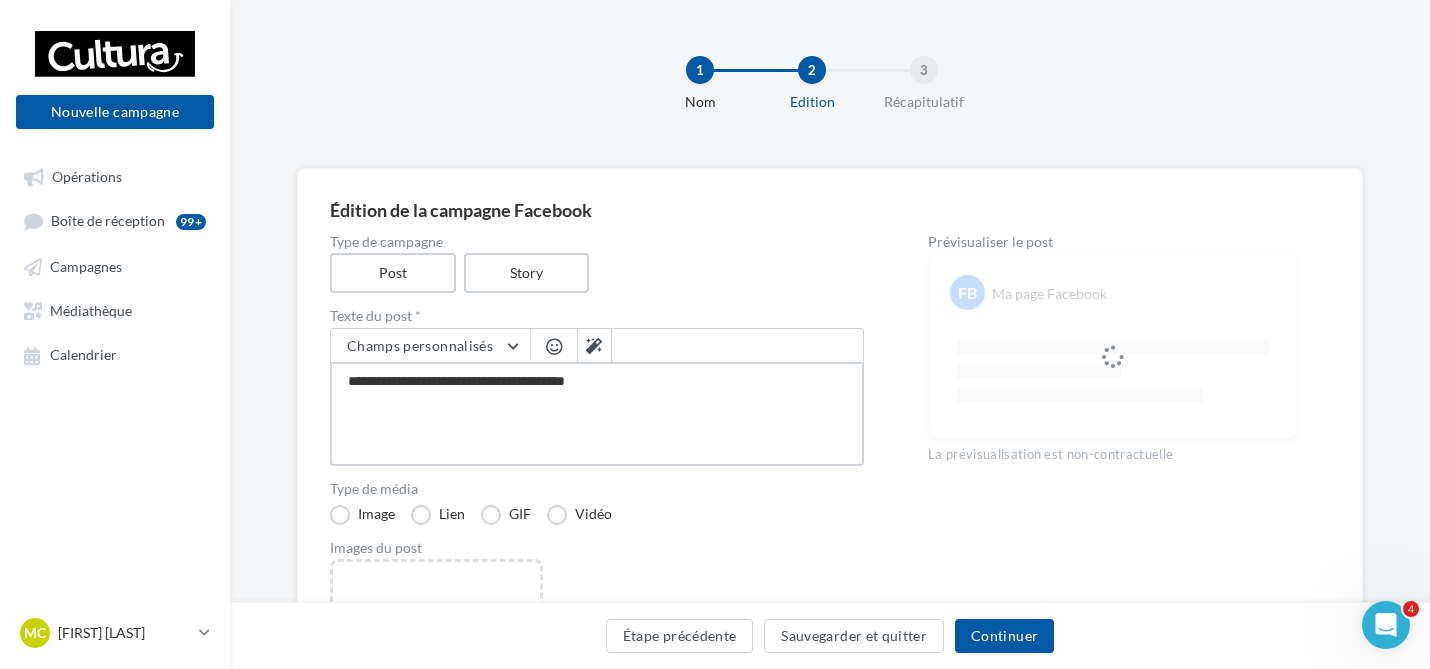 type on "**********" 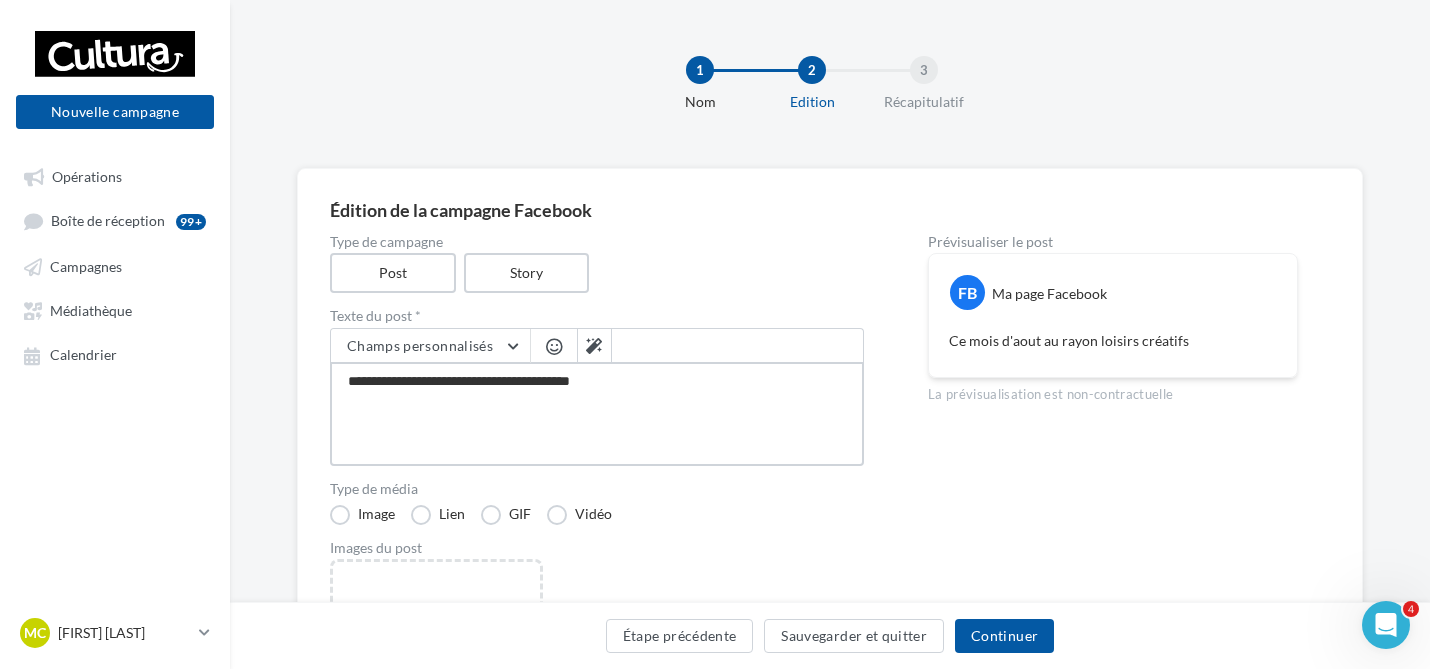 type on "**********" 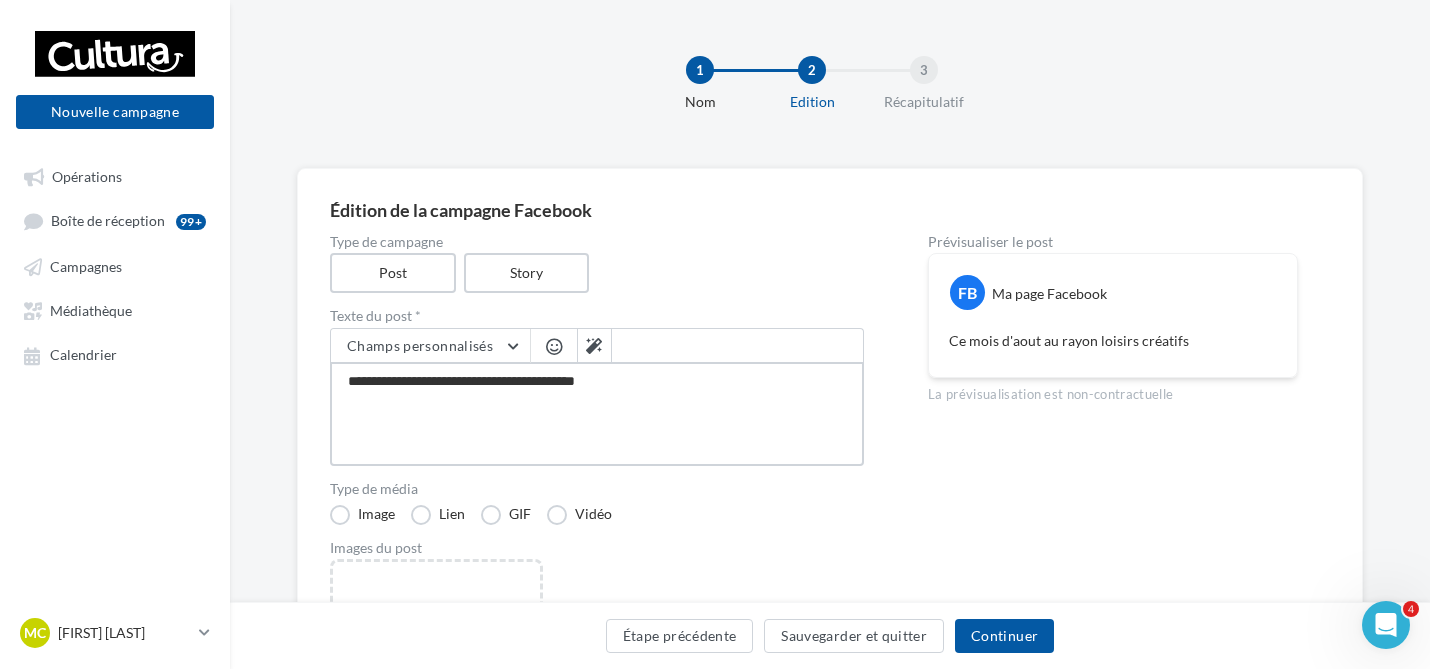 type on "**********" 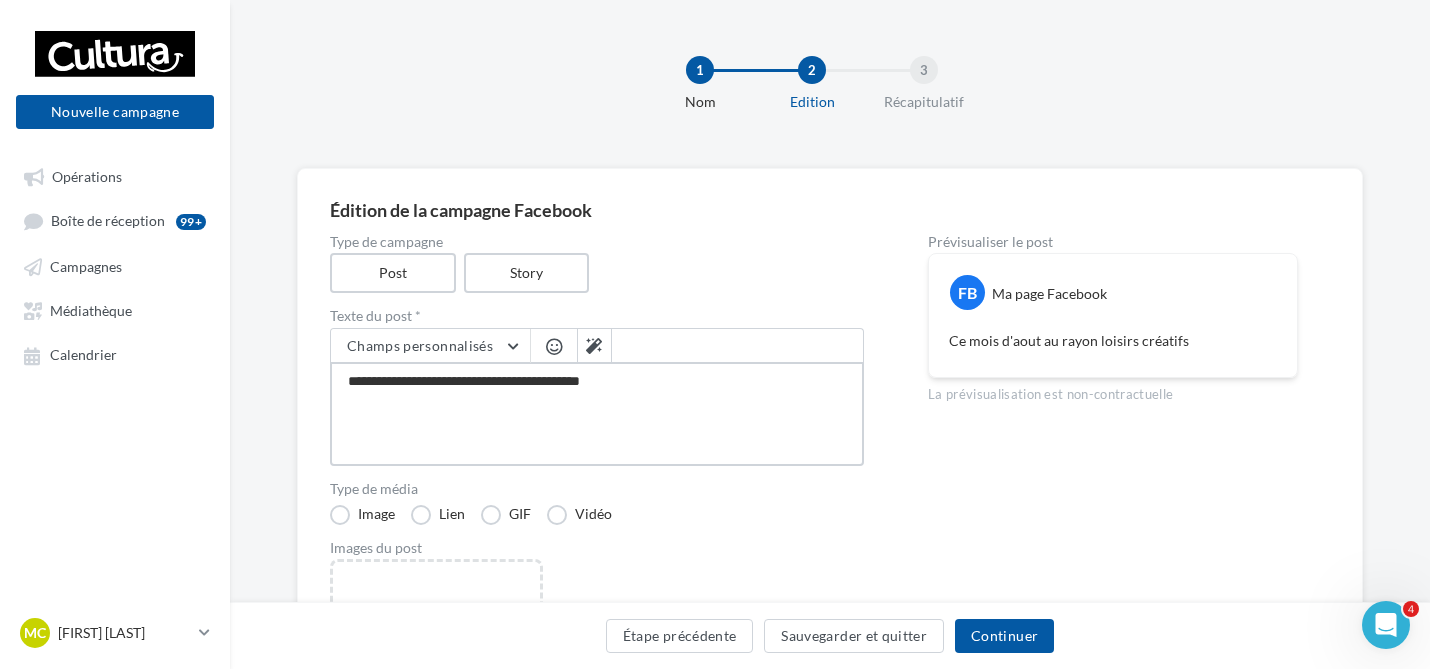 type on "**********" 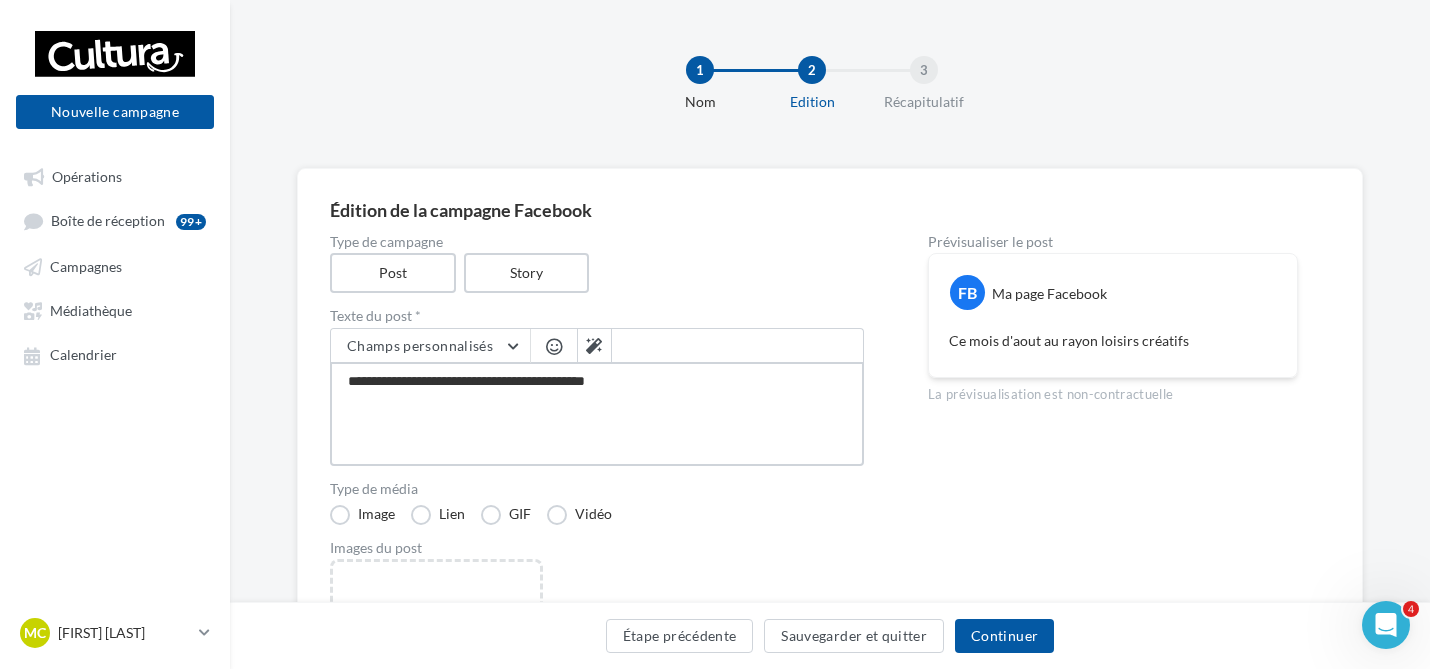 type on "**********" 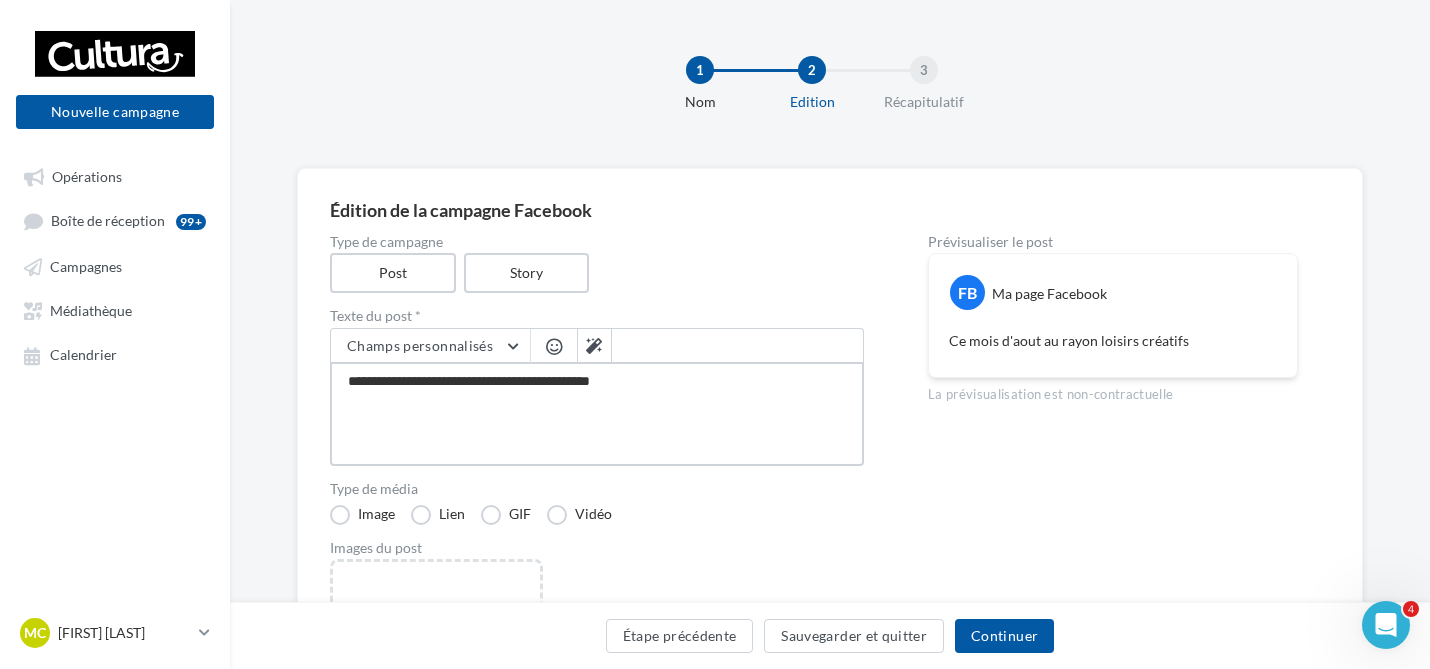 type on "**********" 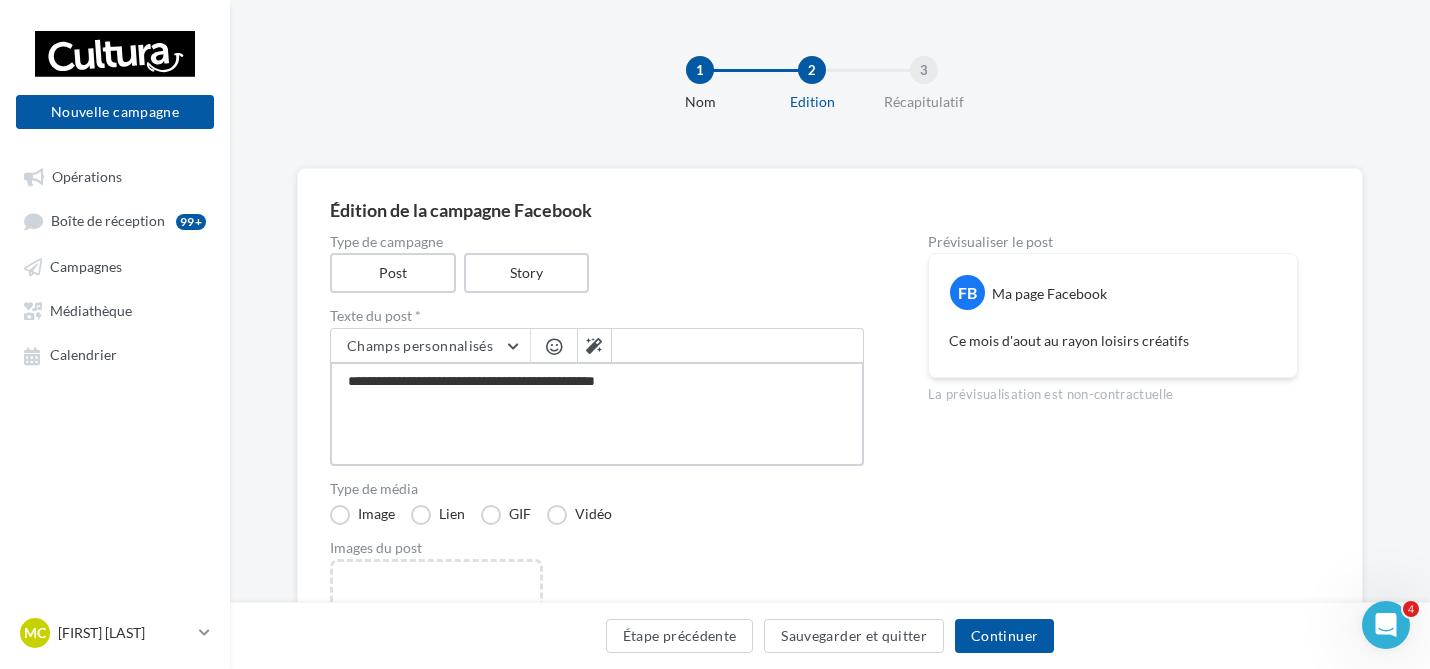 type on "**********" 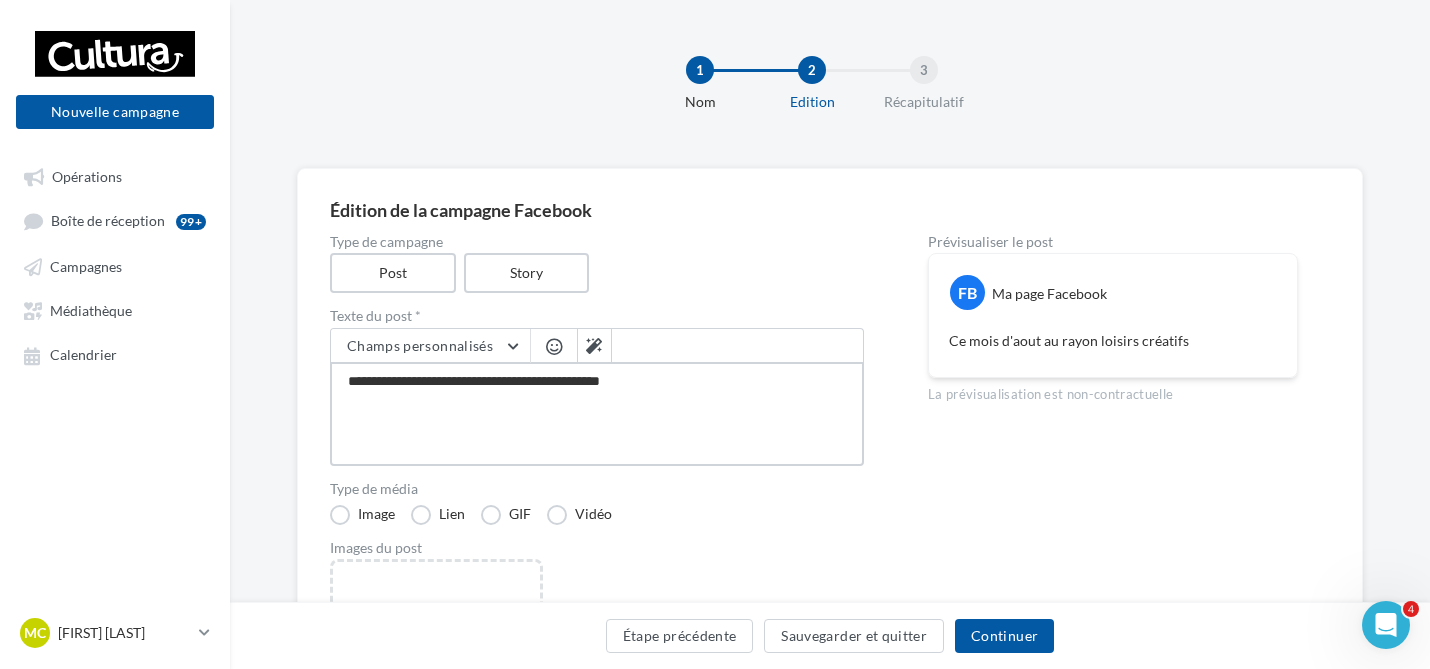 type on "**********" 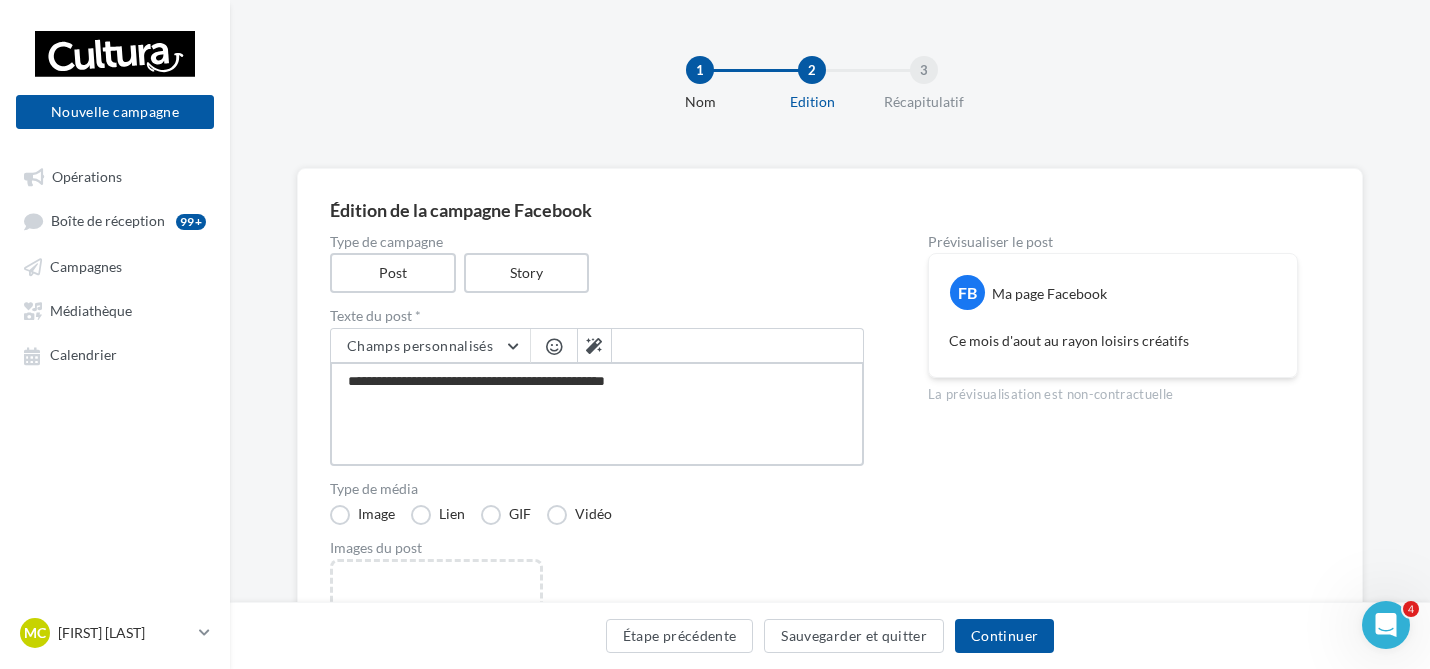 type on "**********" 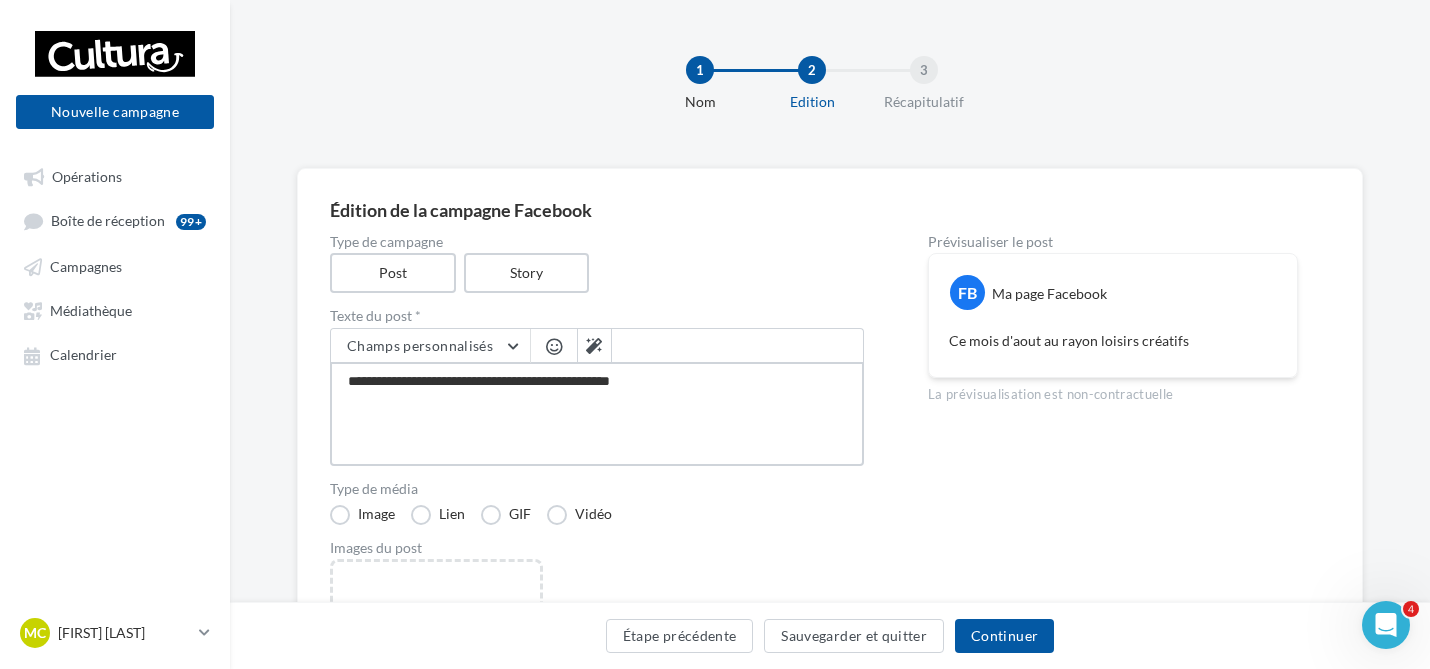 type on "**********" 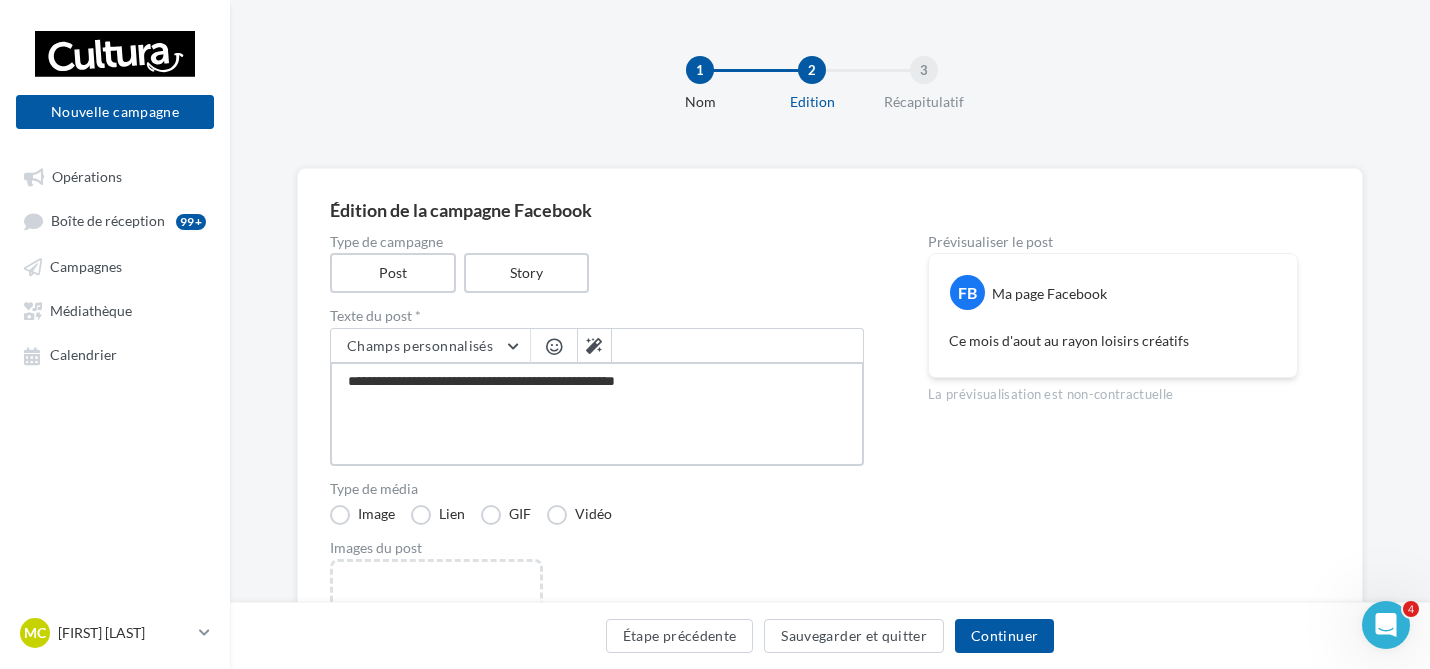 type on "**********" 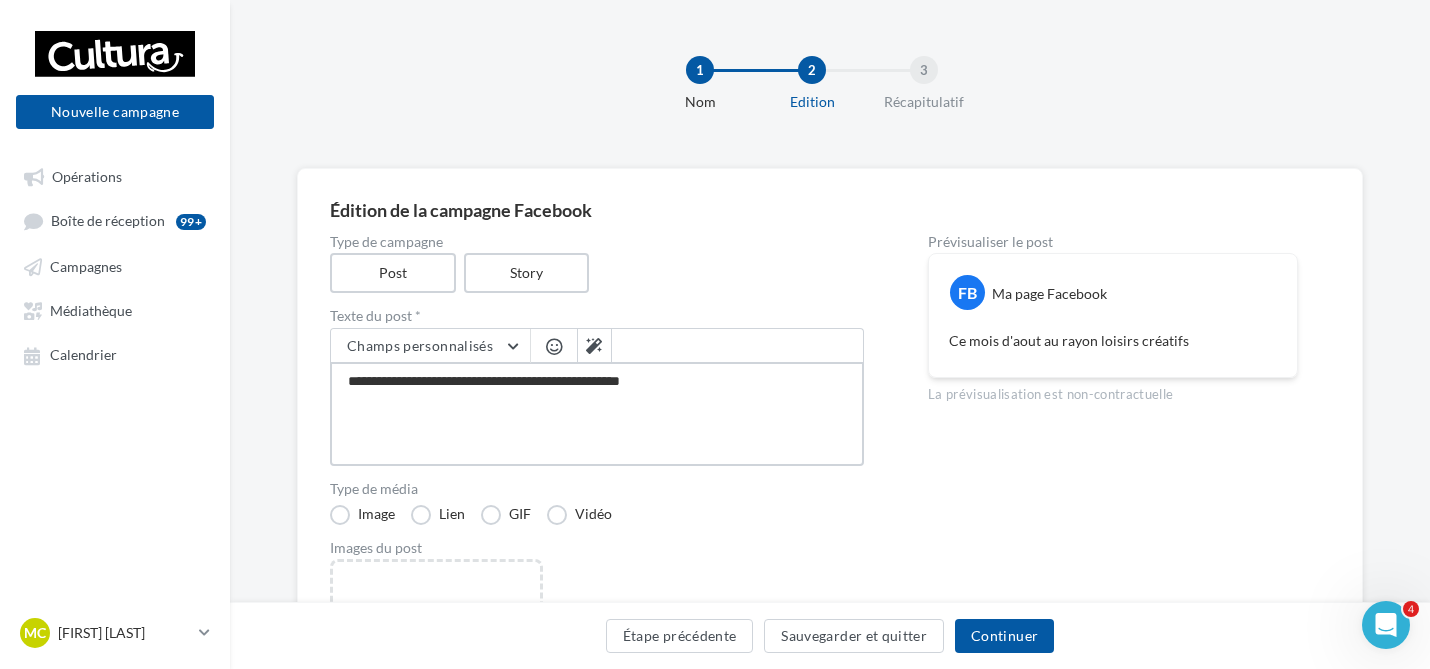 type on "**********" 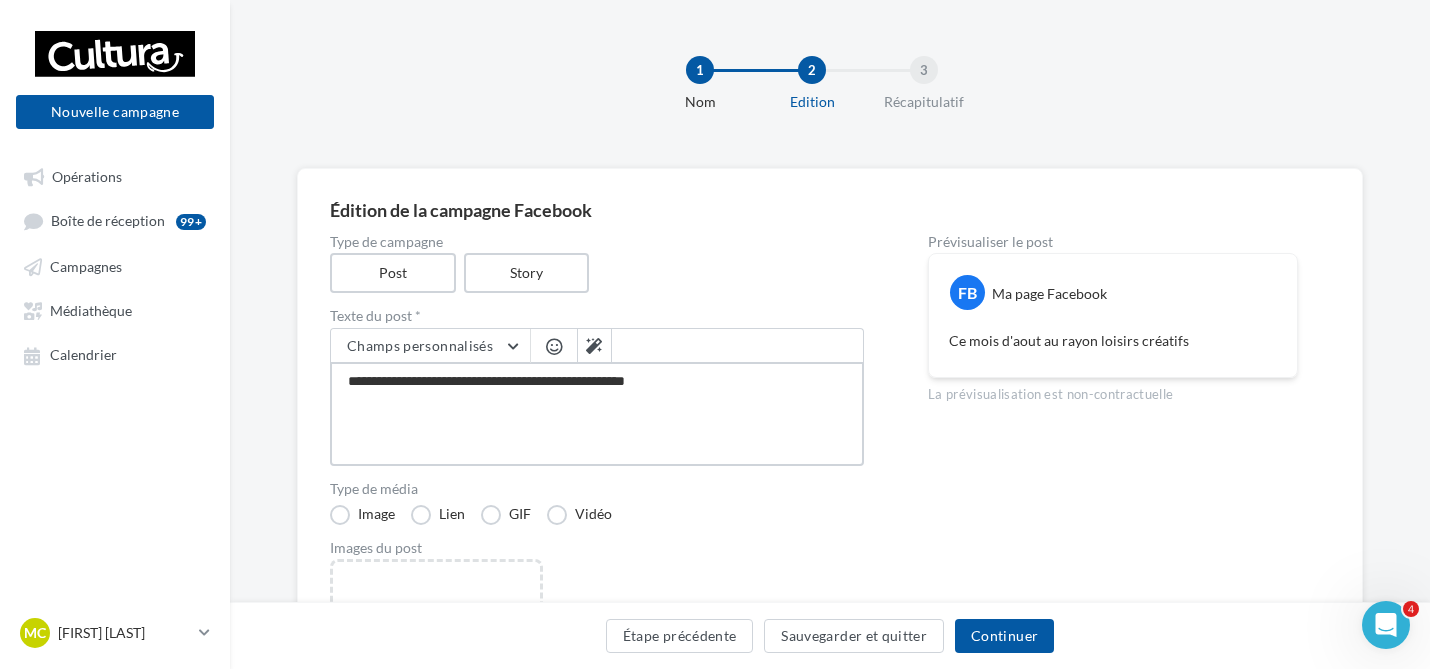 type on "**********" 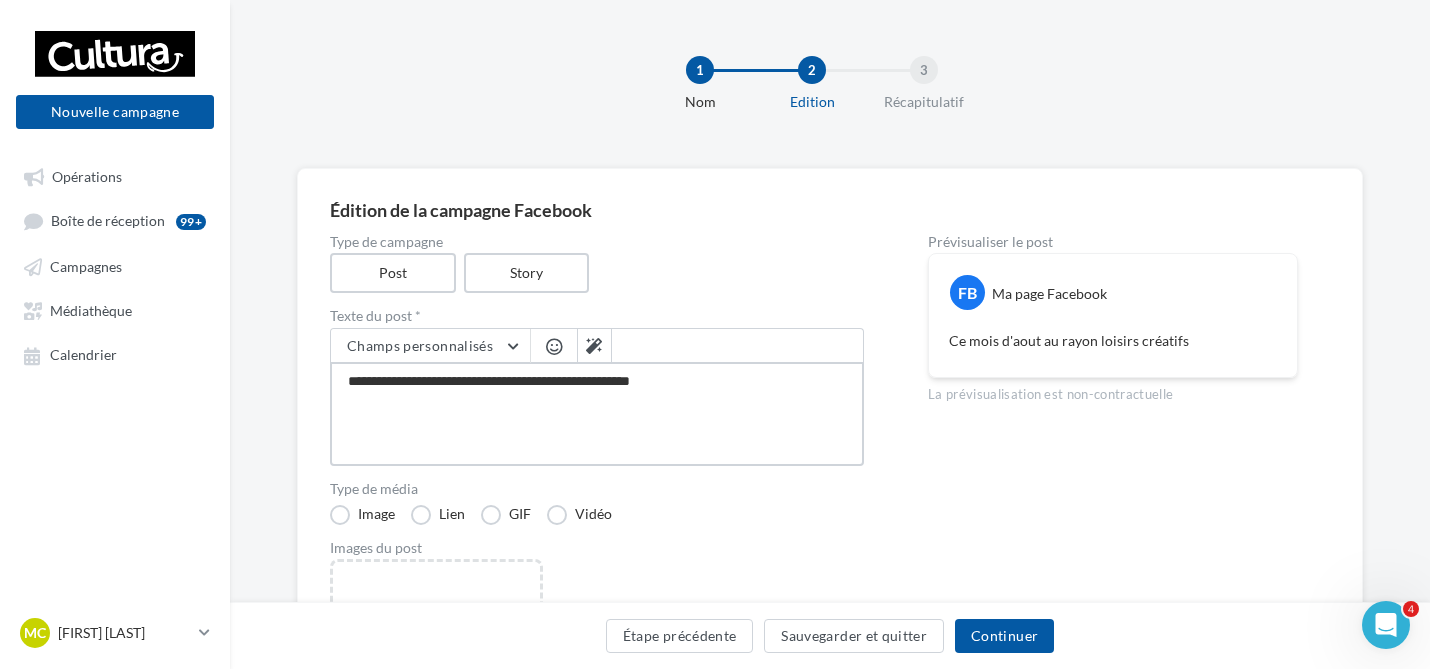 type on "**********" 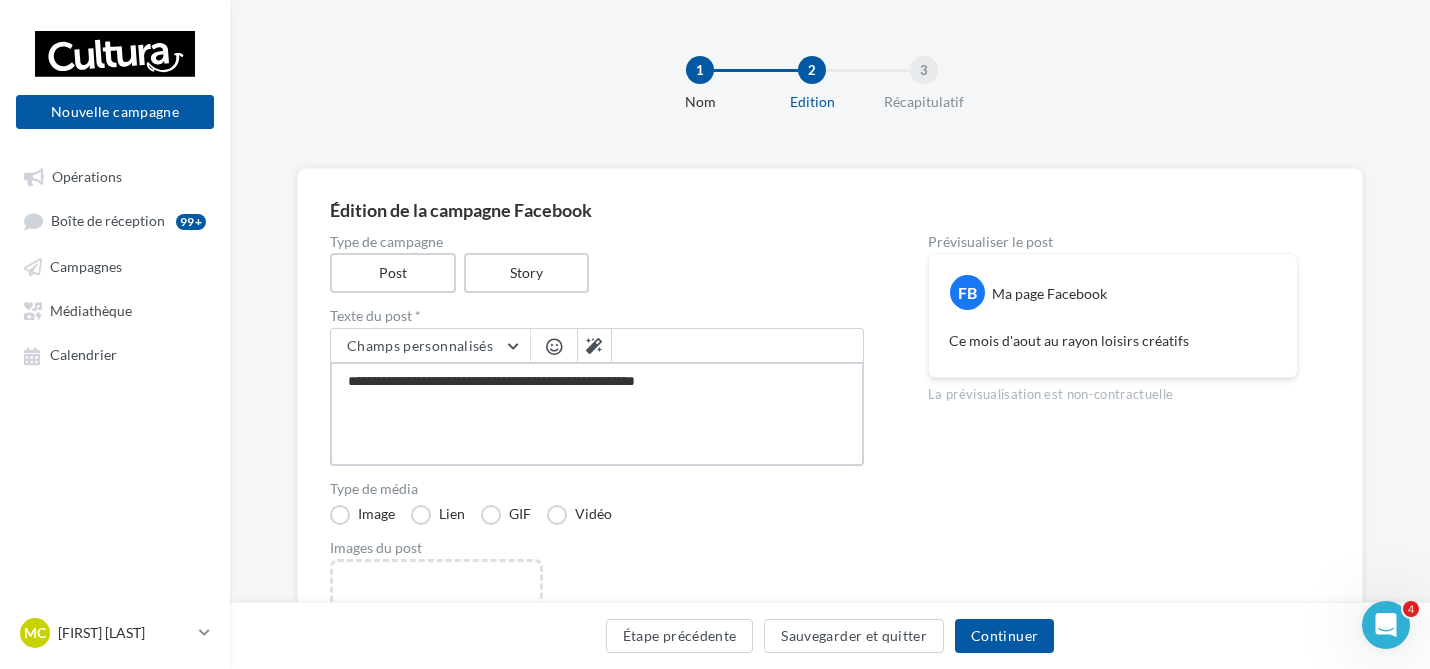 type on "**********" 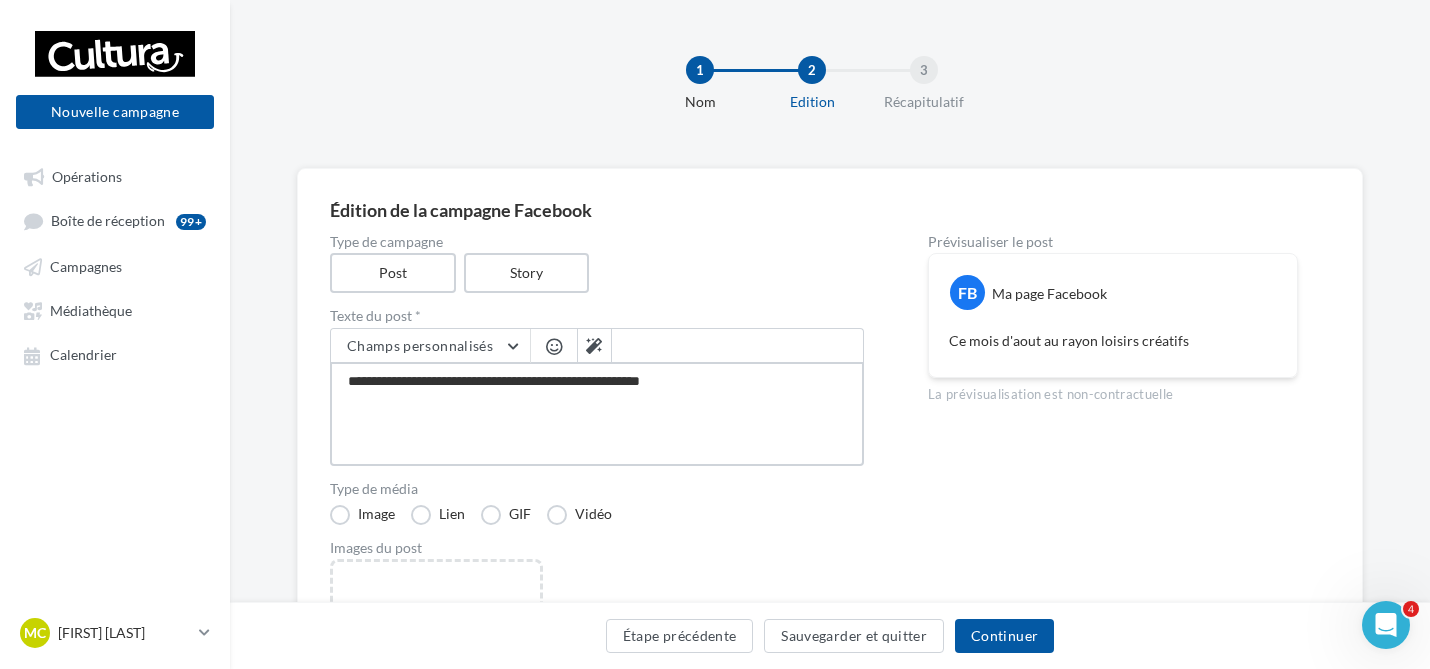 type on "**********" 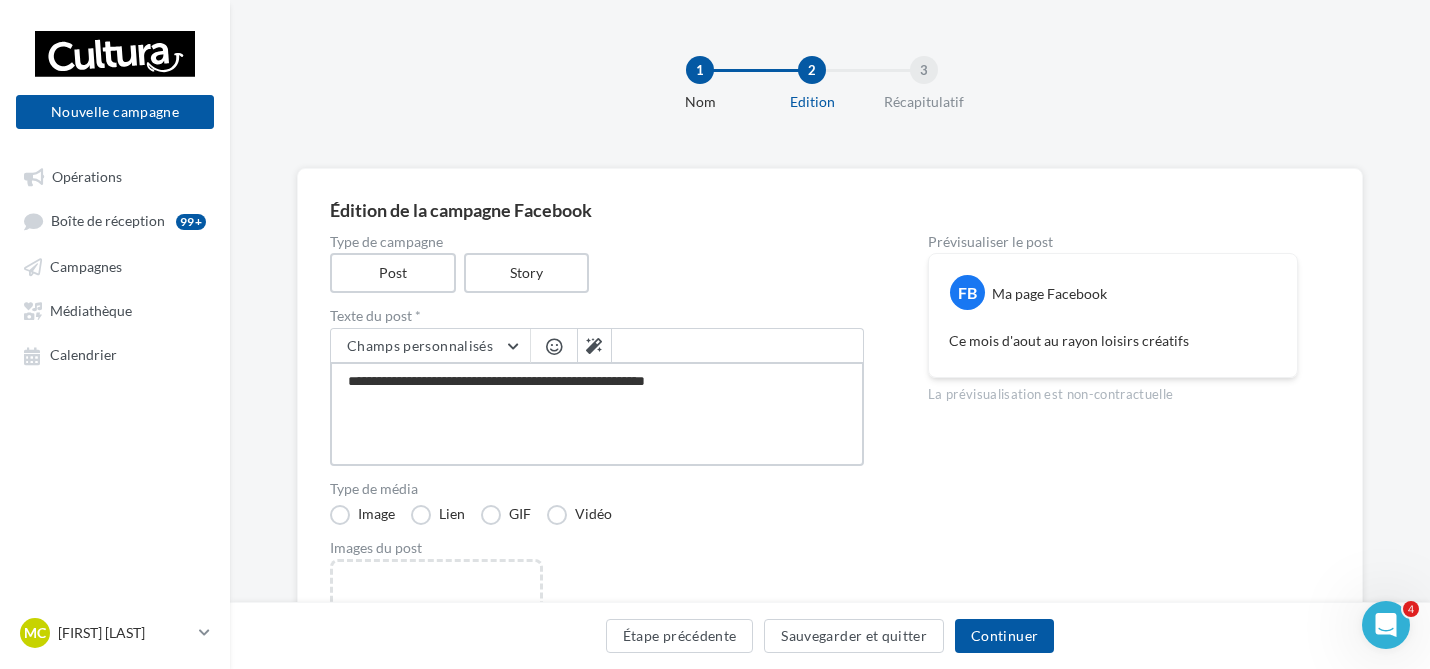 type on "**********" 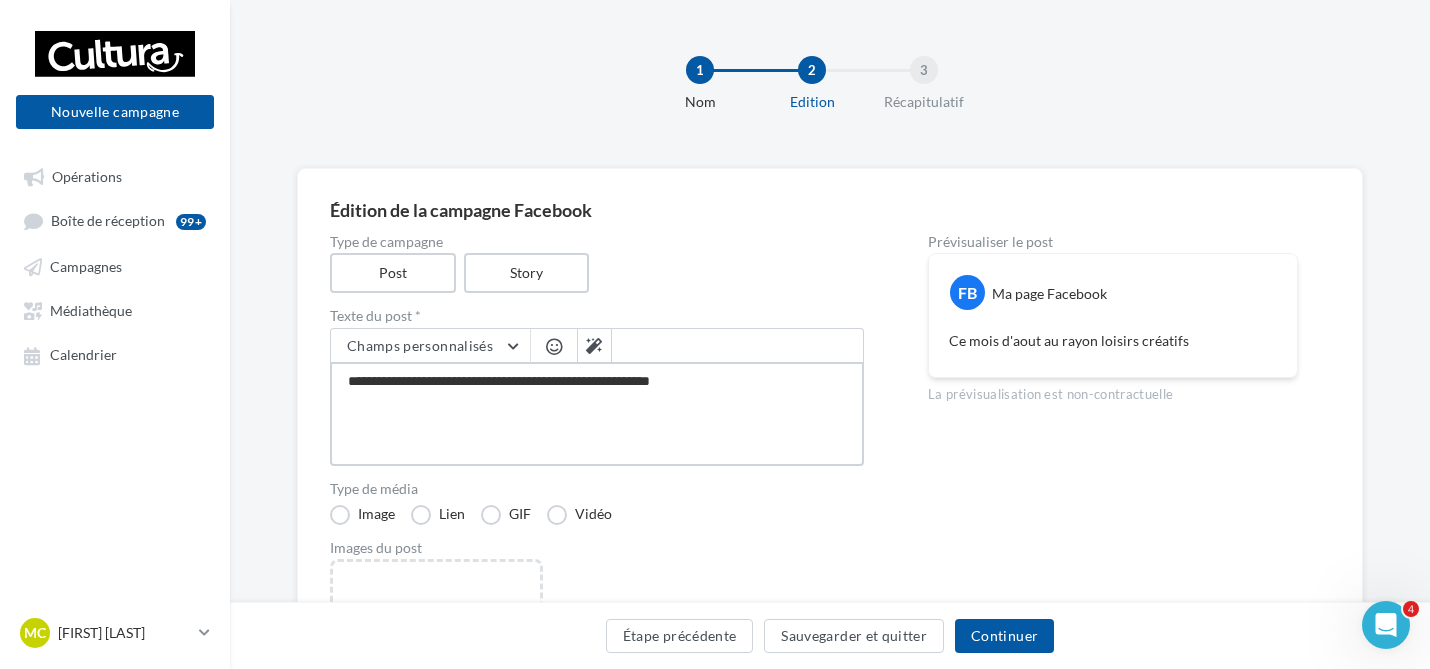 type on "**********" 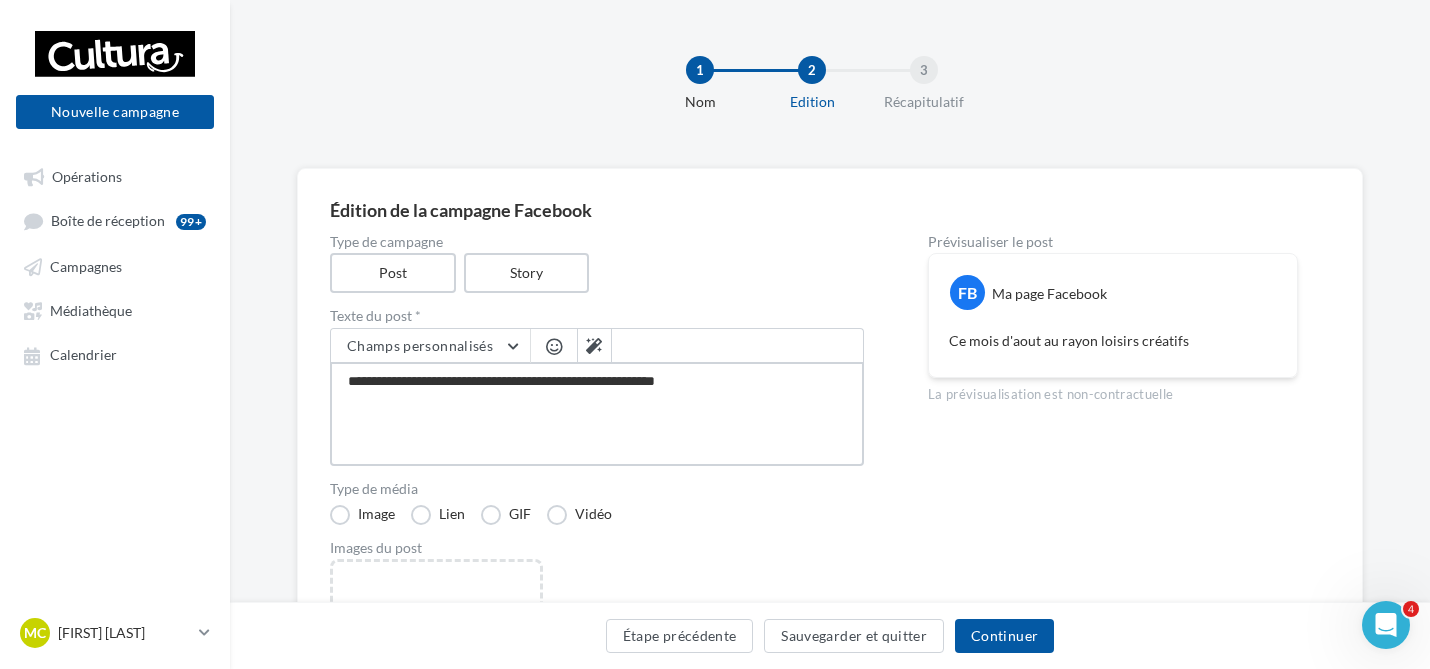 type on "**********" 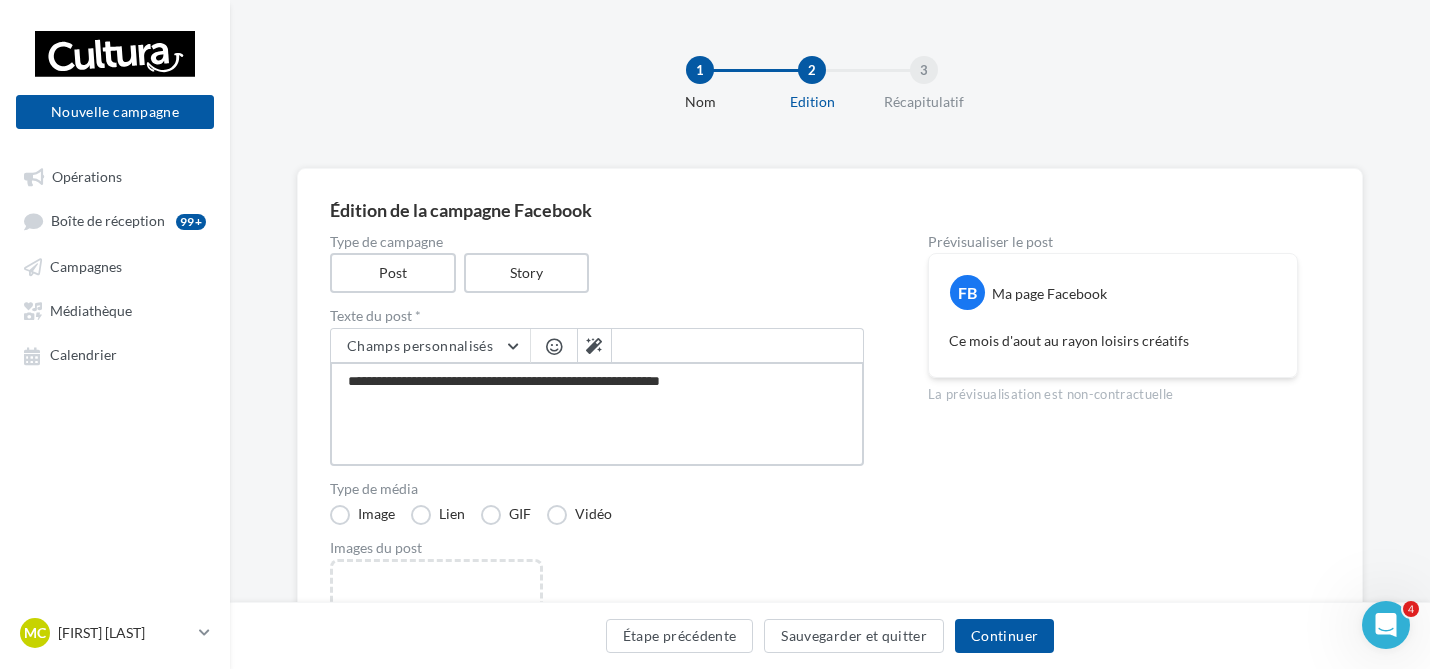 type on "**********" 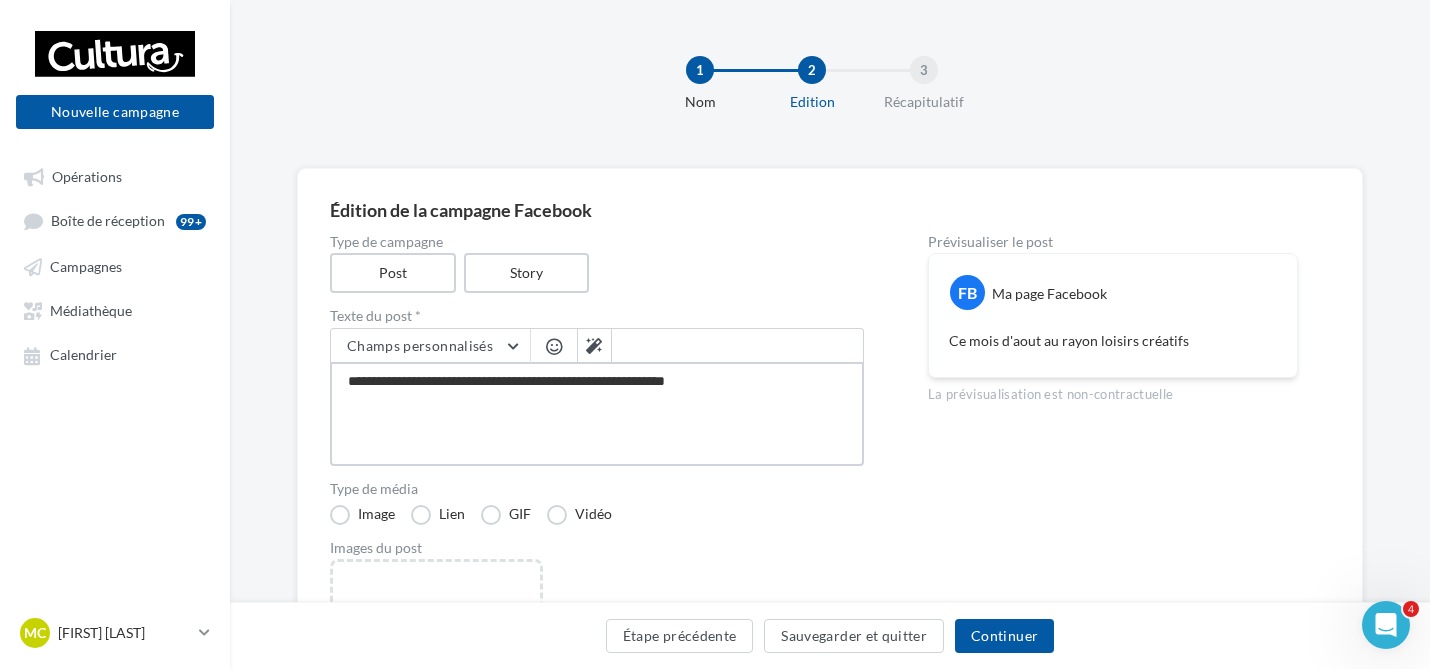 type on "**********" 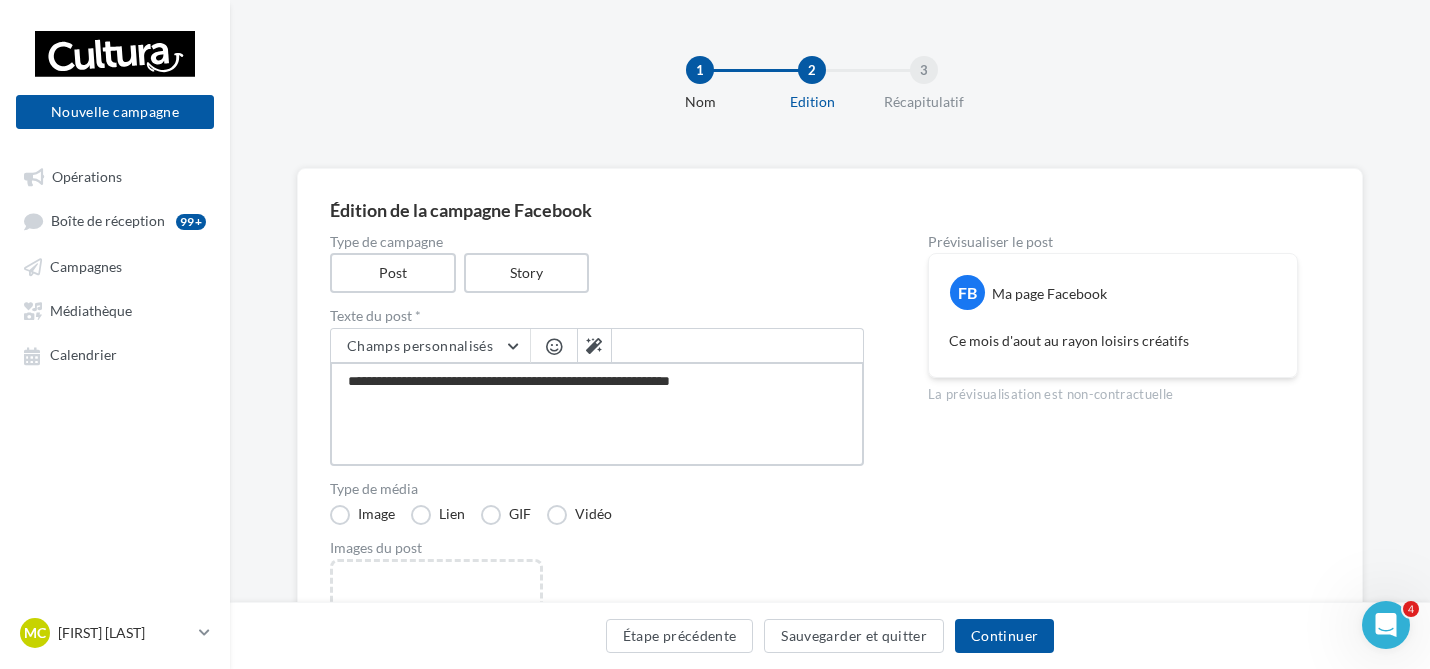 type on "**********" 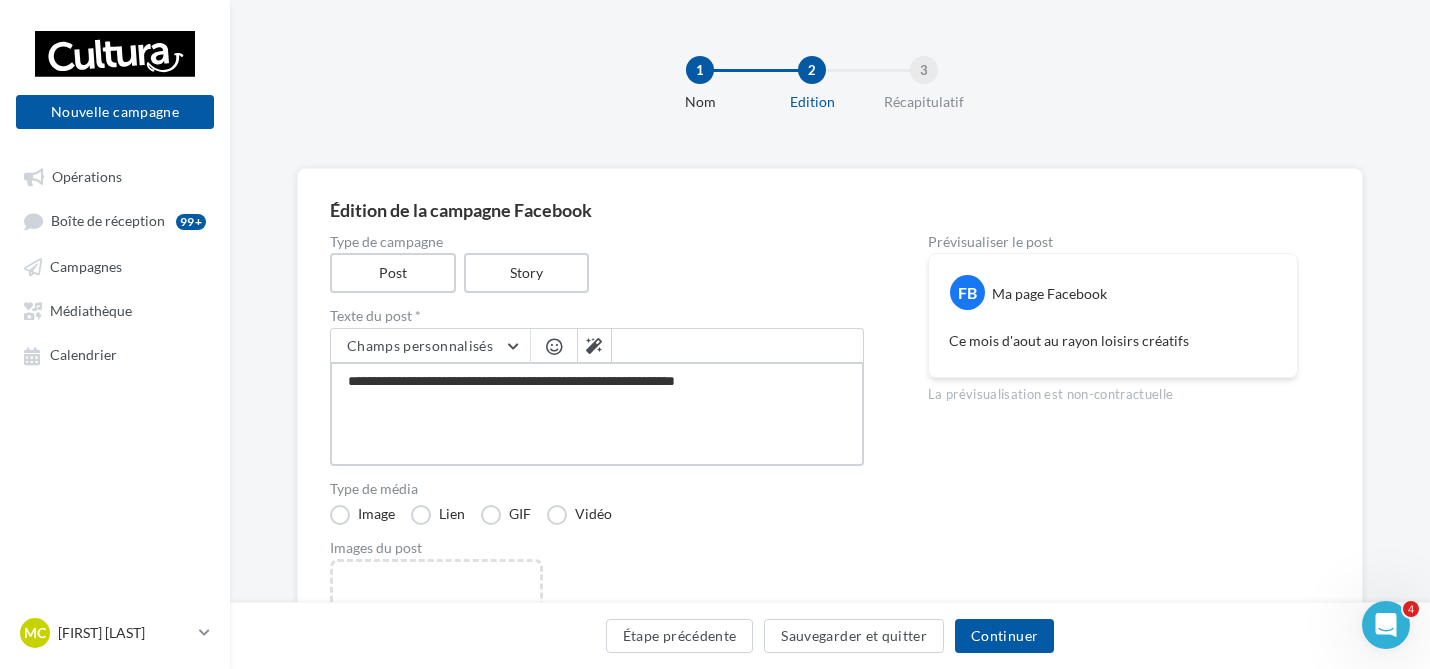 type on "**********" 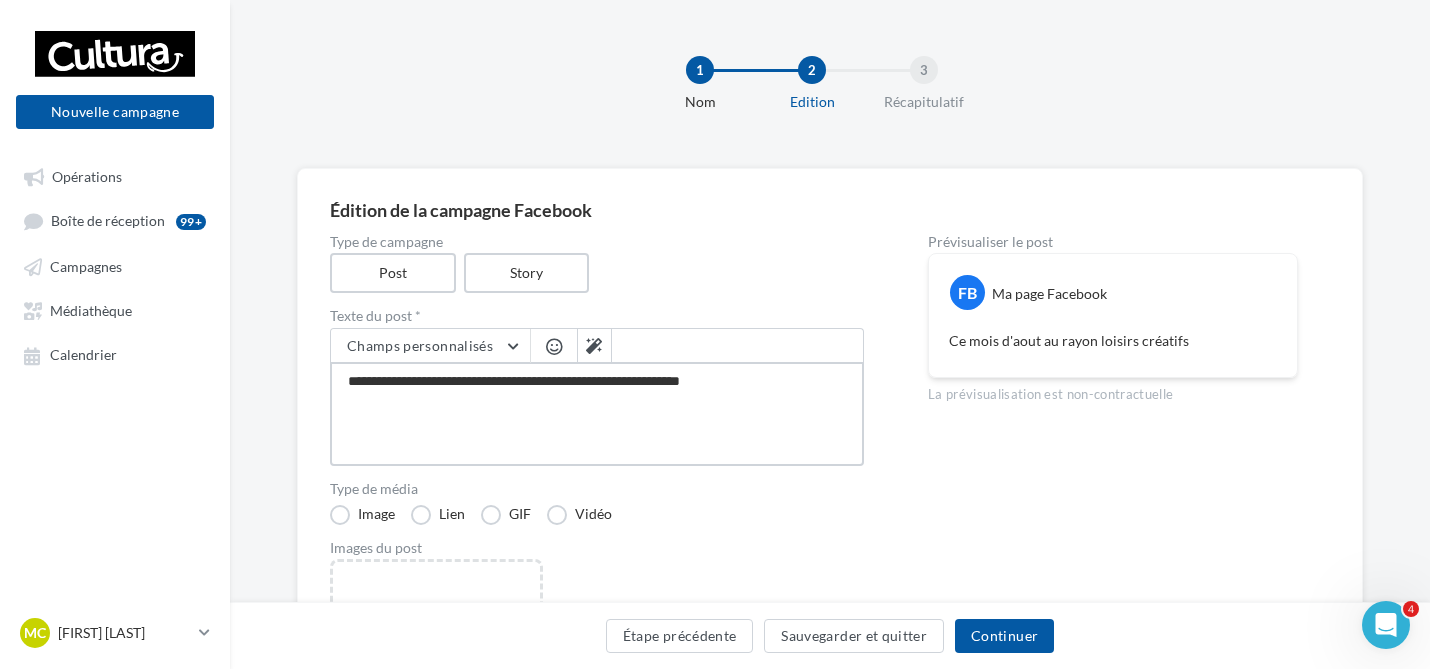 type on "**********" 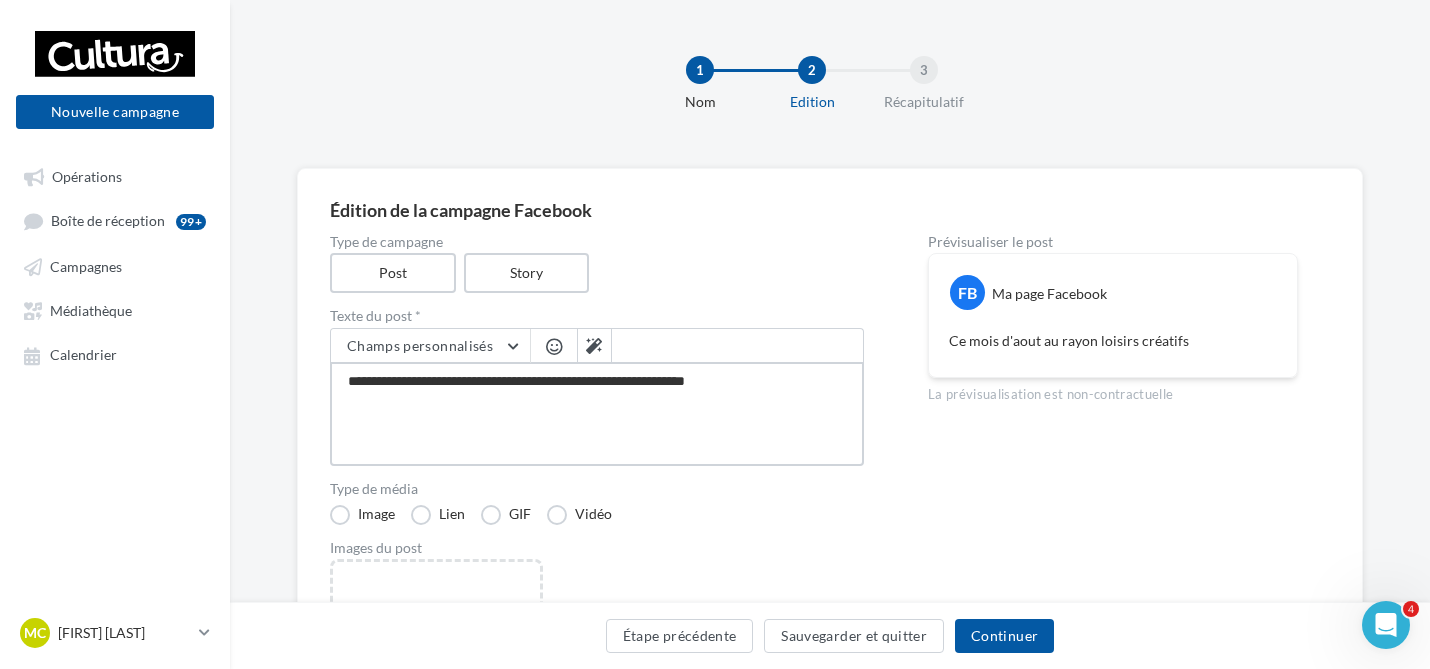 type on "**********" 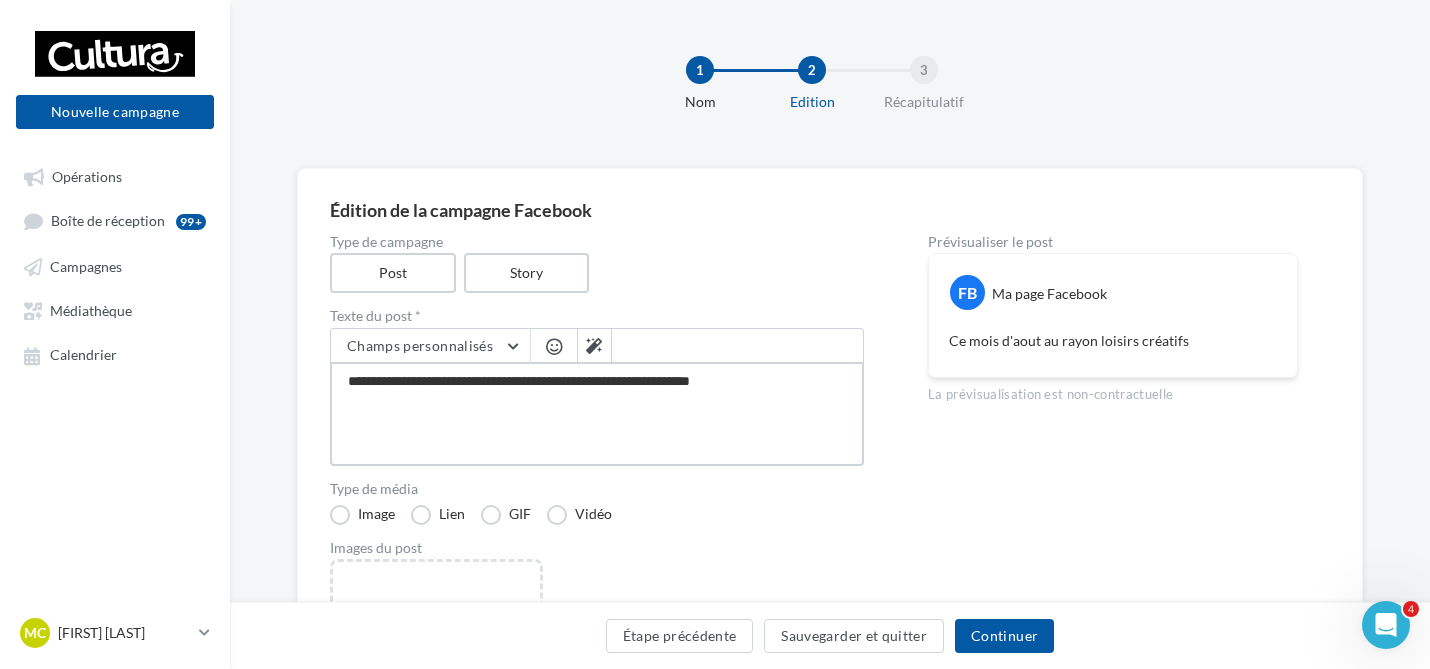 type on "**********" 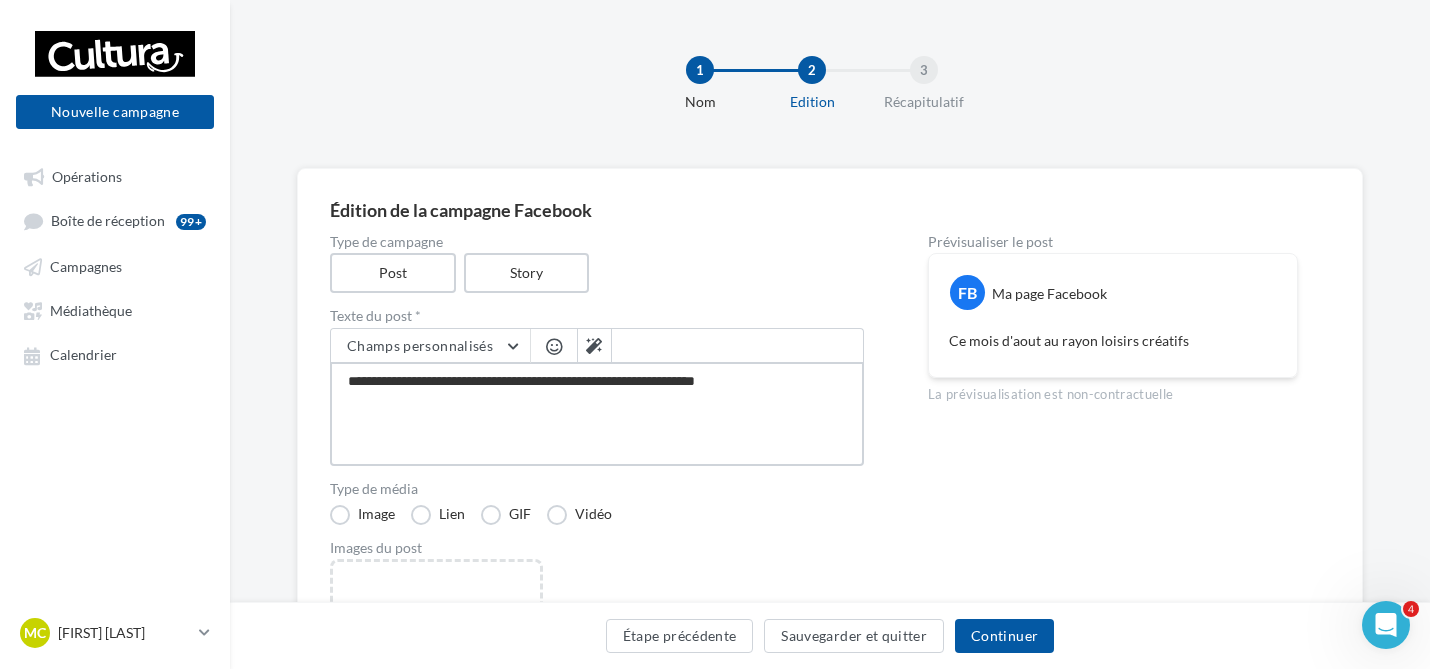 type on "**********" 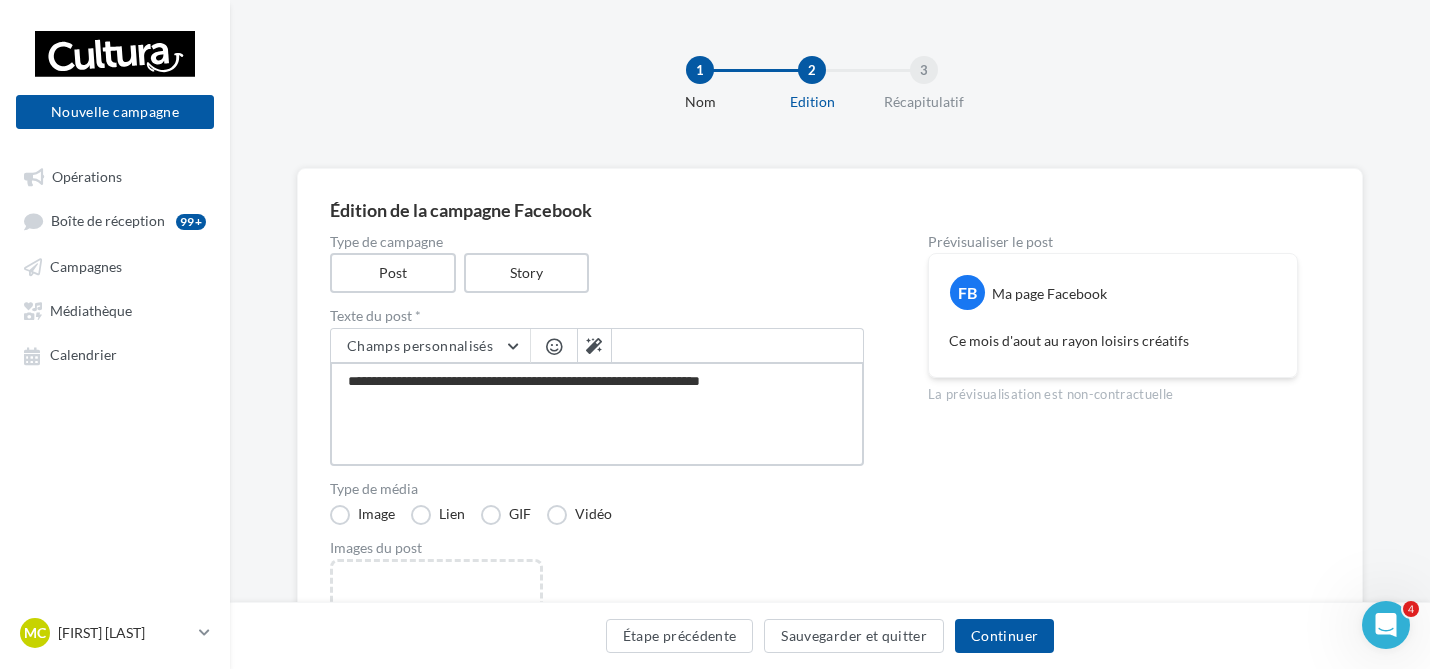 type on "**********" 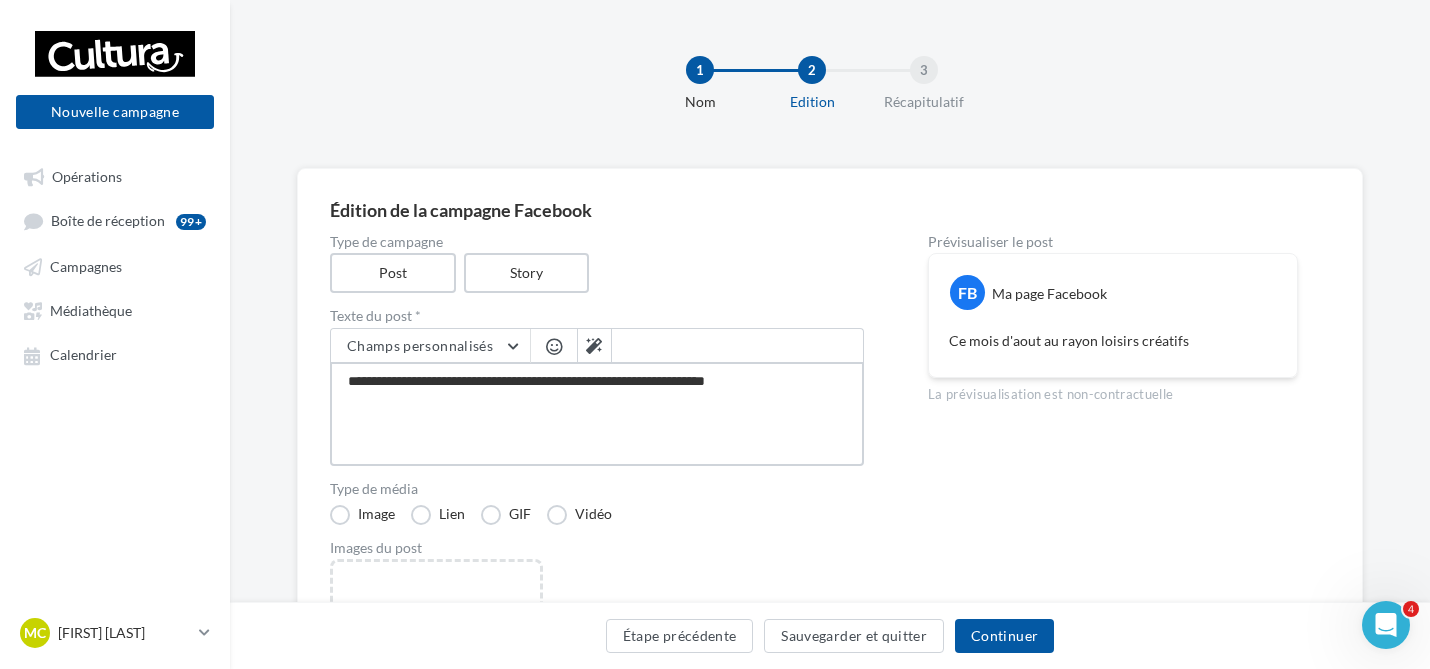 type on "**********" 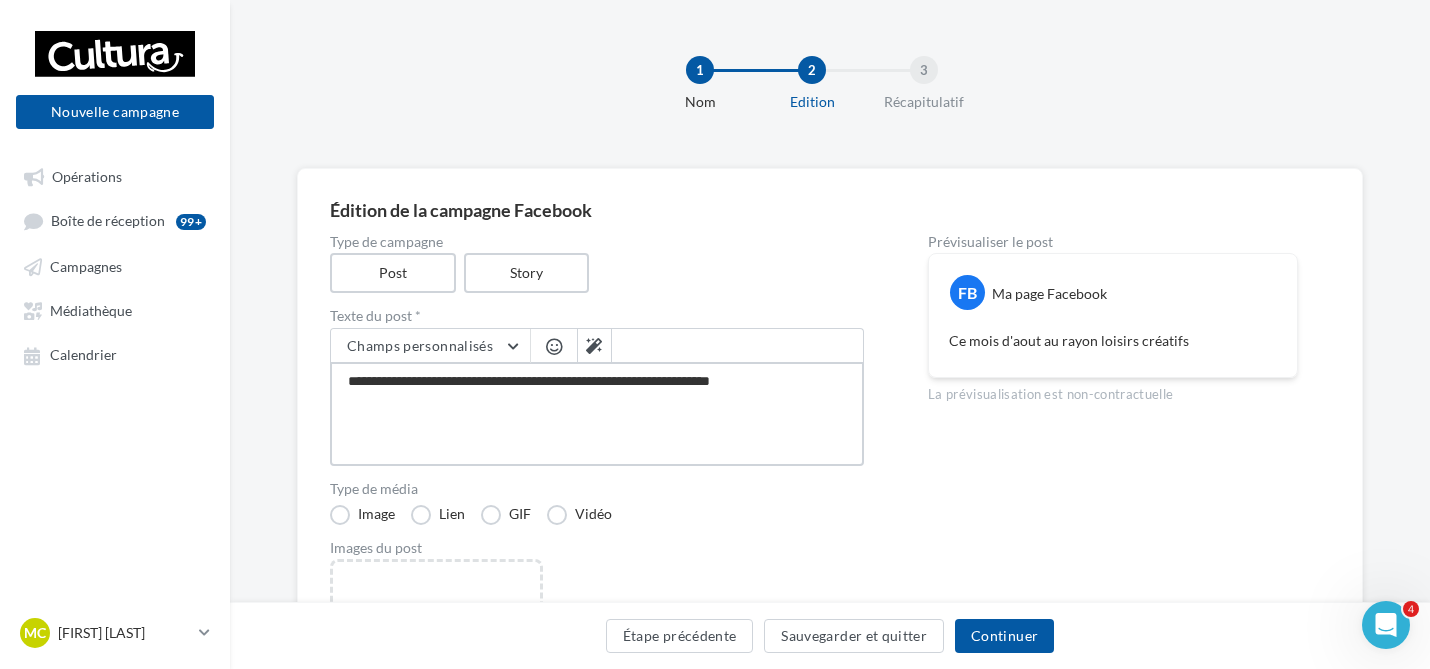 type on "**********" 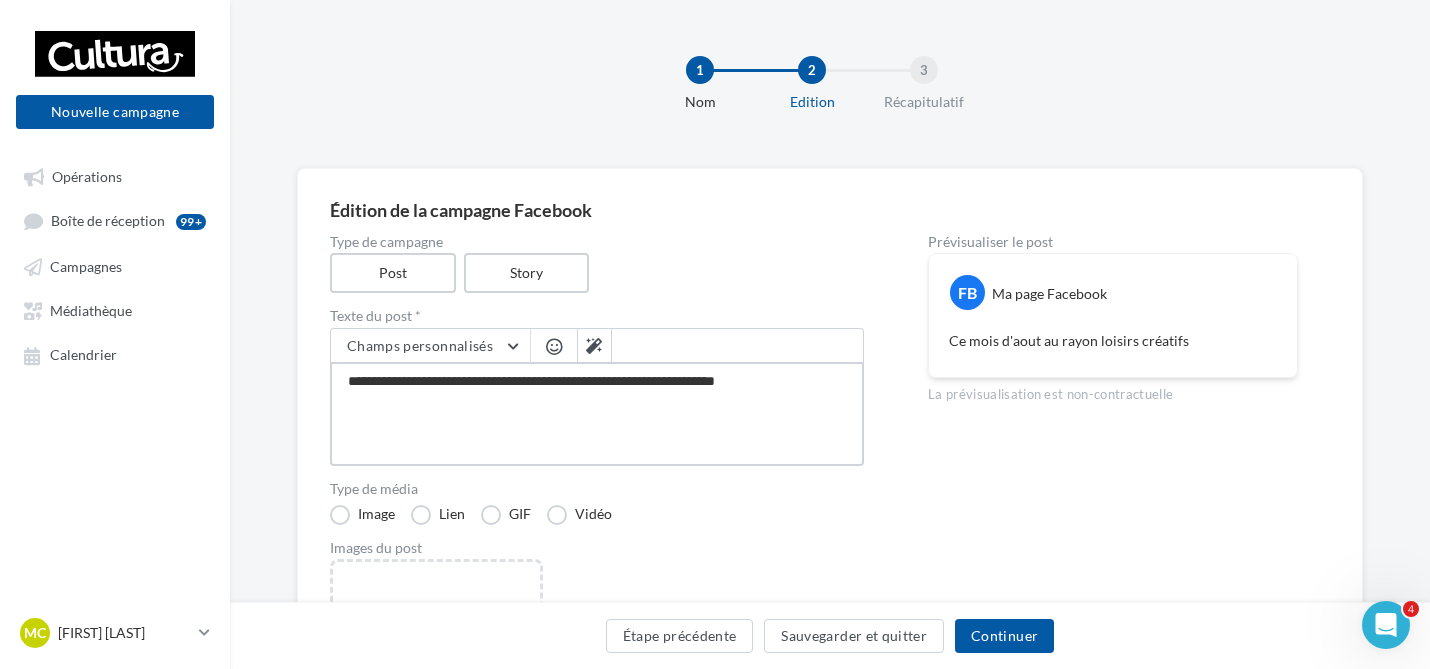 type on "**********" 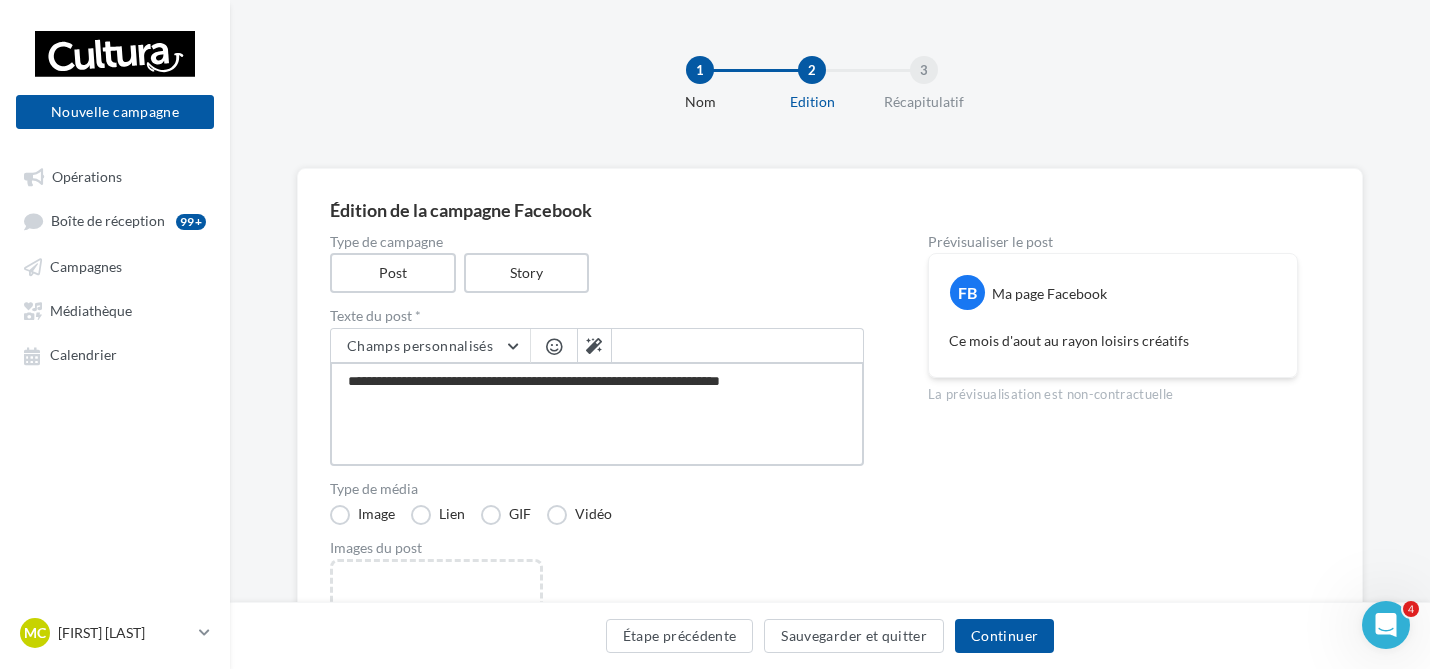 type on "**********" 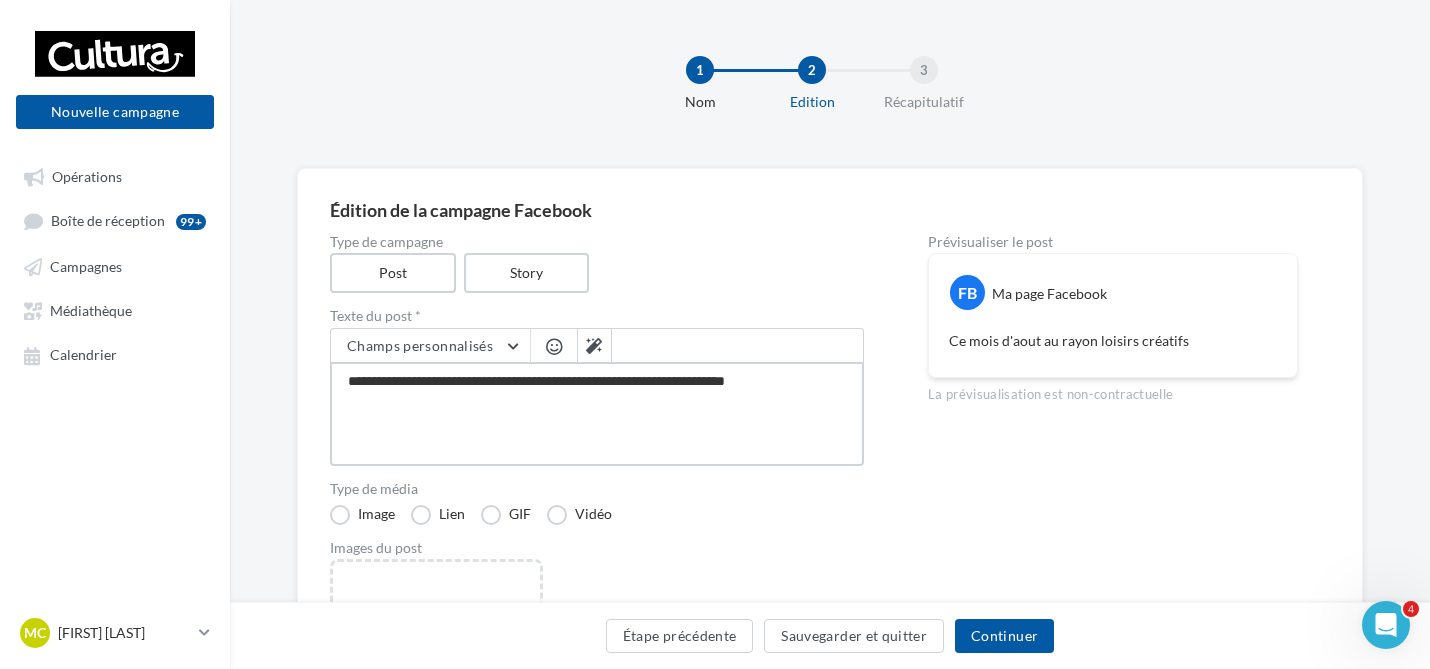 type on "**********" 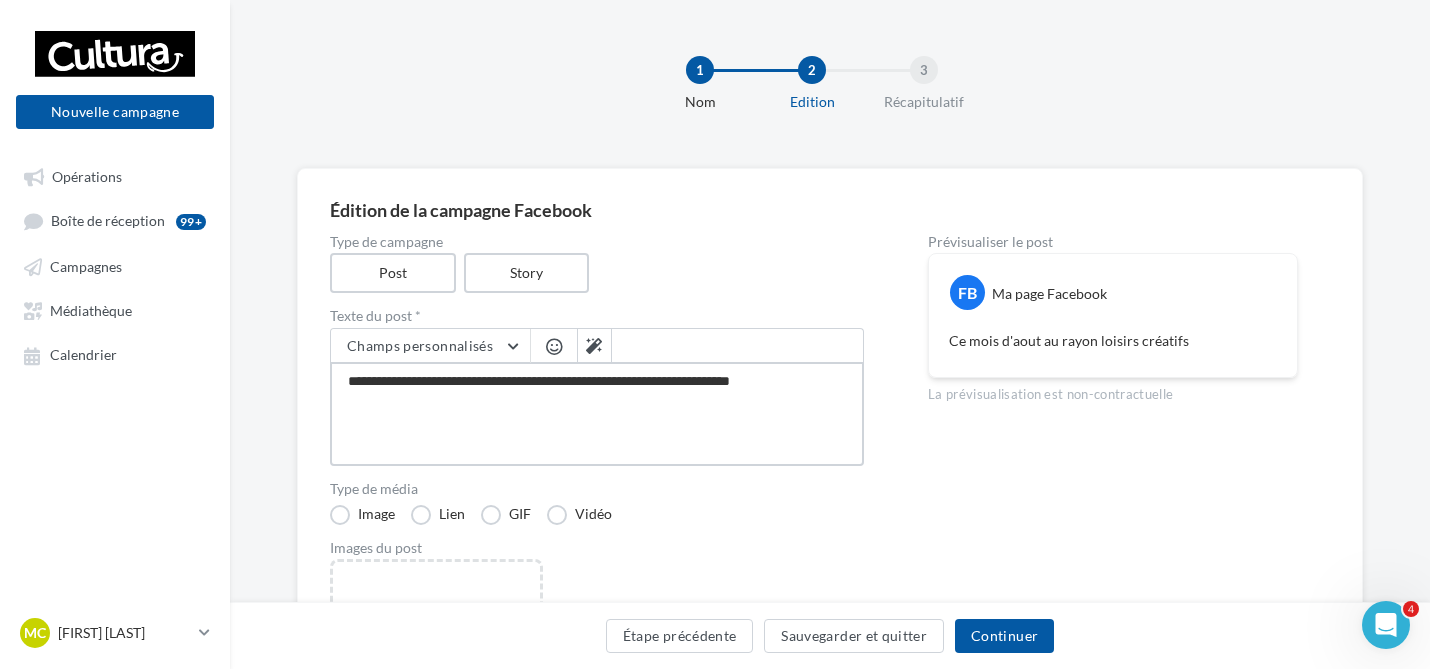 type on "**********" 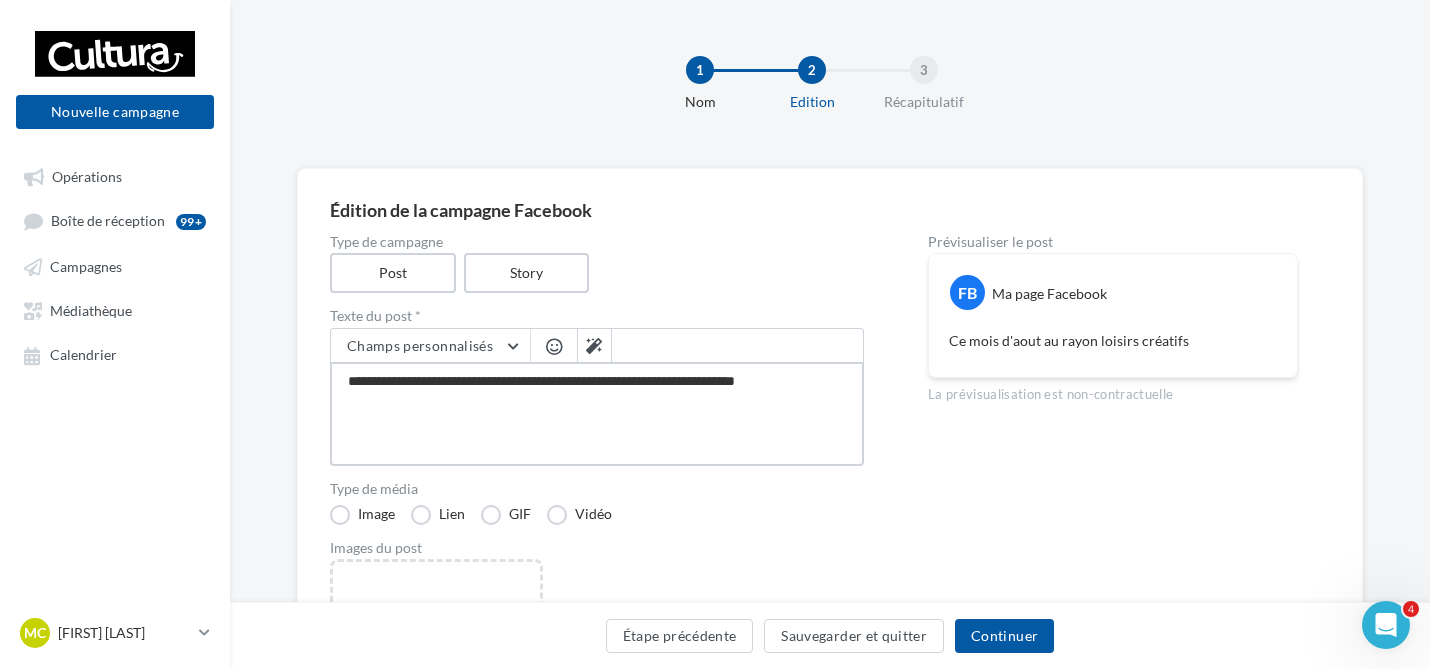 type on "**********" 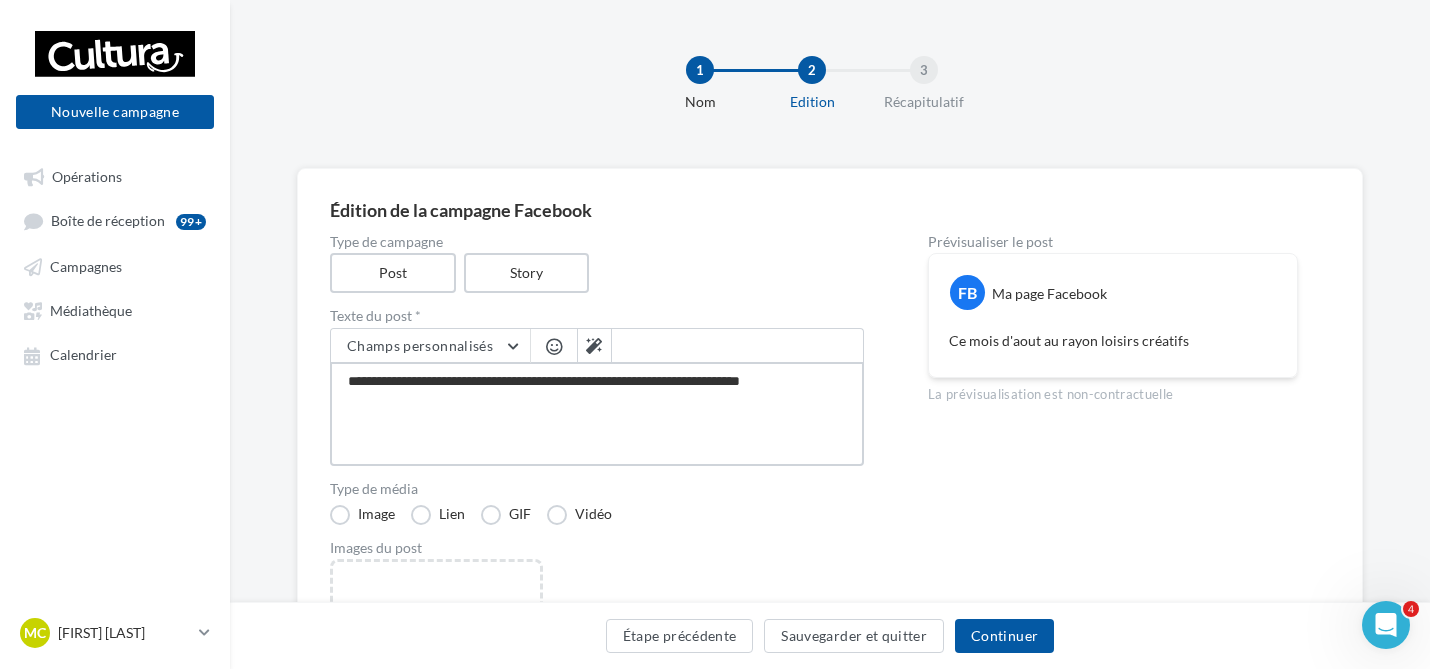 type on "**********" 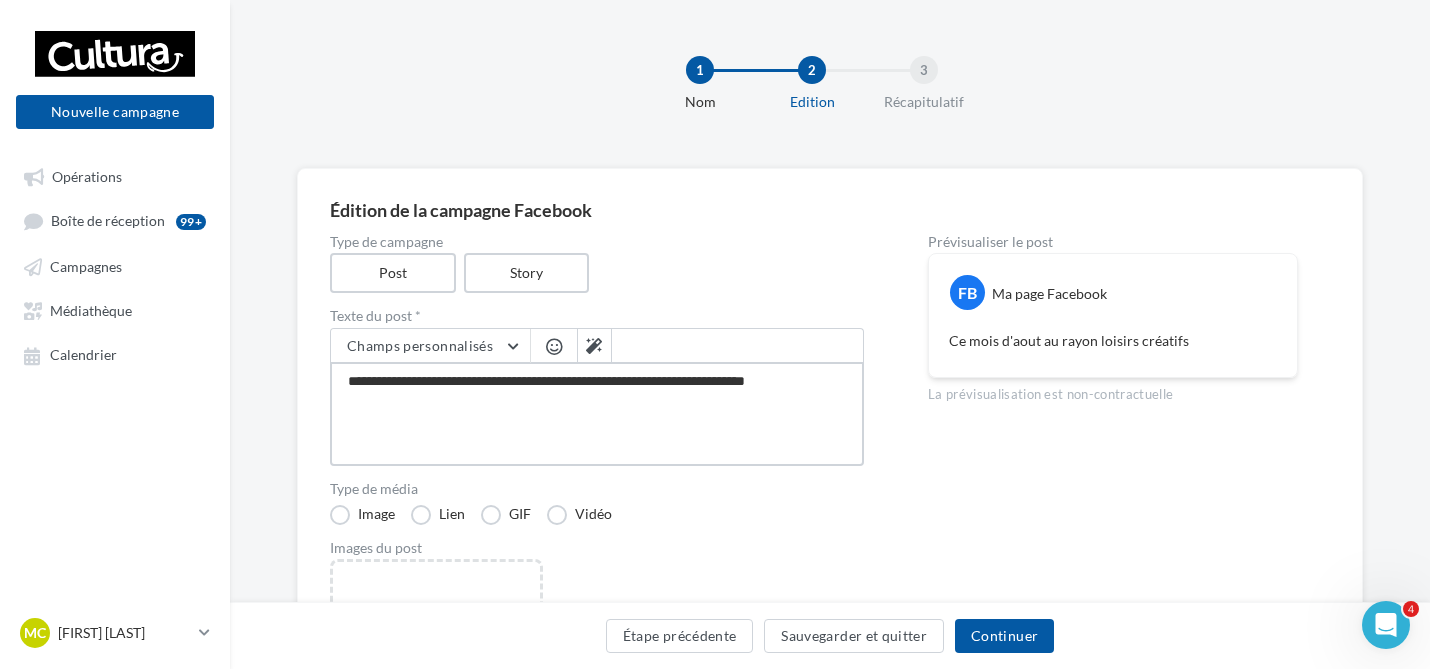 type on "**********" 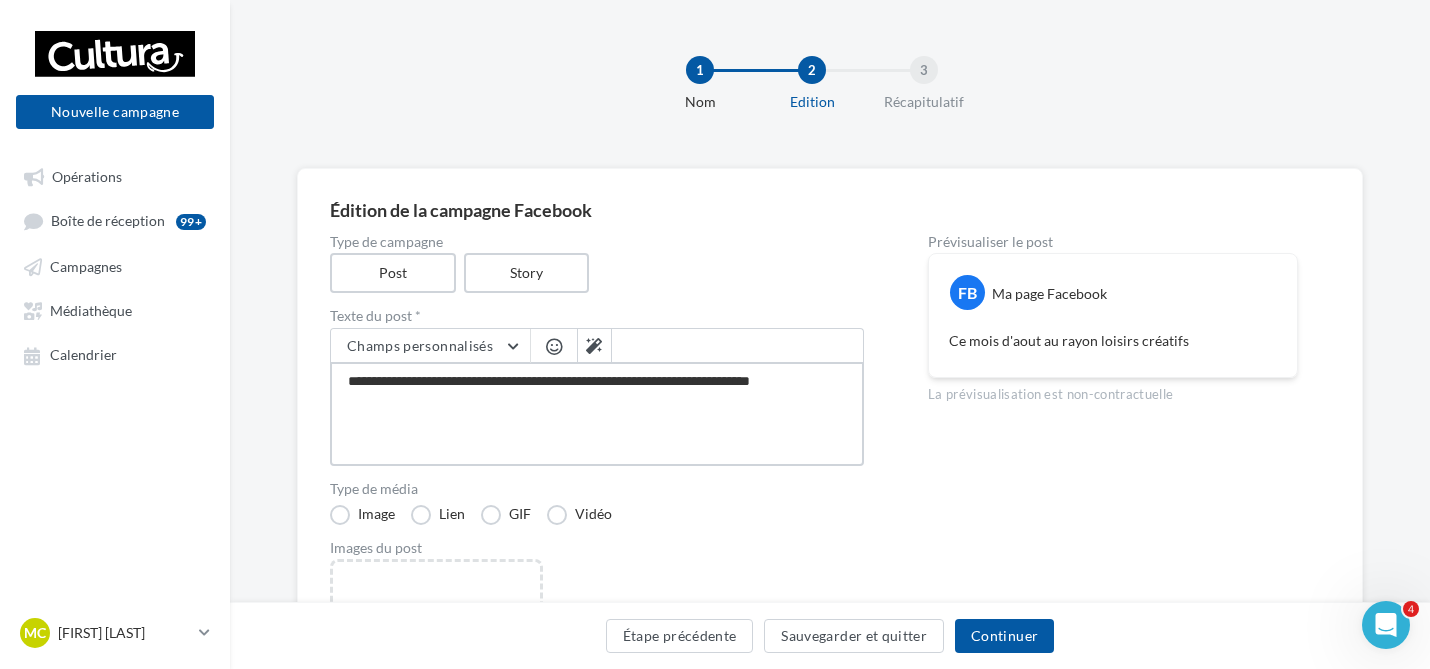 type on "**********" 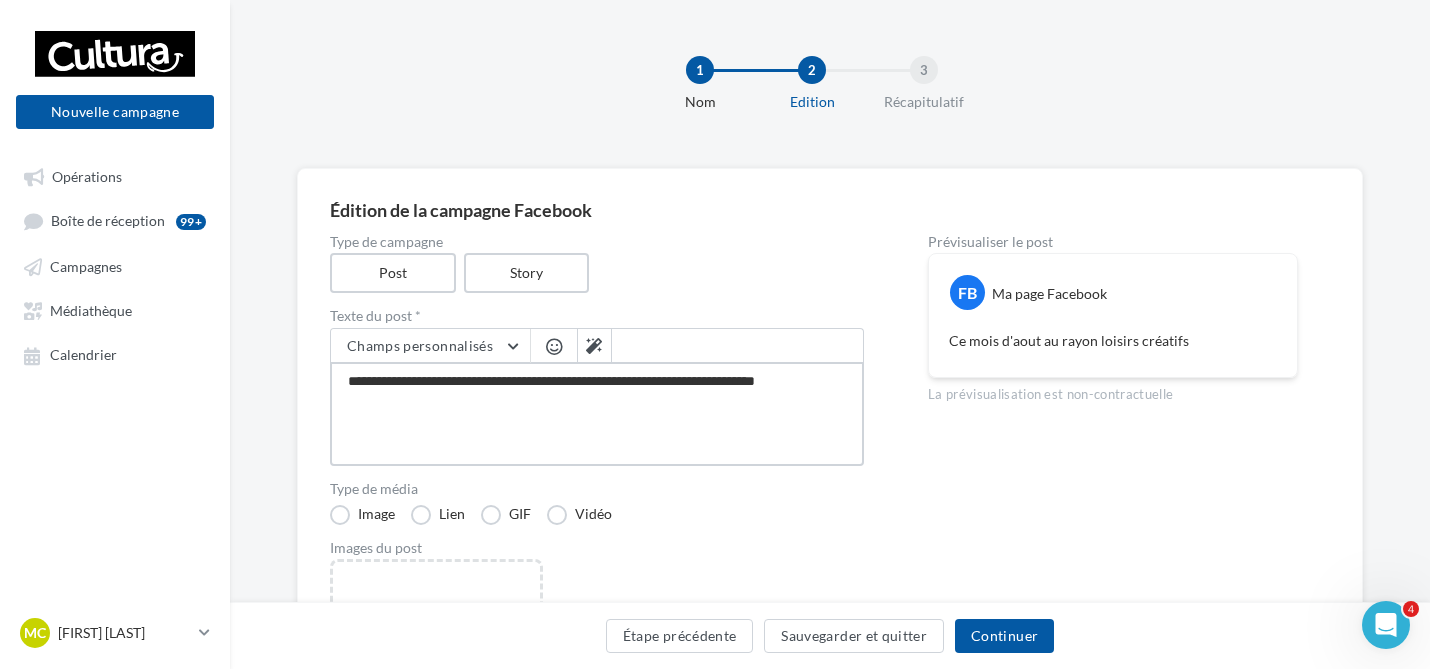 type on "**********" 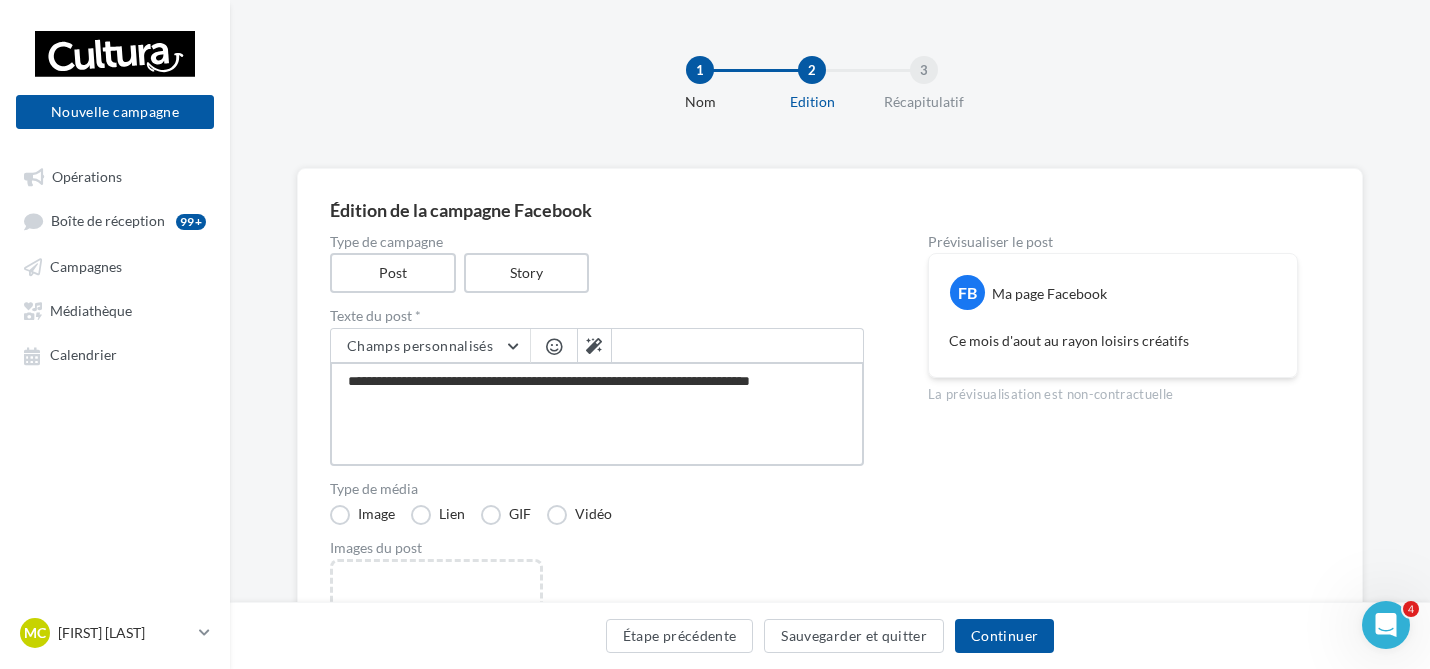 type on "**********" 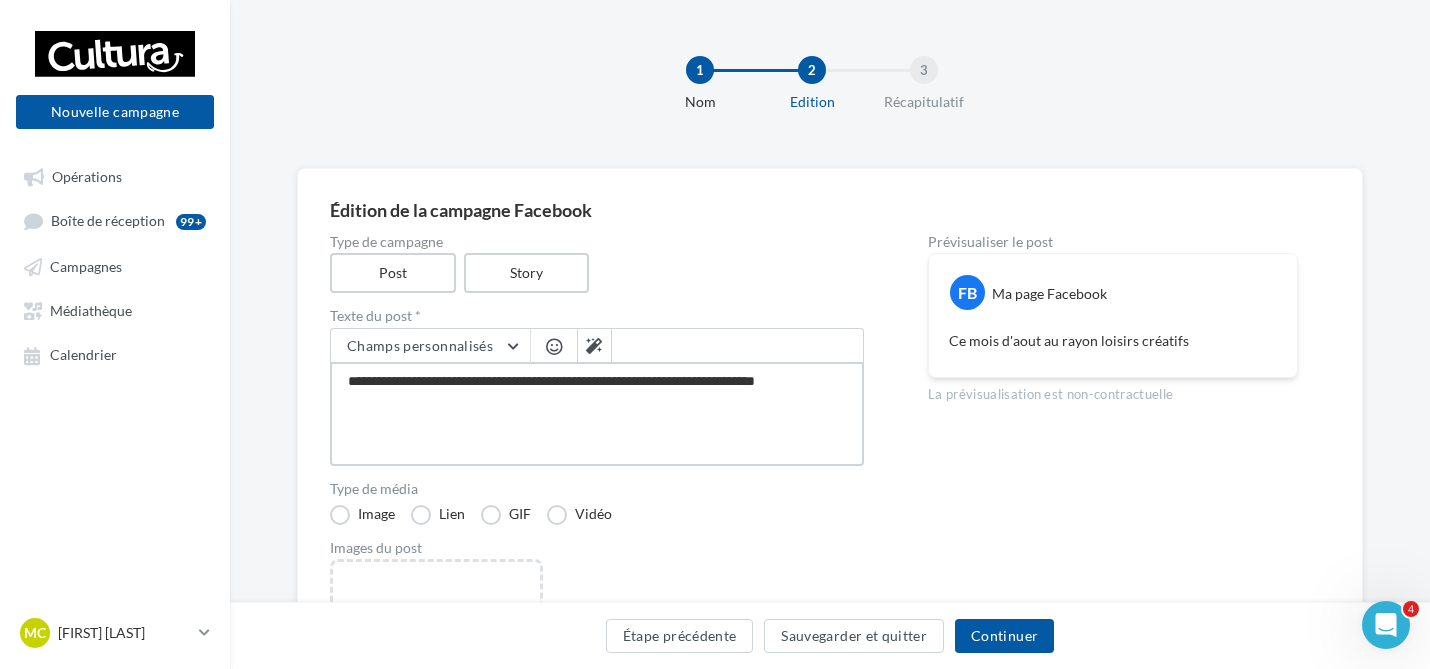 click on "**********" at bounding box center [597, 414] 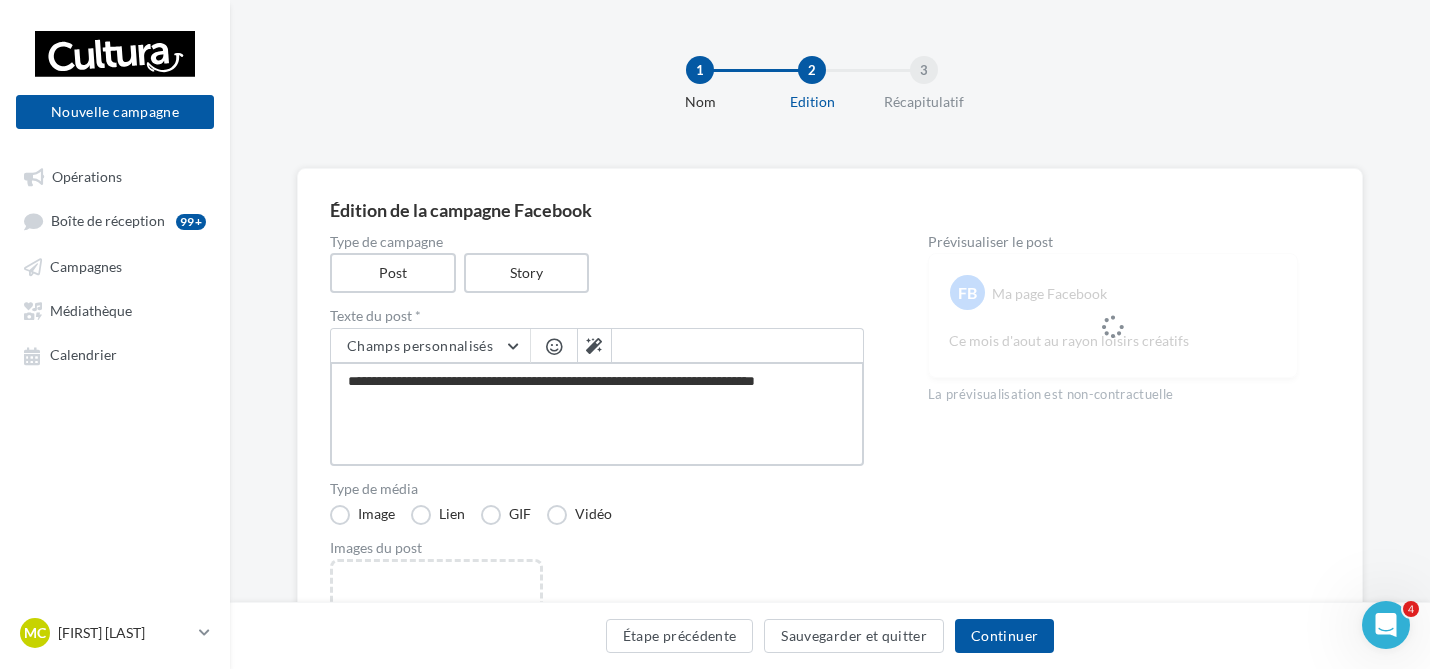type on "**********" 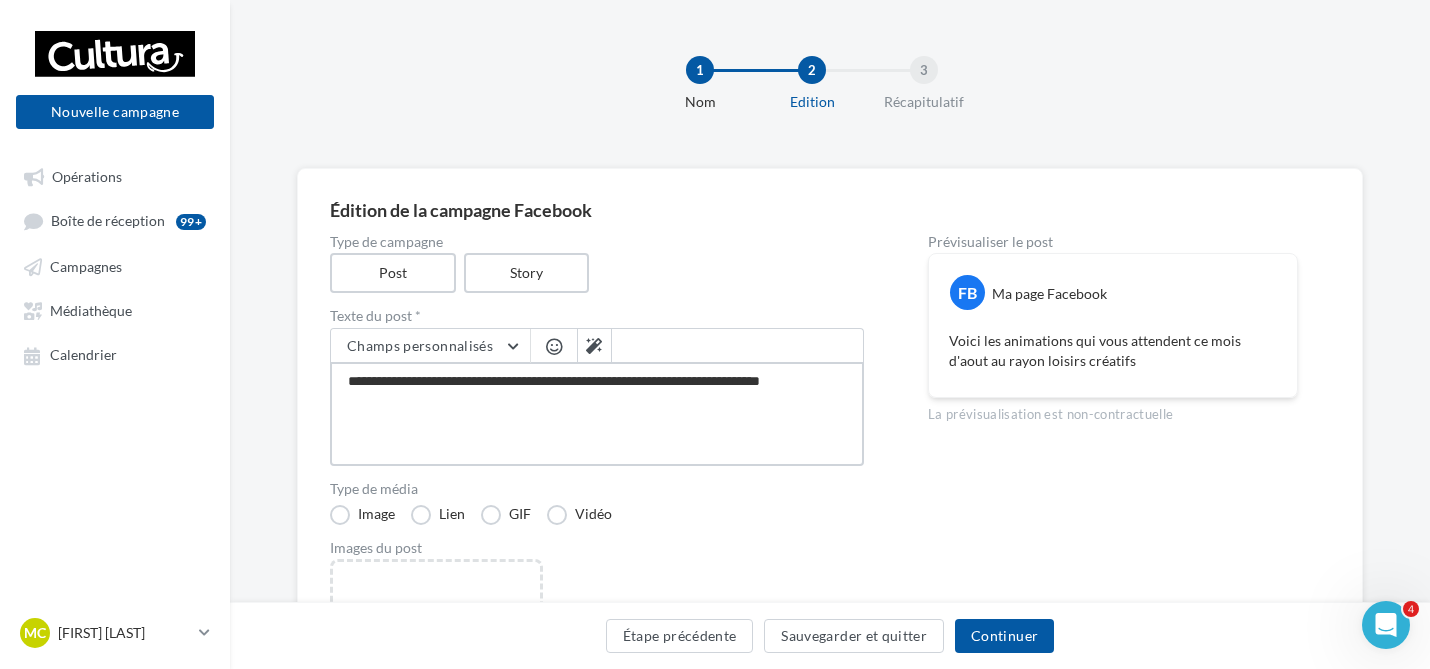 type on "**********" 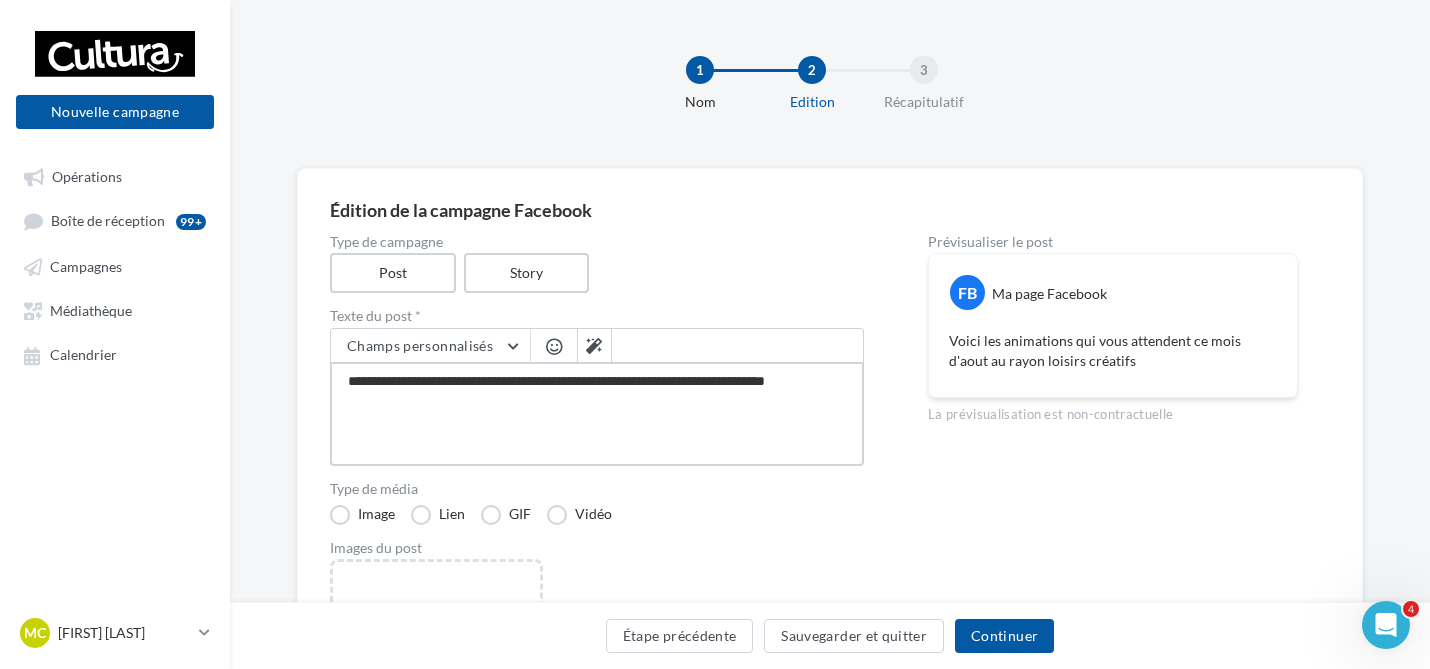 click on "**********" at bounding box center (597, 414) 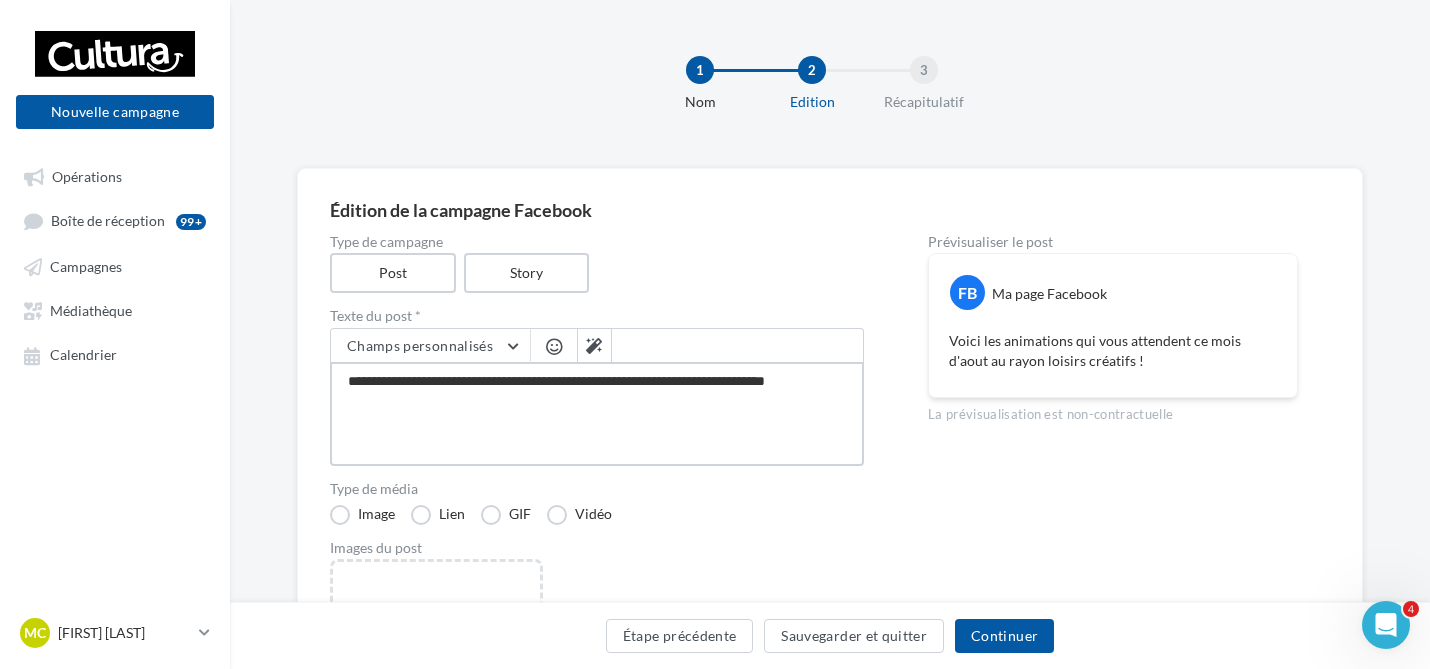 type on "**********" 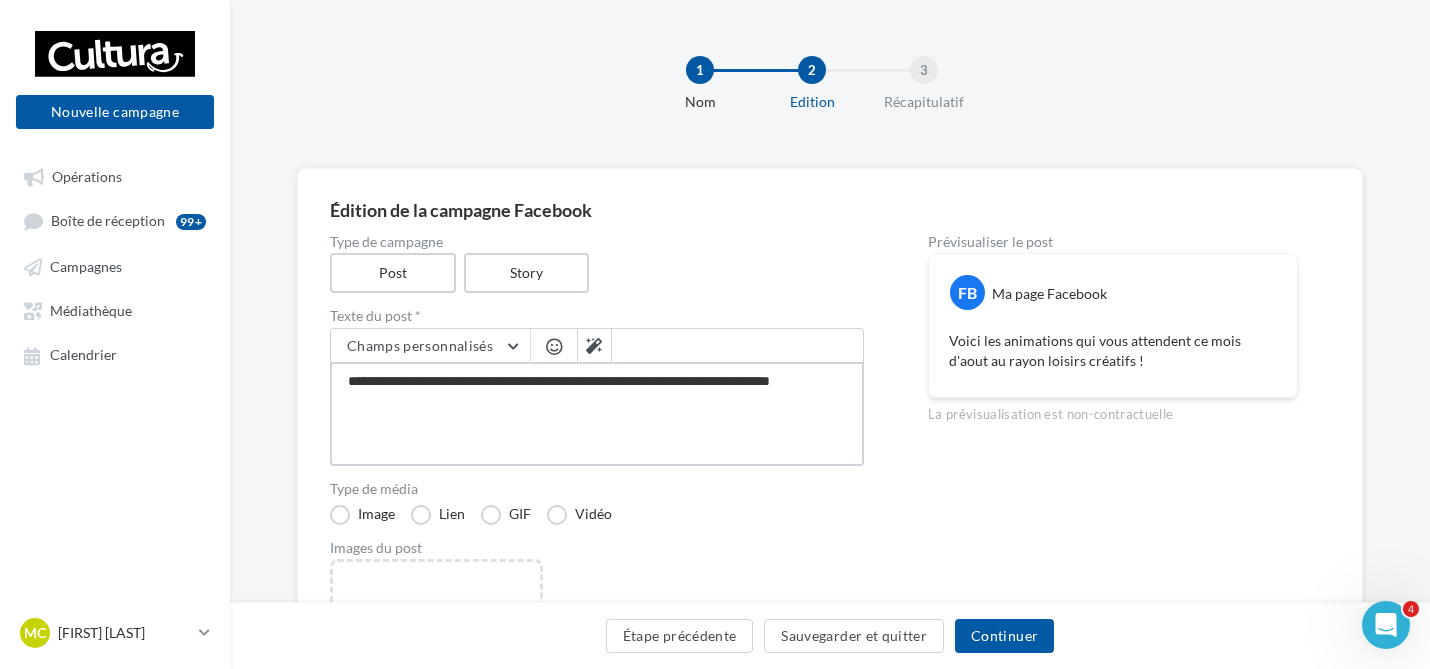 type on "**********" 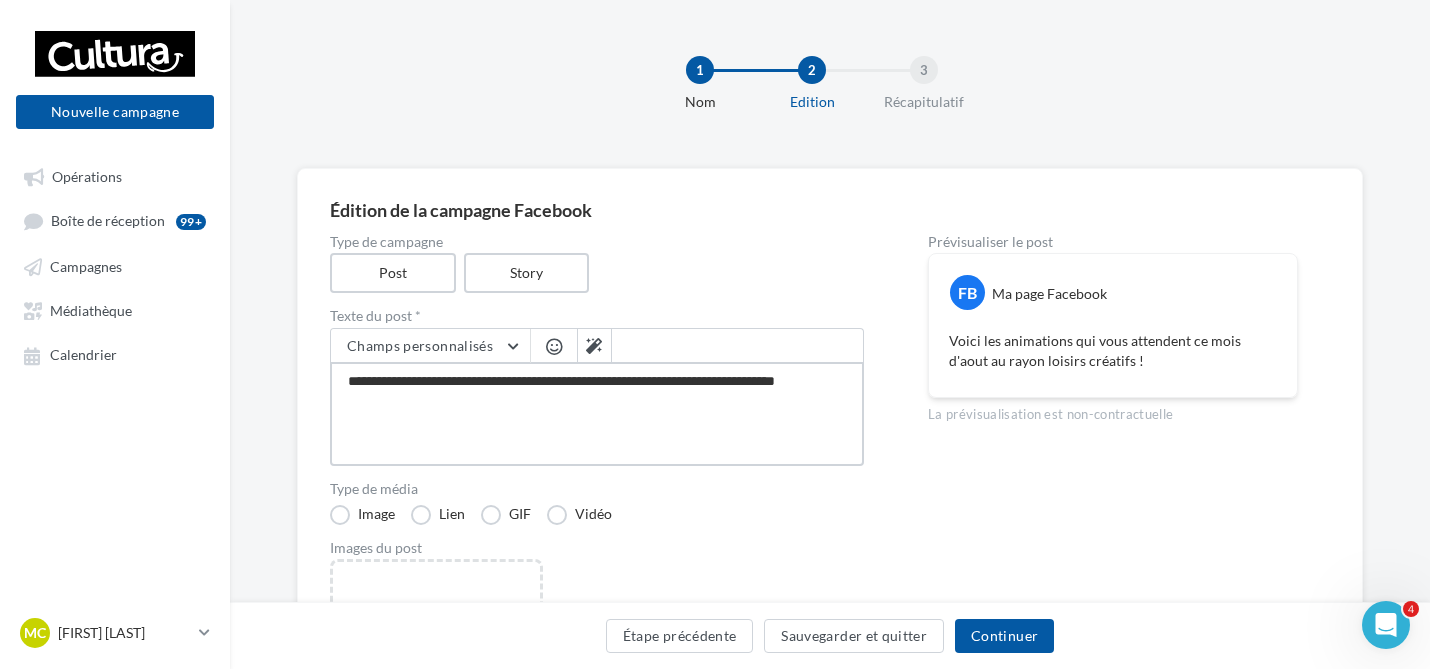 type on "**********" 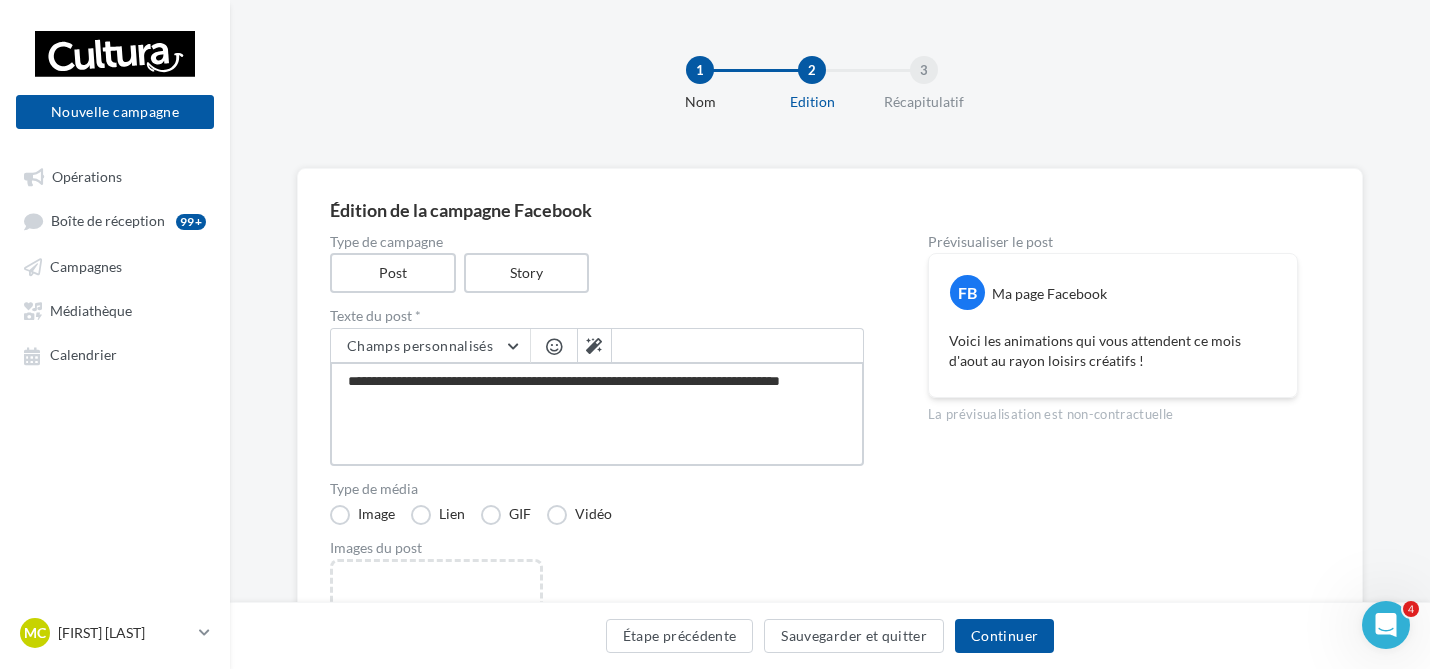 type on "**********" 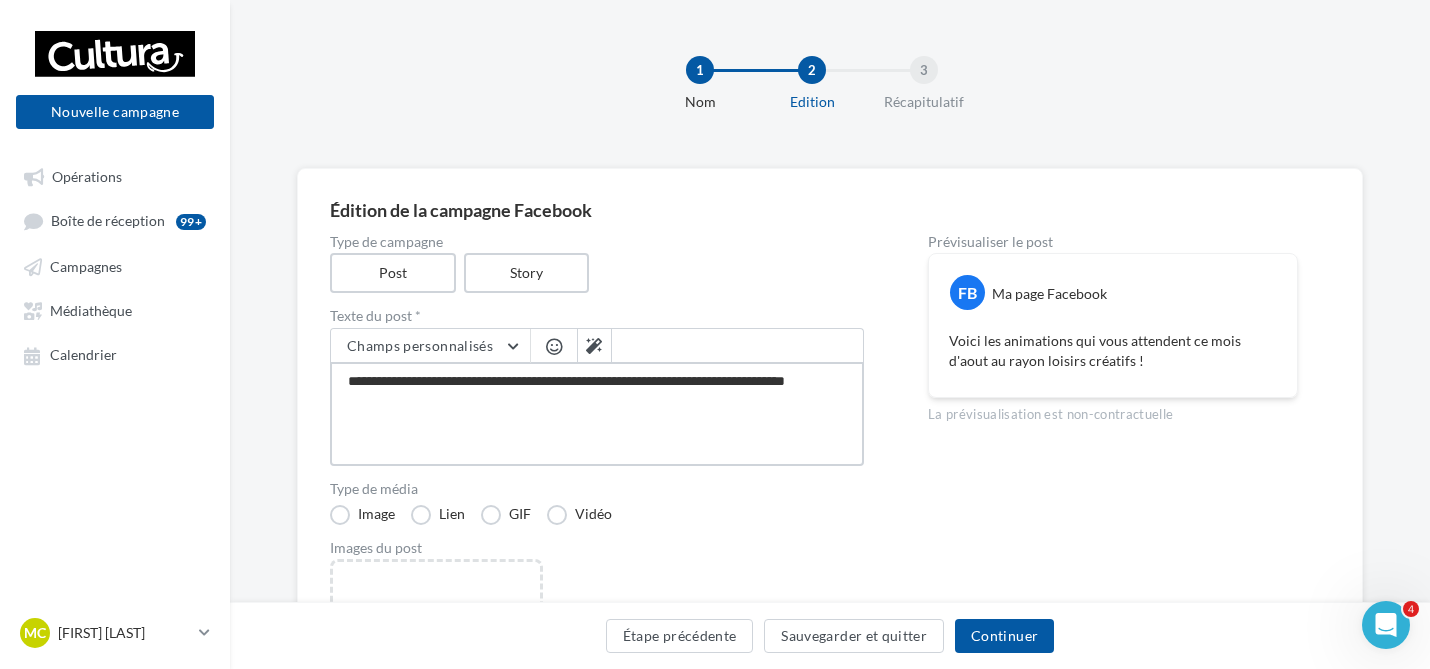 type on "**********" 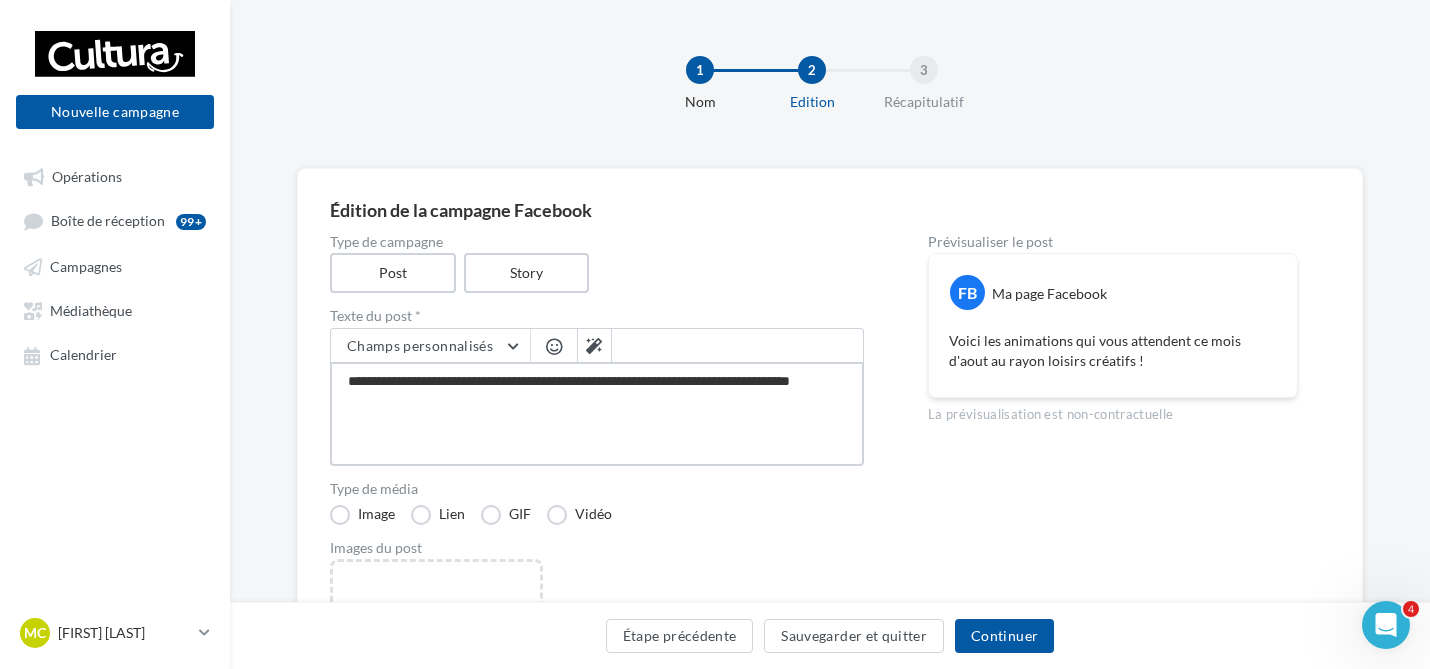 type on "**********" 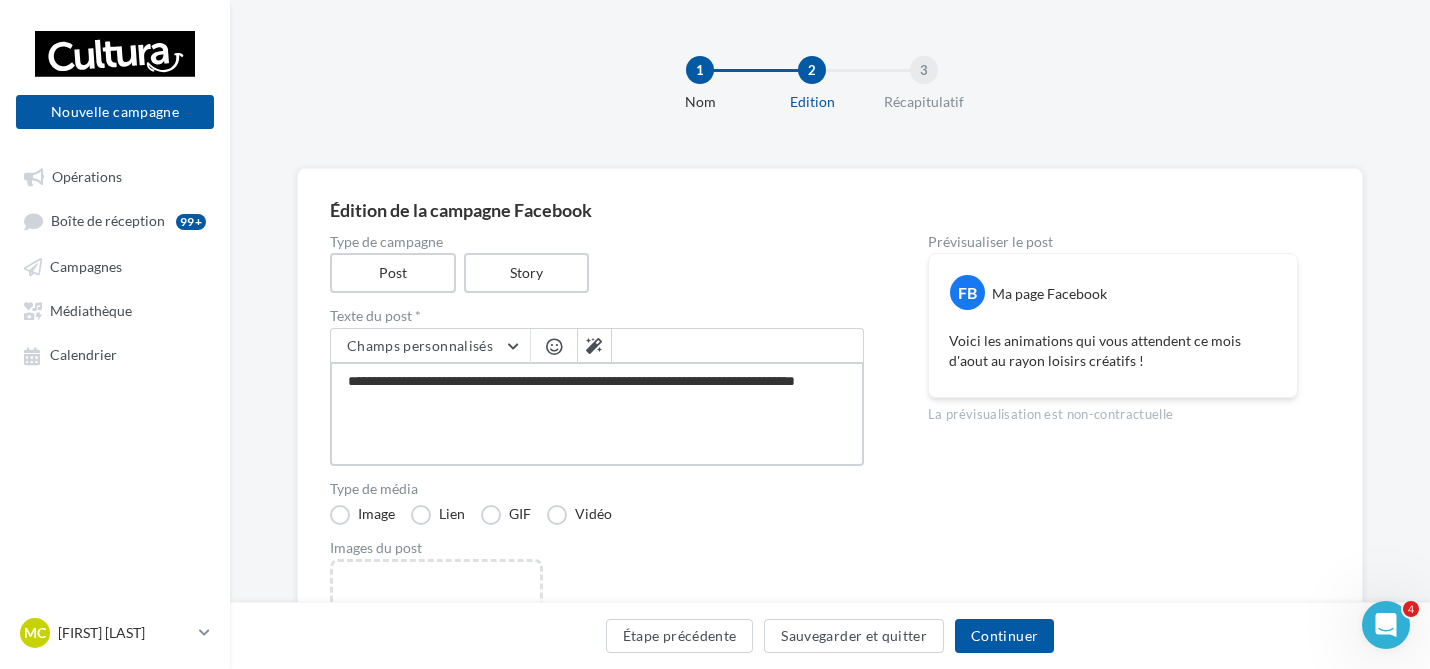type on "**********" 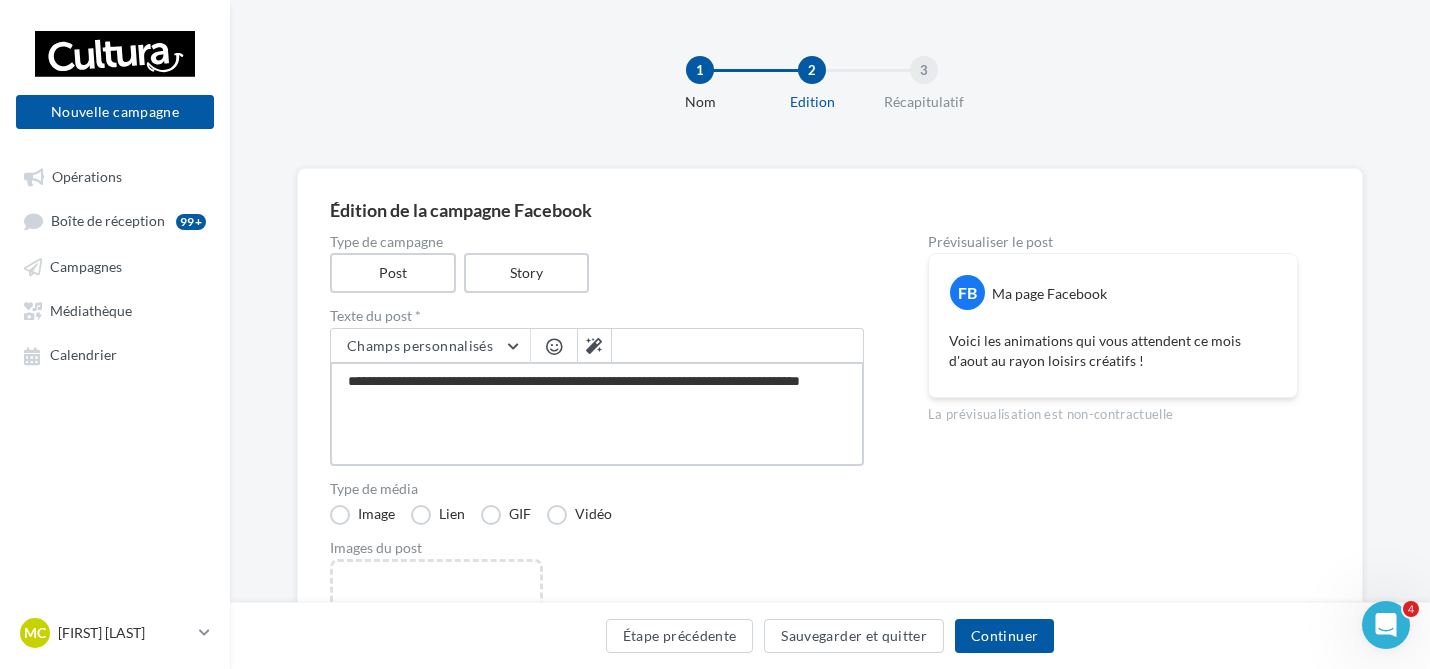 type on "**********" 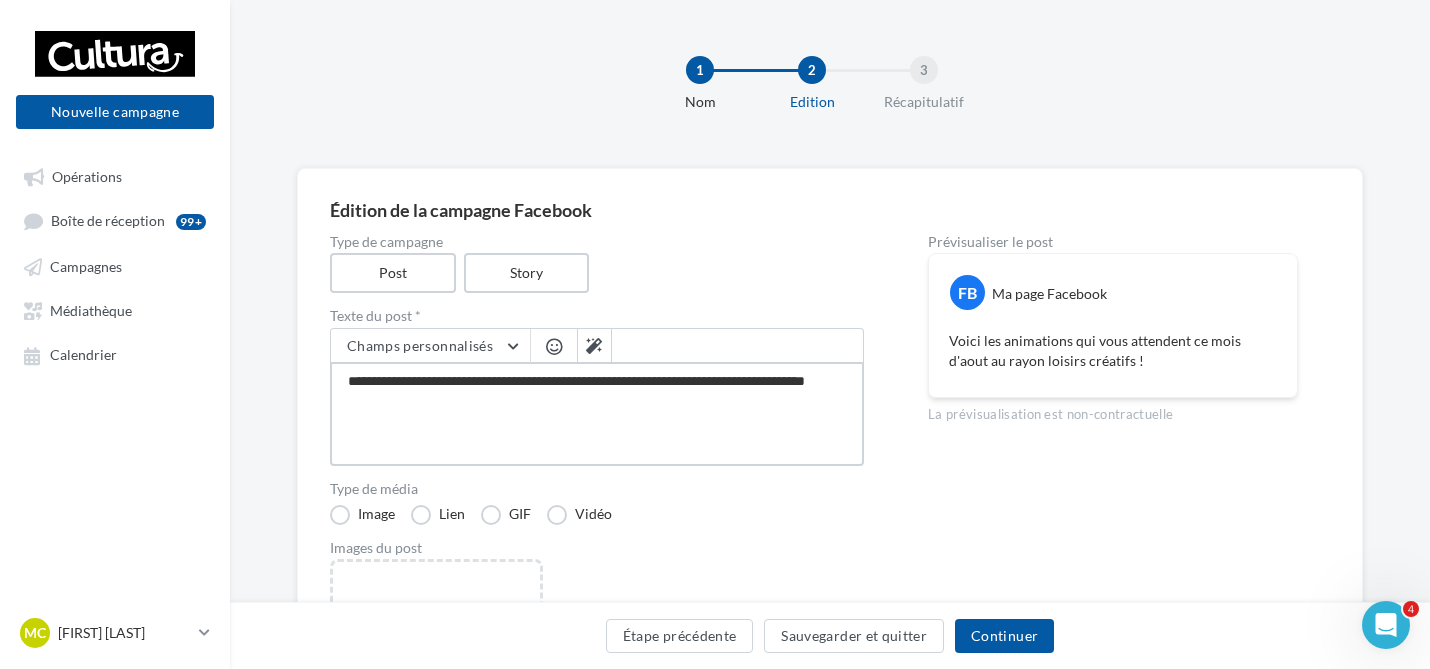 type on "**********" 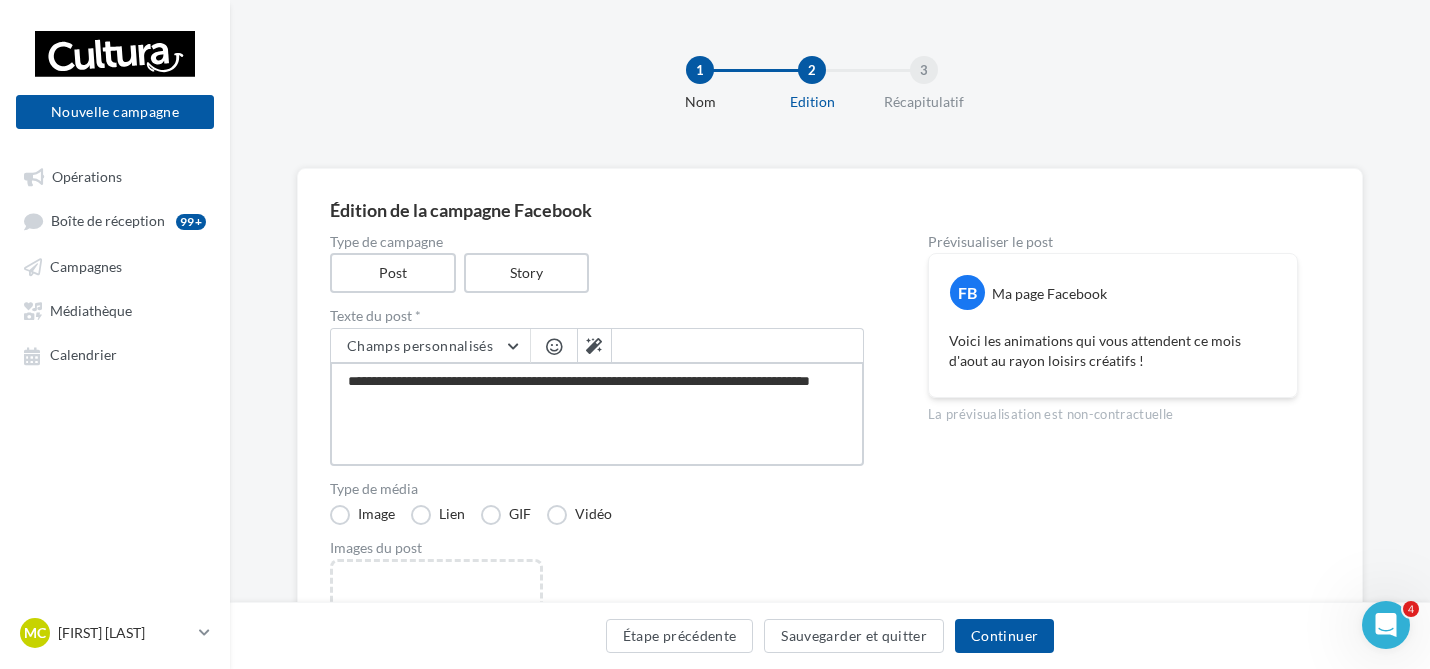 type on "**********" 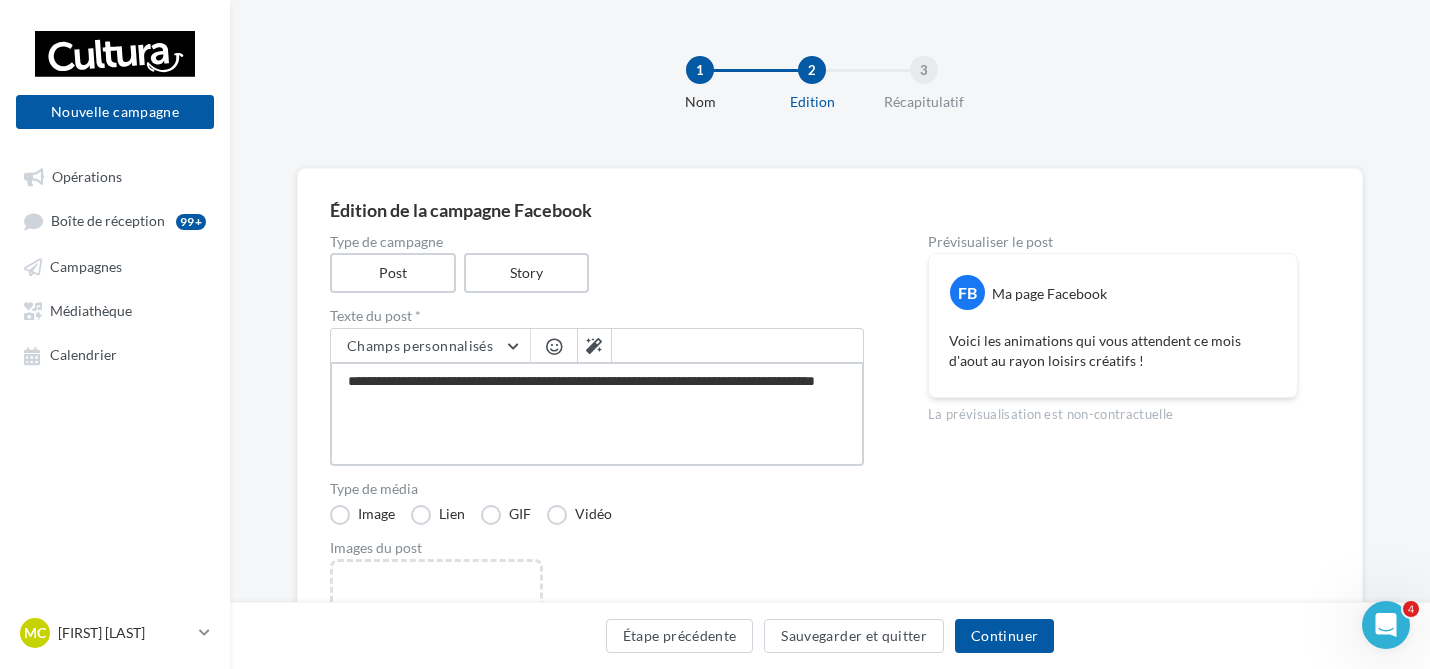 type on "**********" 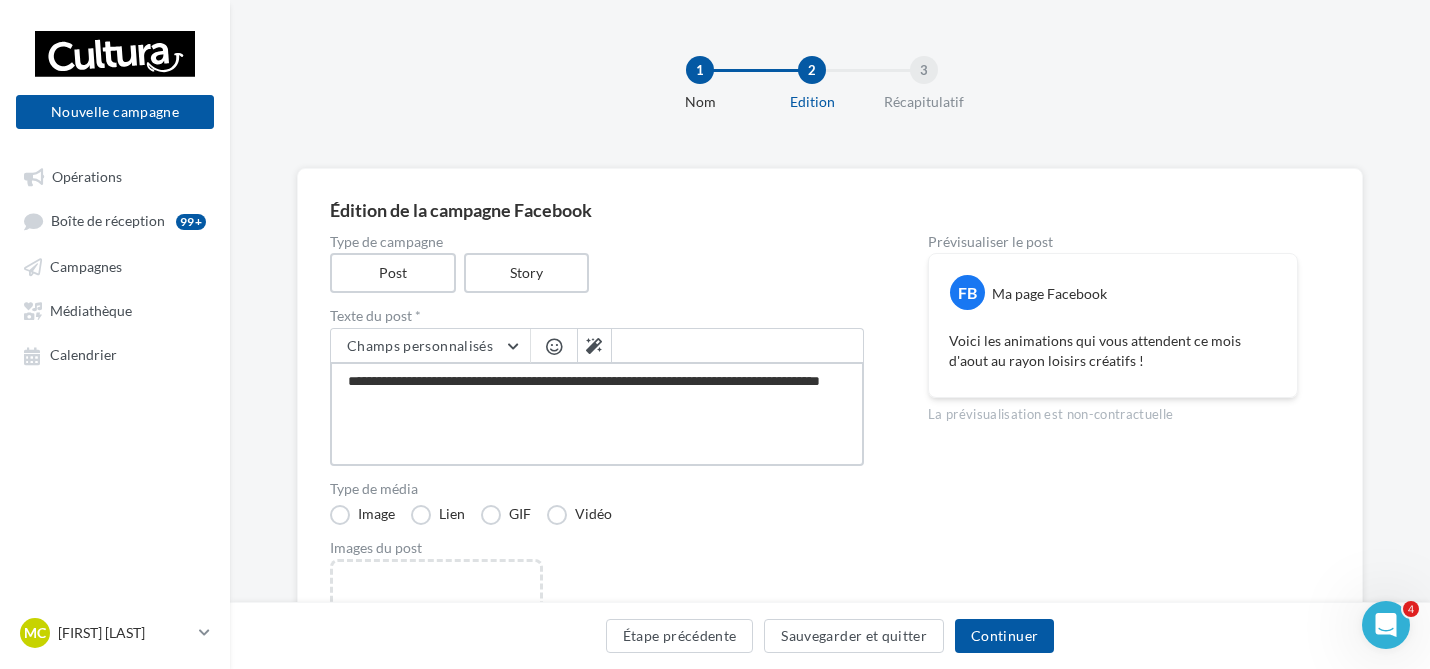type on "**********" 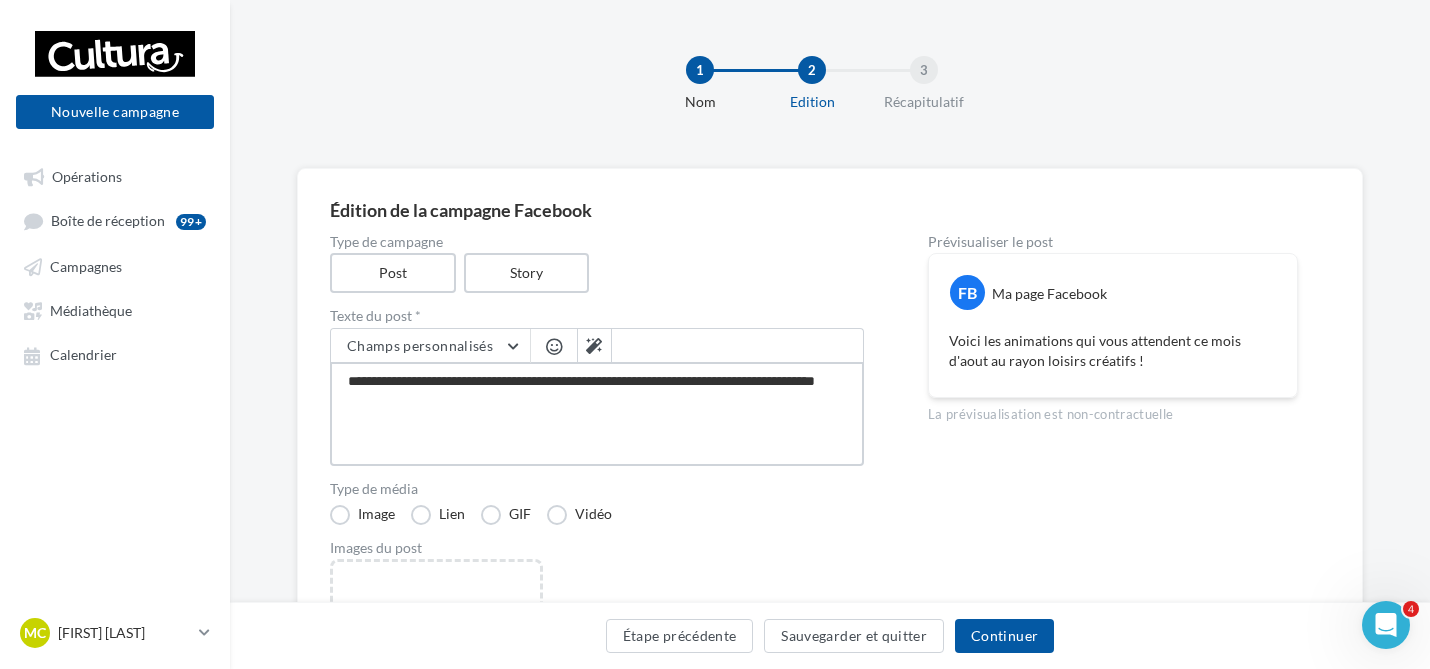 type on "**********" 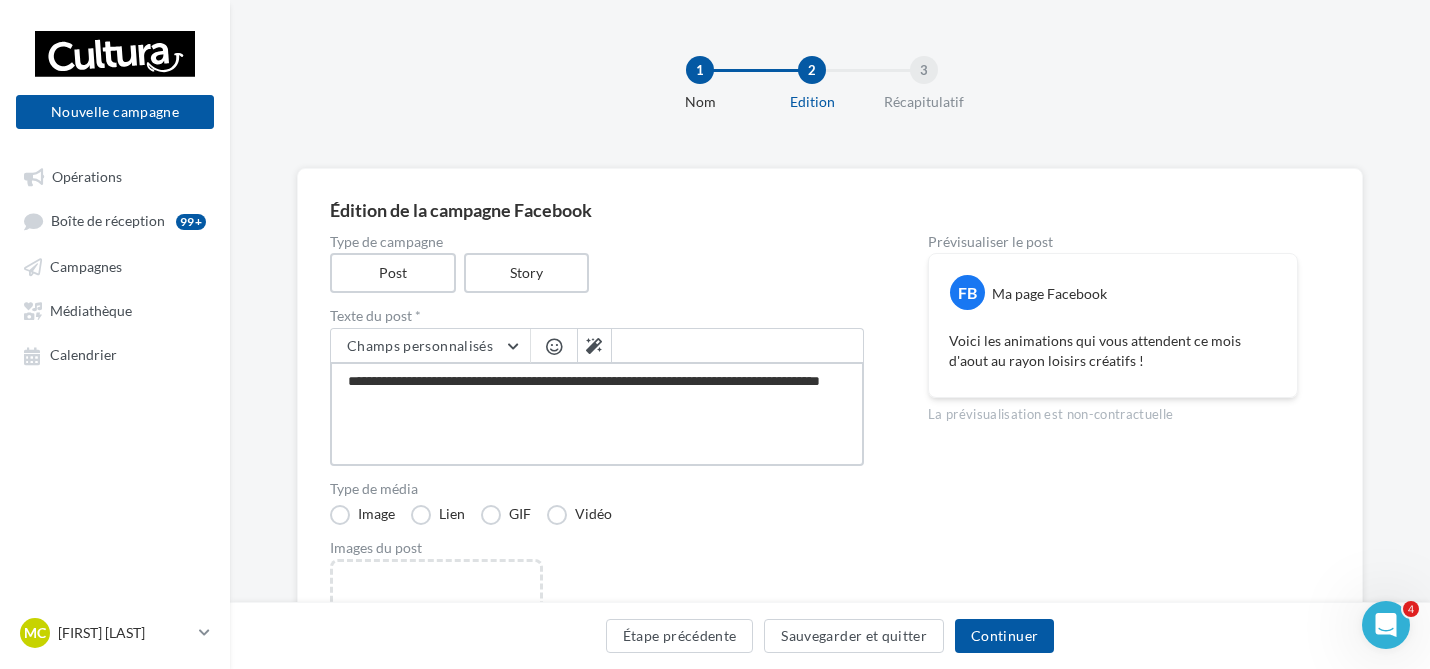 type on "**********" 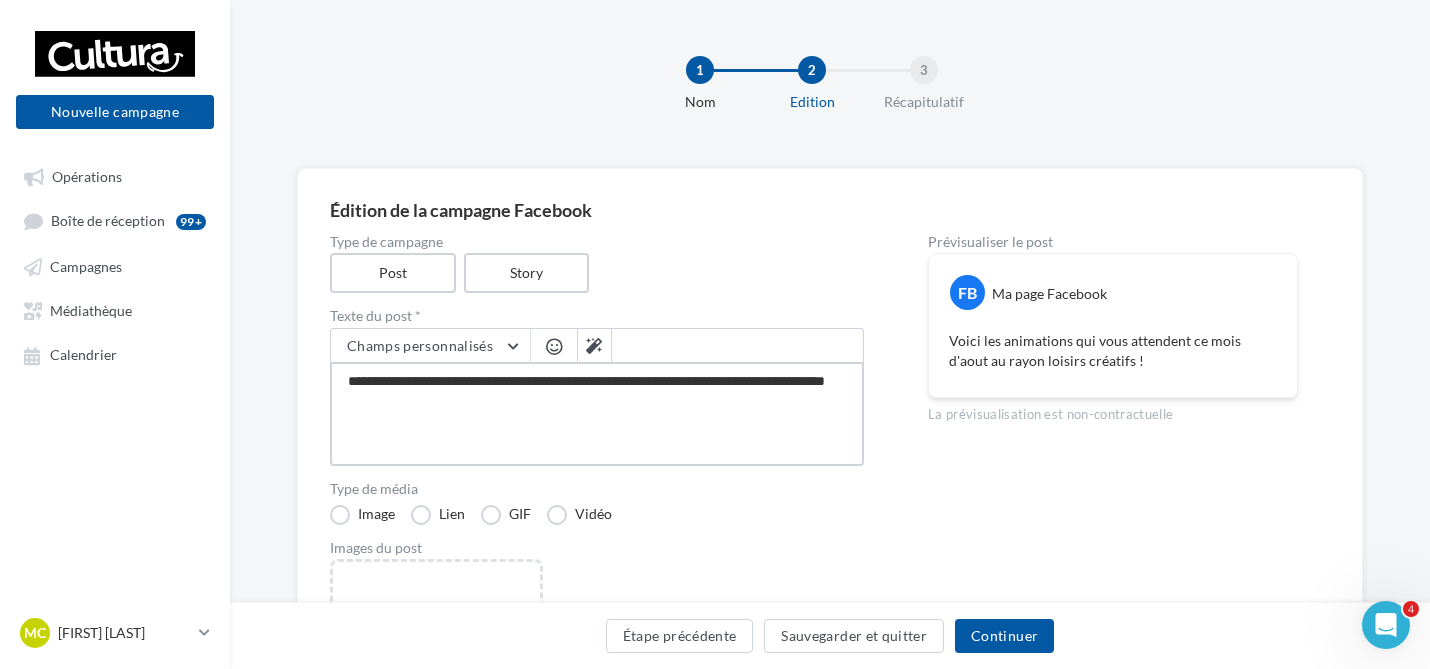 type on "**********" 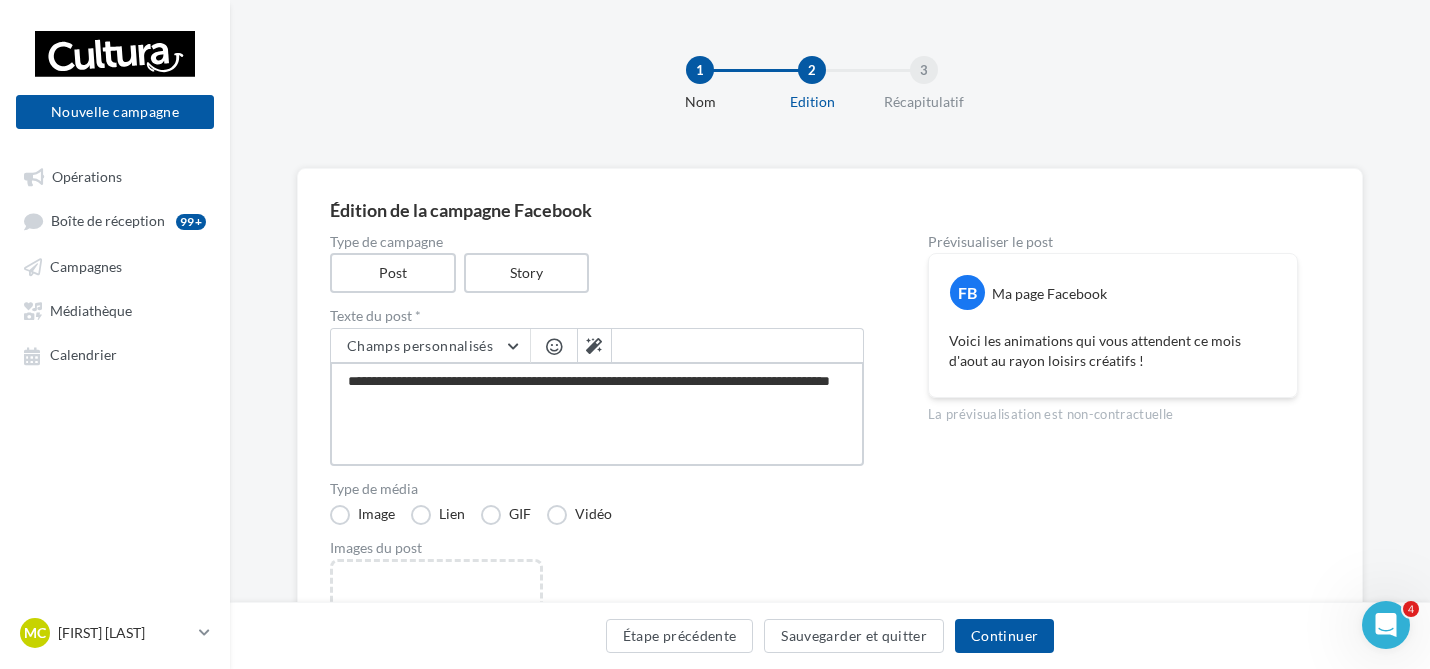 type on "**********" 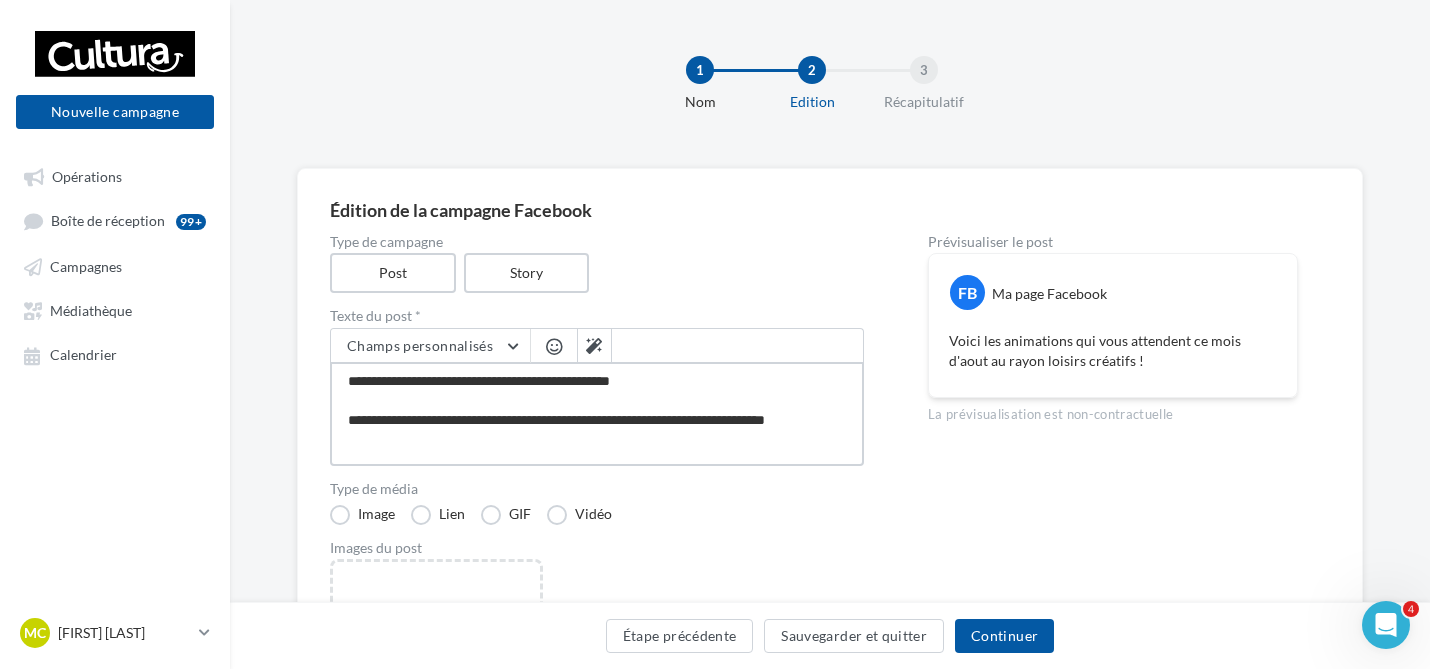 click on "**********" at bounding box center (597, 414) 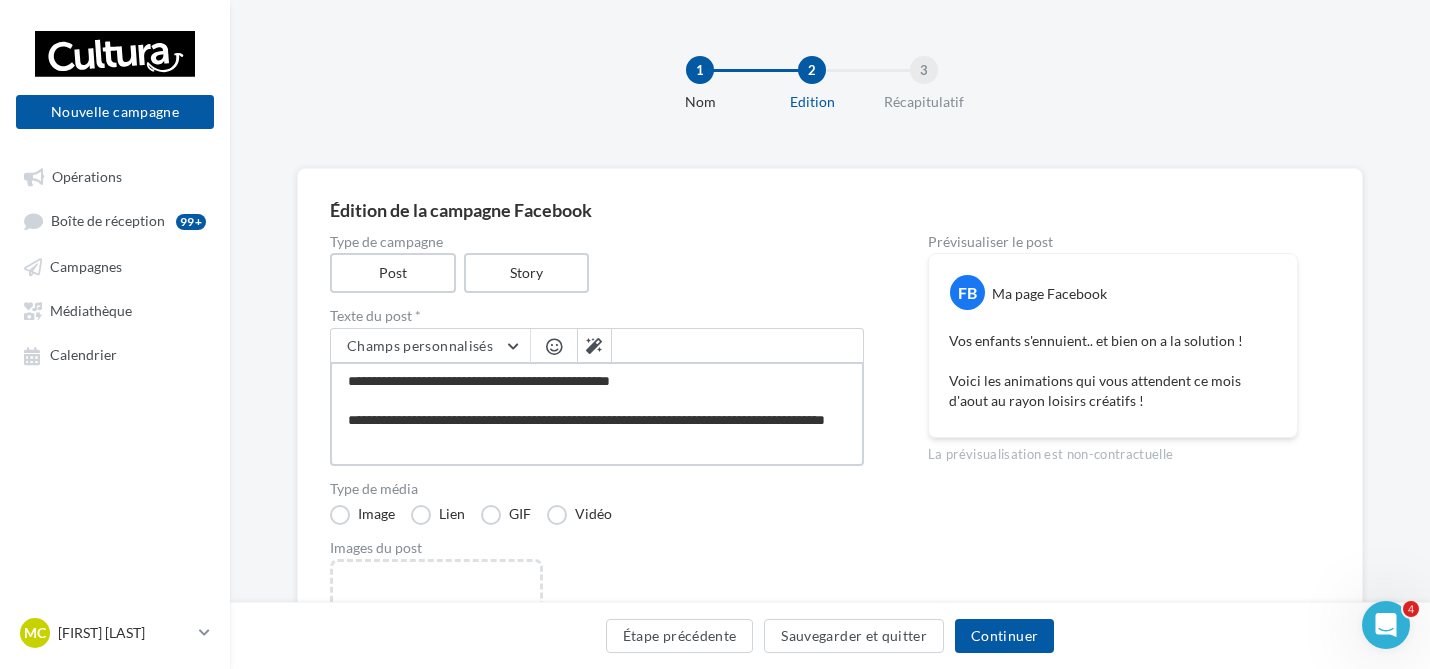 click on "**********" at bounding box center [597, 414] 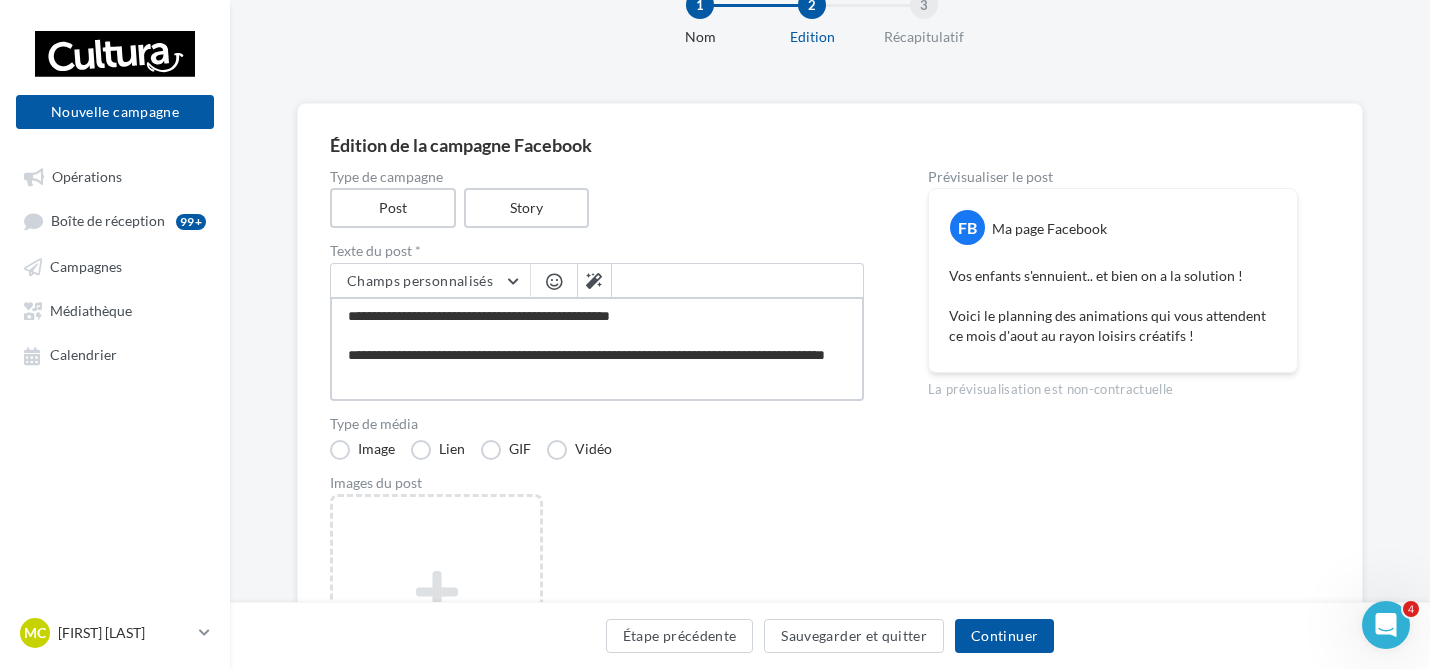 scroll, scrollTop: 100, scrollLeft: 0, axis: vertical 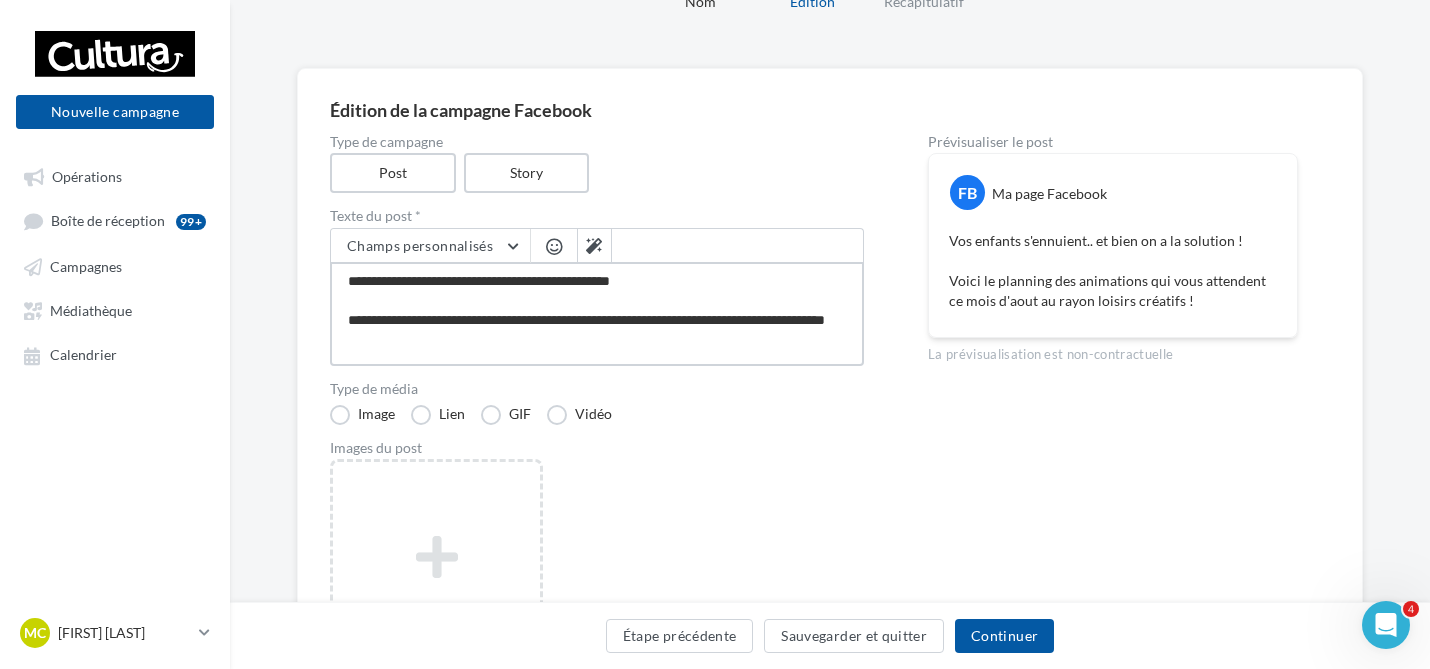drag, startPoint x: 745, startPoint y: 322, endPoint x: 711, endPoint y: 325, distance: 34.132095 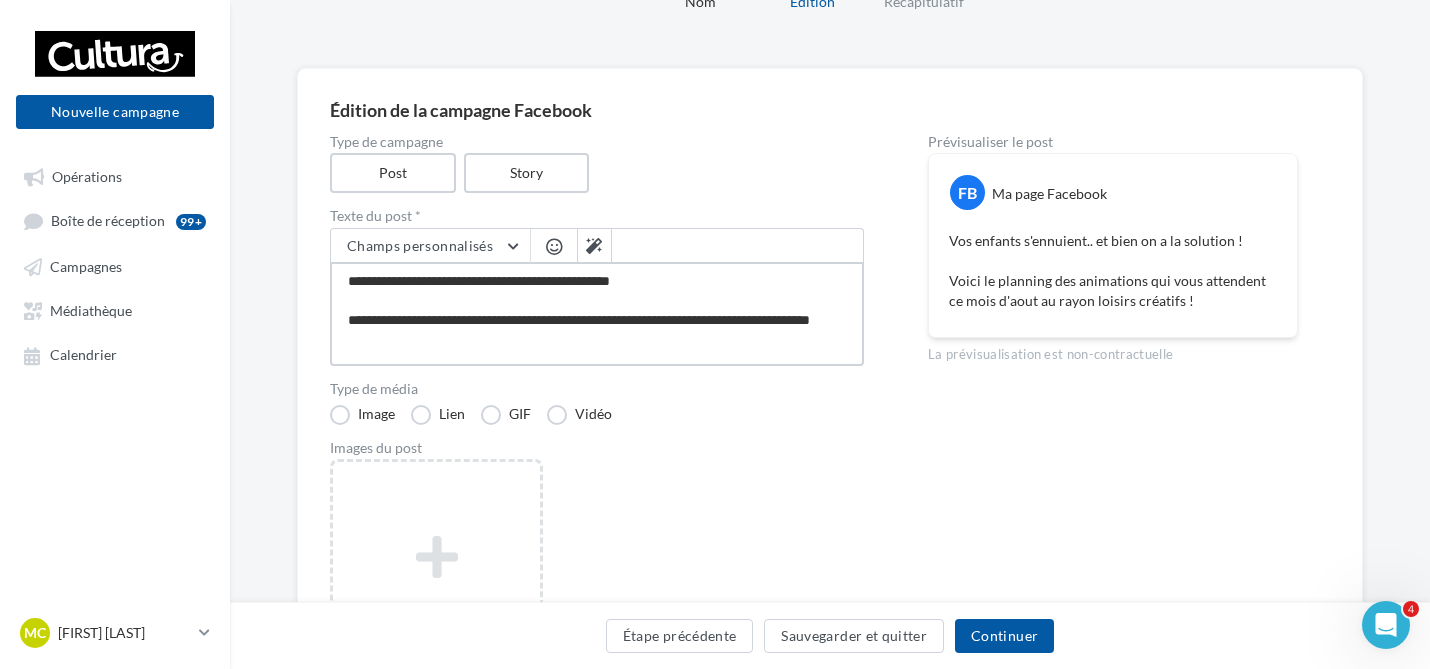 click on "**********" at bounding box center [597, 314] 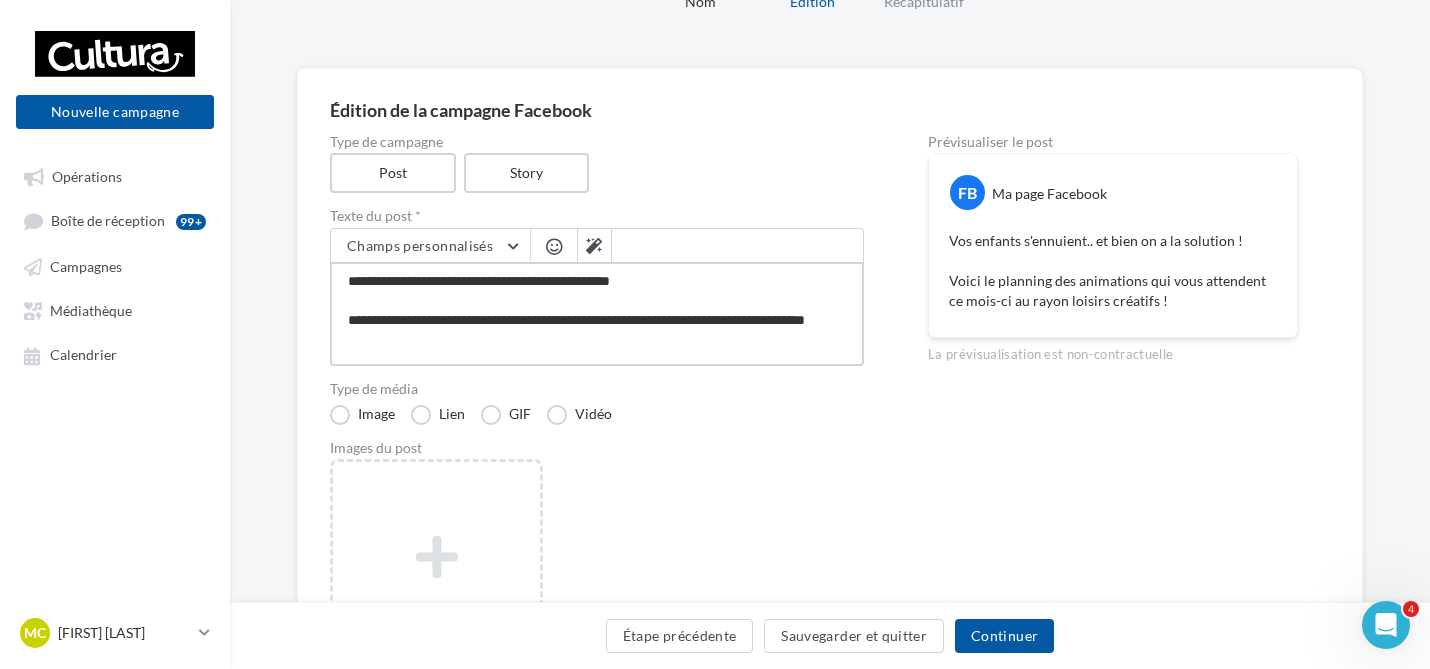 click on "**********" at bounding box center [597, 314] 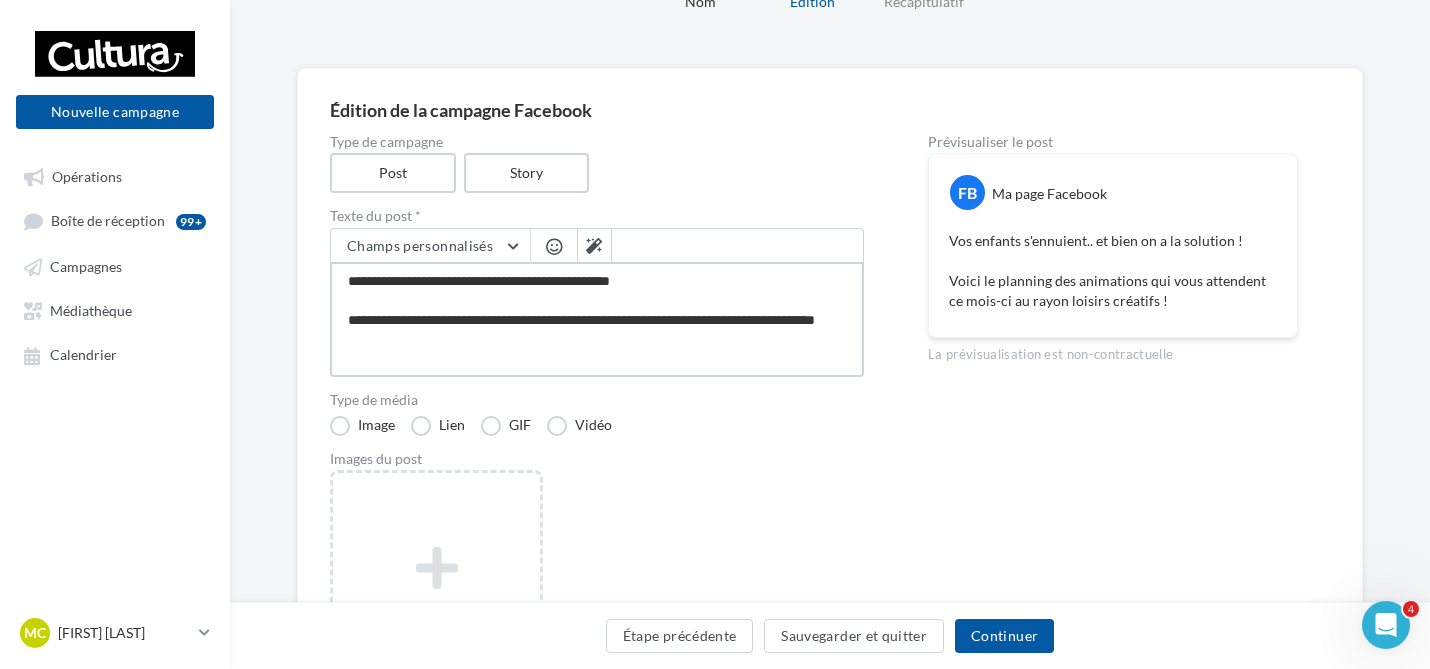 scroll, scrollTop: 12, scrollLeft: 0, axis: vertical 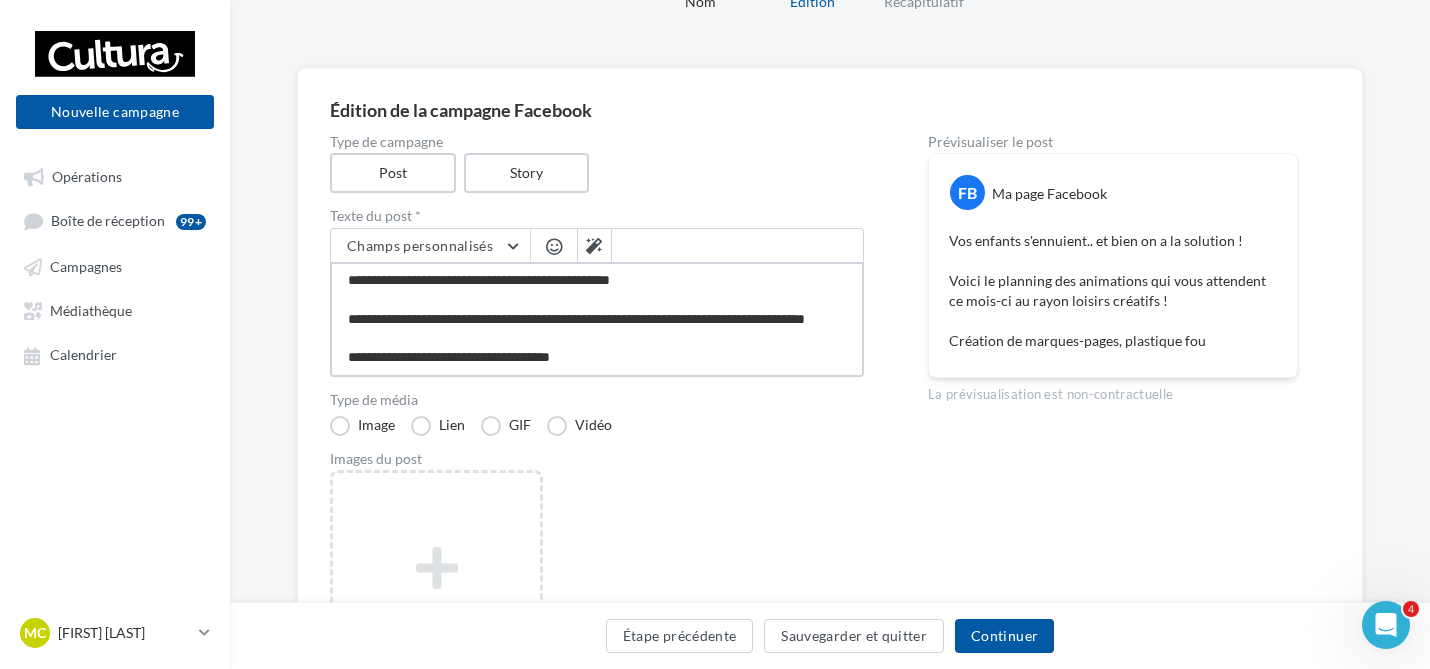 click on "**********" at bounding box center [597, 319] 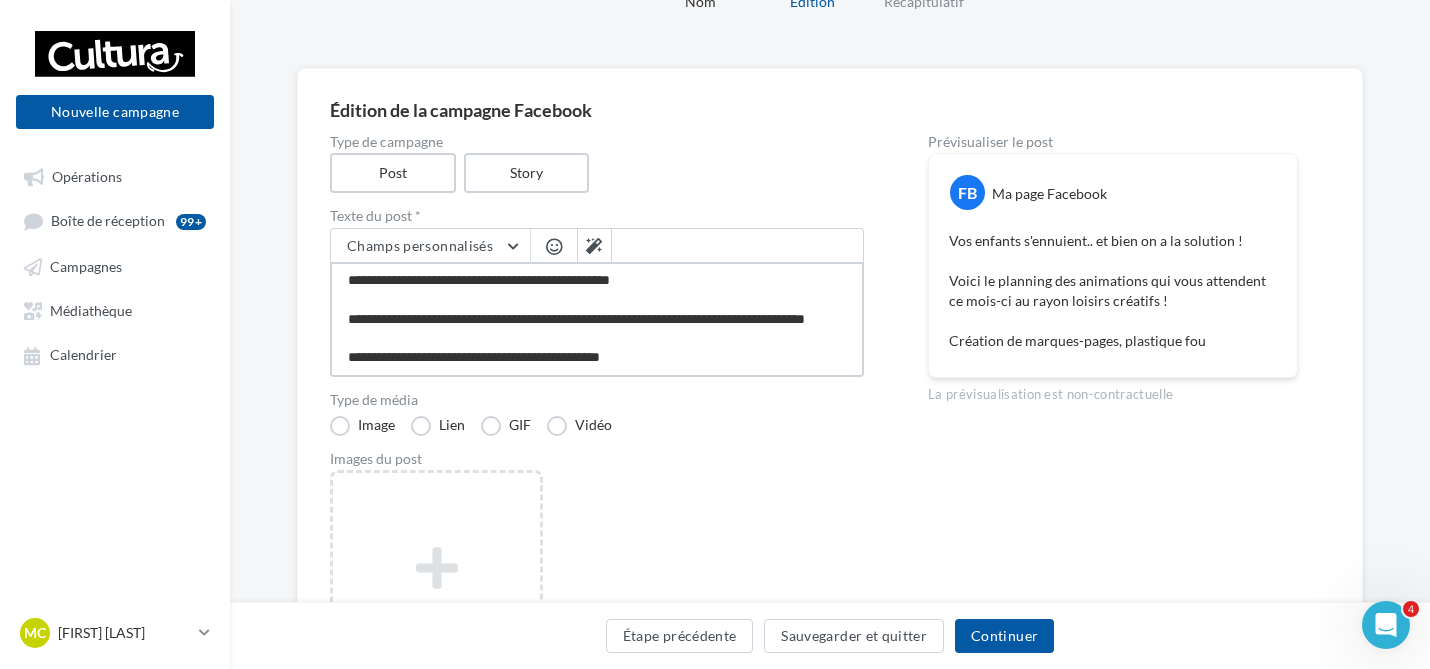 click on "**********" at bounding box center [597, 319] 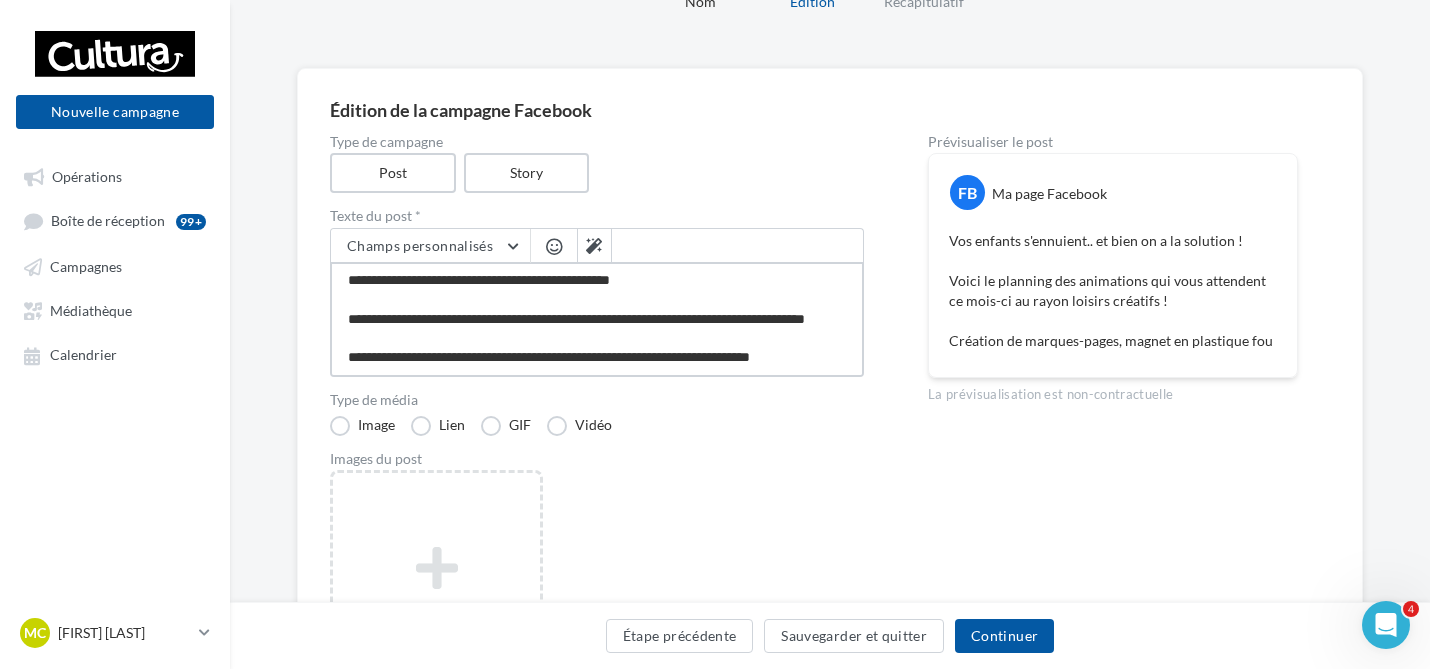 scroll, scrollTop: 31, scrollLeft: 0, axis: vertical 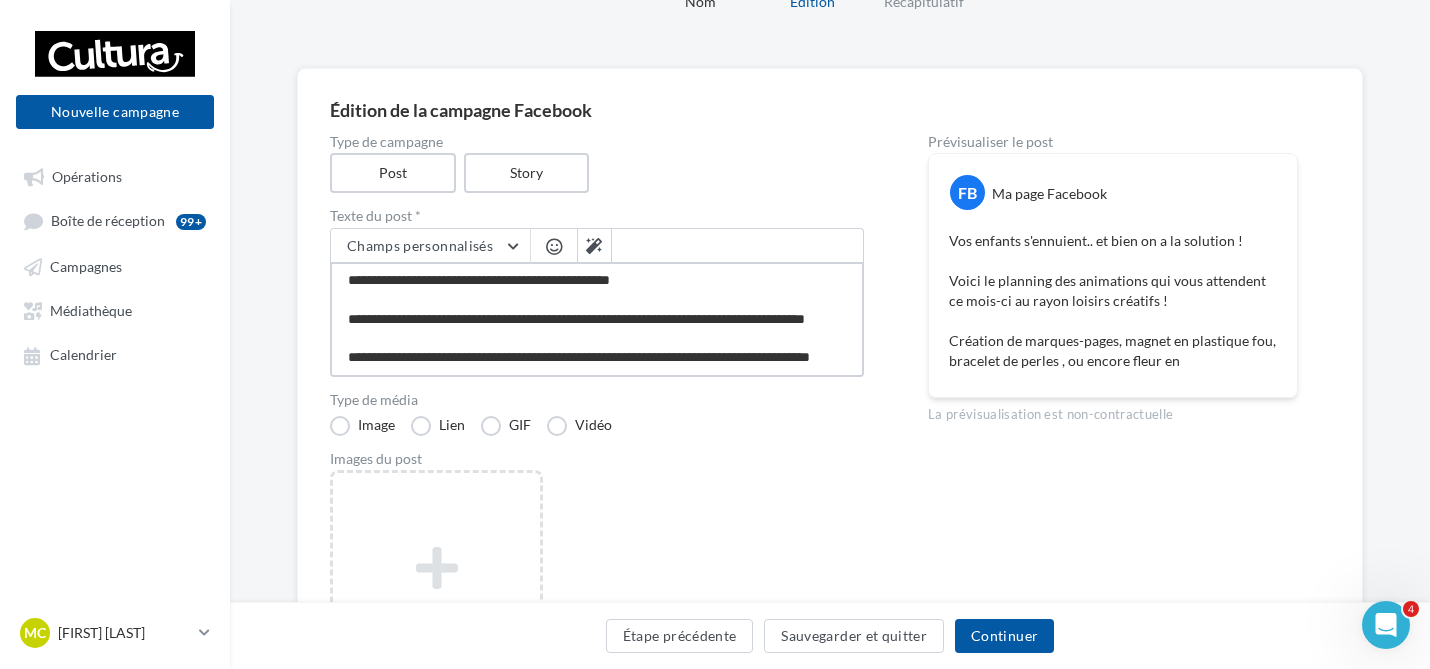 click on "**********" at bounding box center (597, 319) 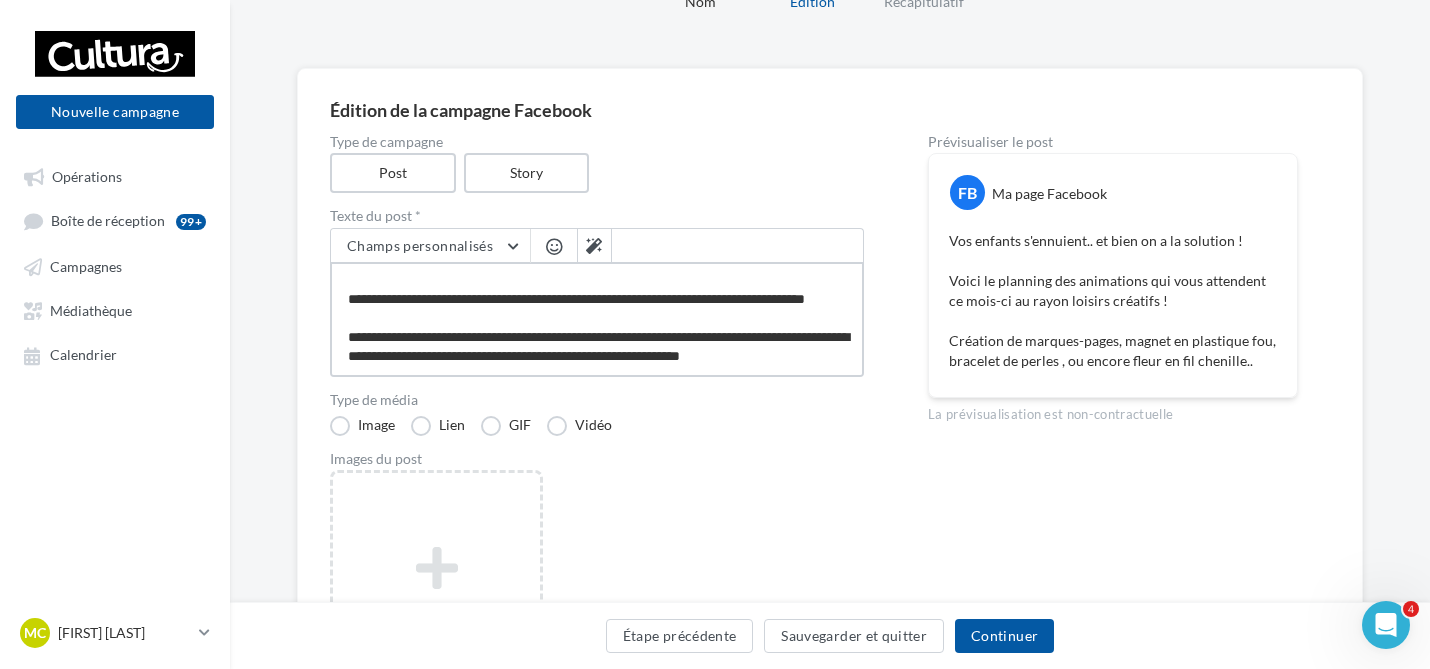 scroll, scrollTop: 50, scrollLeft: 0, axis: vertical 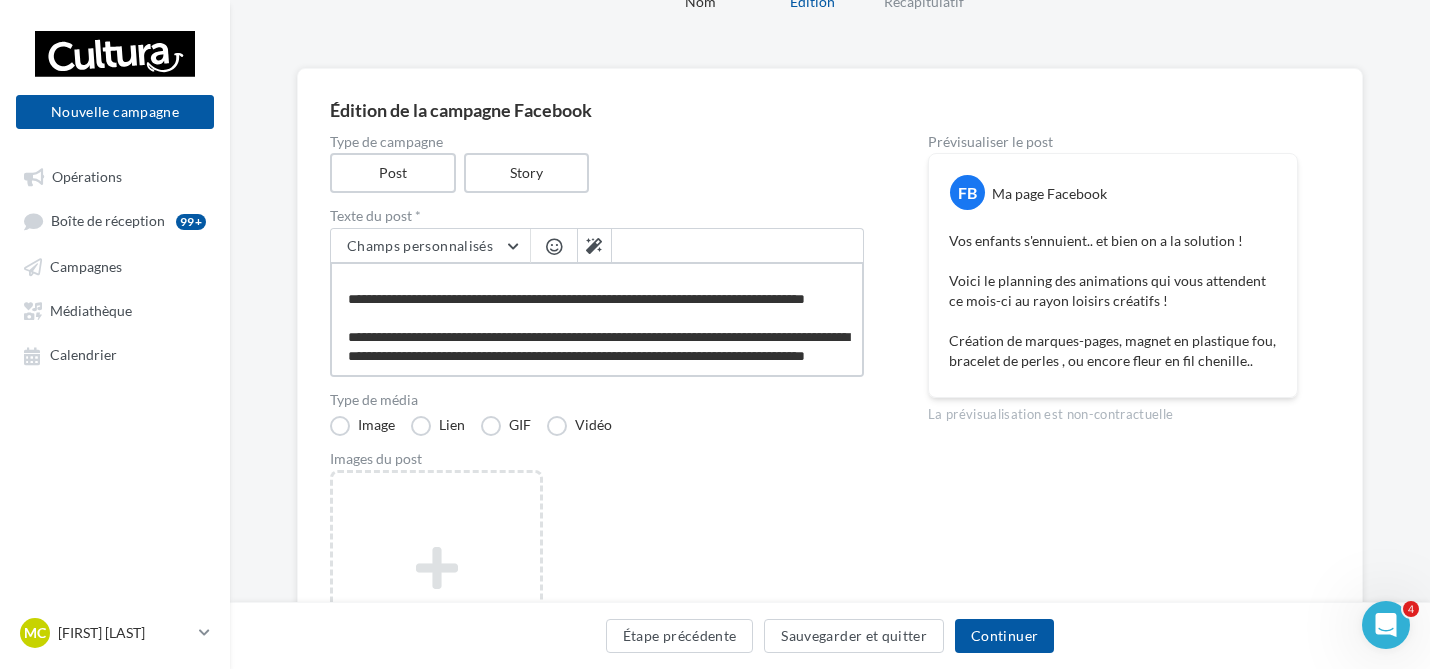 click on "**********" at bounding box center (597, 319) 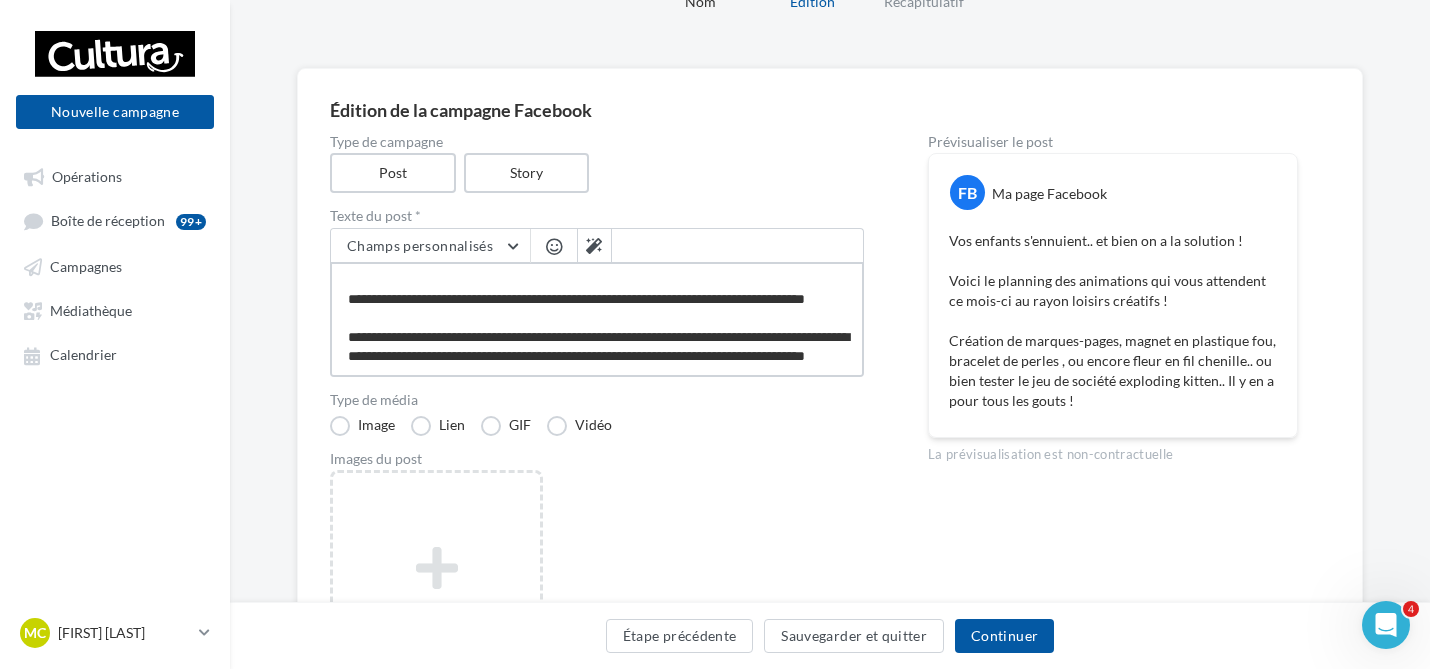 click on "**********" at bounding box center [597, 319] 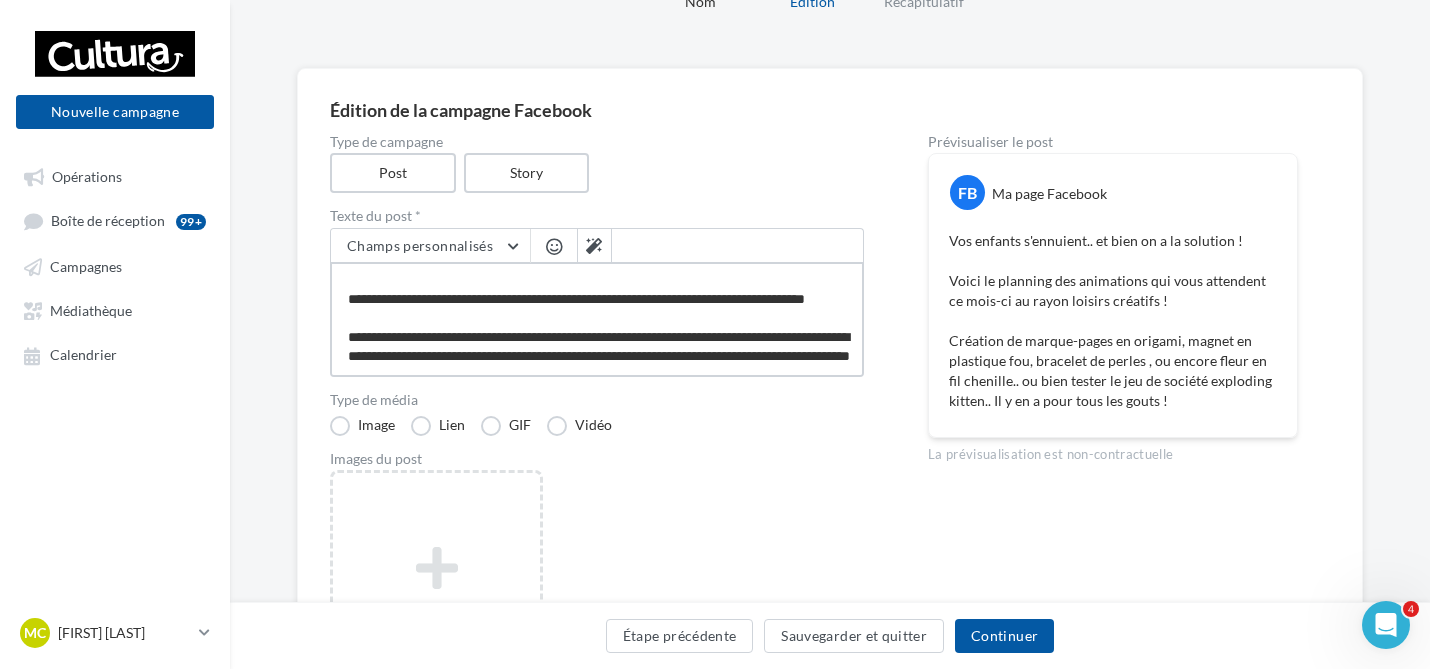 scroll, scrollTop: 50, scrollLeft: 0, axis: vertical 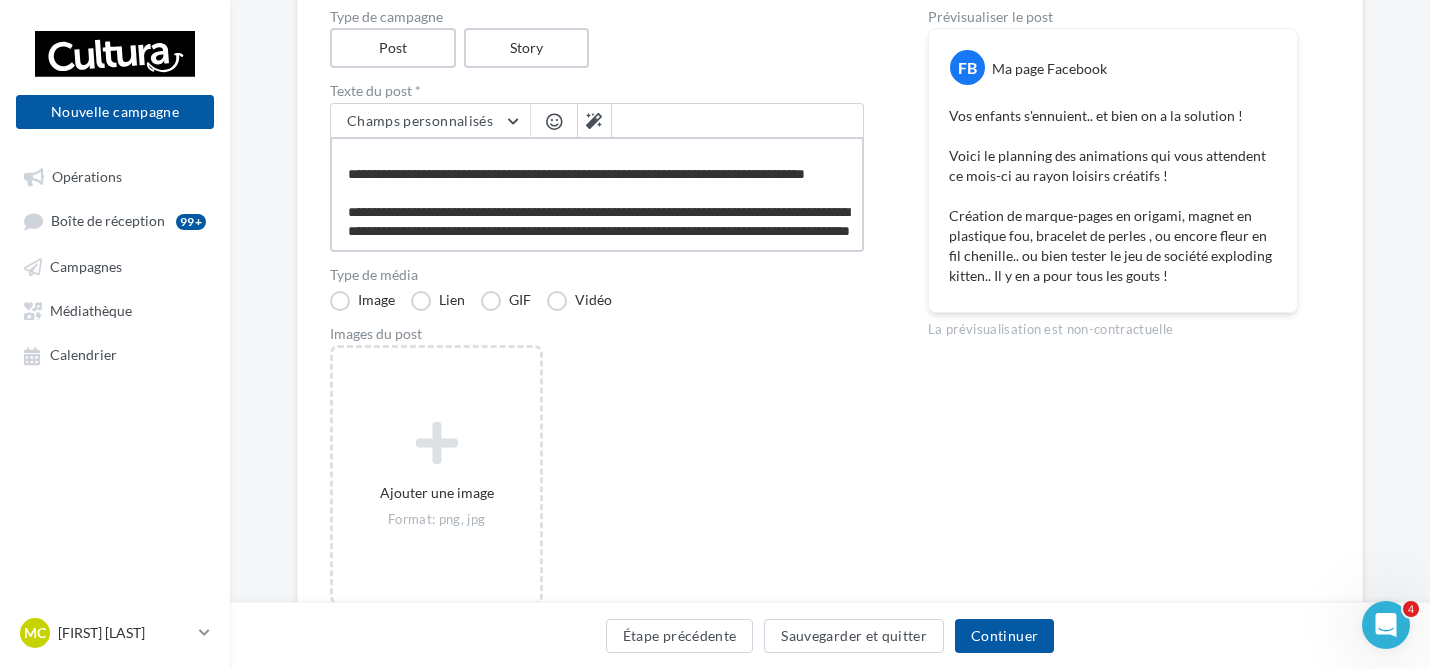 drag, startPoint x: 352, startPoint y: 153, endPoint x: 612, endPoint y: 228, distance: 270.6012 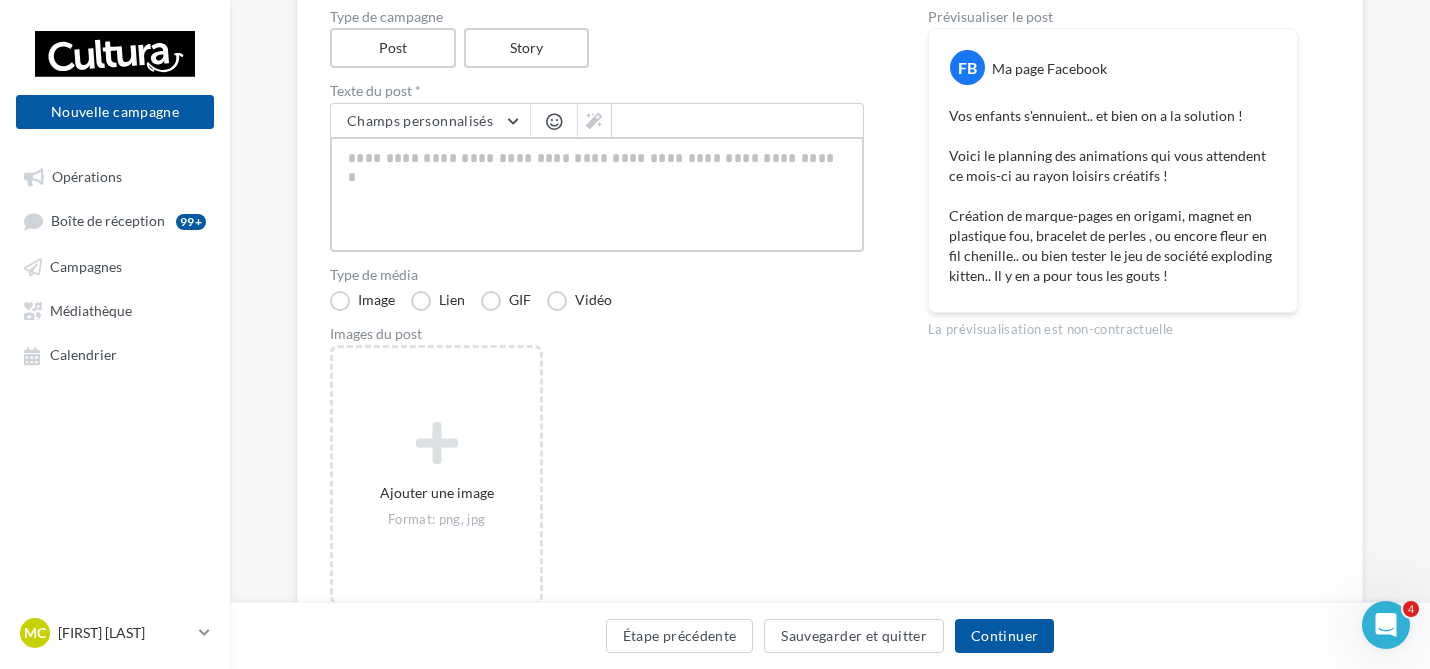 scroll, scrollTop: 0, scrollLeft: 0, axis: both 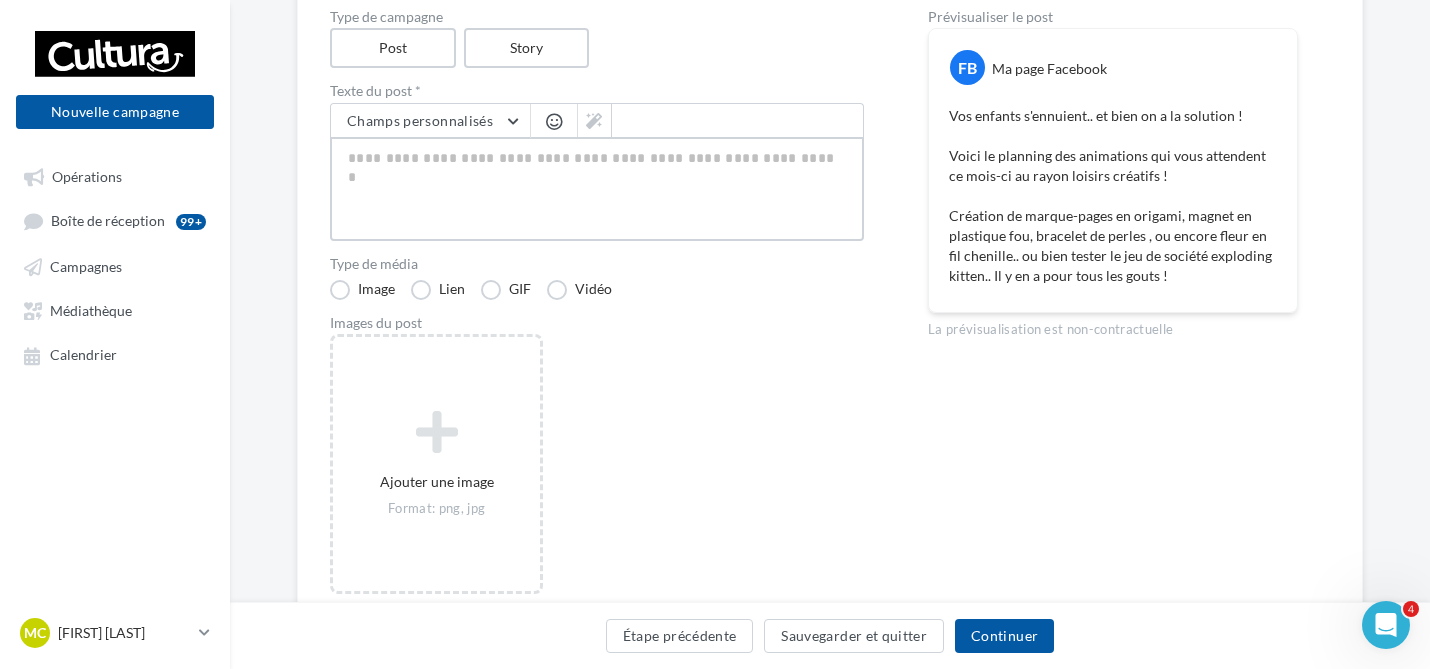 paste on "**********" 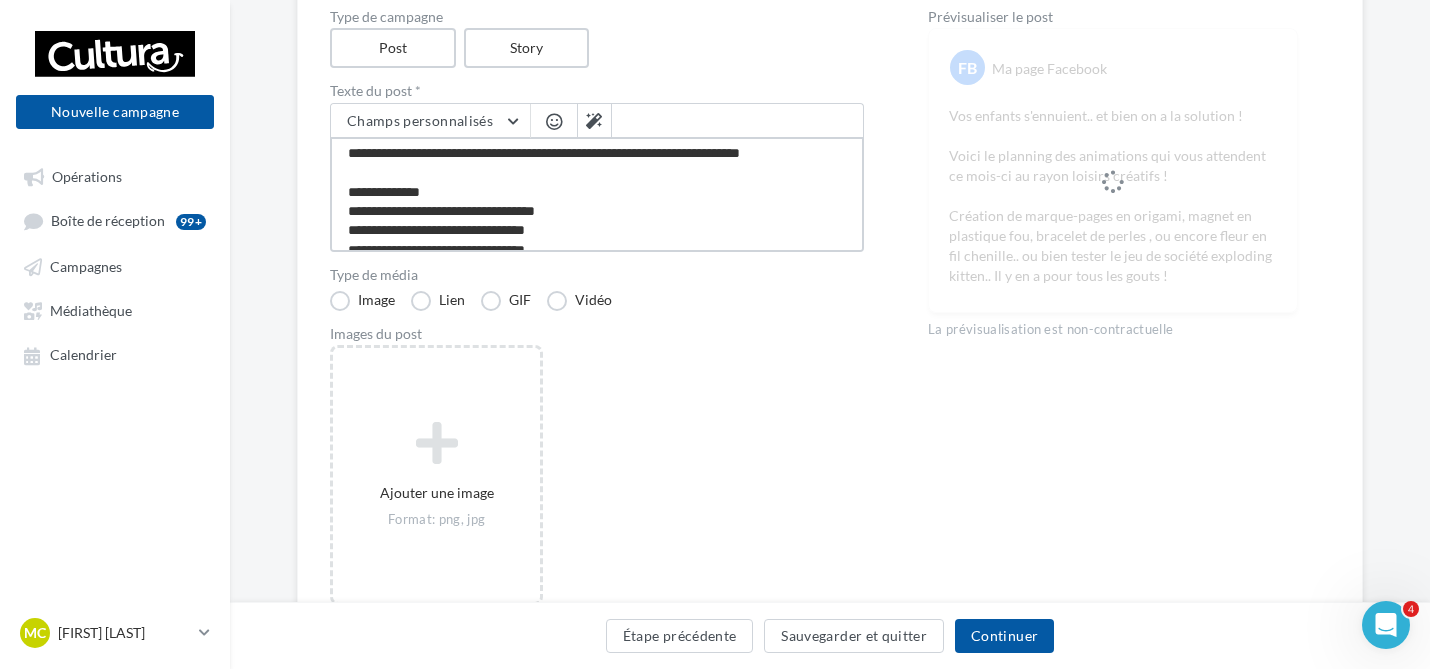 scroll, scrollTop: 0, scrollLeft: 0, axis: both 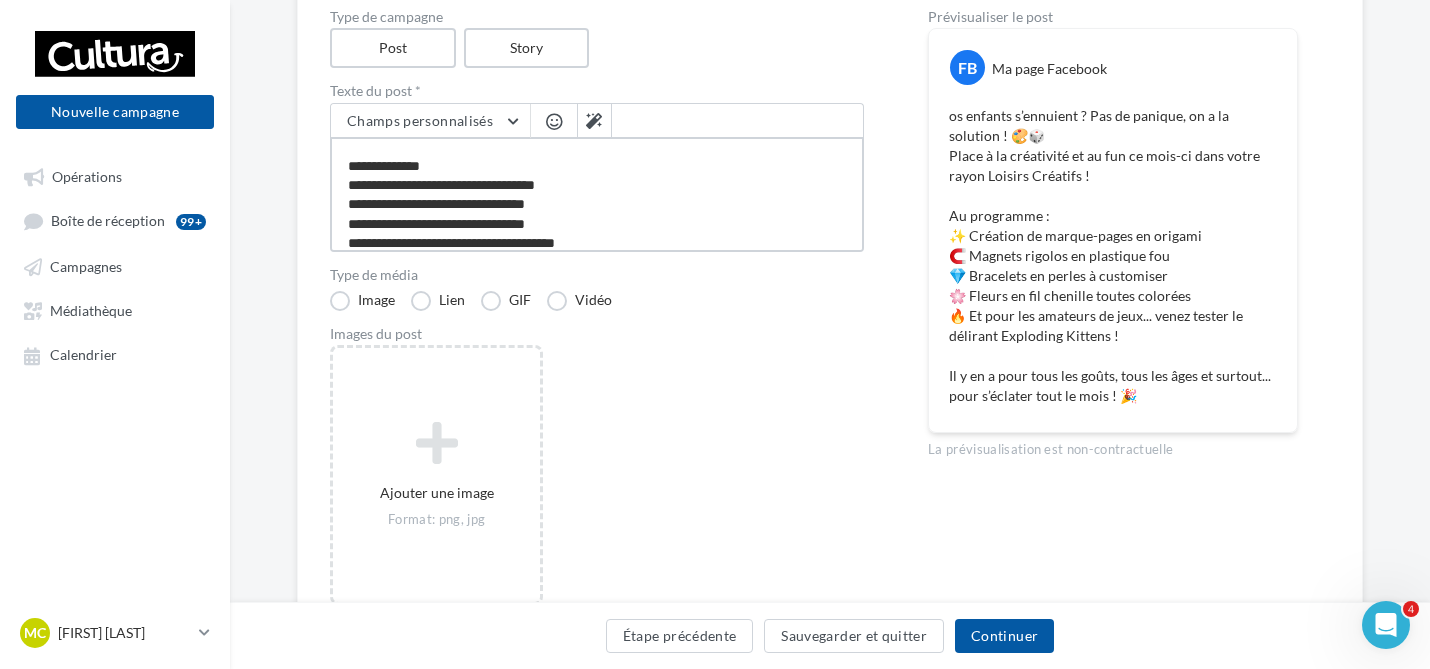 drag, startPoint x: 369, startPoint y: 227, endPoint x: 354, endPoint y: 233, distance: 16.155495 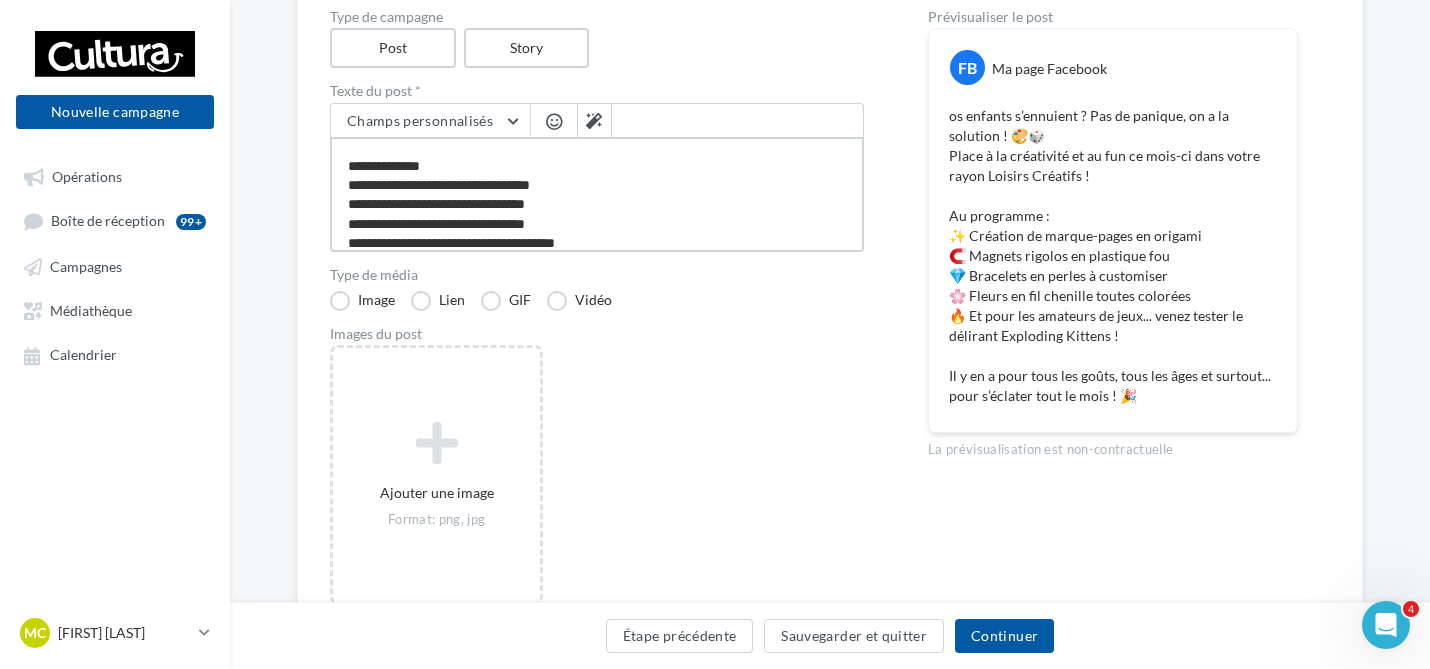 click on "**********" at bounding box center (597, 194) 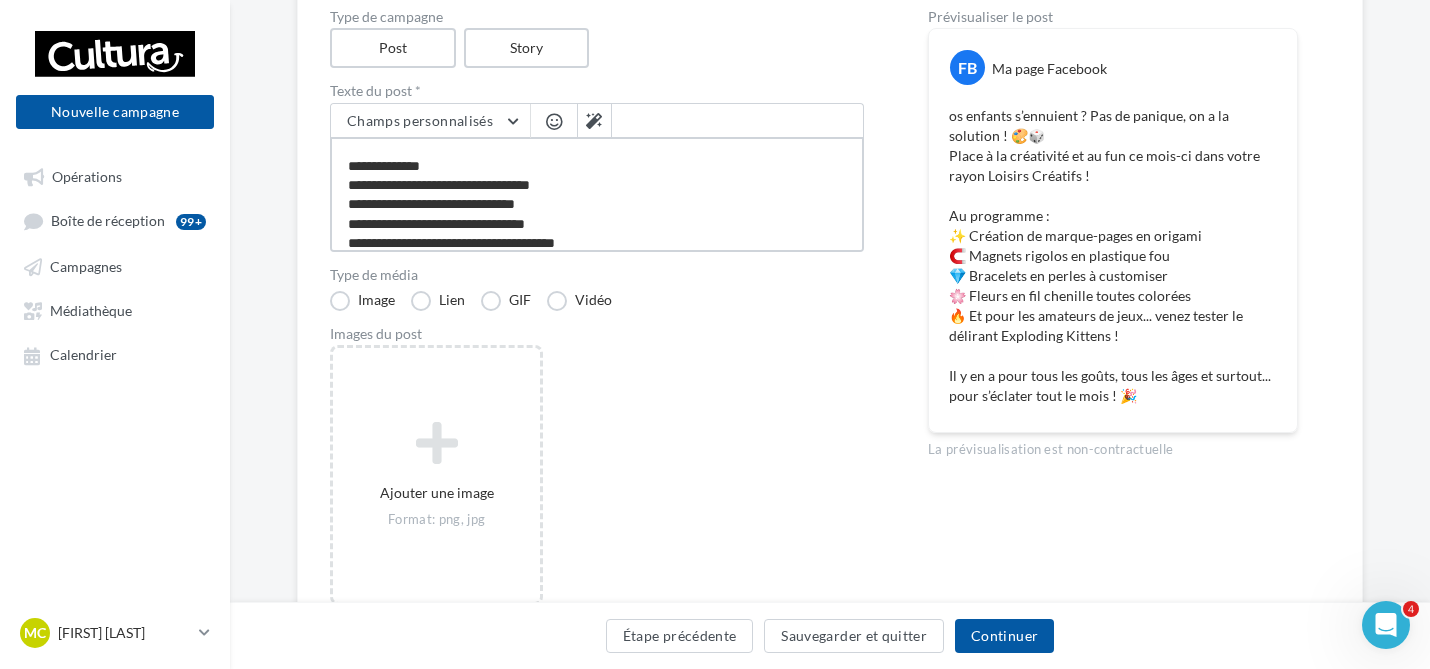 click on "**********" at bounding box center (597, 194) 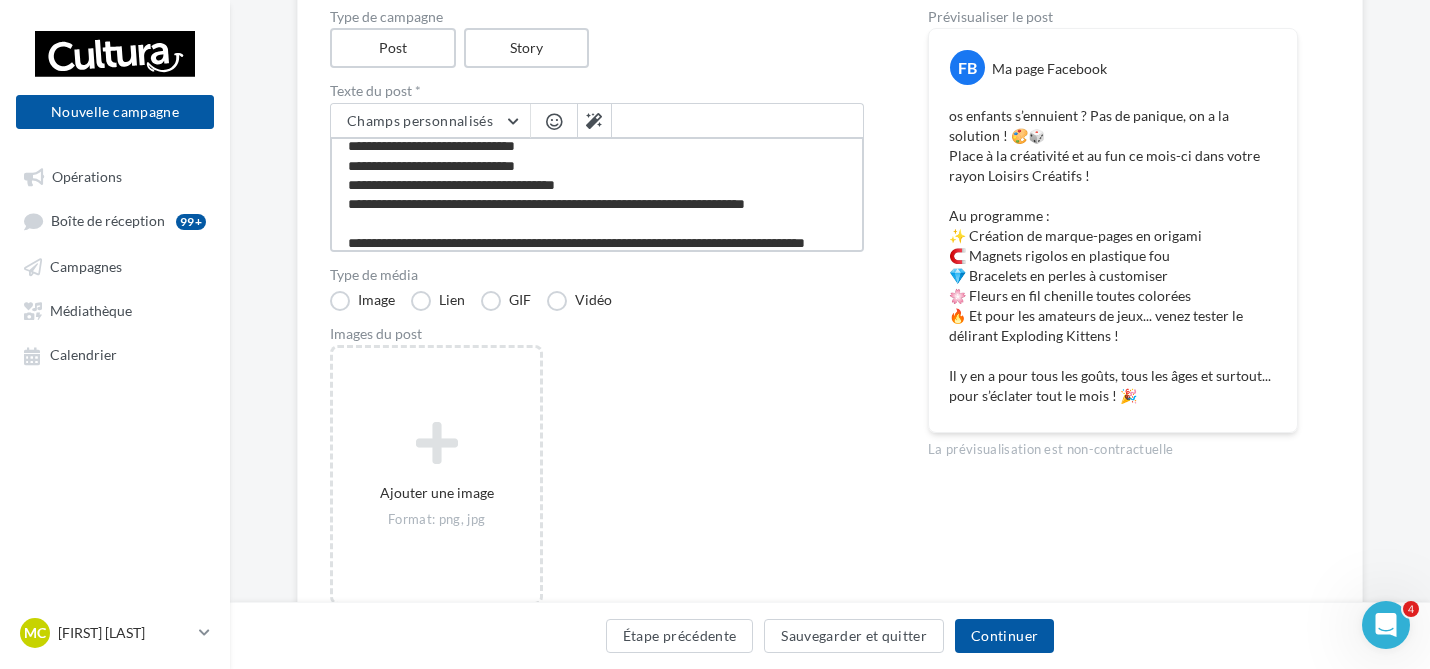 scroll, scrollTop: 136, scrollLeft: 0, axis: vertical 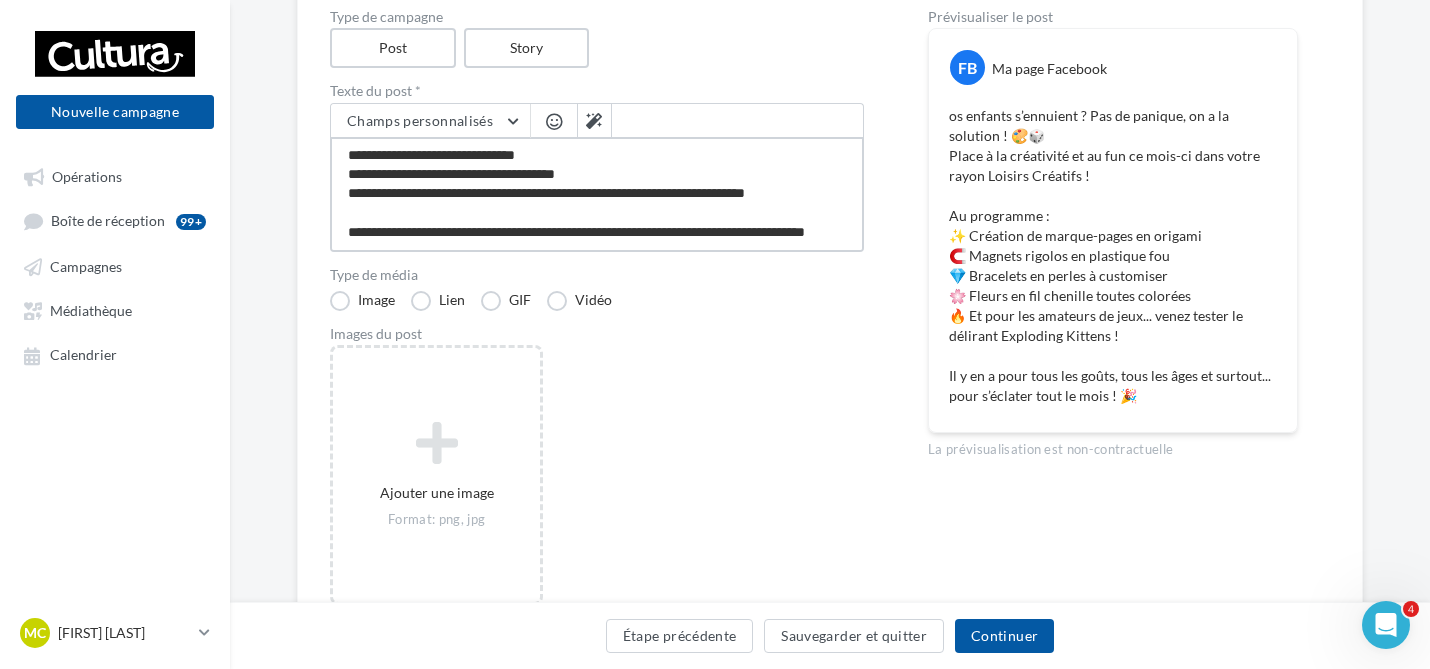 click on "**********" at bounding box center [597, 194] 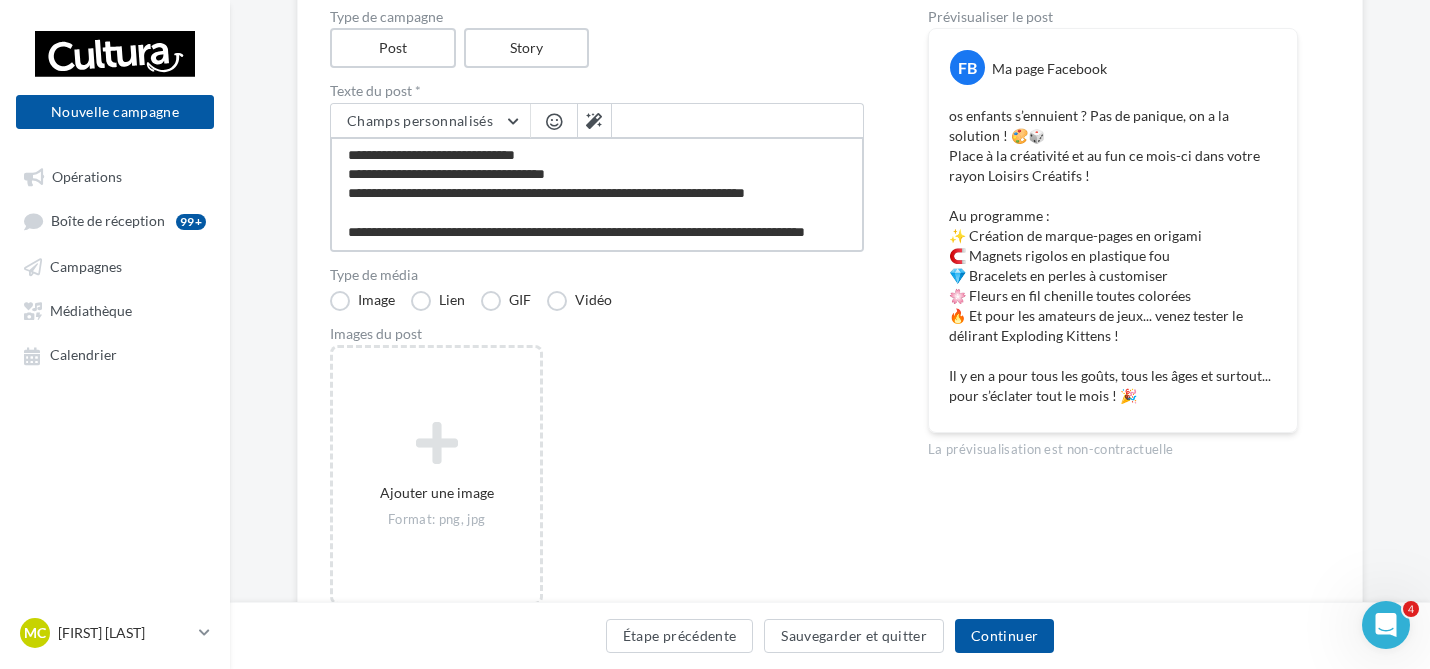 click on "**********" at bounding box center [597, 194] 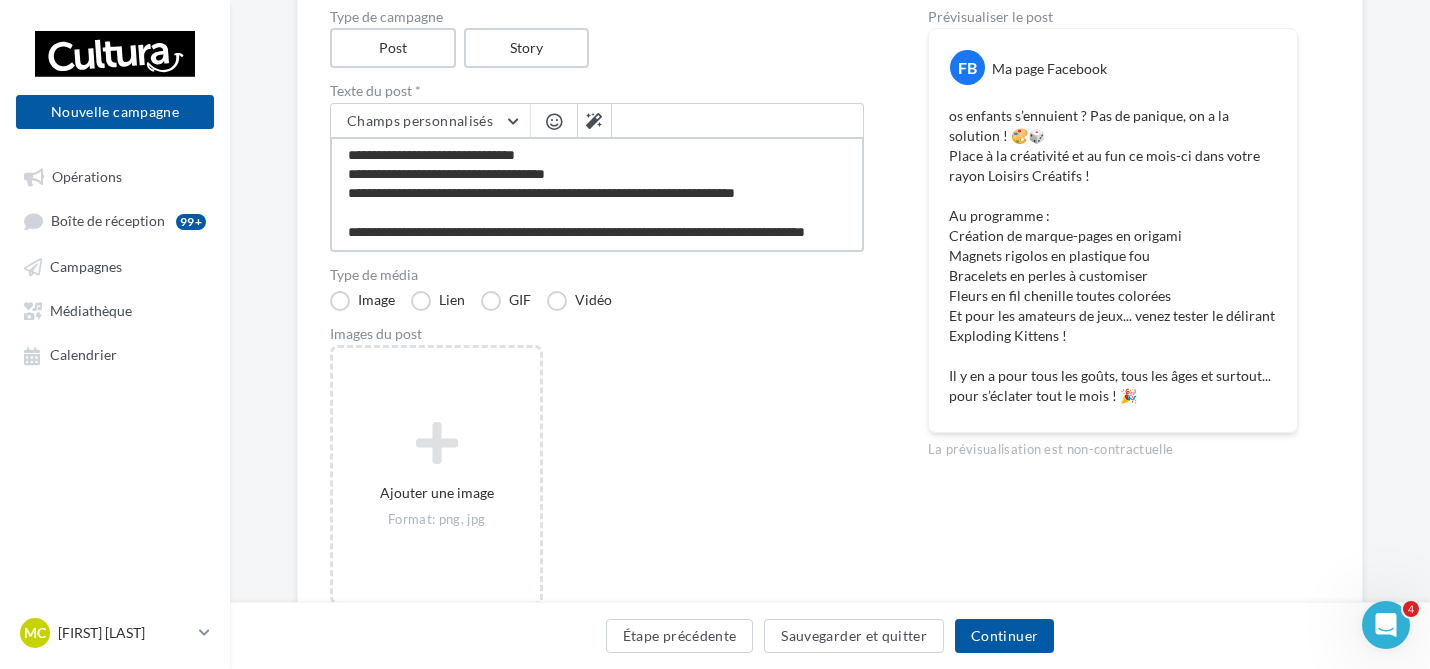 scroll, scrollTop: 36, scrollLeft: 0, axis: vertical 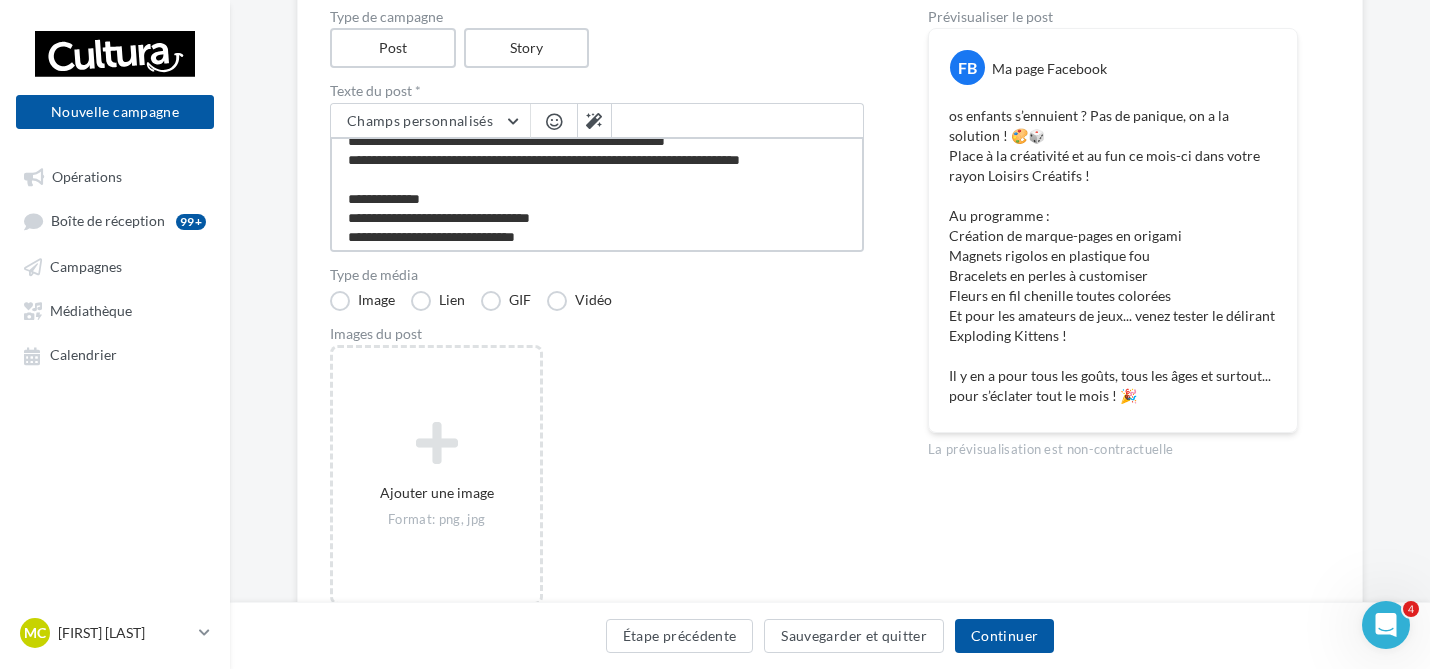drag, startPoint x: 394, startPoint y: 237, endPoint x: 359, endPoint y: 235, distance: 35.057095 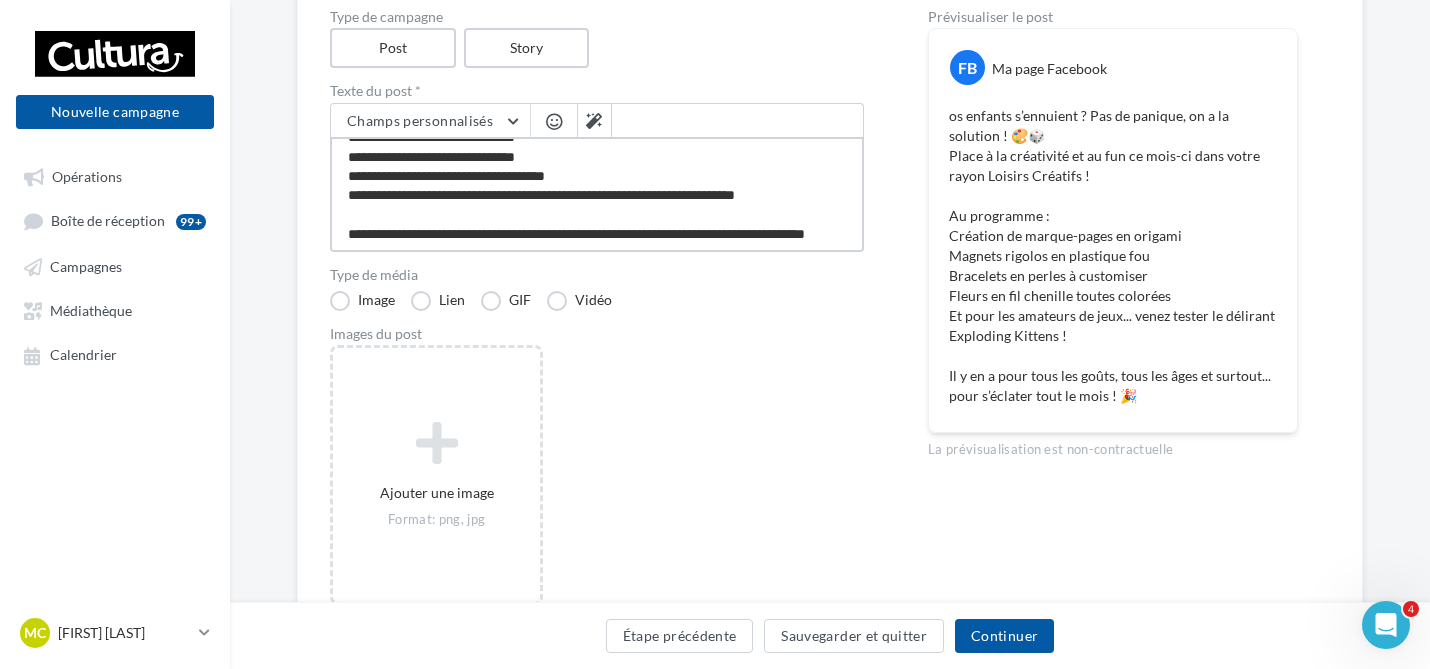 click on "**********" at bounding box center [597, 194] 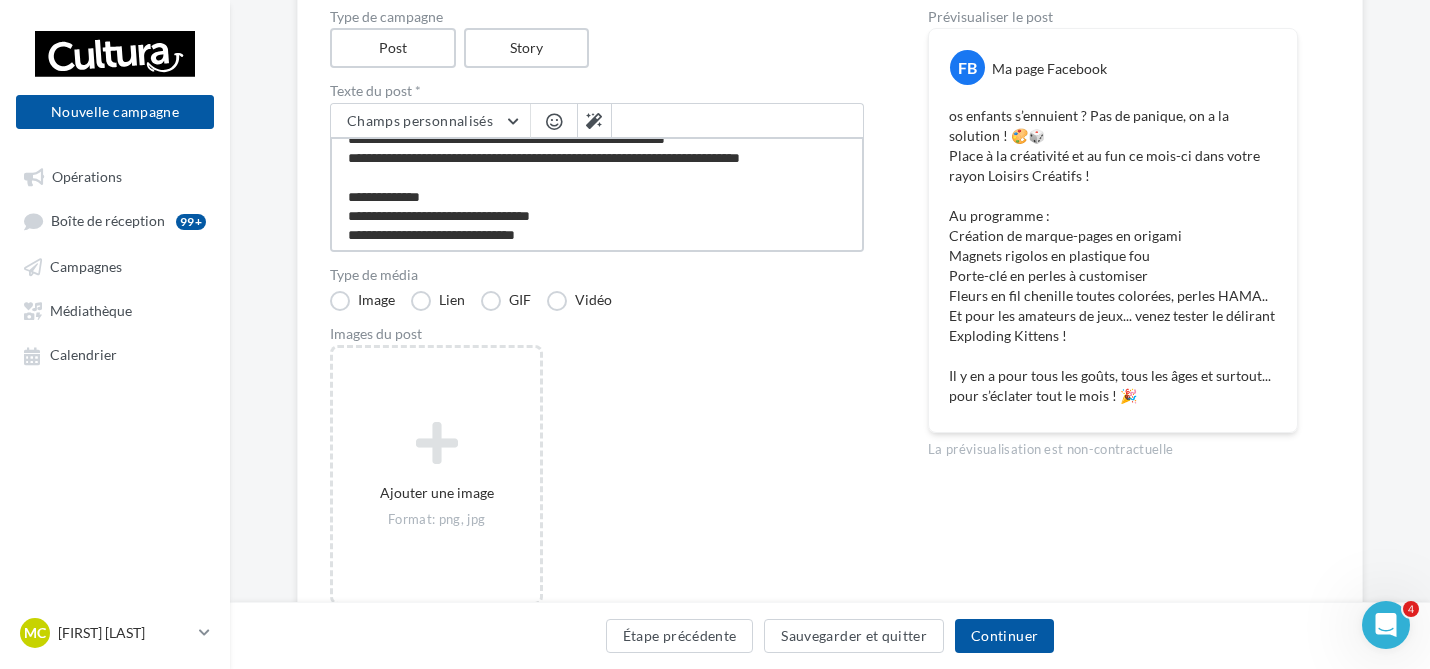 scroll, scrollTop: 0, scrollLeft: 0, axis: both 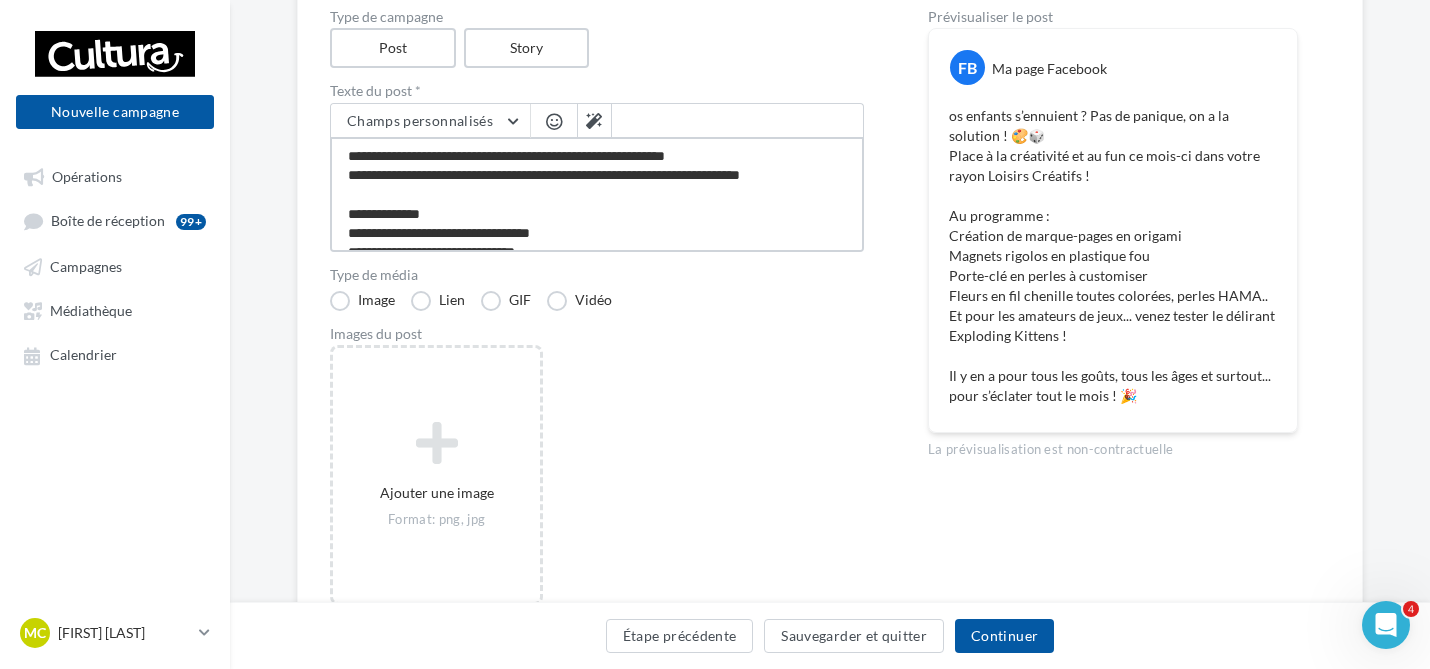 click on "**********" at bounding box center [597, 194] 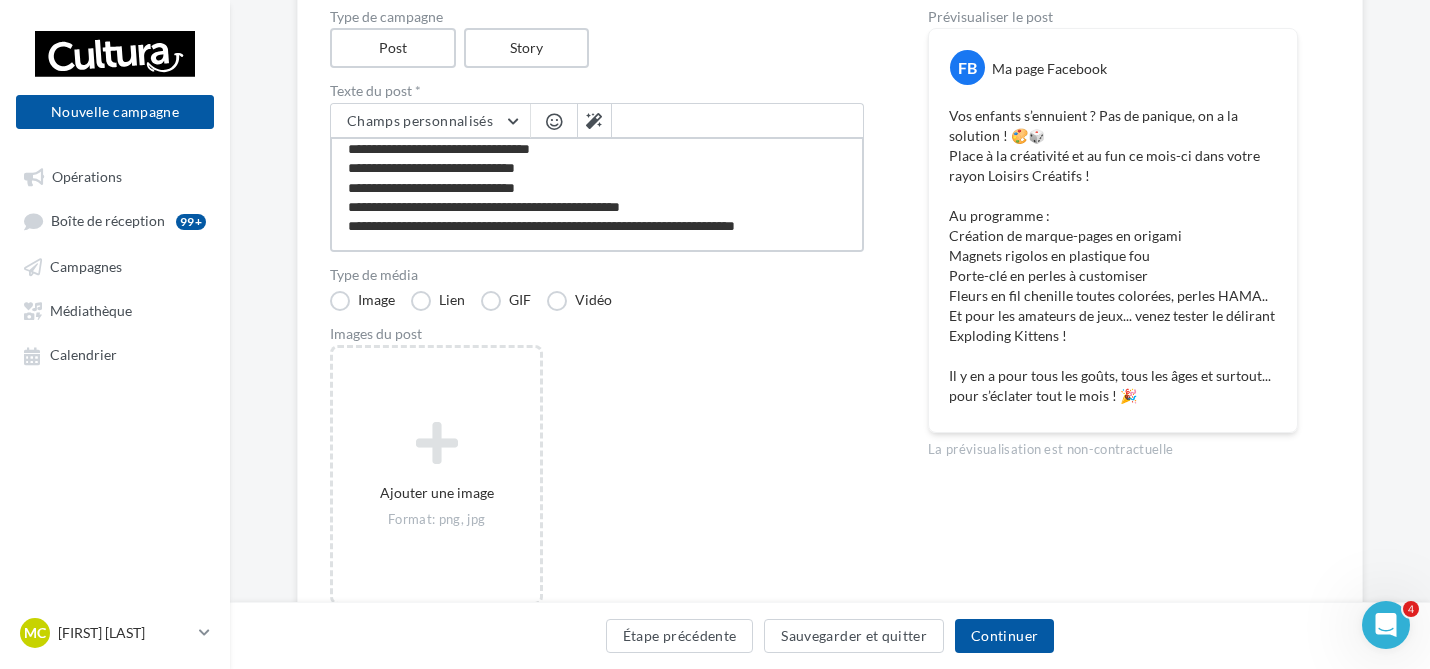 scroll, scrollTop: 36, scrollLeft: 0, axis: vertical 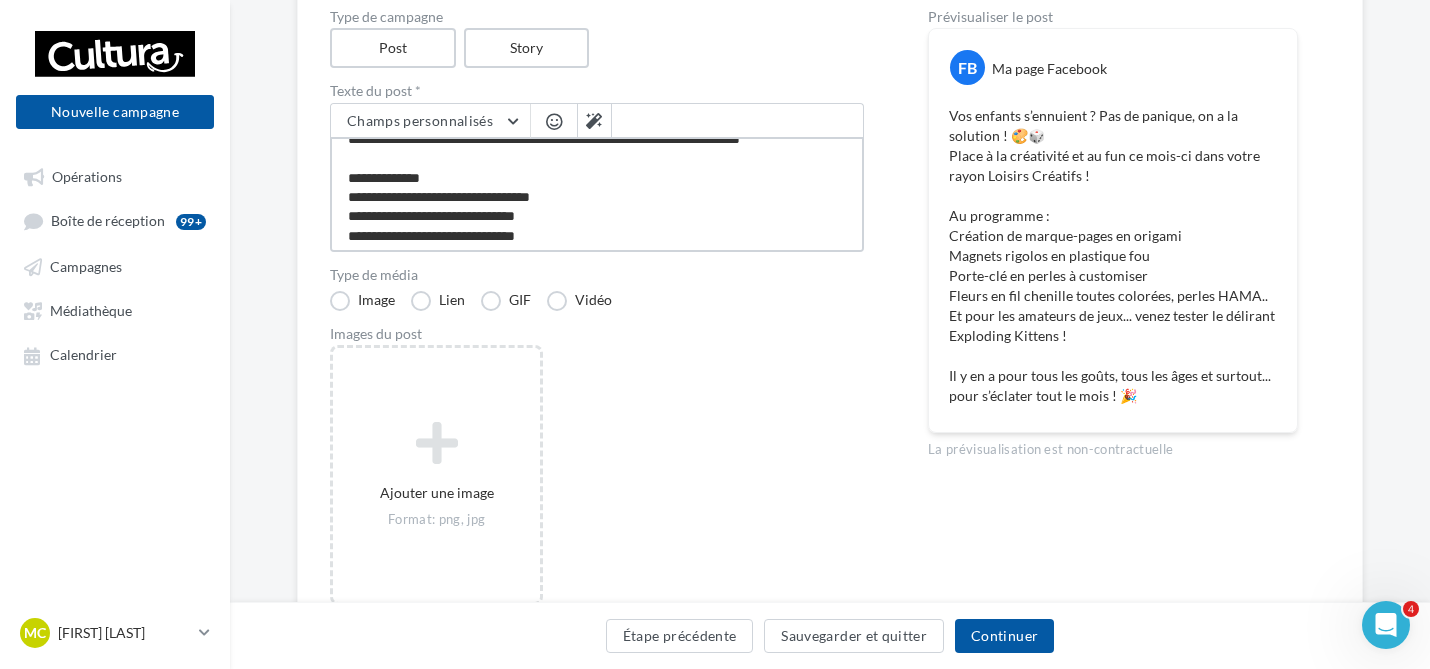click on "**********" at bounding box center (597, 194) 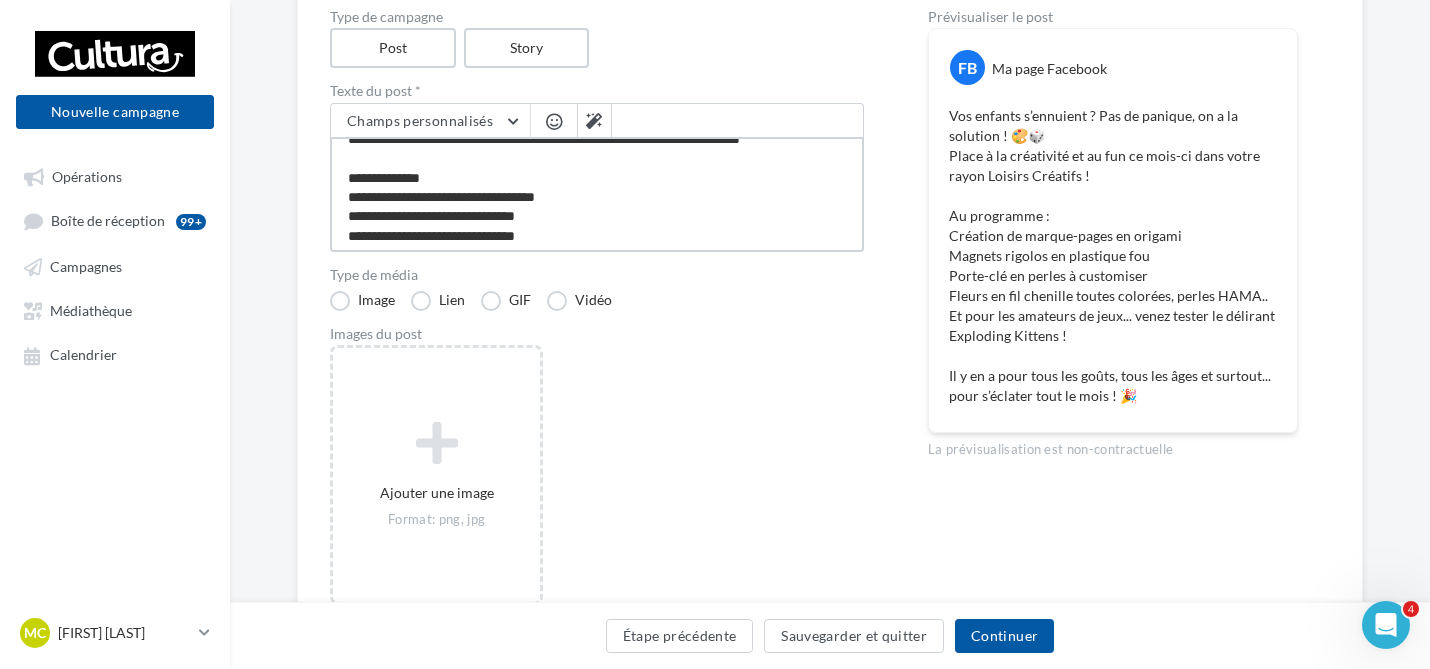 click on "**********" at bounding box center [597, 194] 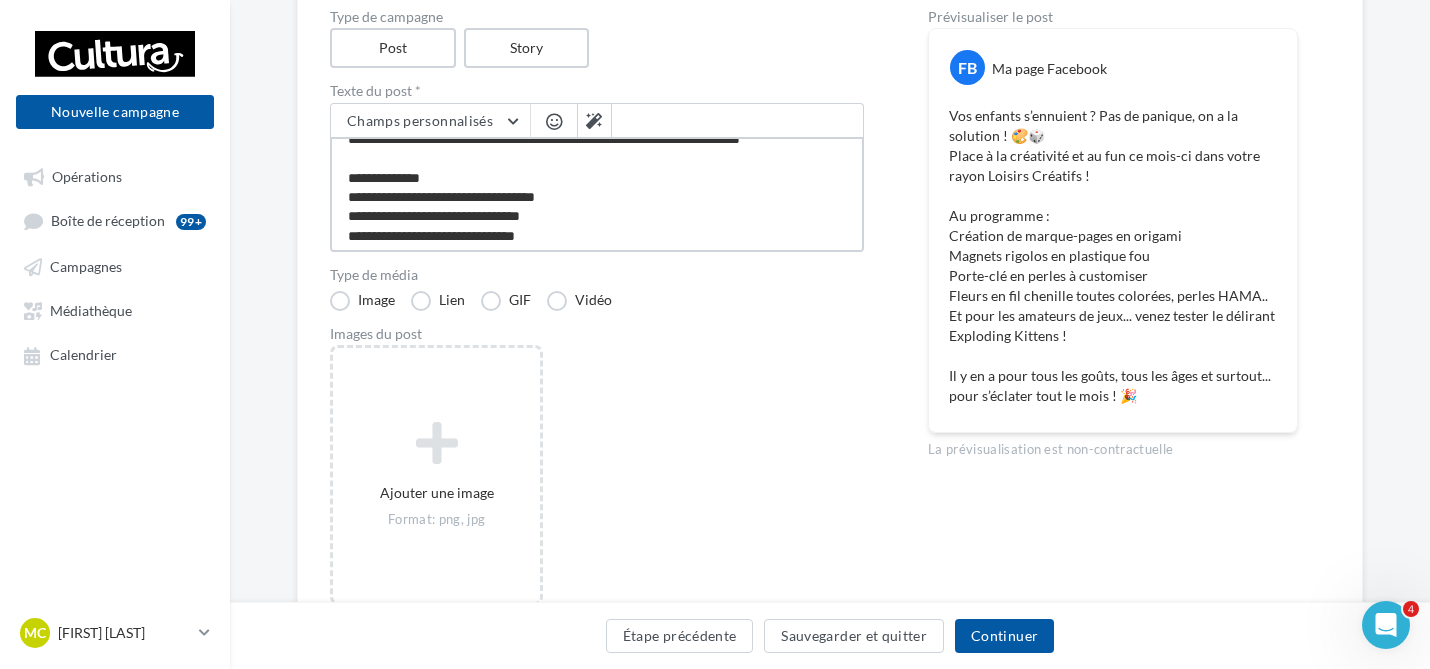 click on "**********" at bounding box center (597, 194) 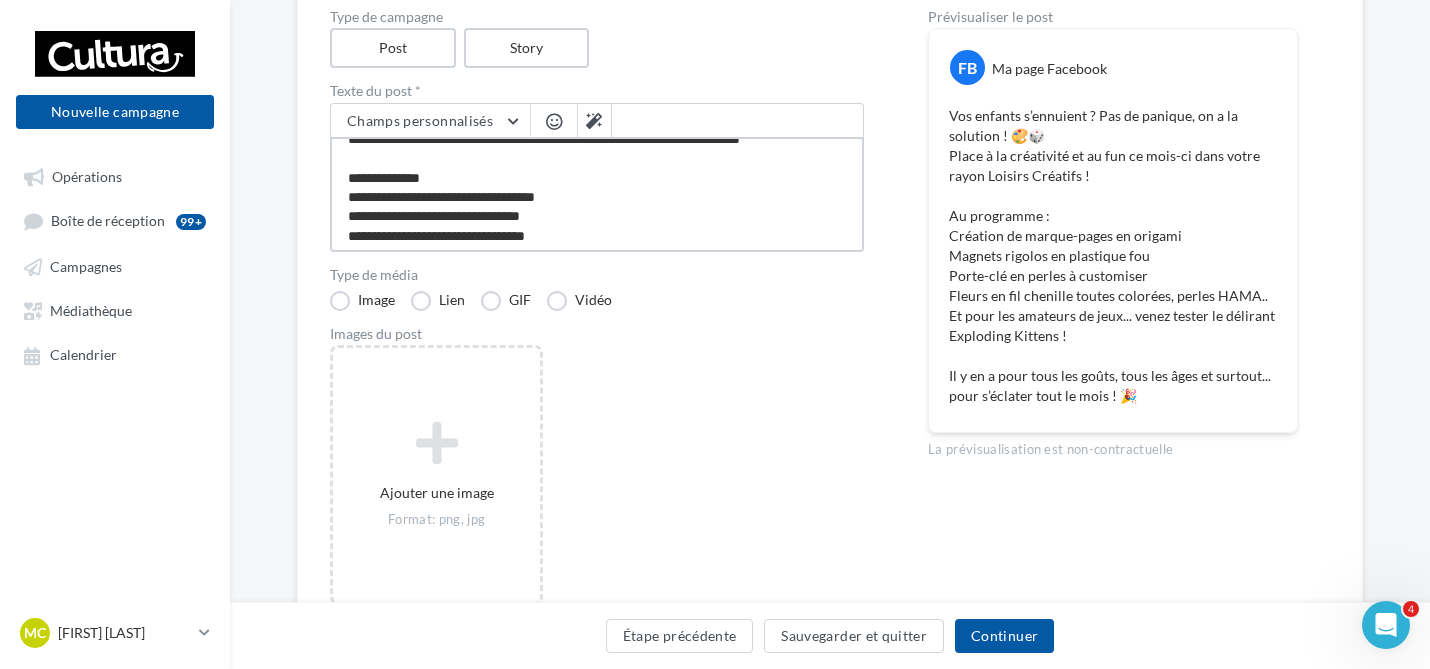 click on "**********" at bounding box center [597, 194] 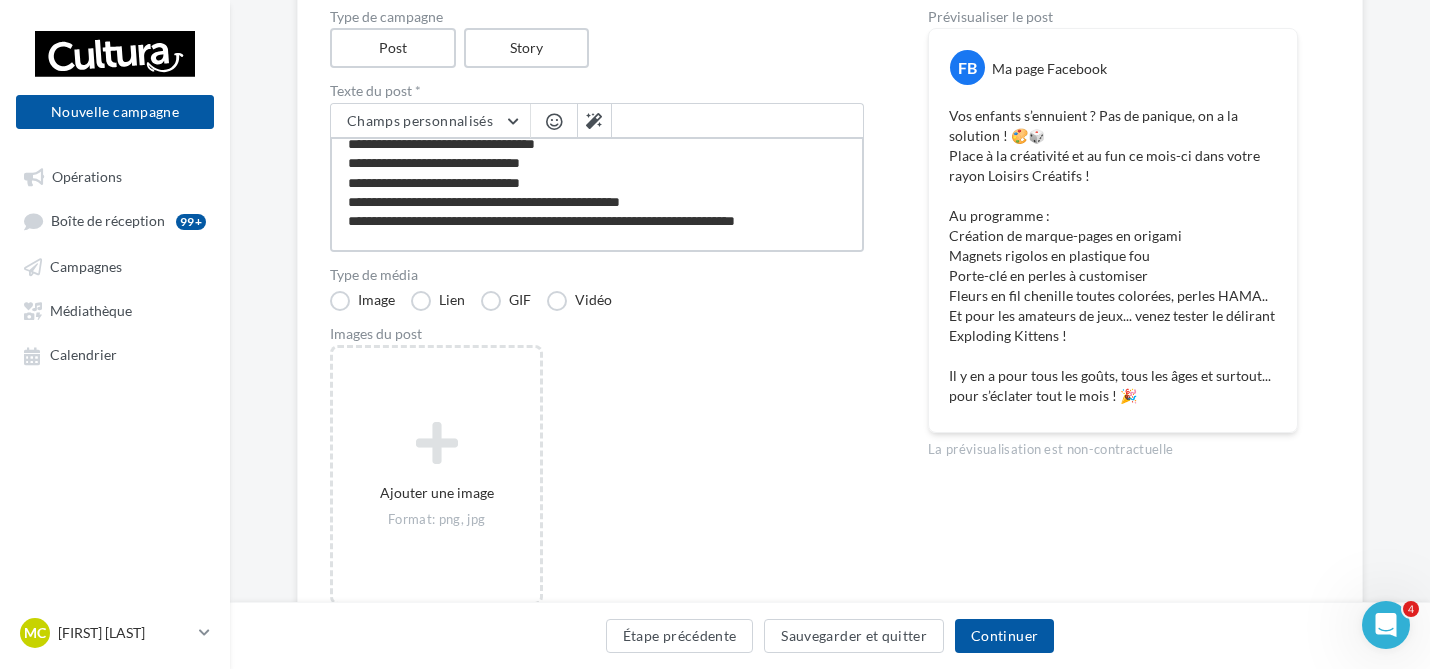 scroll, scrollTop: 136, scrollLeft: 0, axis: vertical 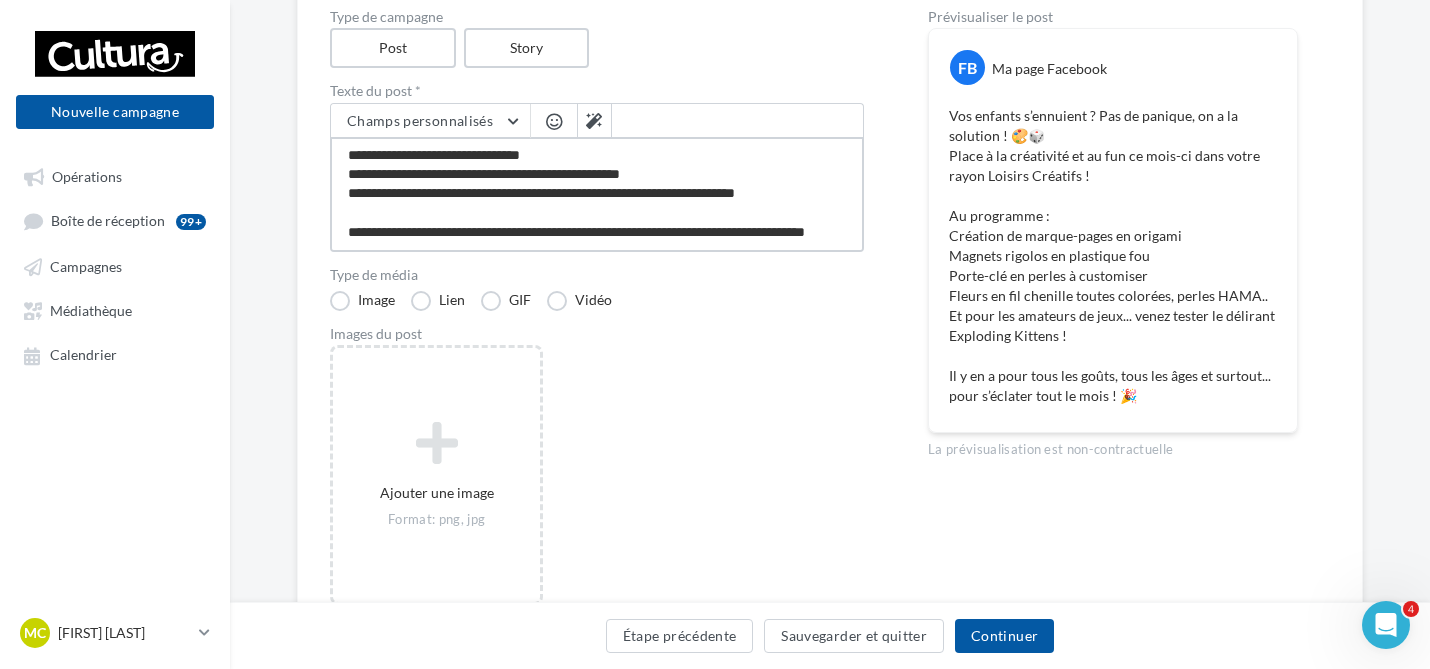 click on "**********" at bounding box center [597, 194] 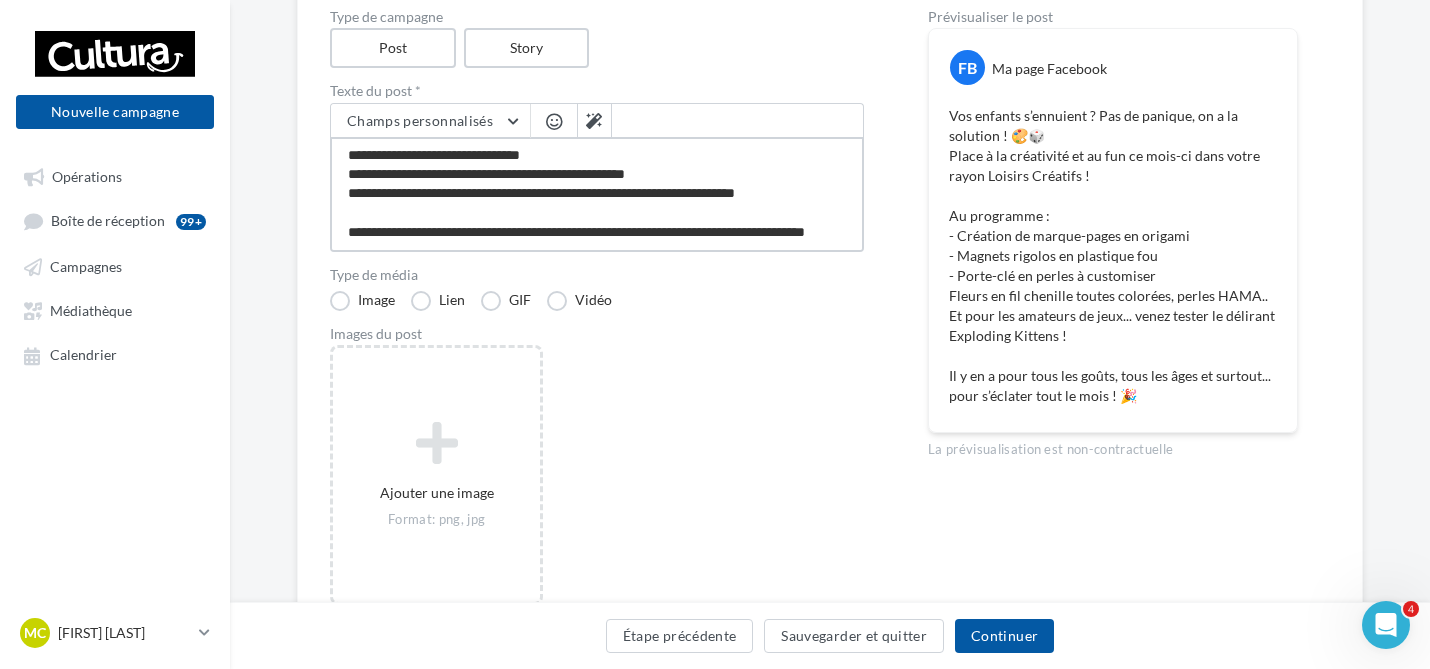 click on "**********" at bounding box center (597, 194) 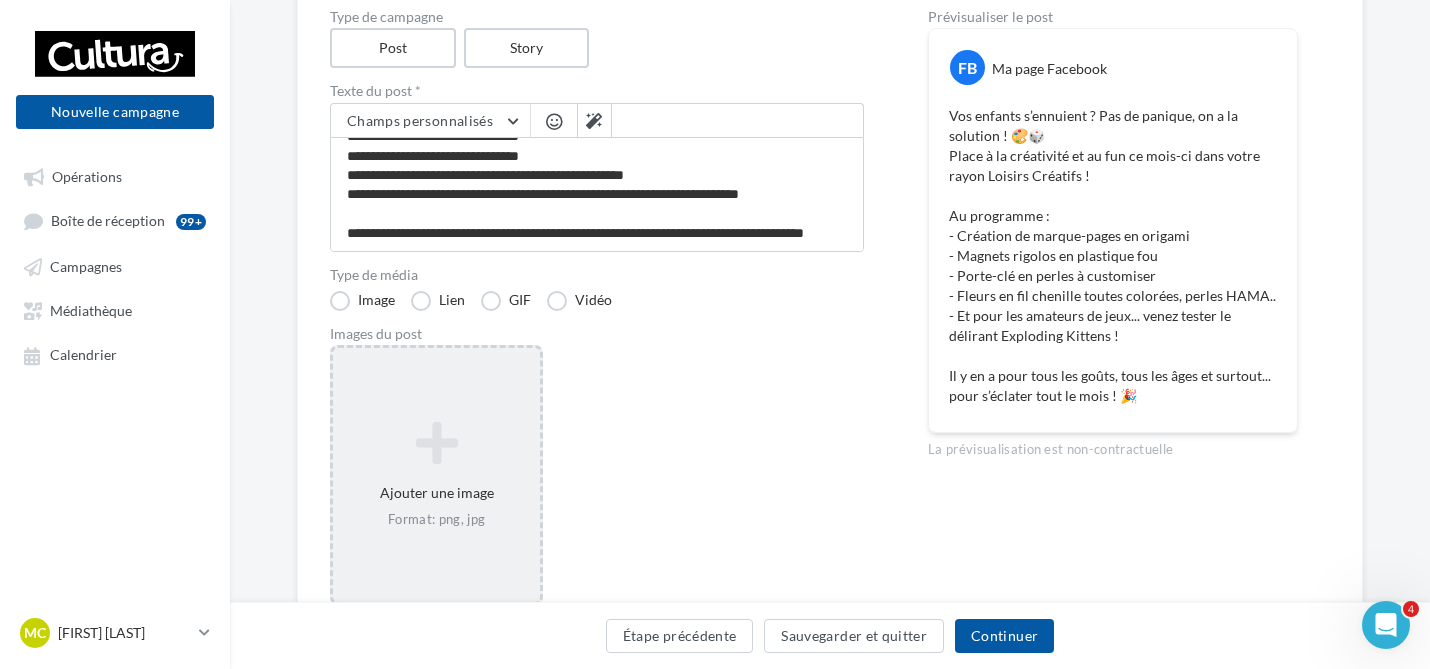 click at bounding box center [436, 443] 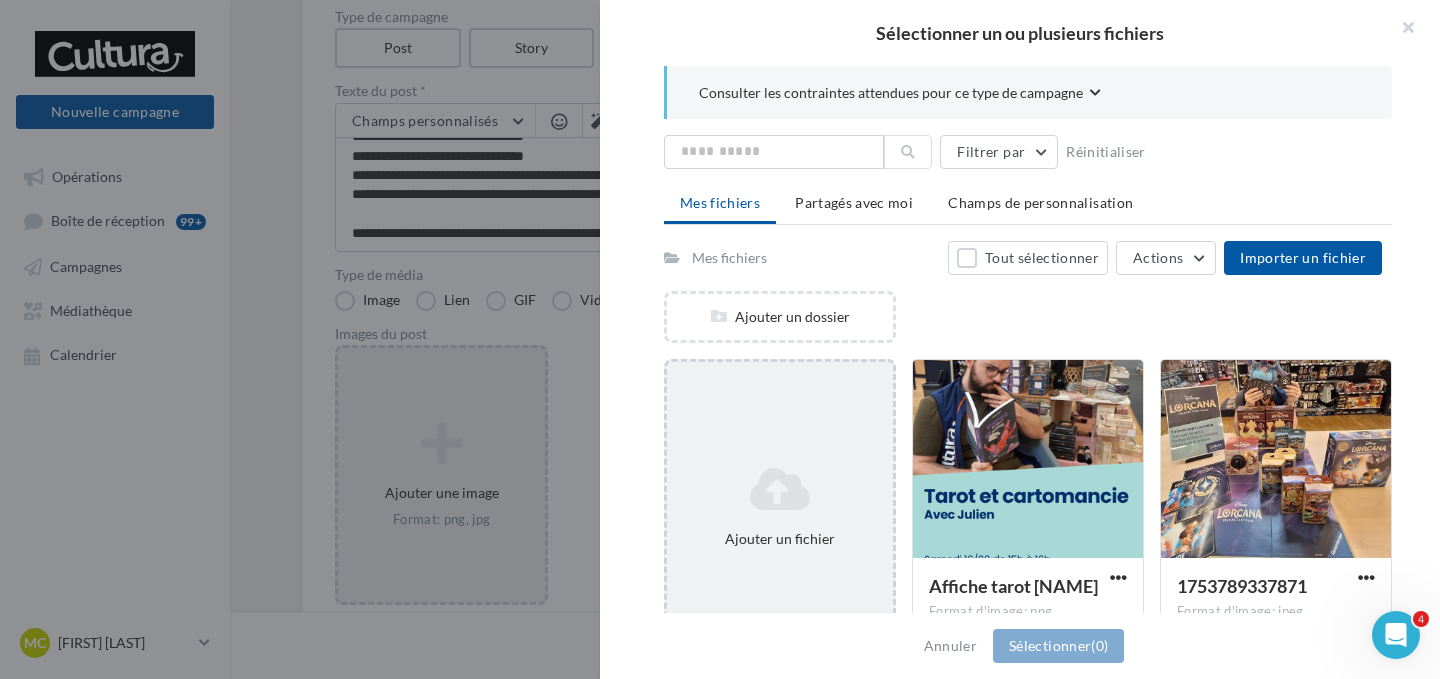click at bounding box center [780, 489] 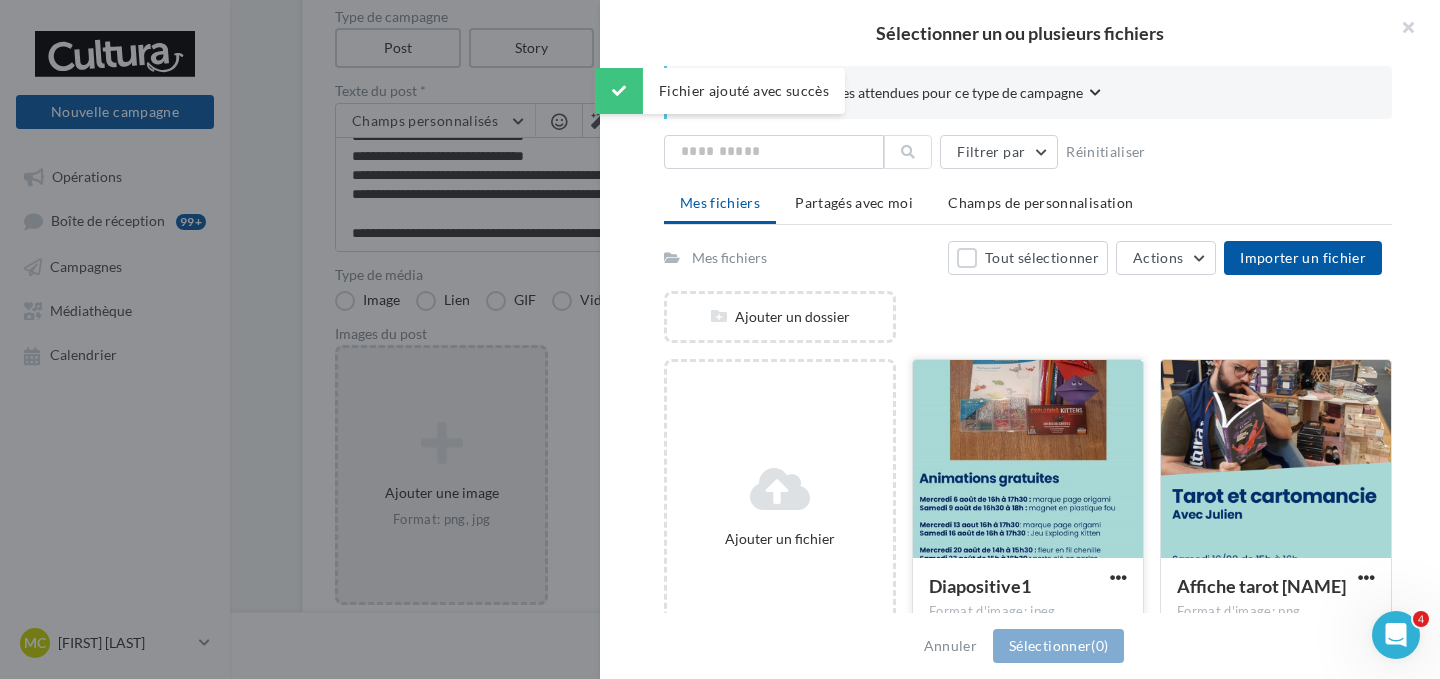 click at bounding box center [1028, 460] 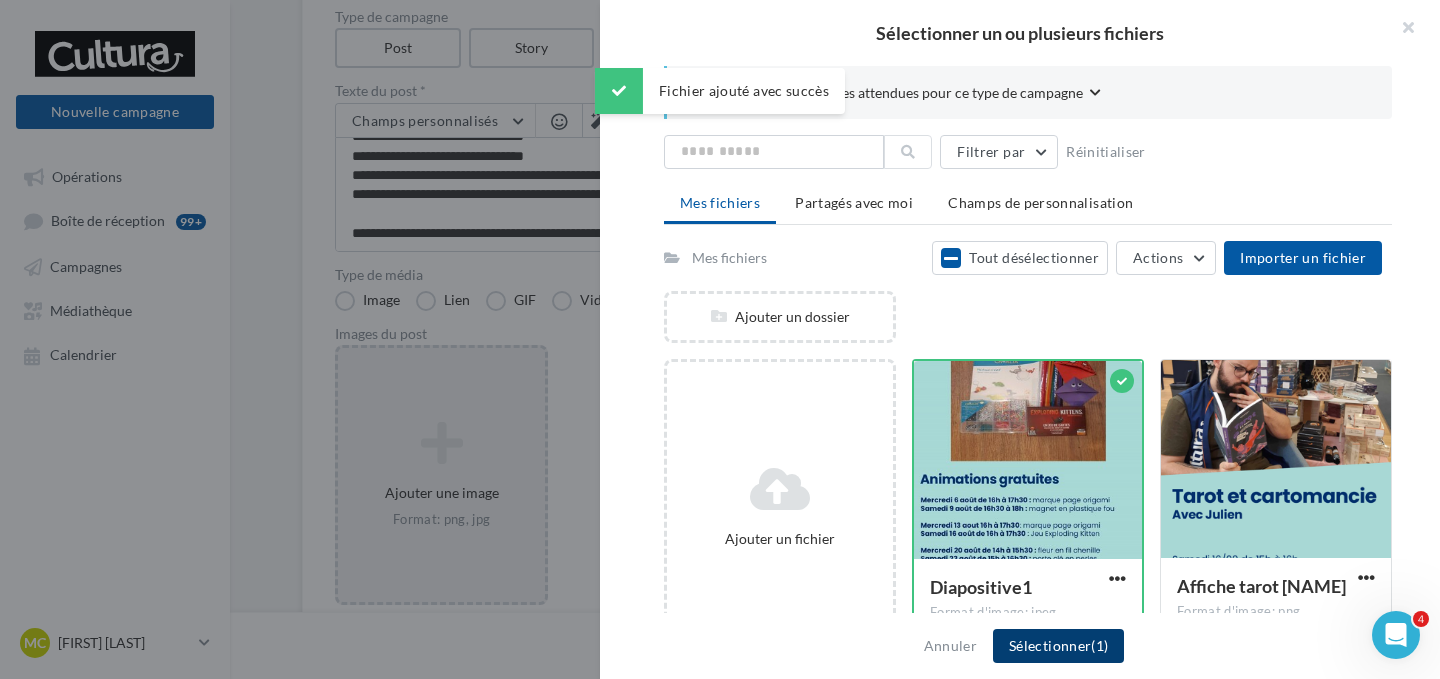 click on "Sélectionner   (1)" at bounding box center [1058, 646] 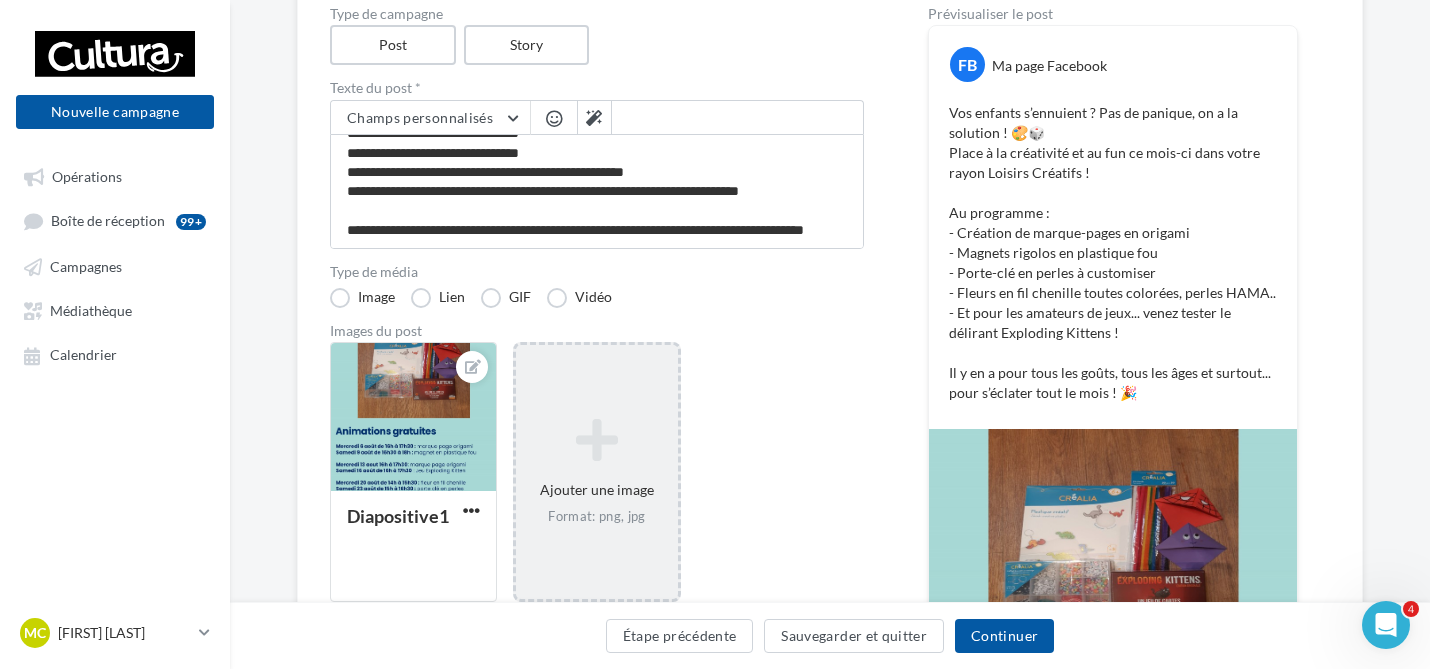 scroll, scrollTop: 225, scrollLeft: 0, axis: vertical 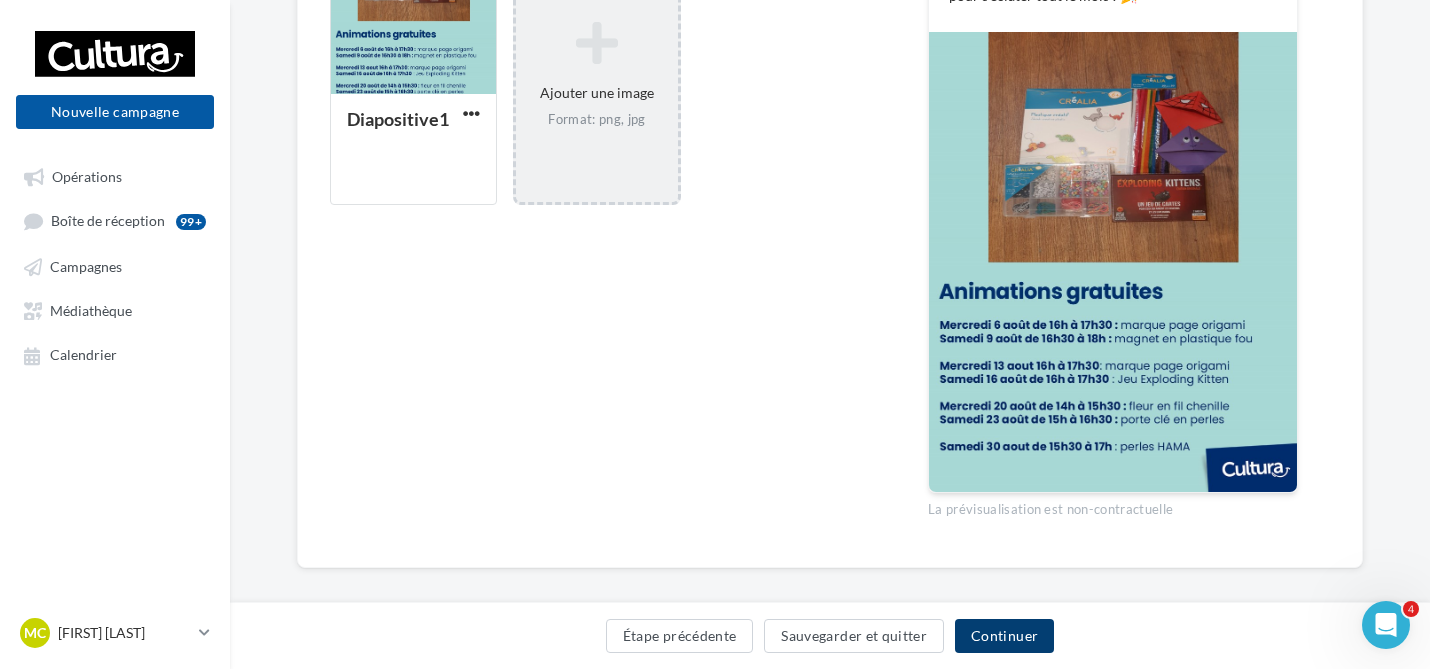 click on "Continuer" at bounding box center (1004, 636) 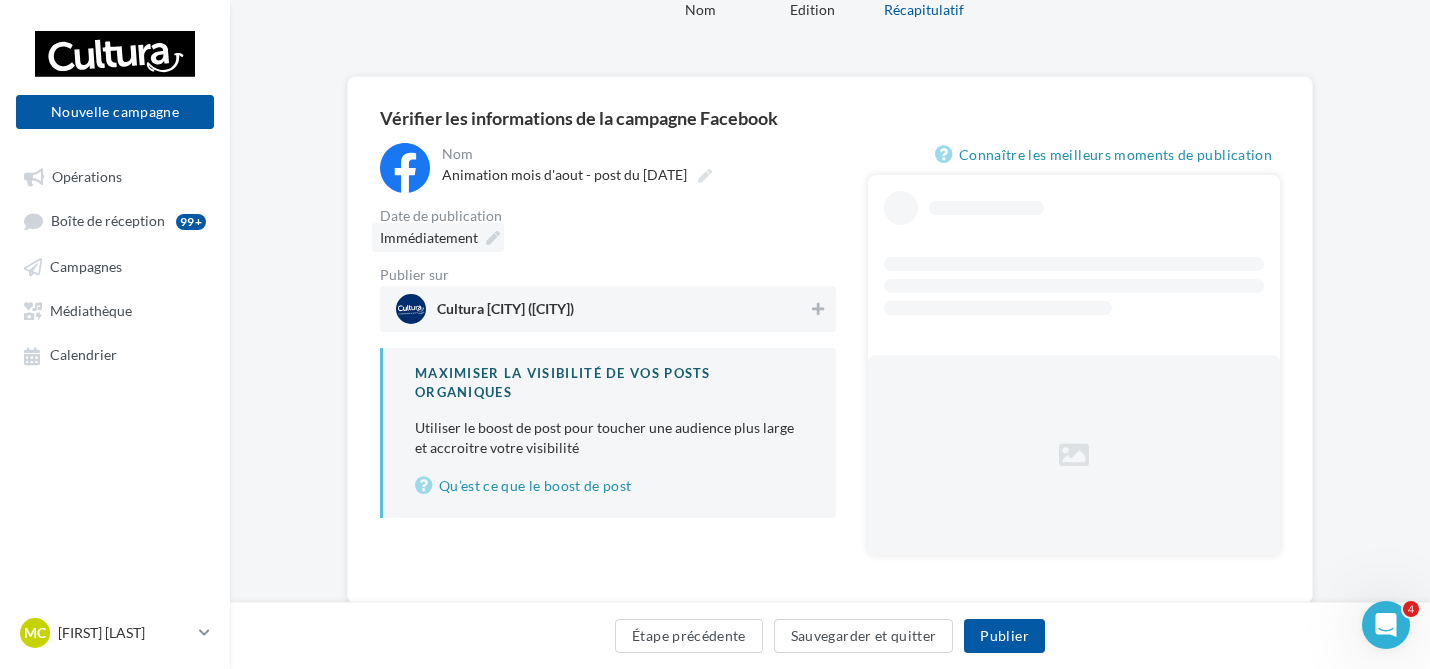click on "Immédiatement" at bounding box center [438, 237] 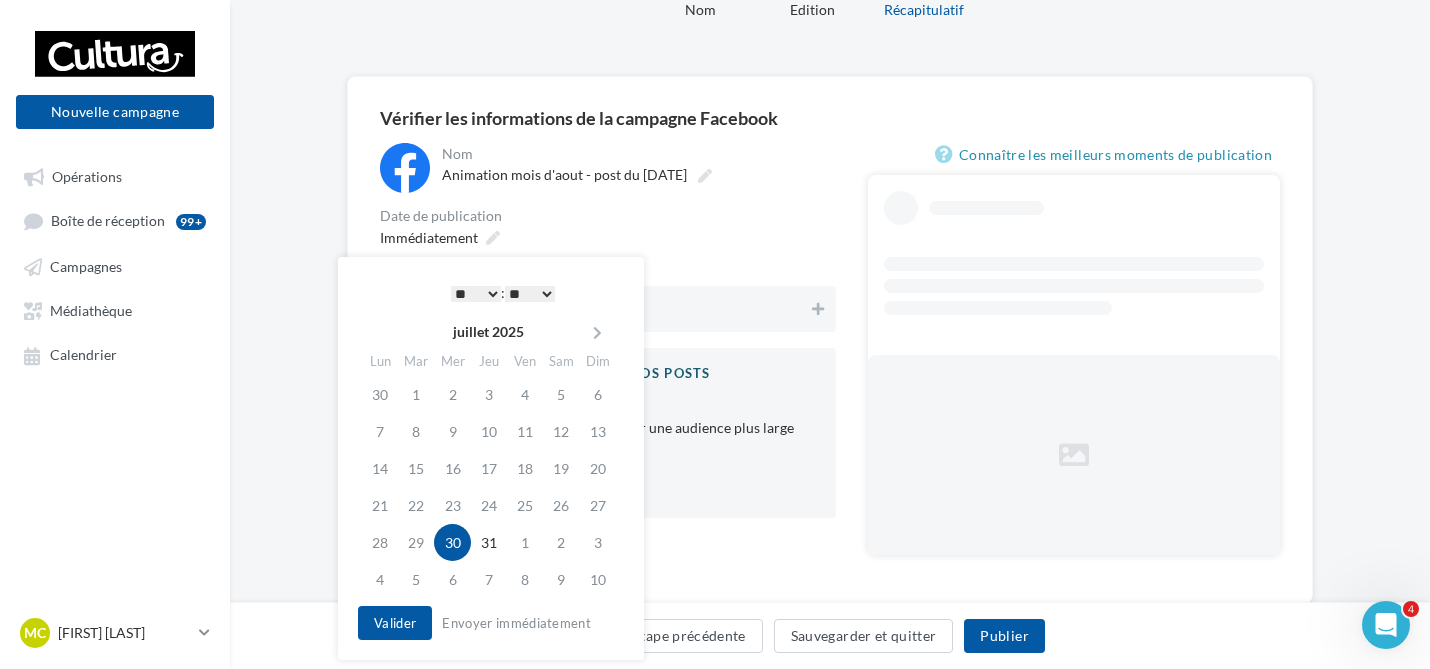 scroll, scrollTop: 100, scrollLeft: 0, axis: vertical 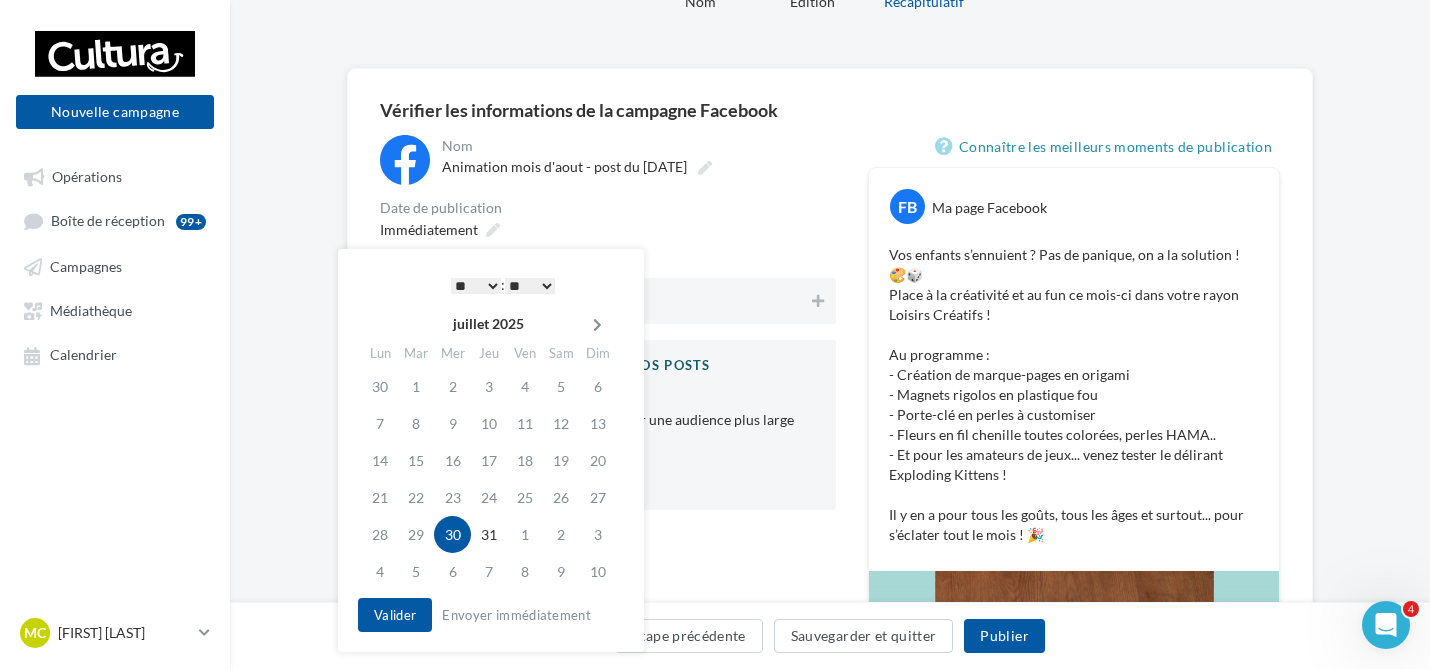 click at bounding box center (597, 325) 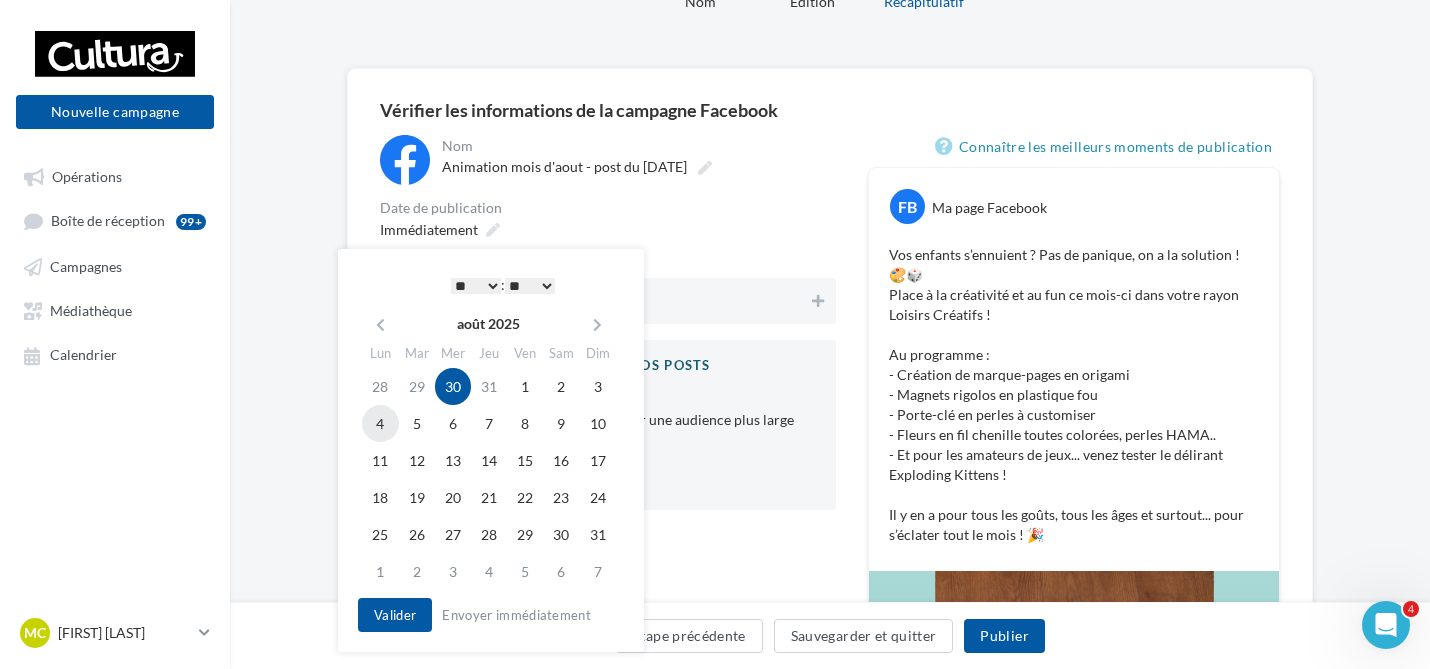 click on "4" at bounding box center [380, 423] 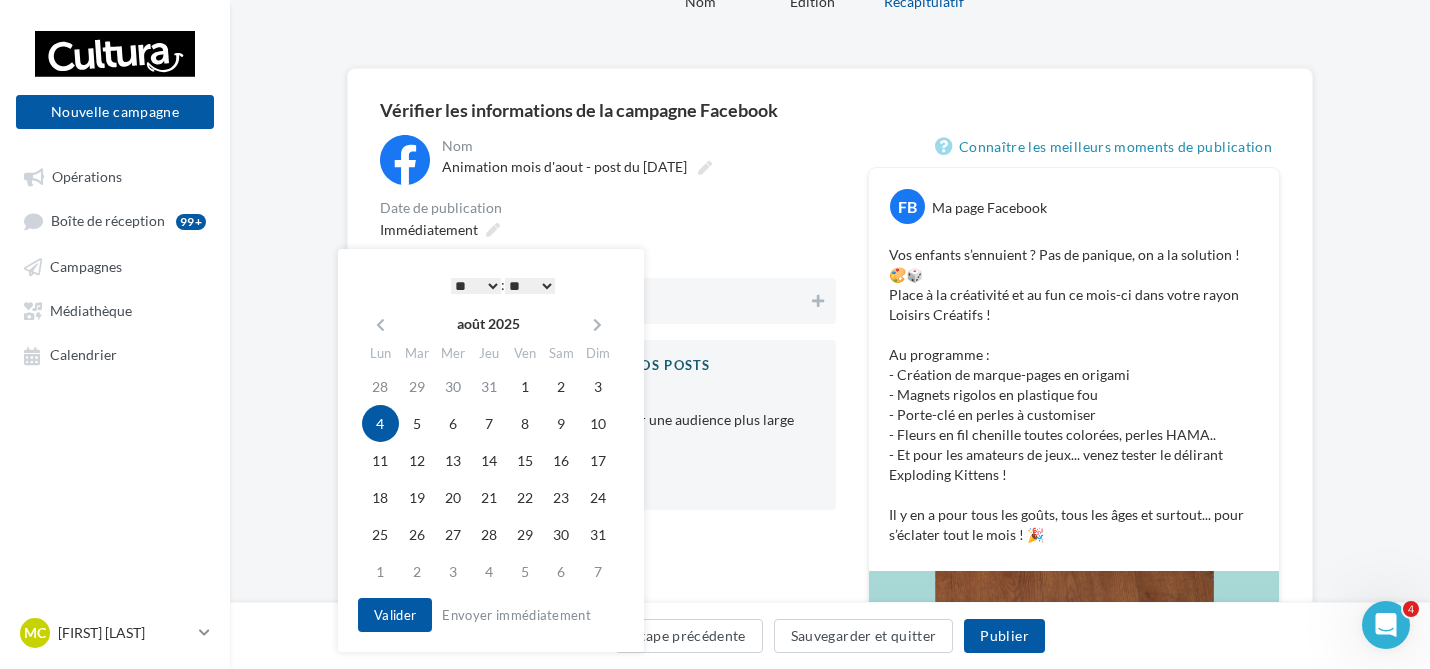 click on "* * * * * * * * * * ** ** ** ** ** ** ** ** ** ** ** ** ** **" at bounding box center [476, 286] 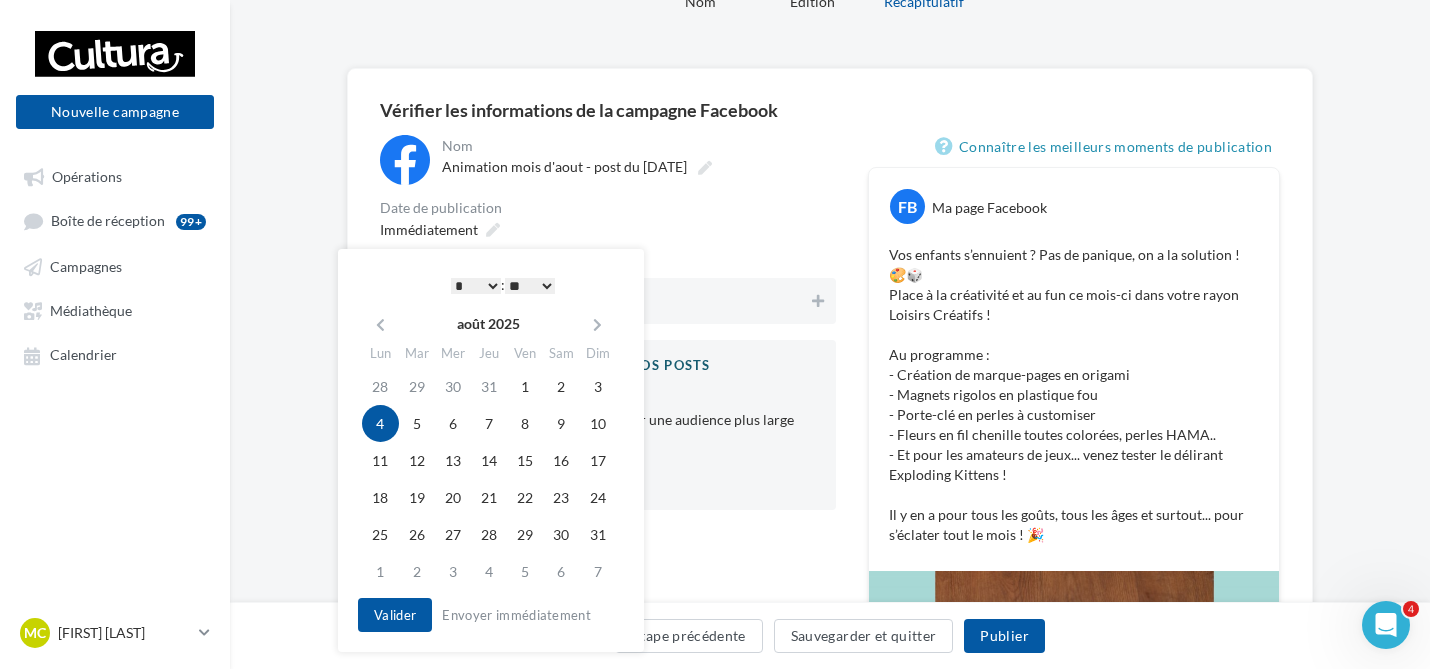 click on "** ** ** ** ** **" at bounding box center [530, 286] 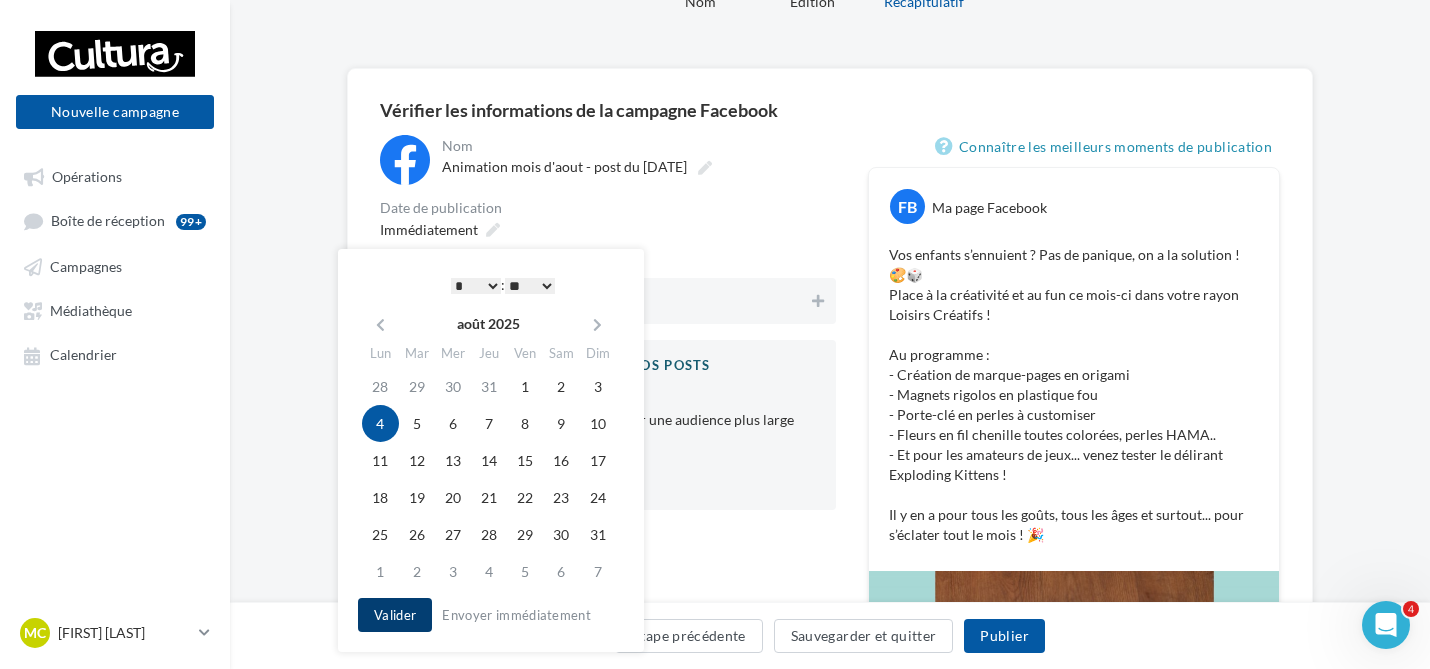 click on "Valider" at bounding box center (395, 615) 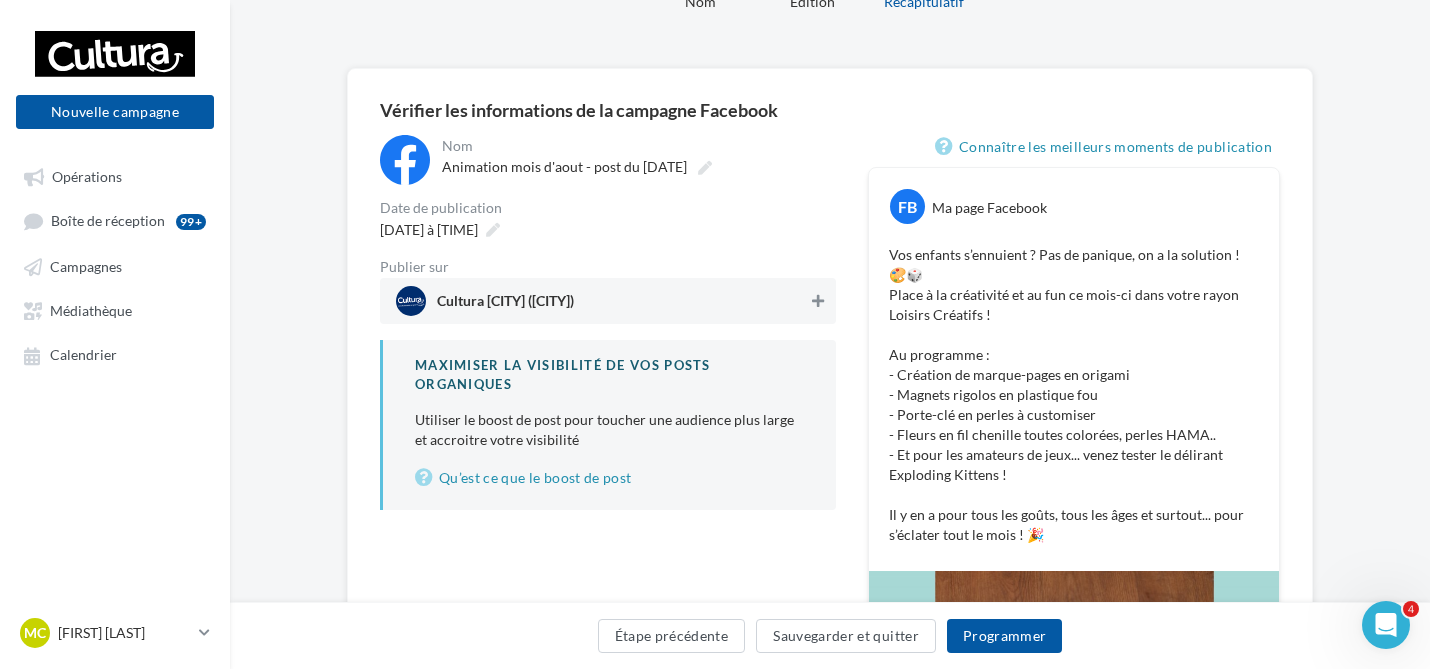 click at bounding box center (818, 301) 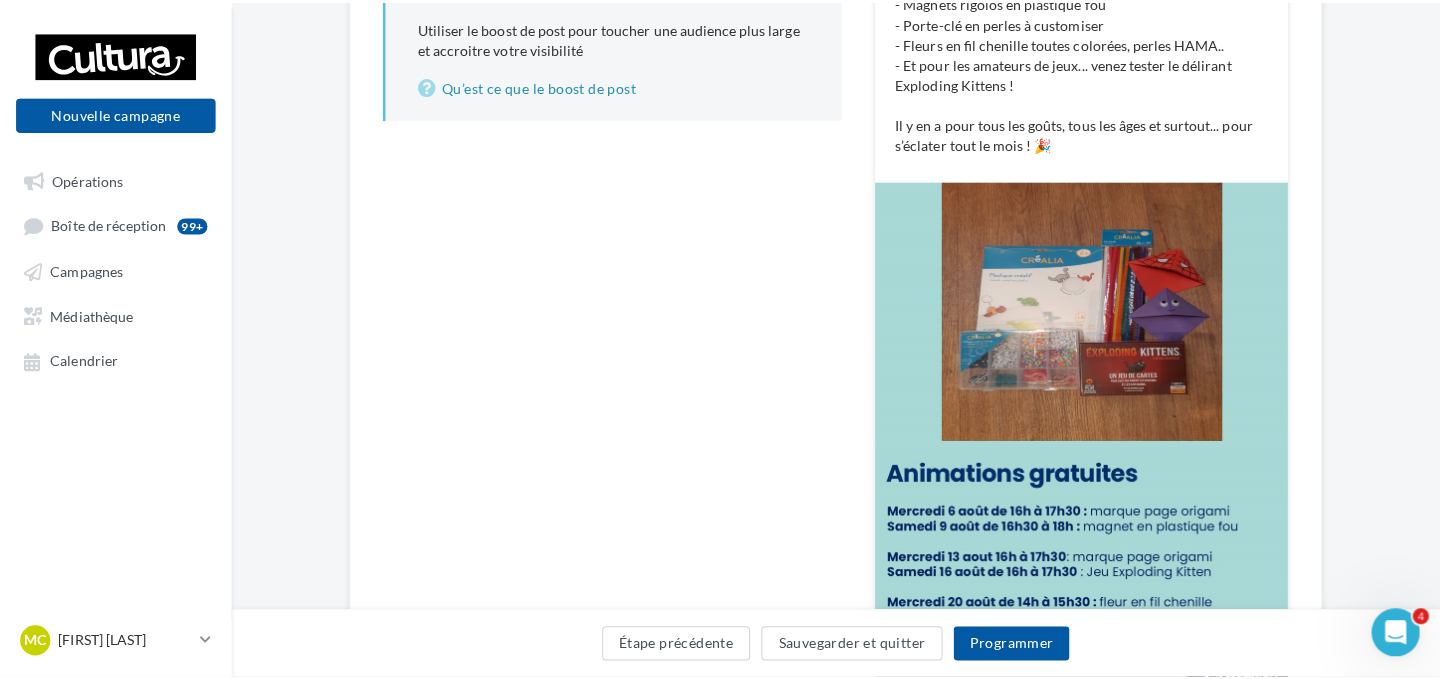scroll, scrollTop: 492, scrollLeft: 0, axis: vertical 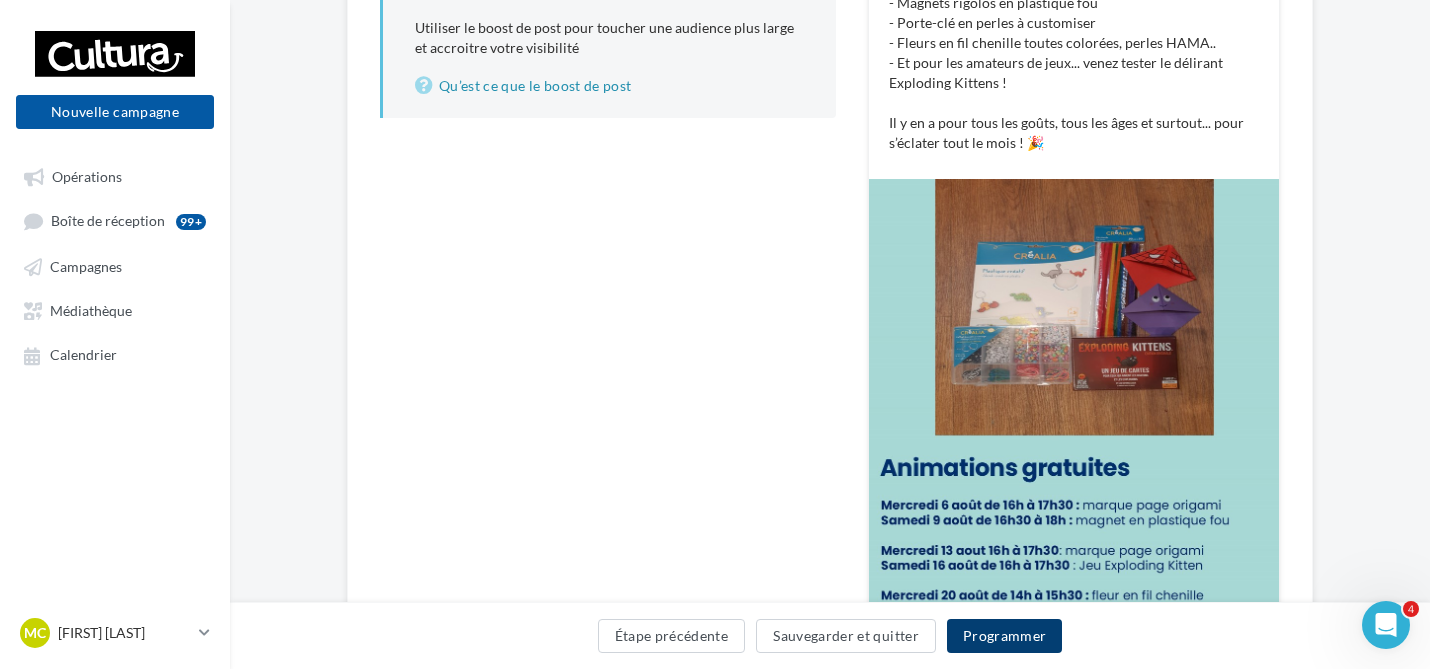 click on "Programmer" at bounding box center (1005, 636) 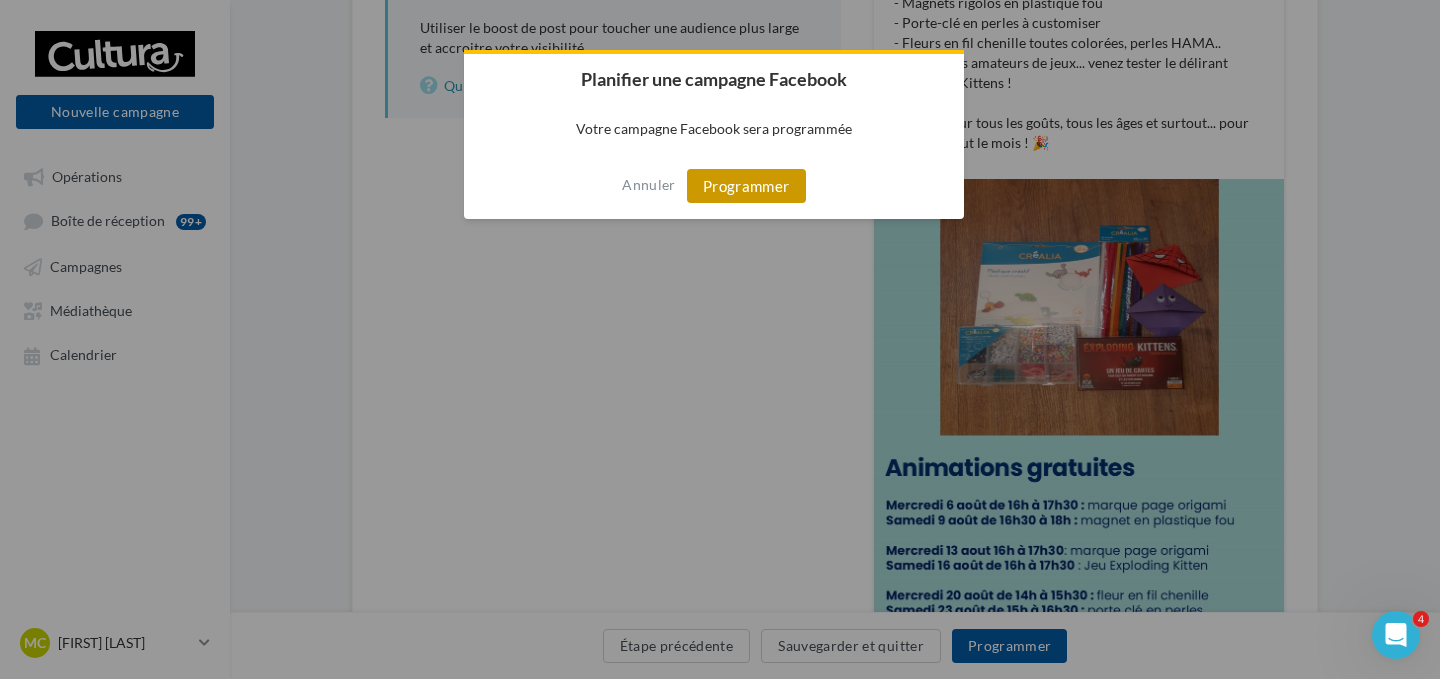 click on "Programmer" at bounding box center (746, 186) 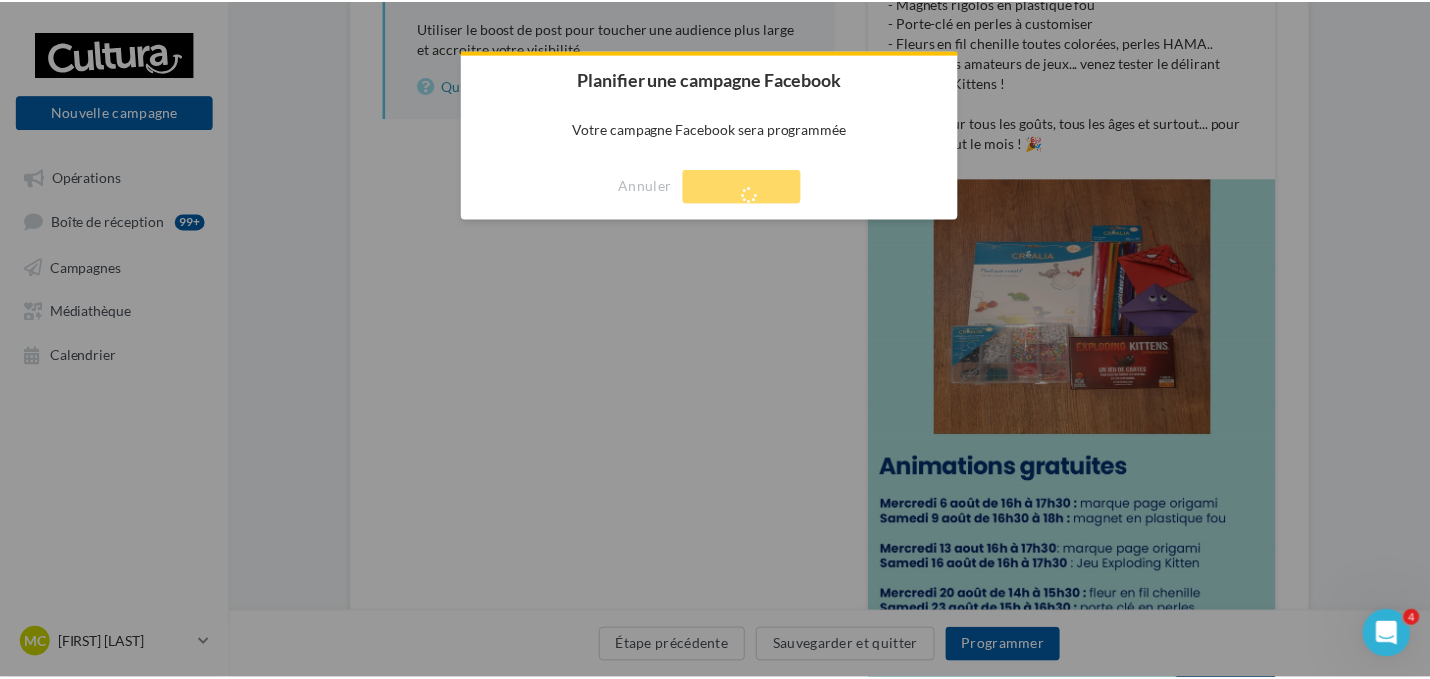 scroll, scrollTop: 32, scrollLeft: 0, axis: vertical 